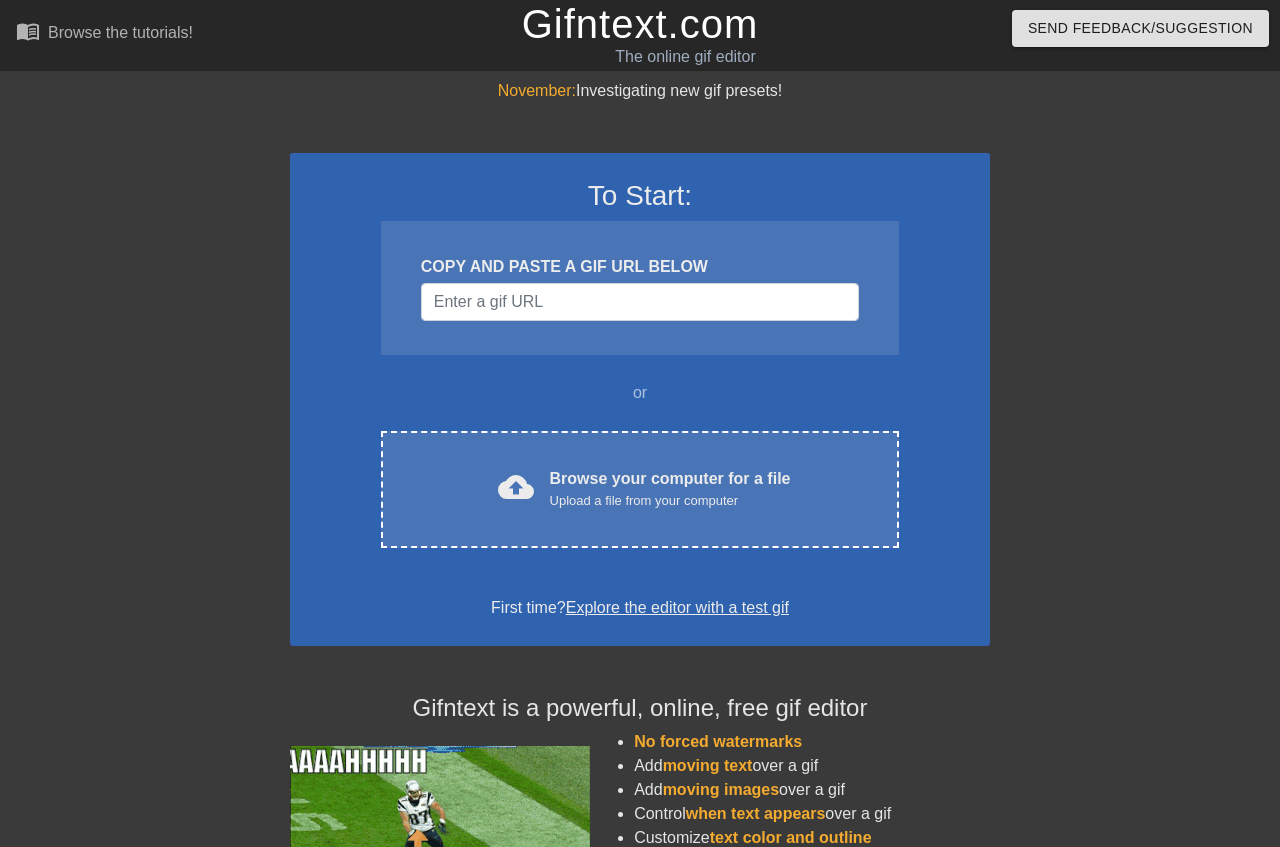 scroll, scrollTop: 0, scrollLeft: 0, axis: both 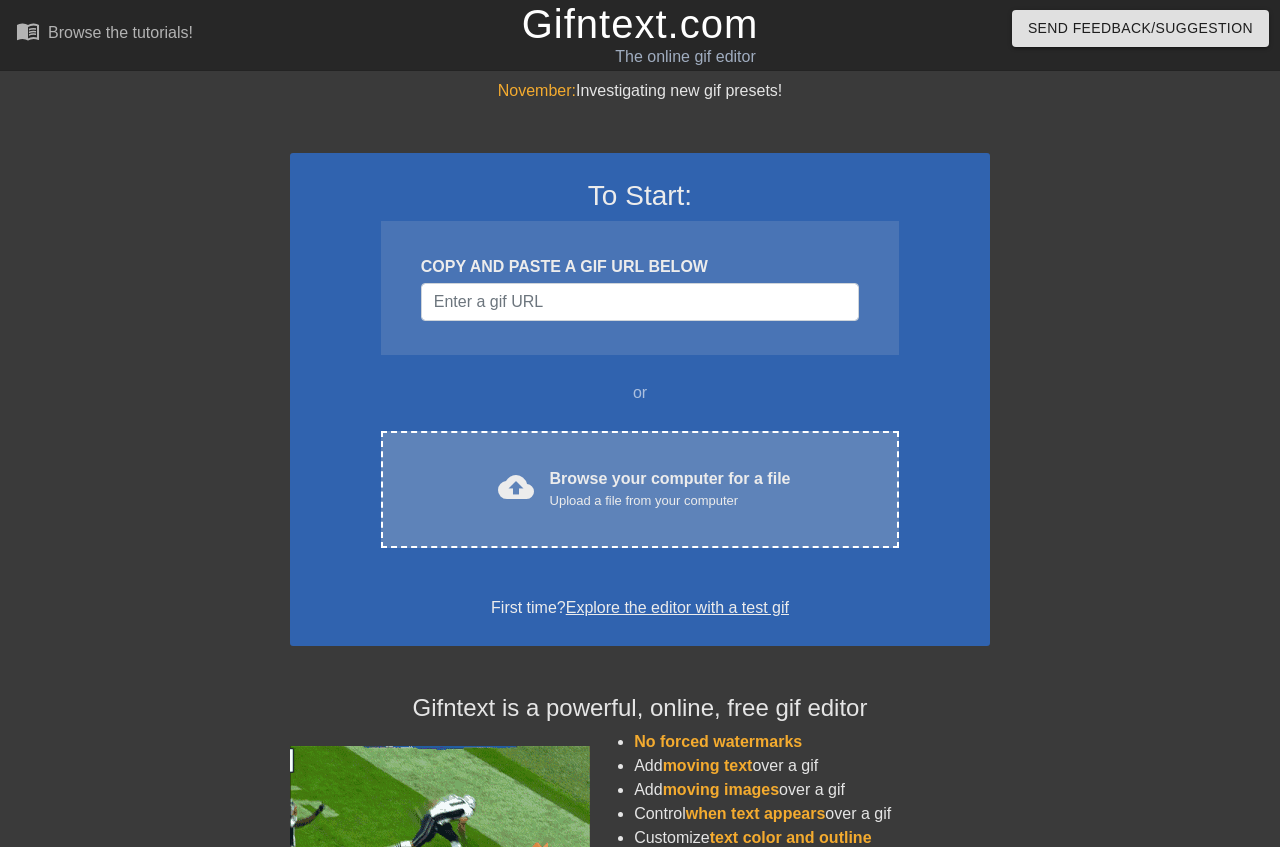 click on "cloud_upload Browse your computer for a file Upload a file from your computer Choose files" at bounding box center (640, 489) 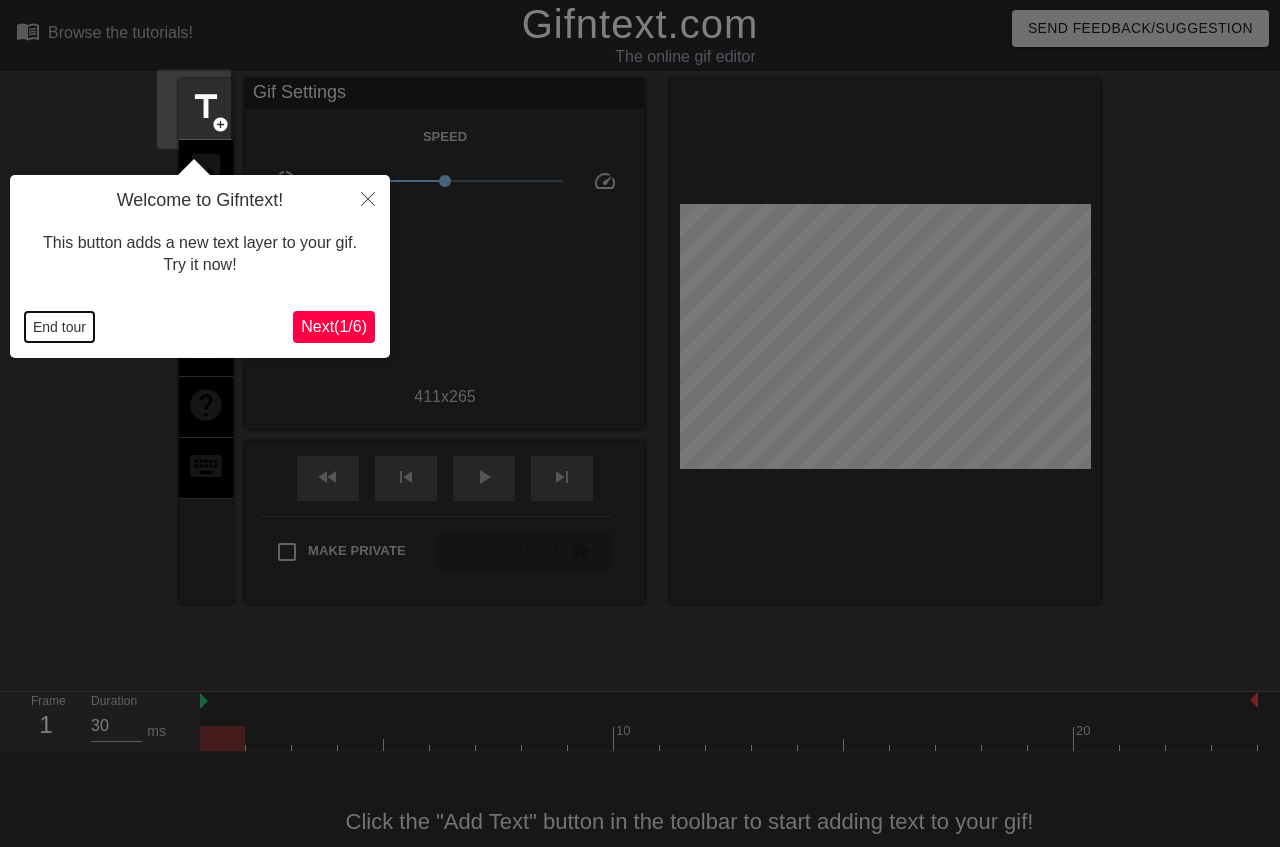 click on "End tour" at bounding box center (59, 327) 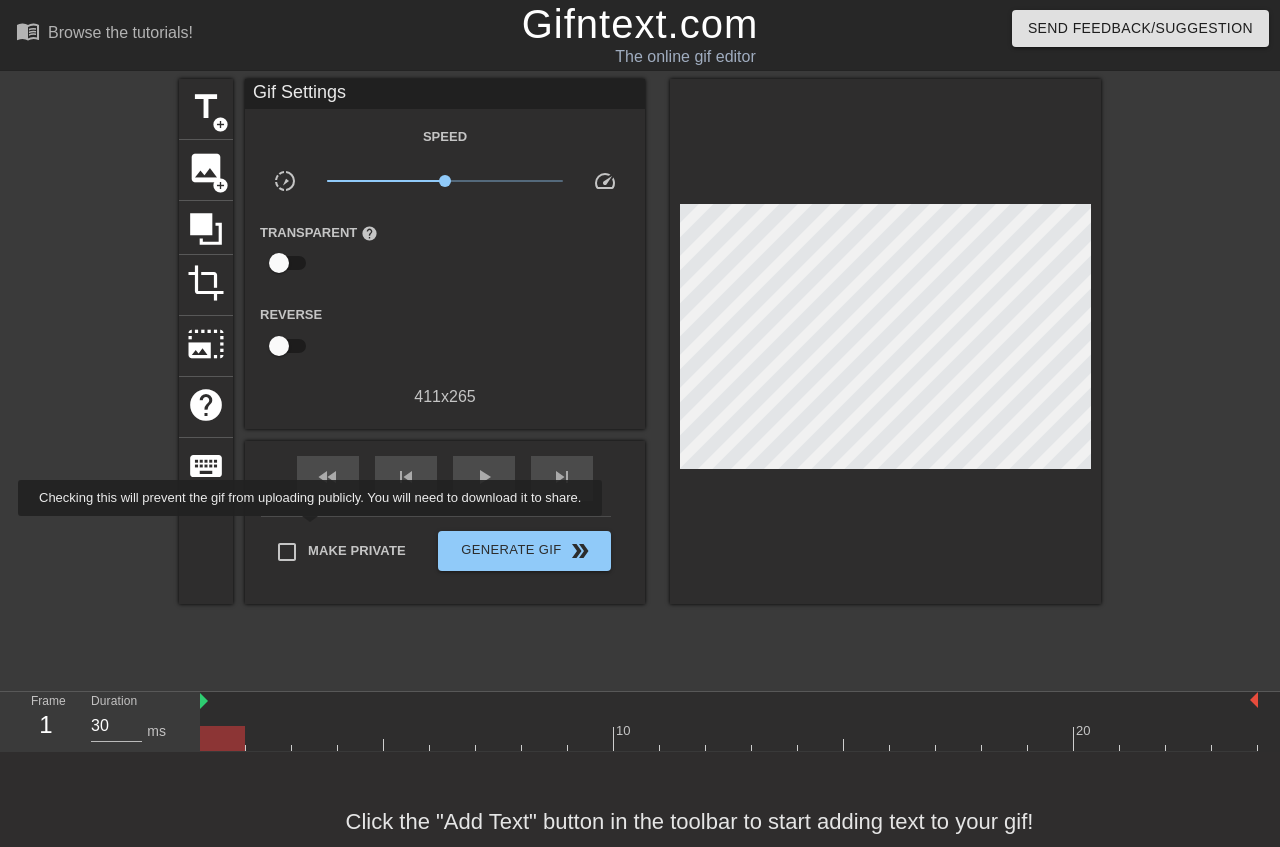 click on "Make Private" at bounding box center [357, 551] 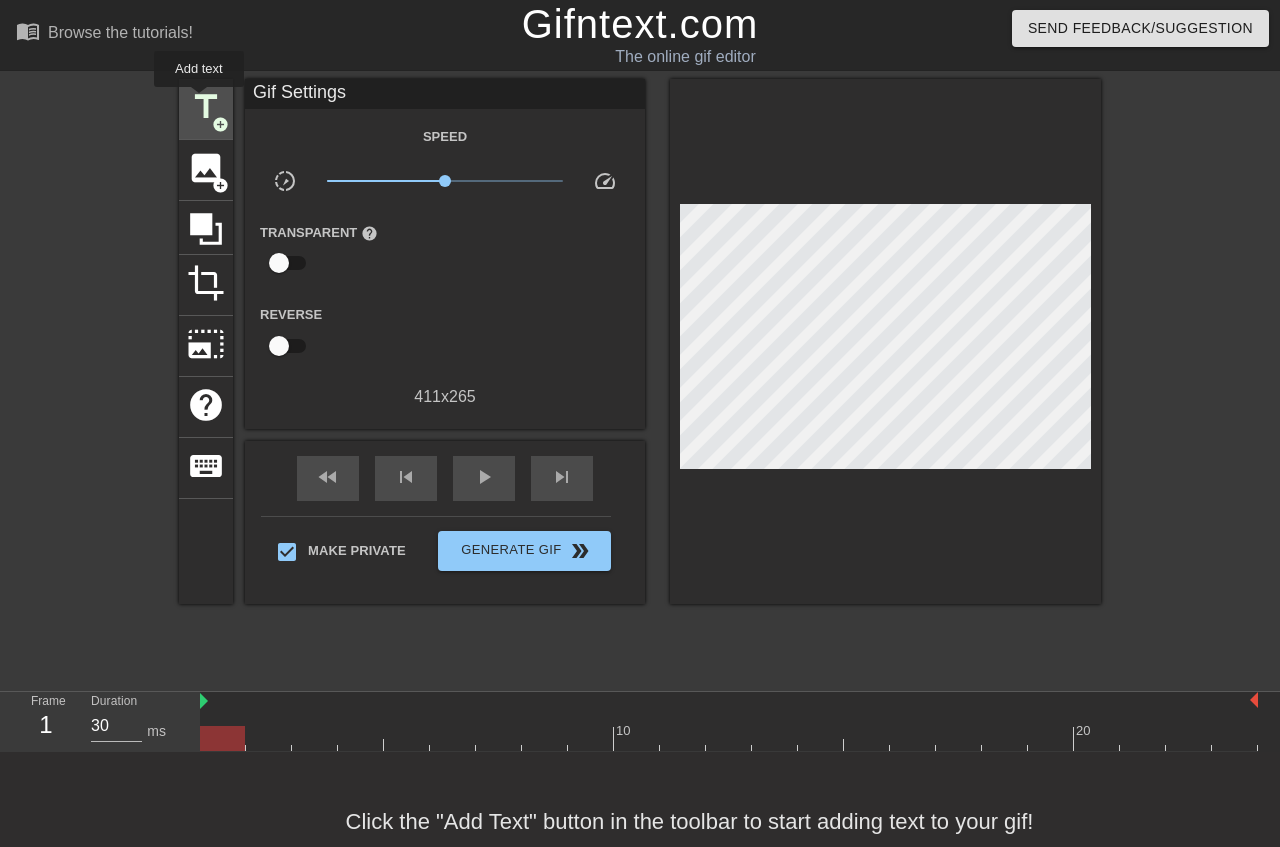 click on "title" at bounding box center (206, 107) 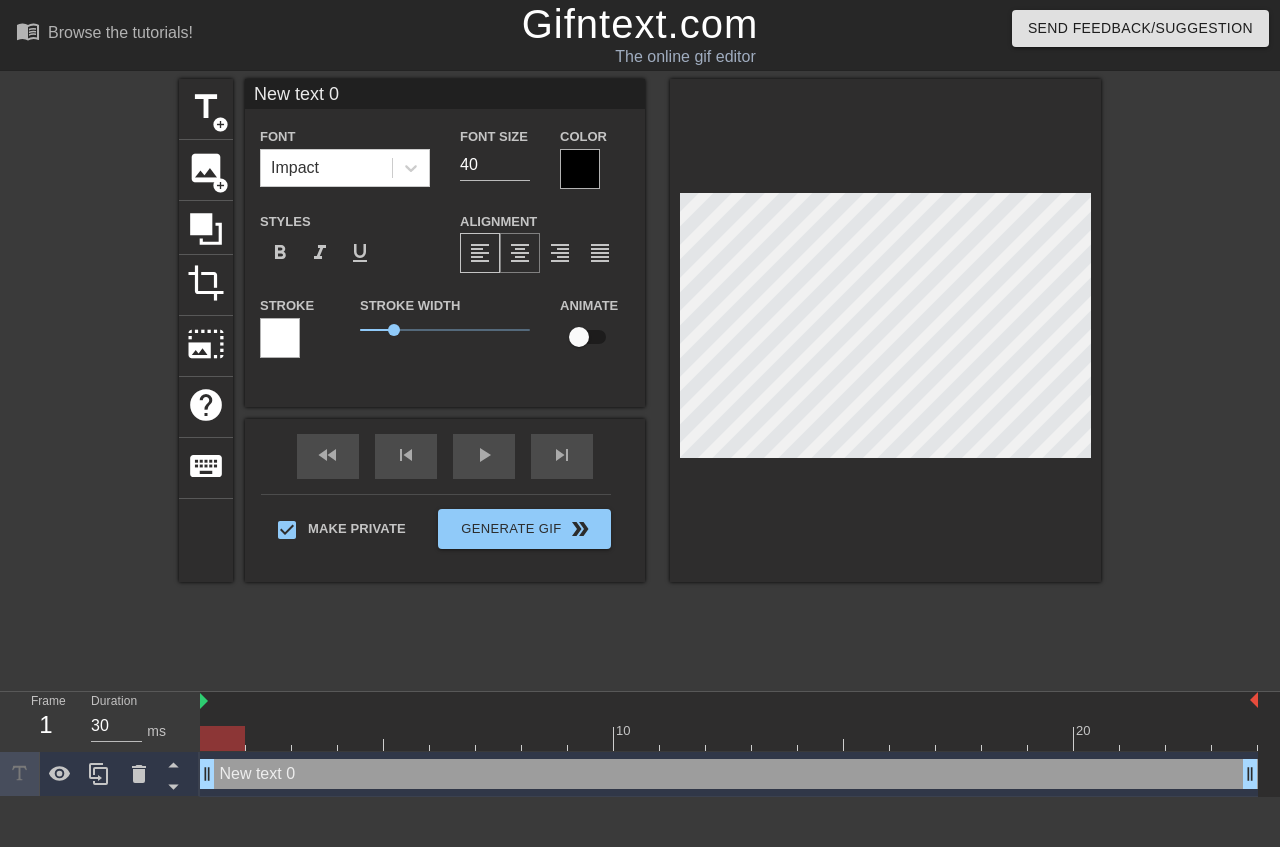 click on "format_align_center" at bounding box center [520, 253] 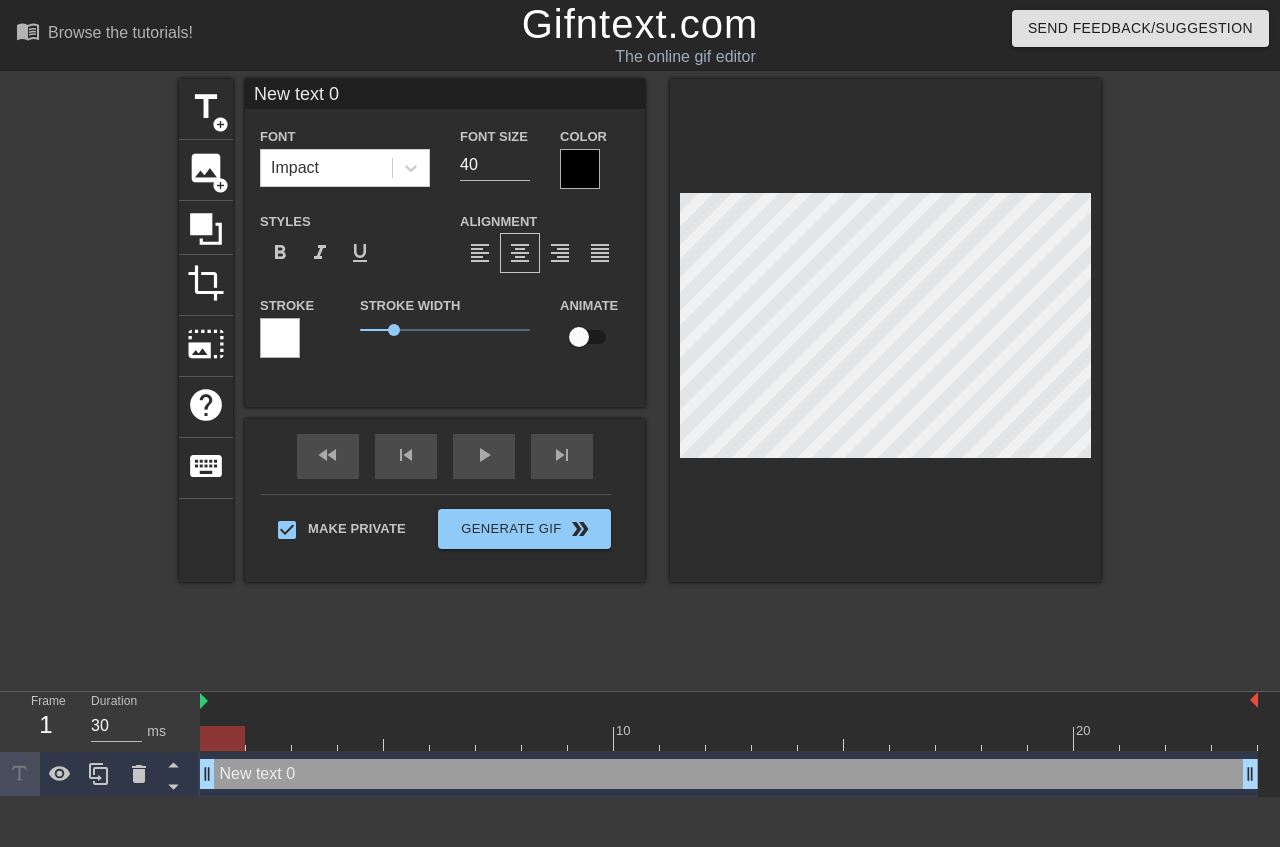 click at bounding box center [580, 169] 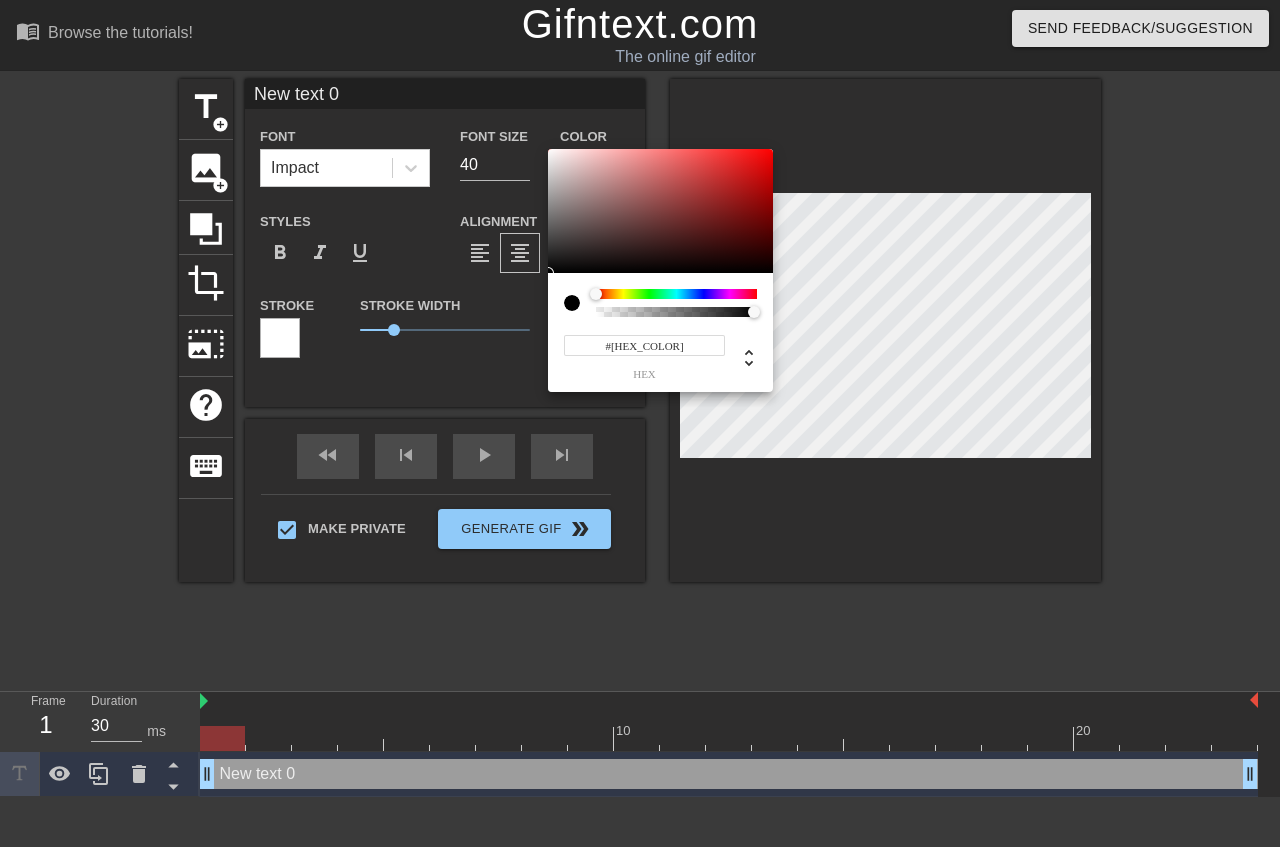 type on "#FFFFFF" 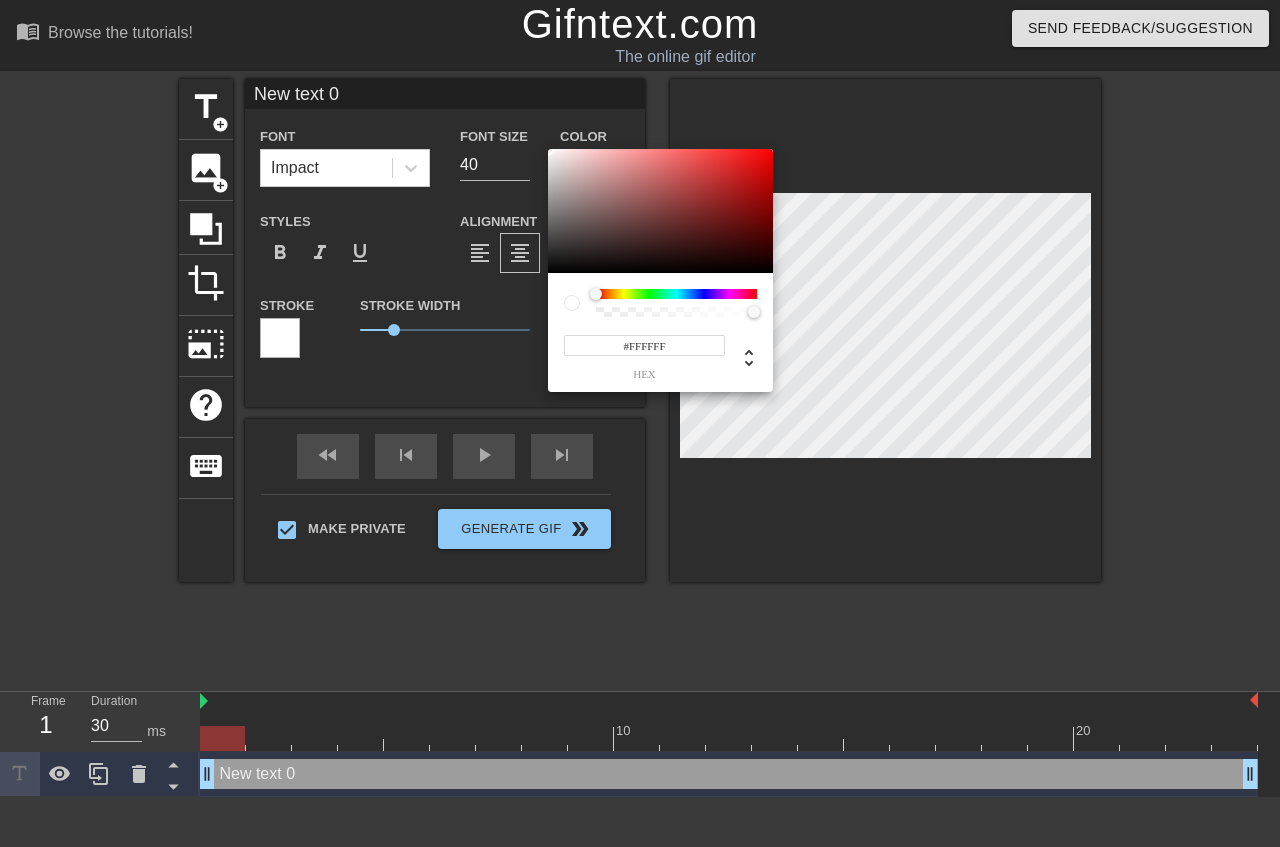 drag, startPoint x: 564, startPoint y: 170, endPoint x: 516, endPoint y: 118, distance: 70.76723 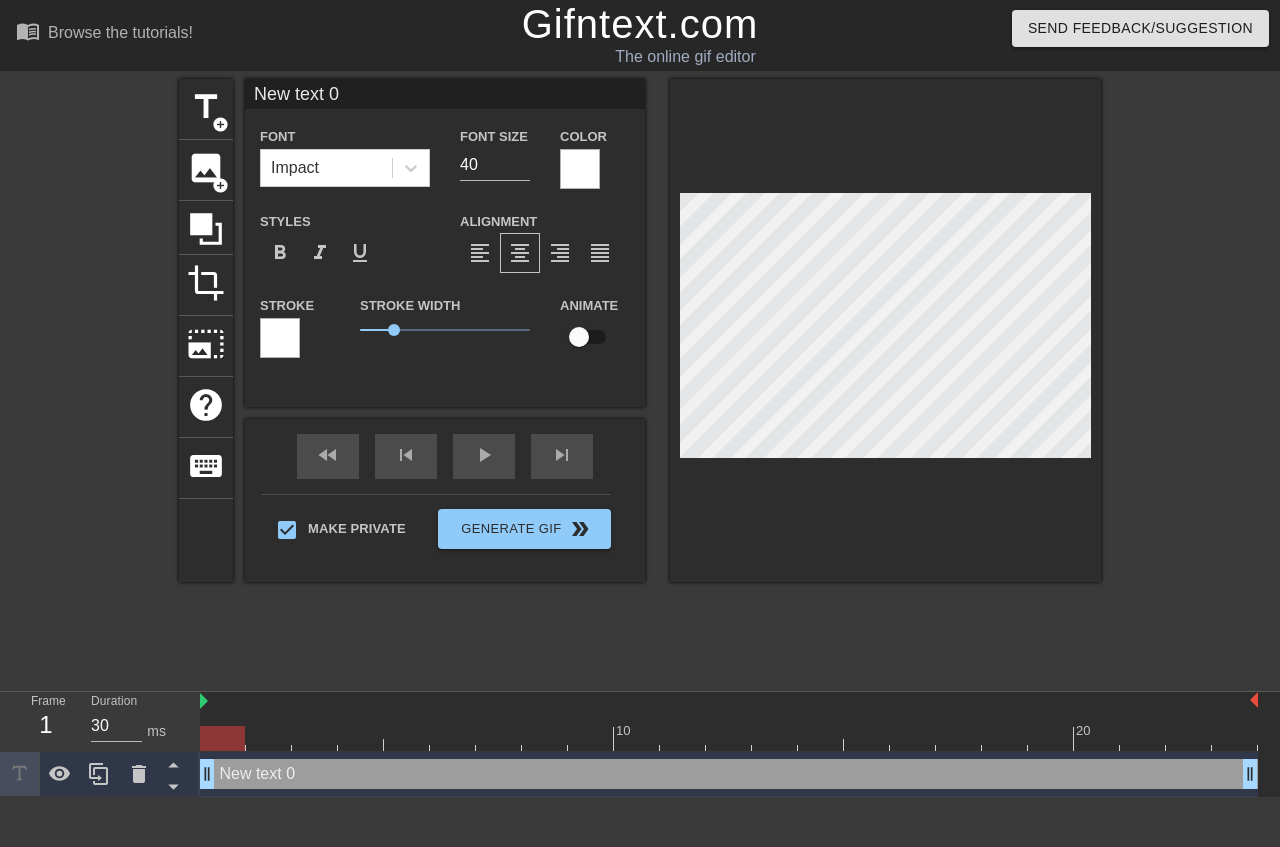 click at bounding box center [280, 338] 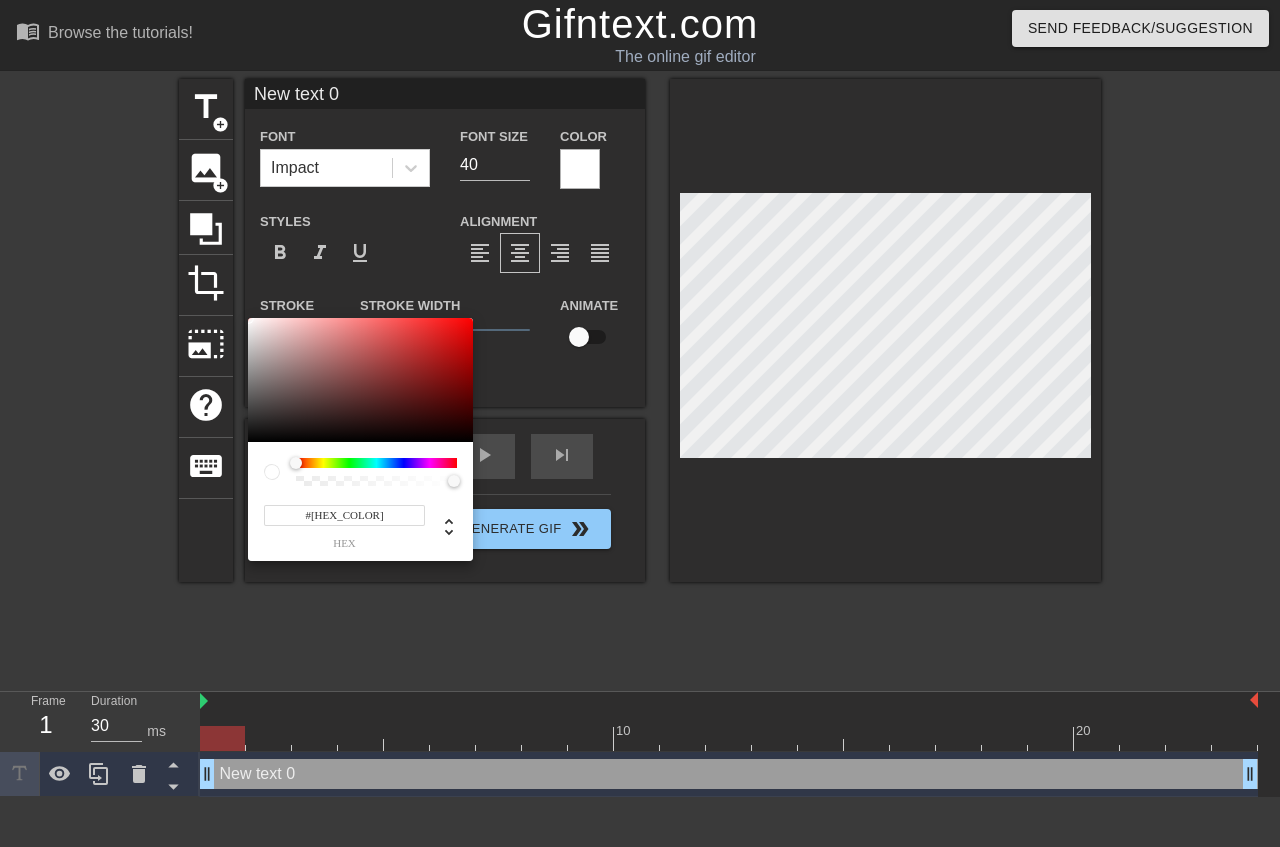 type on "#000000" 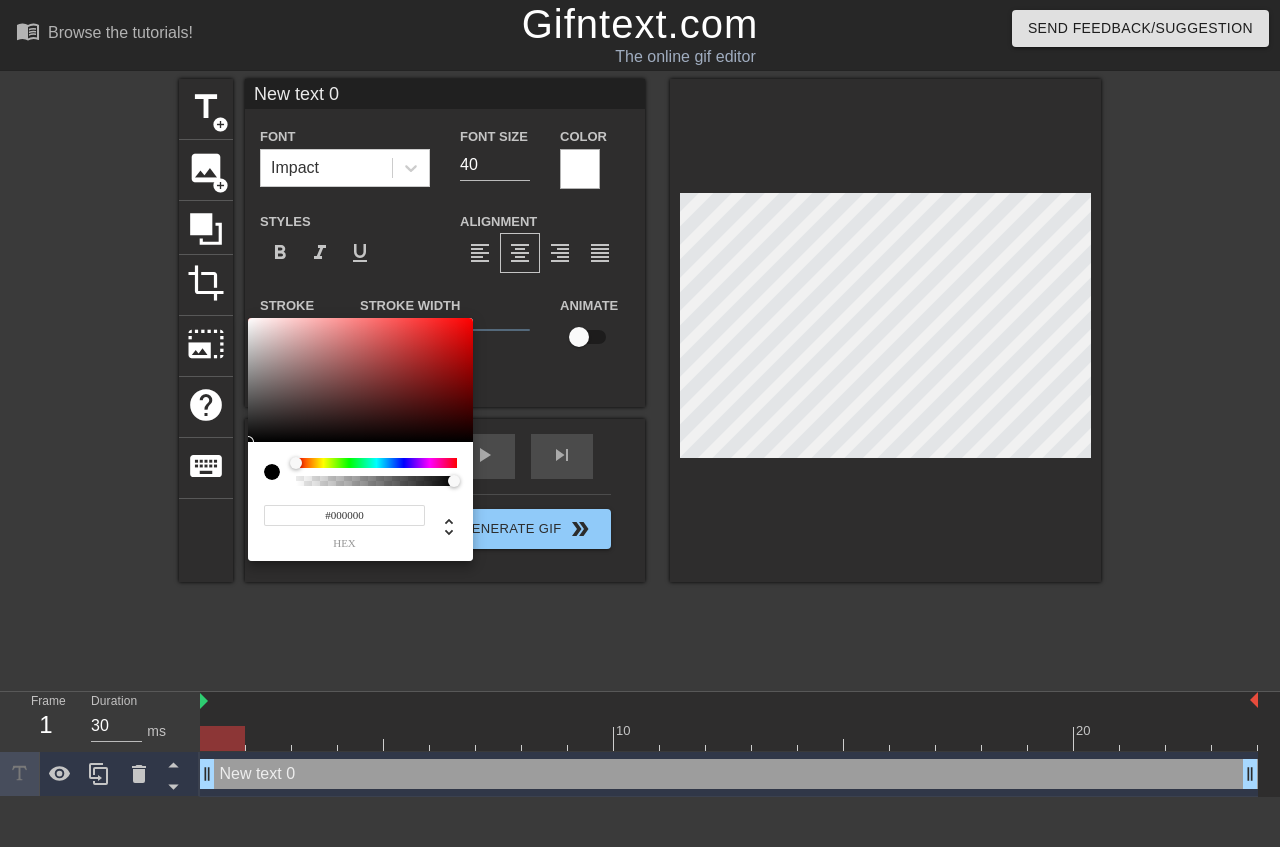 drag, startPoint x: 352, startPoint y: 382, endPoint x: 643, endPoint y: 489, distance: 310.04837 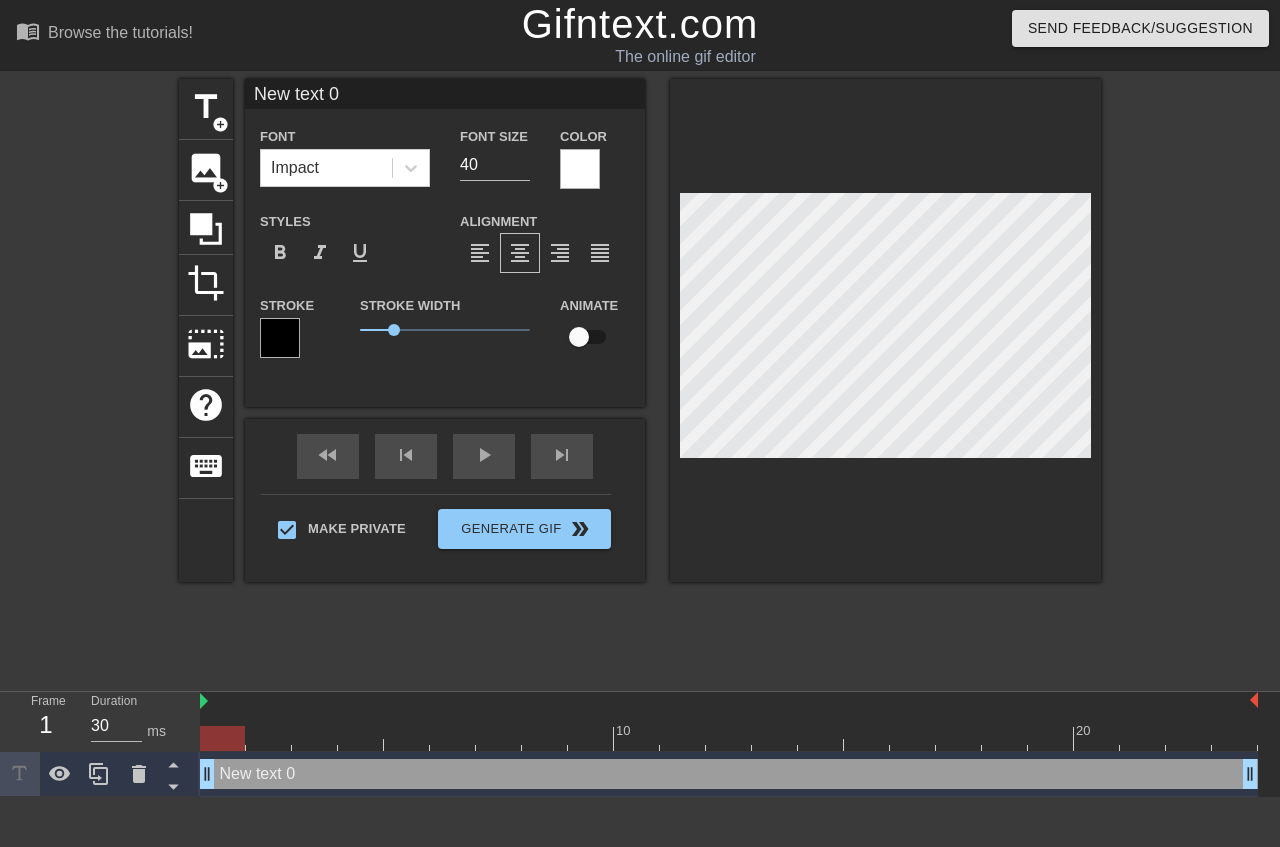 scroll, scrollTop: 0, scrollLeft: 3, axis: horizontal 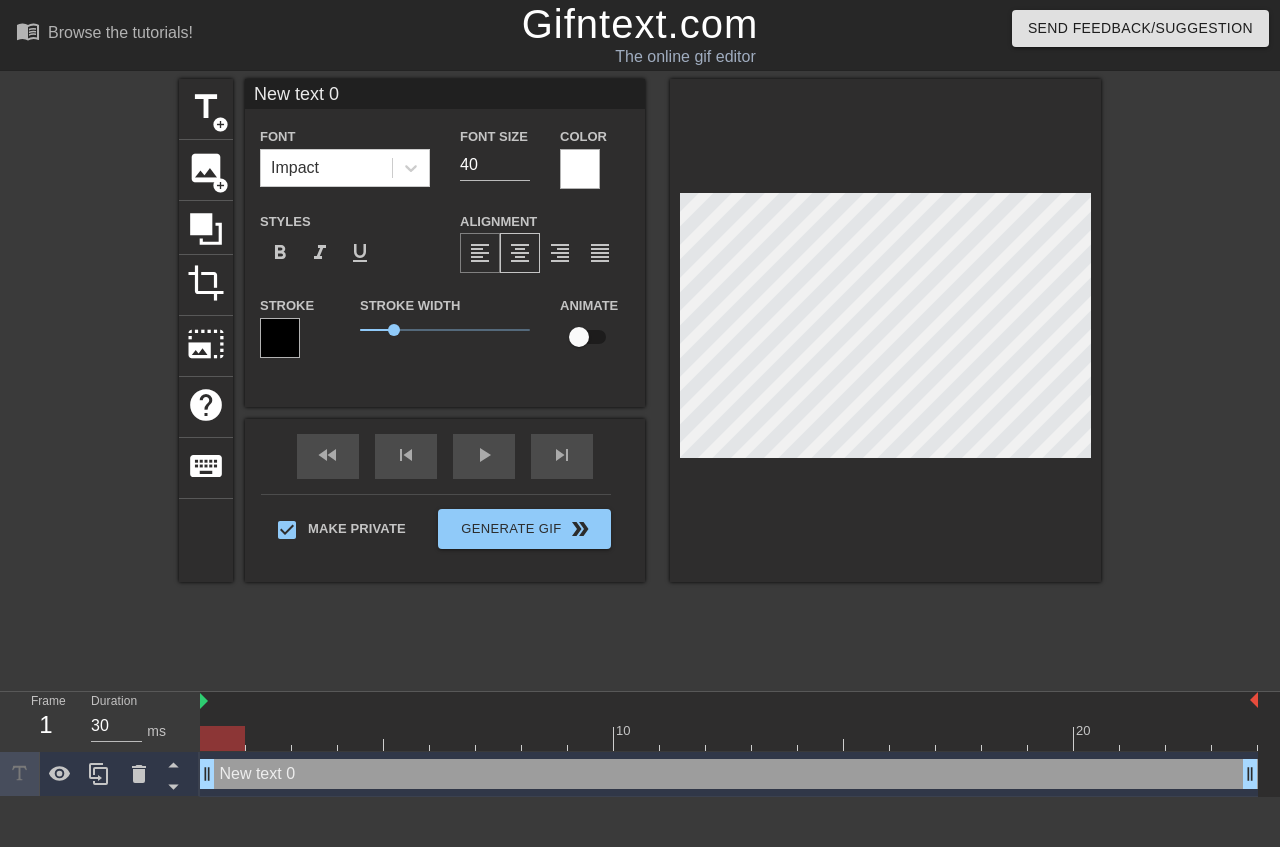 click on "format_align_left" at bounding box center [480, 253] 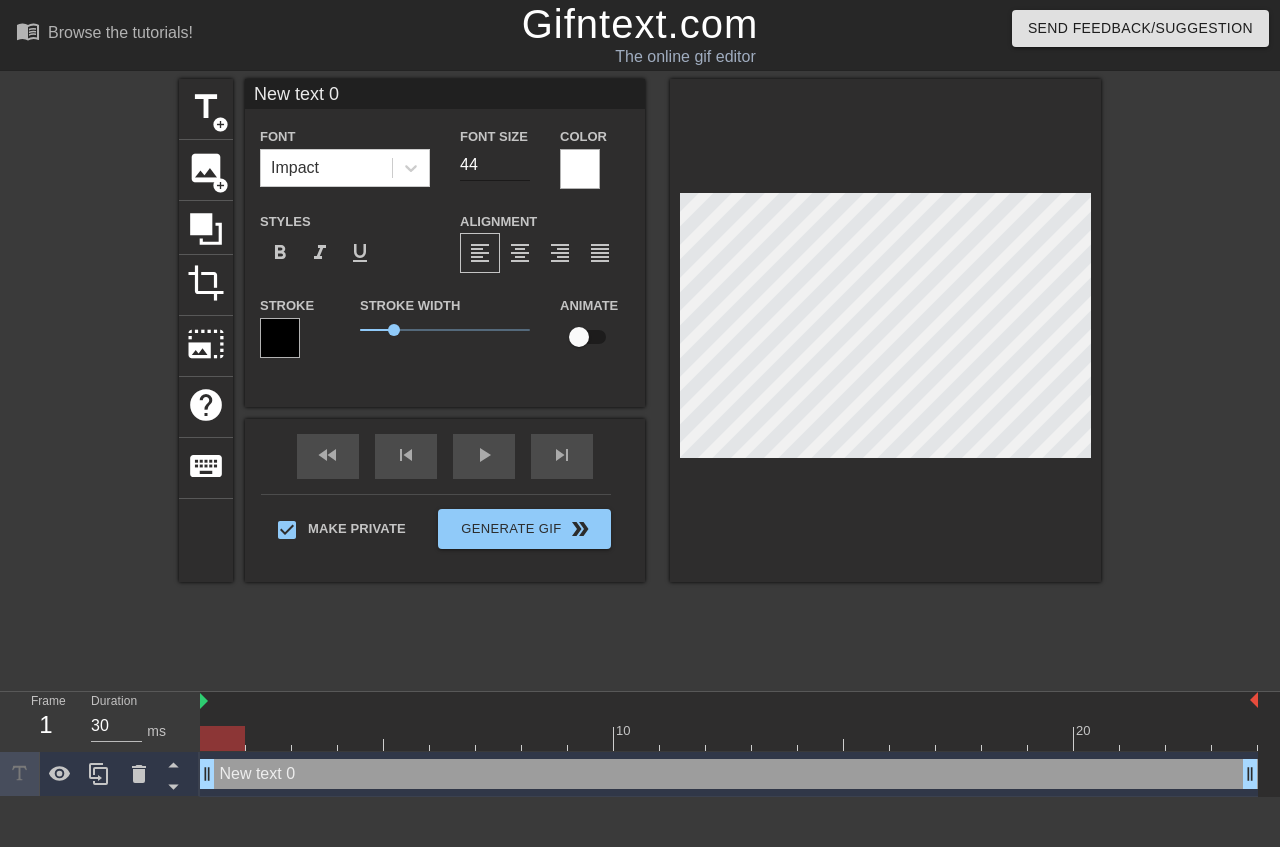 click on "44" at bounding box center [495, 165] 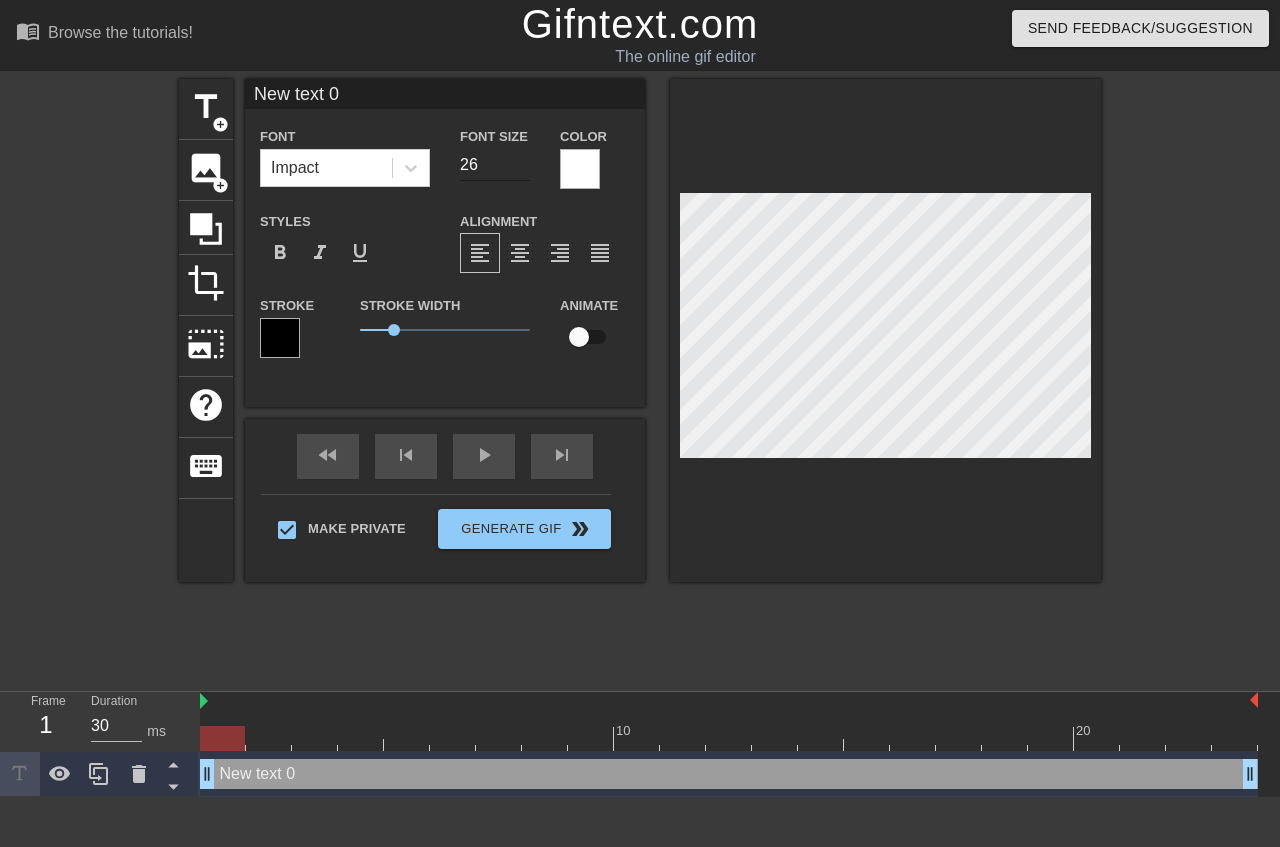type on "26" 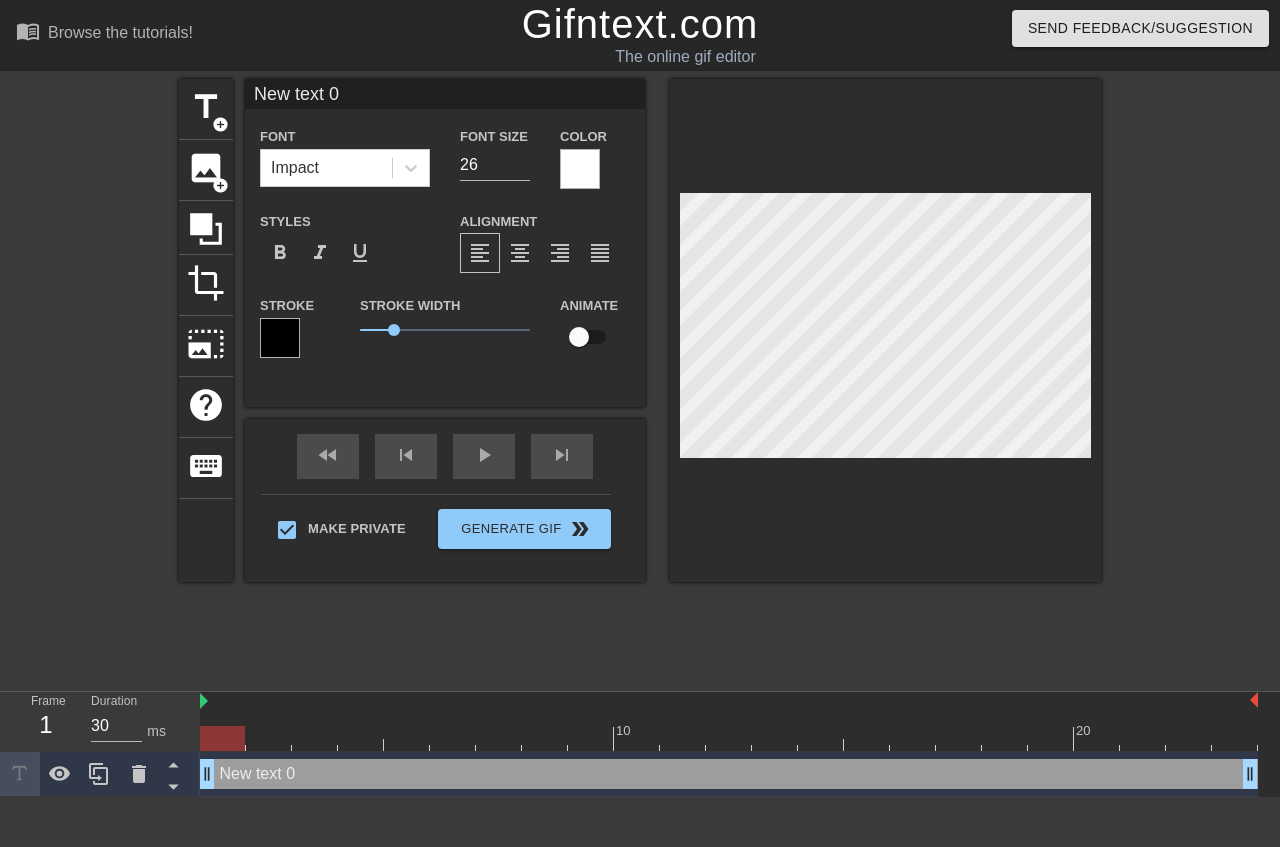 scroll, scrollTop: 0, scrollLeft: 2, axis: horizontal 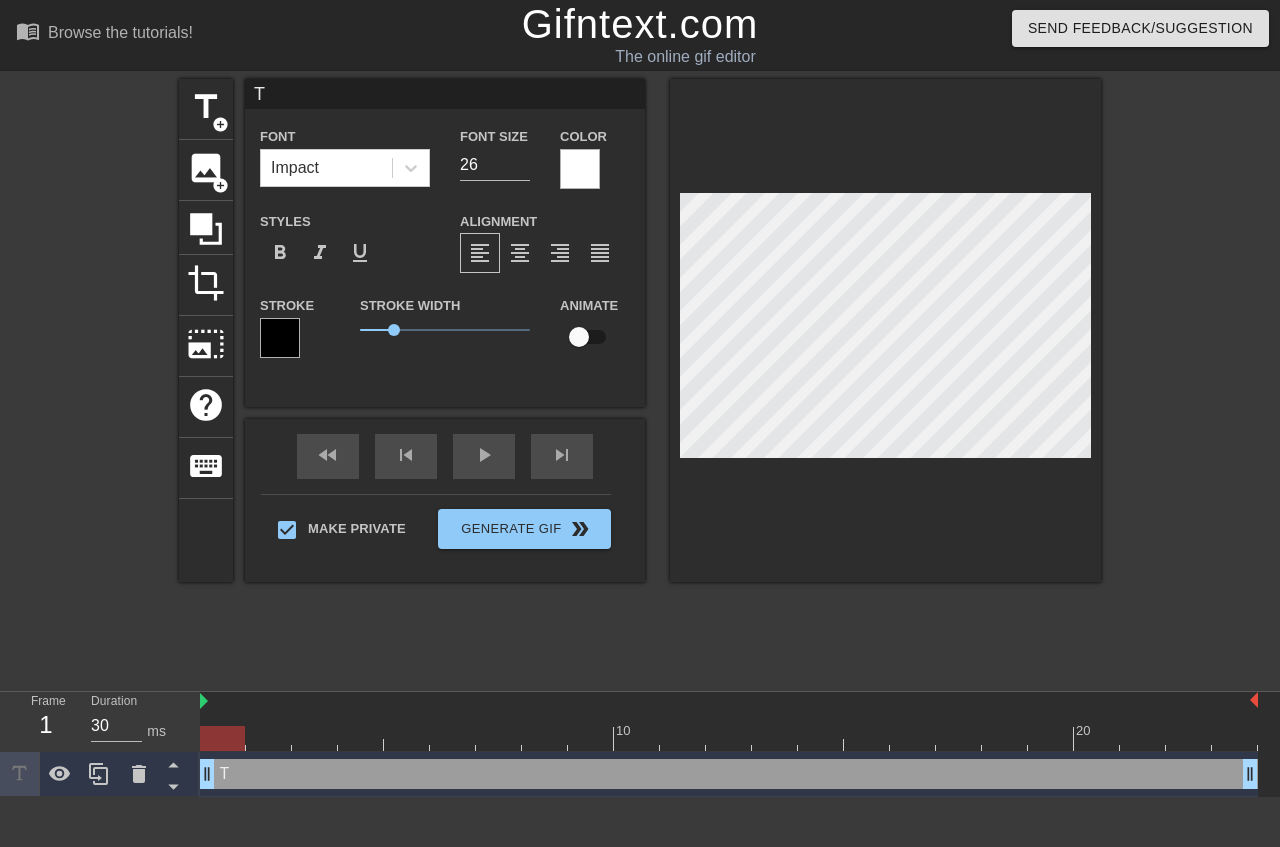 type on "Th" 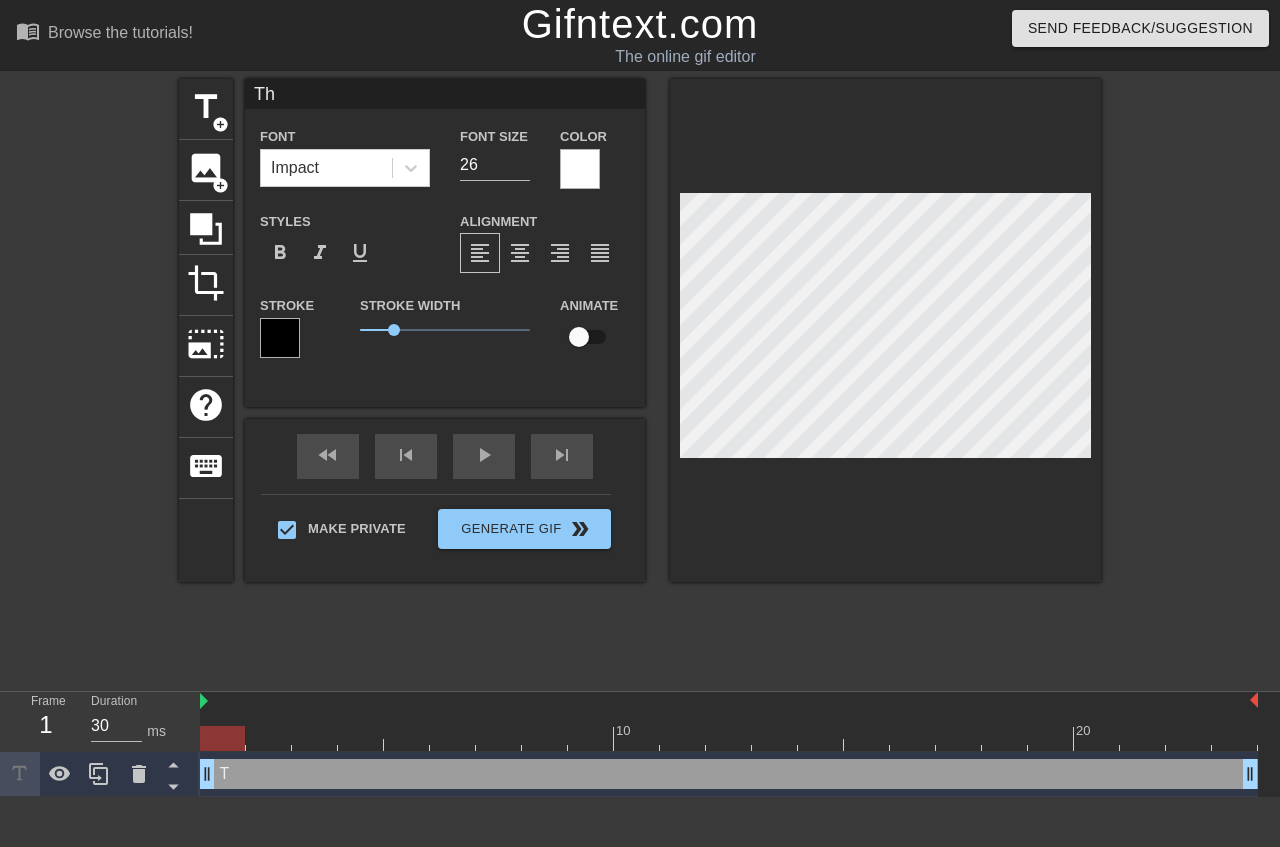 type on "Th" 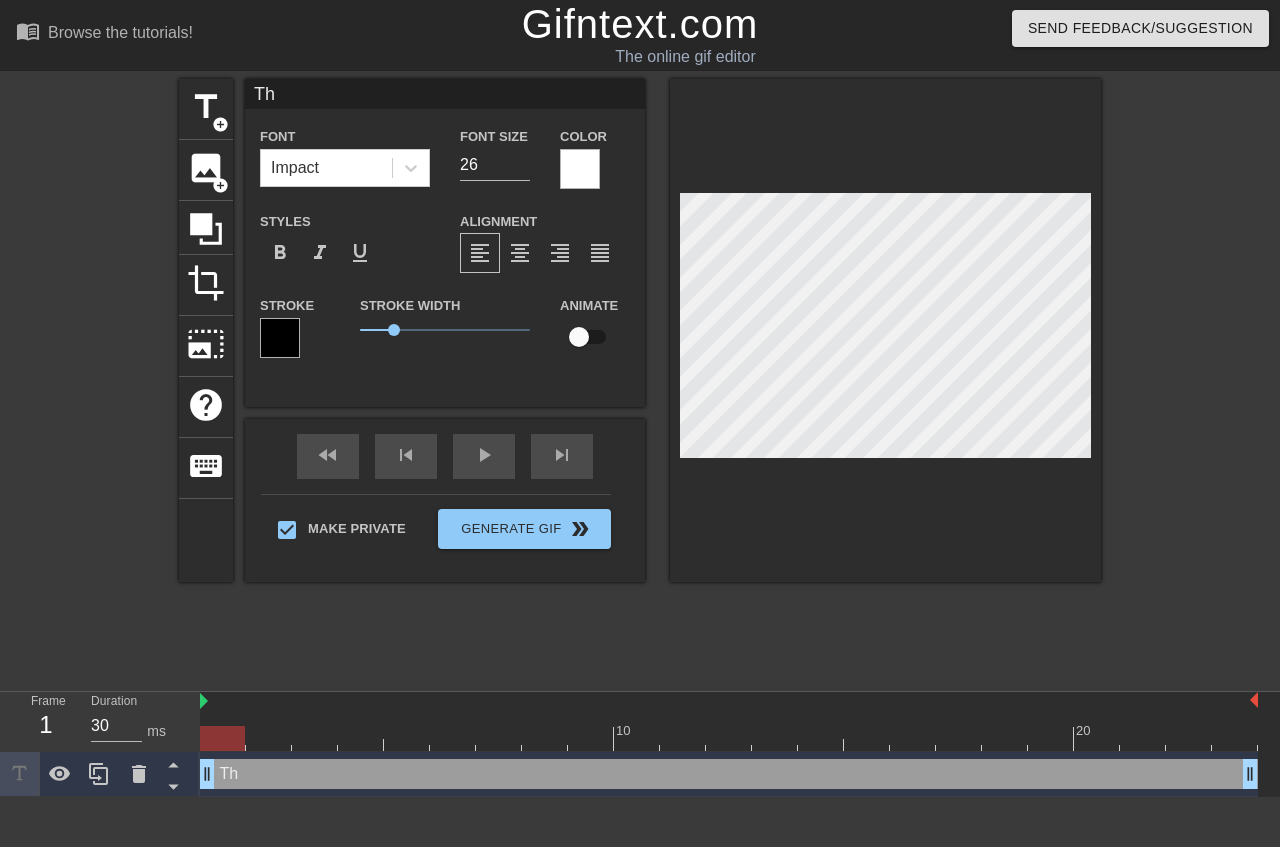 type on "Thi" 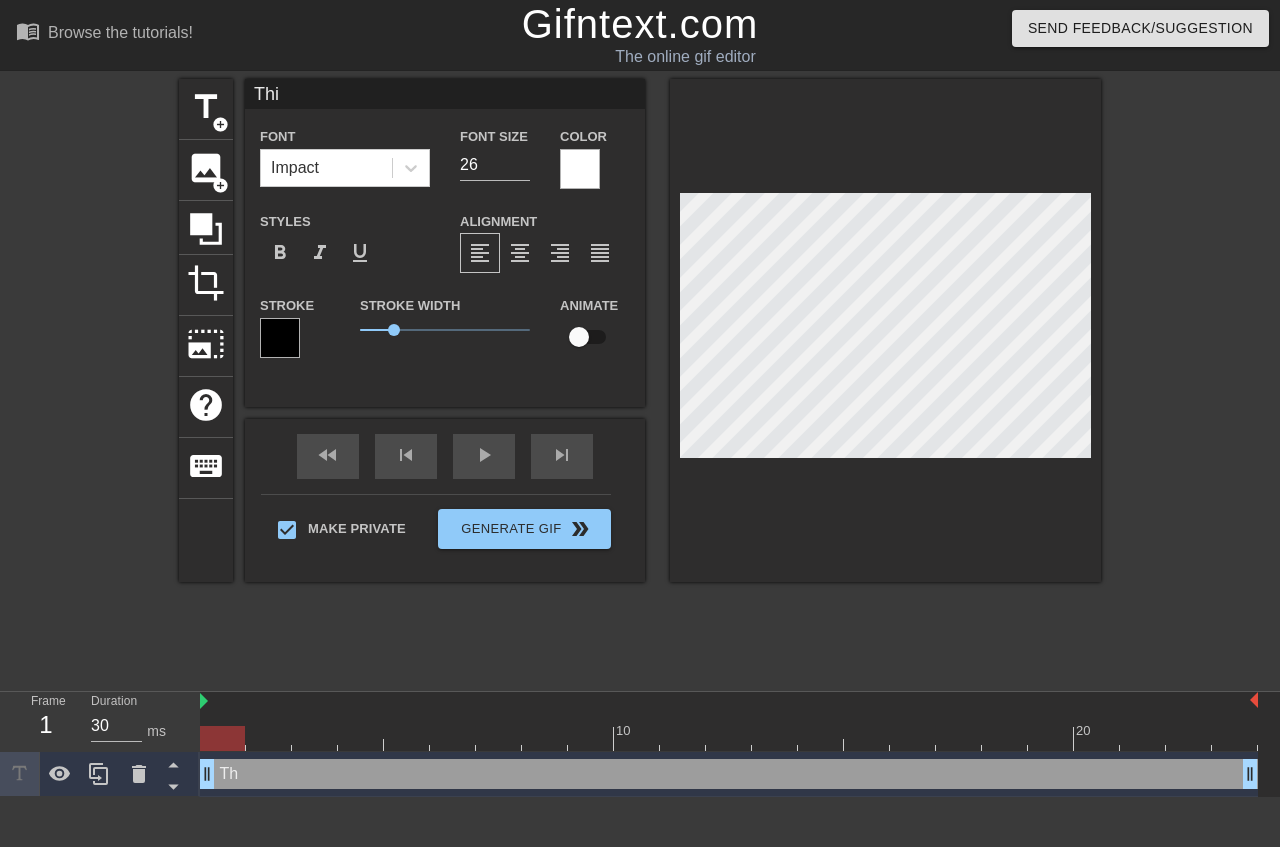 type on "This" 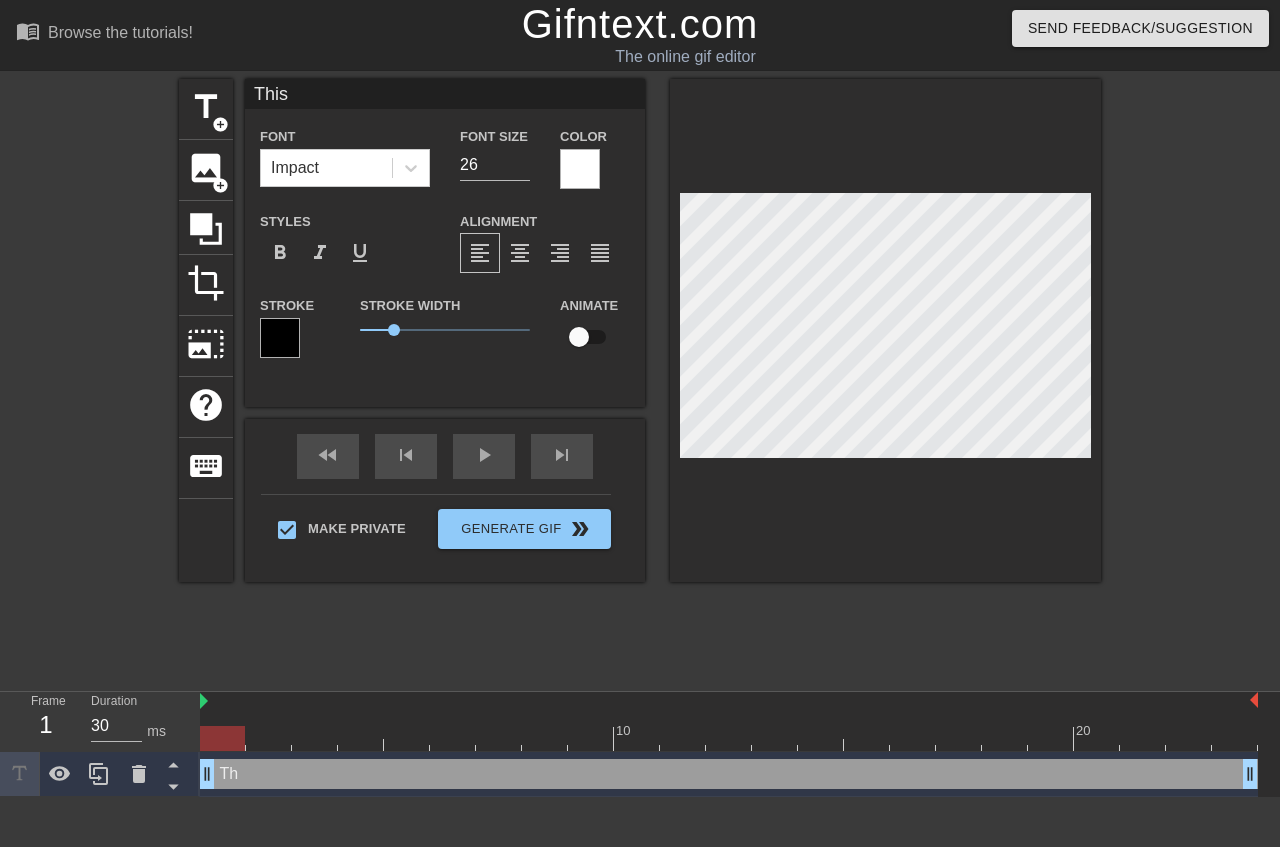 type on "This" 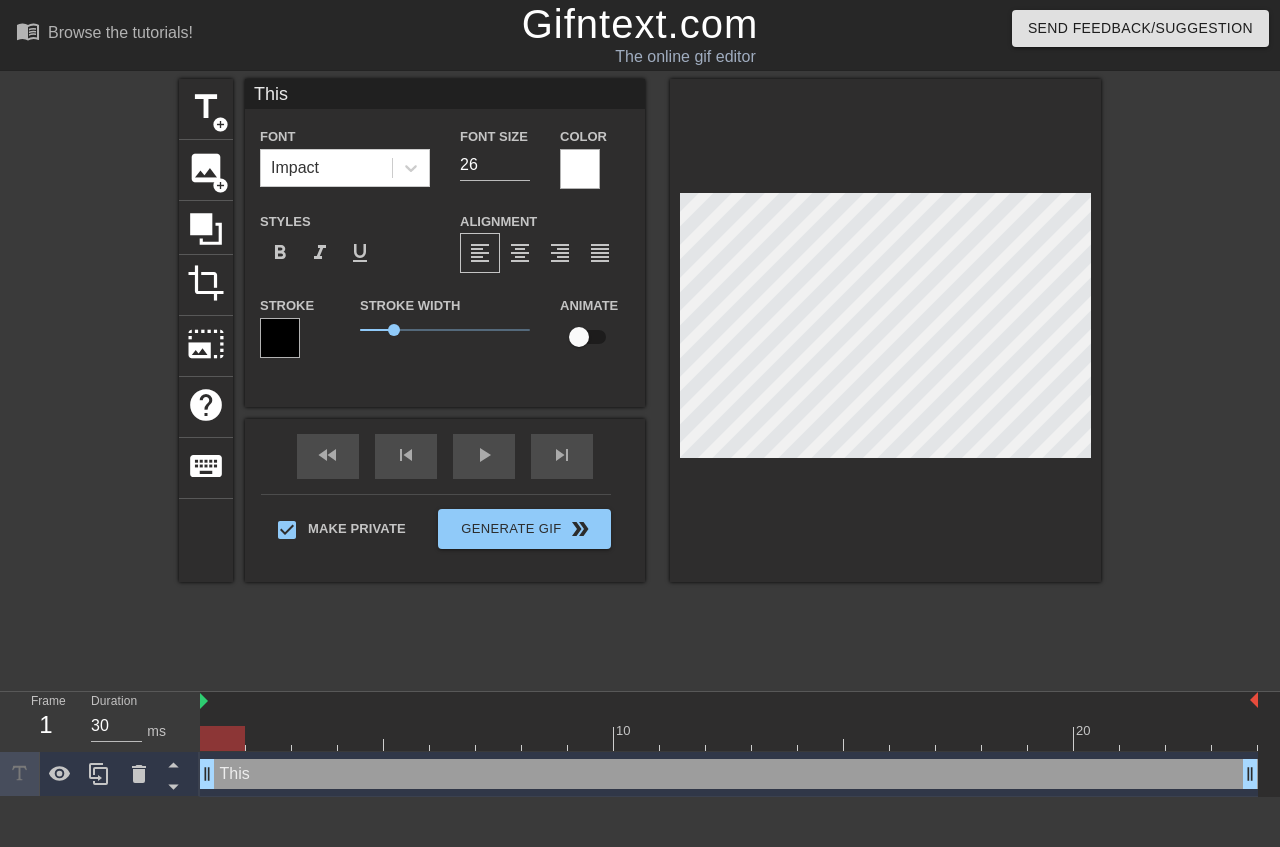 type on "This M" 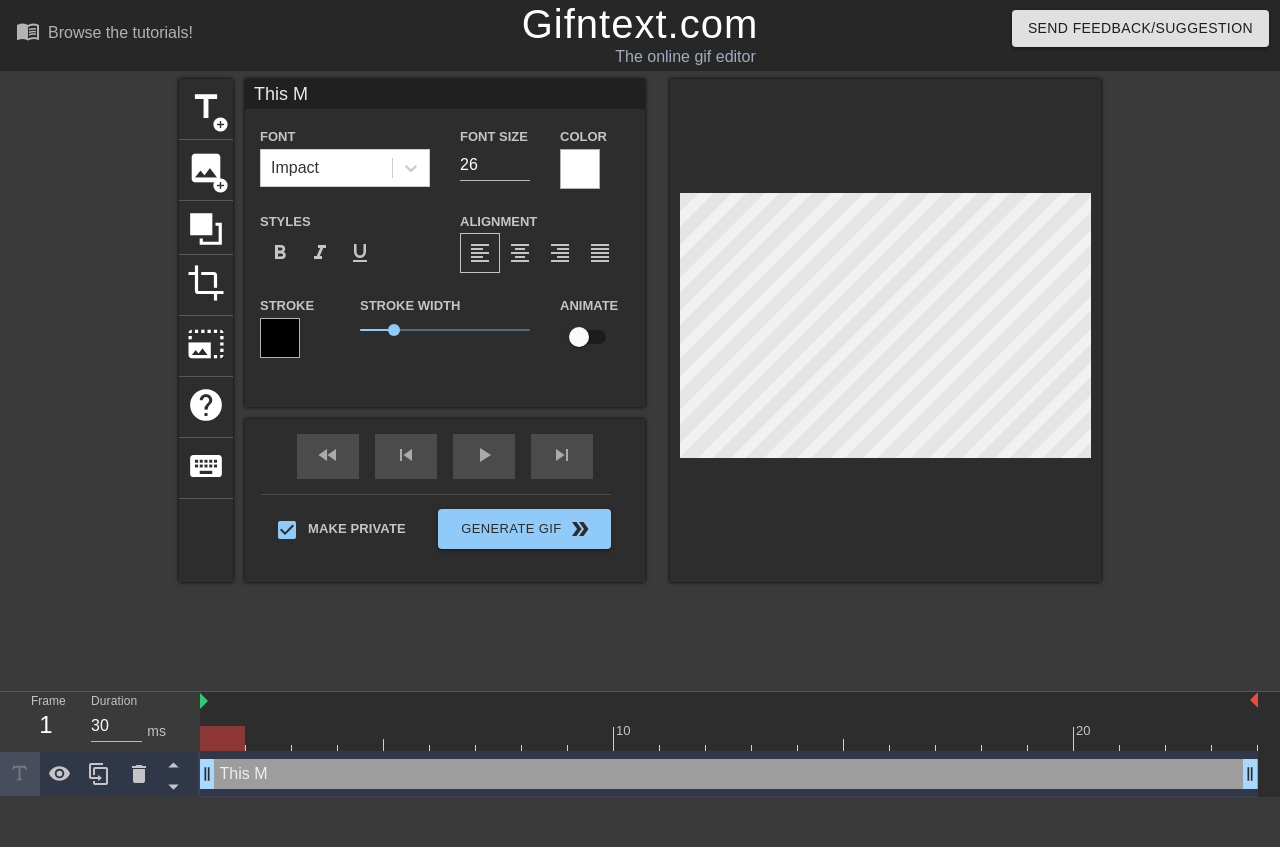 type on "This MA" 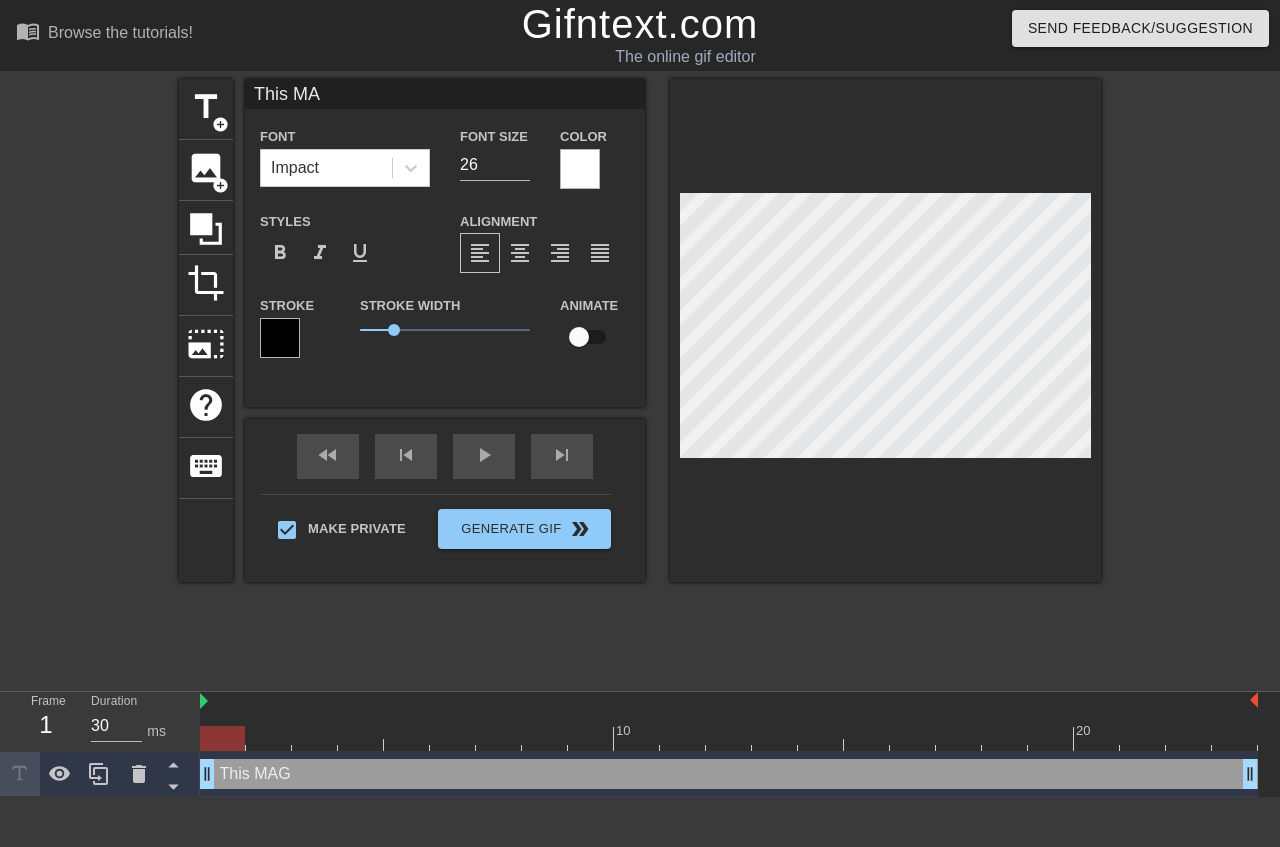 type on "This MAG" 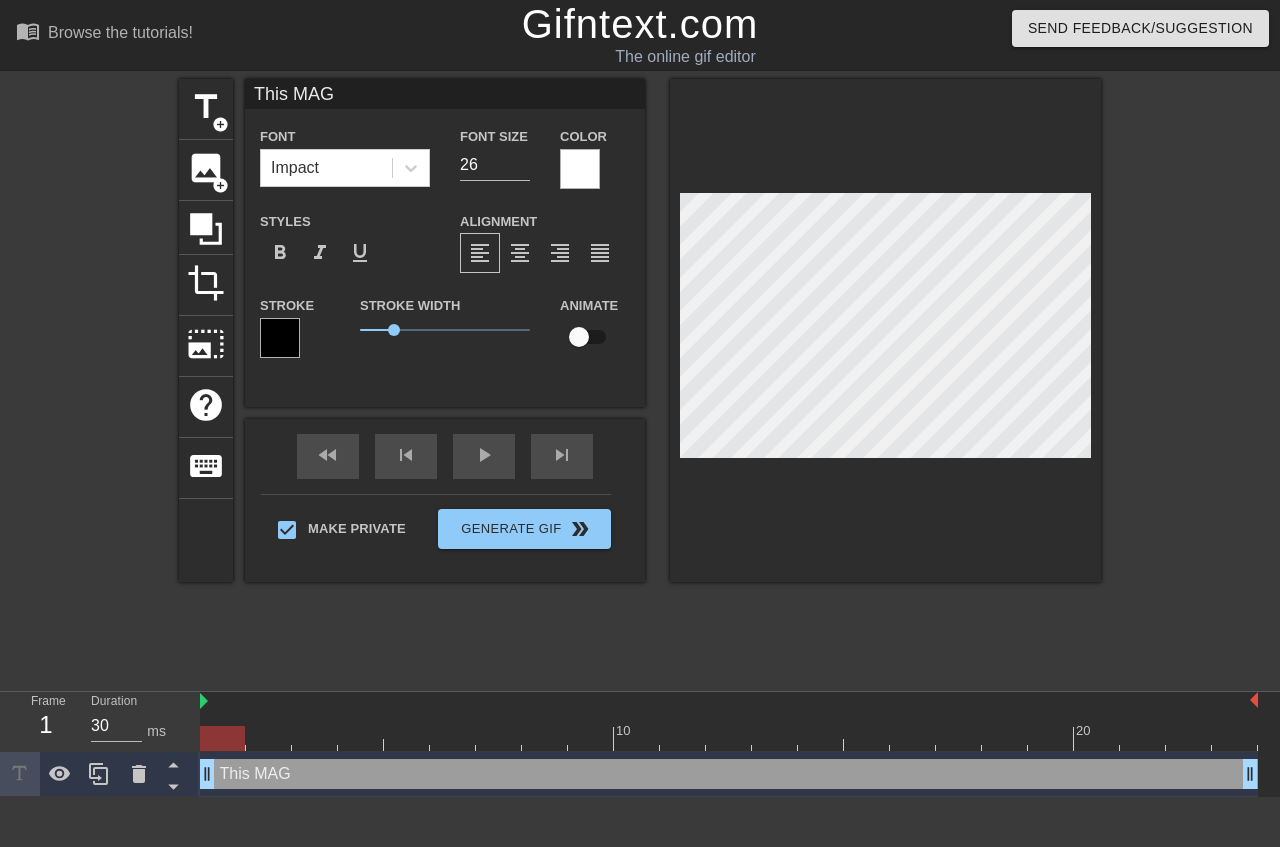 type on "This MAGA" 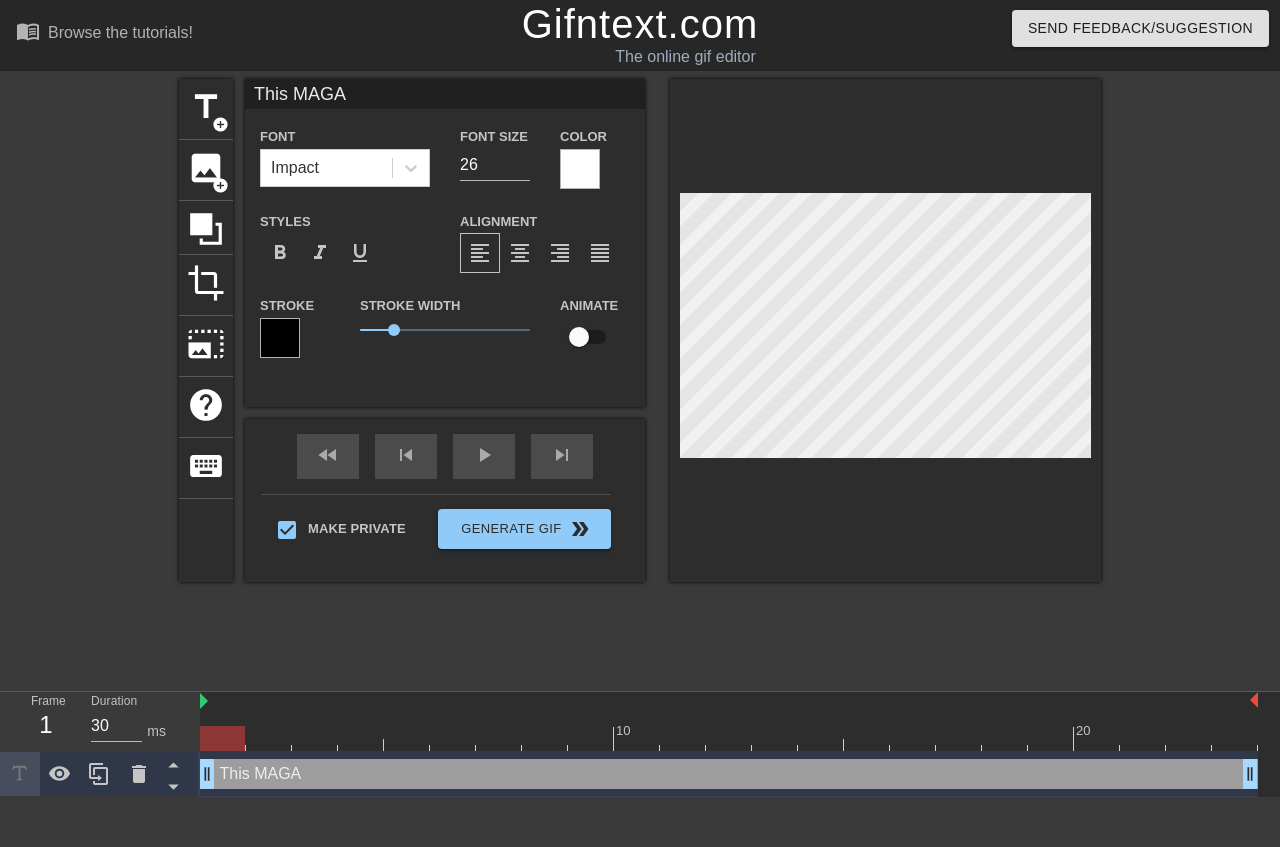 type on "This MAGA" 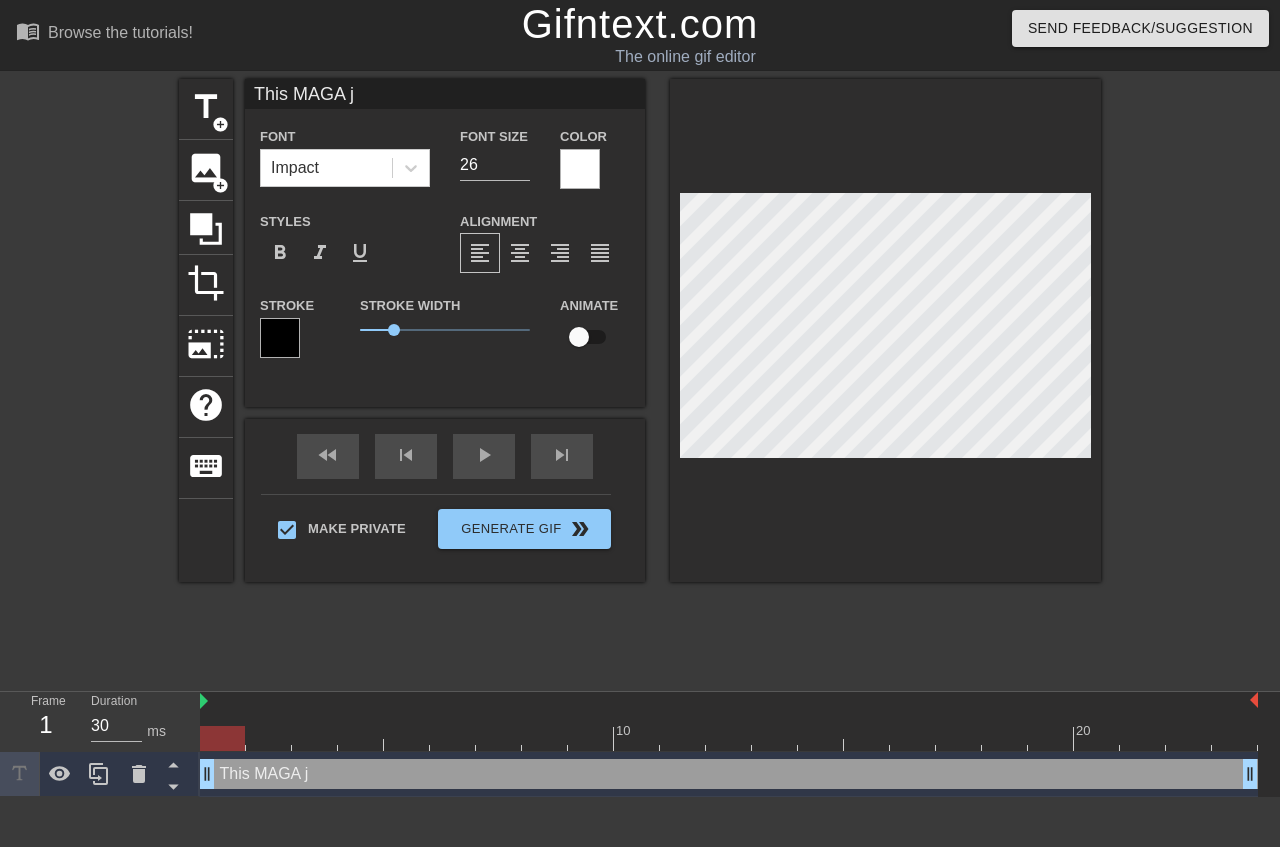 type on "This MAGA je" 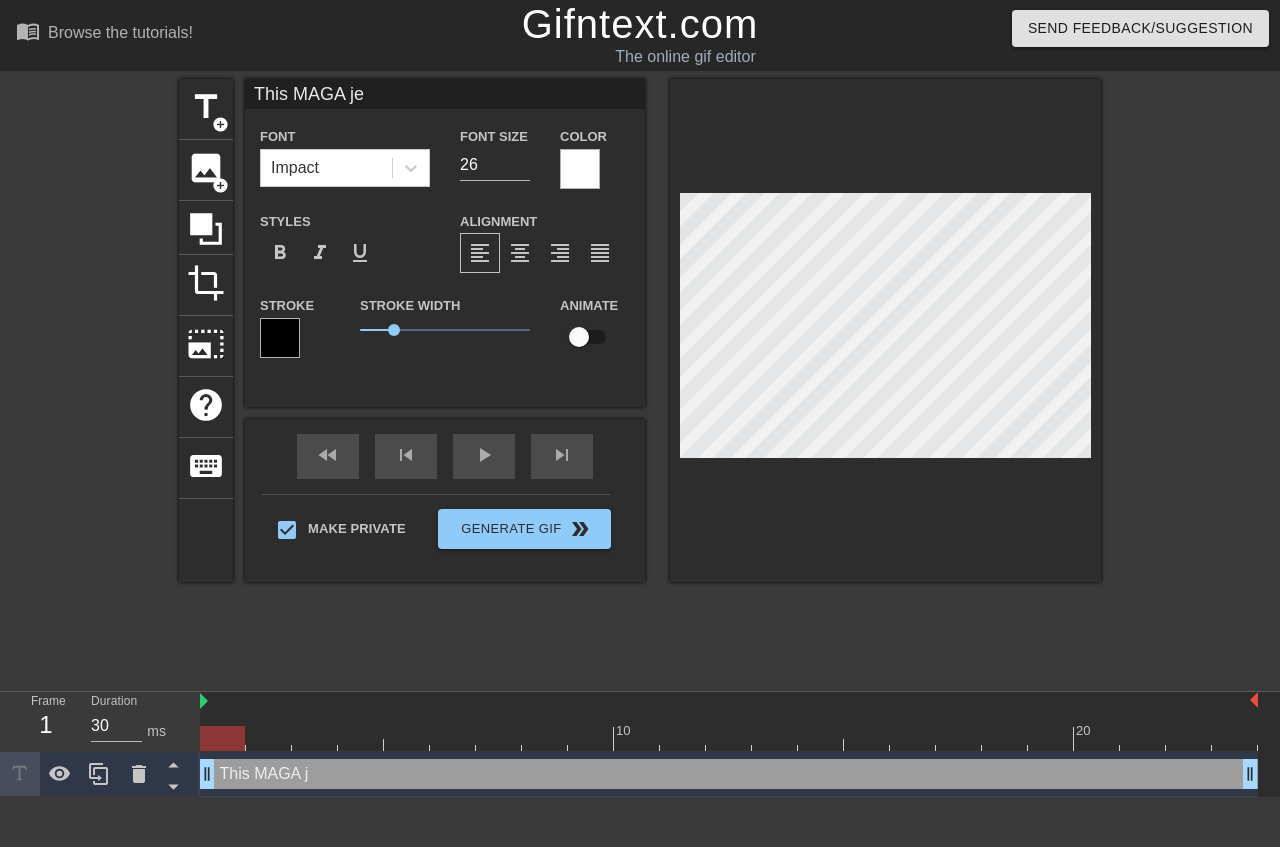type on "This MAGA jer" 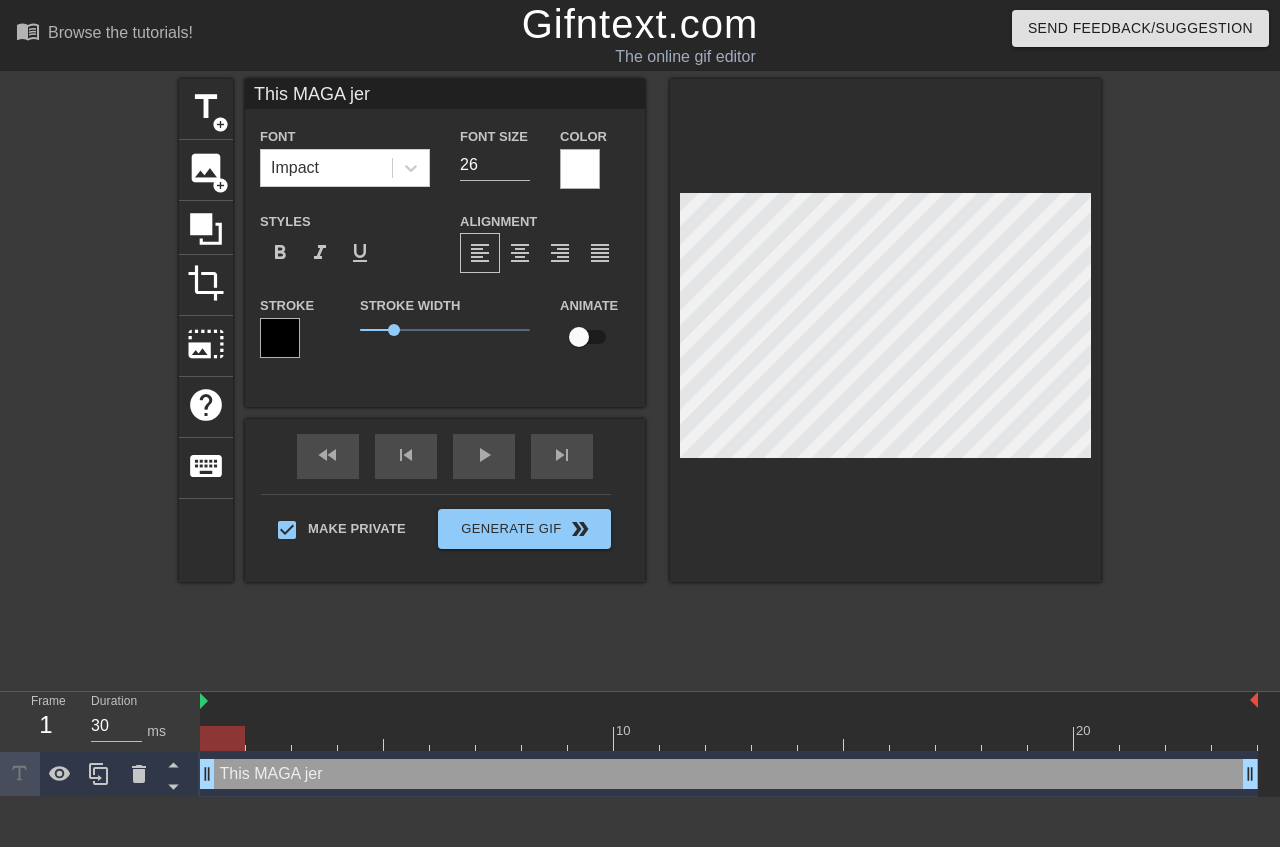 scroll, scrollTop: 0, scrollLeft: 5, axis: horizontal 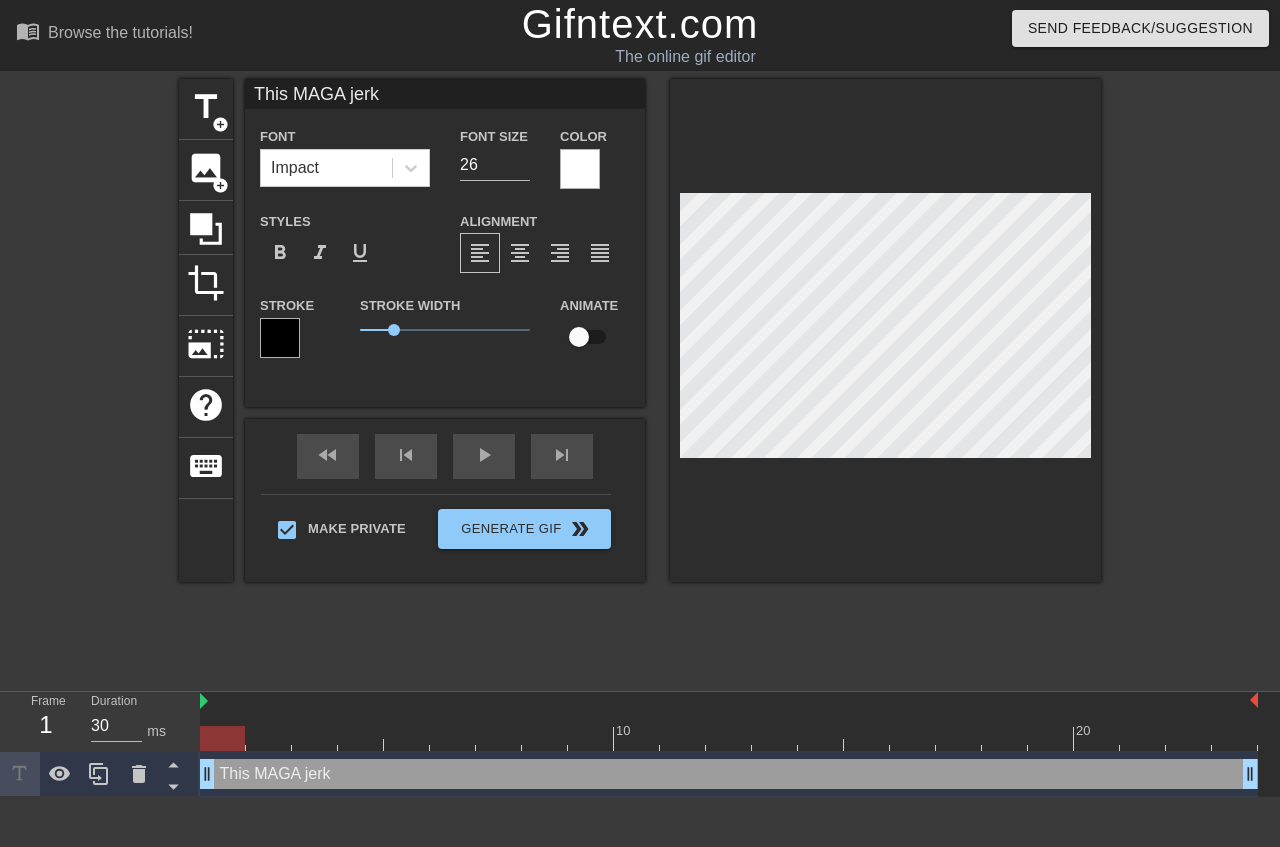 type on "This MAGA jerk" 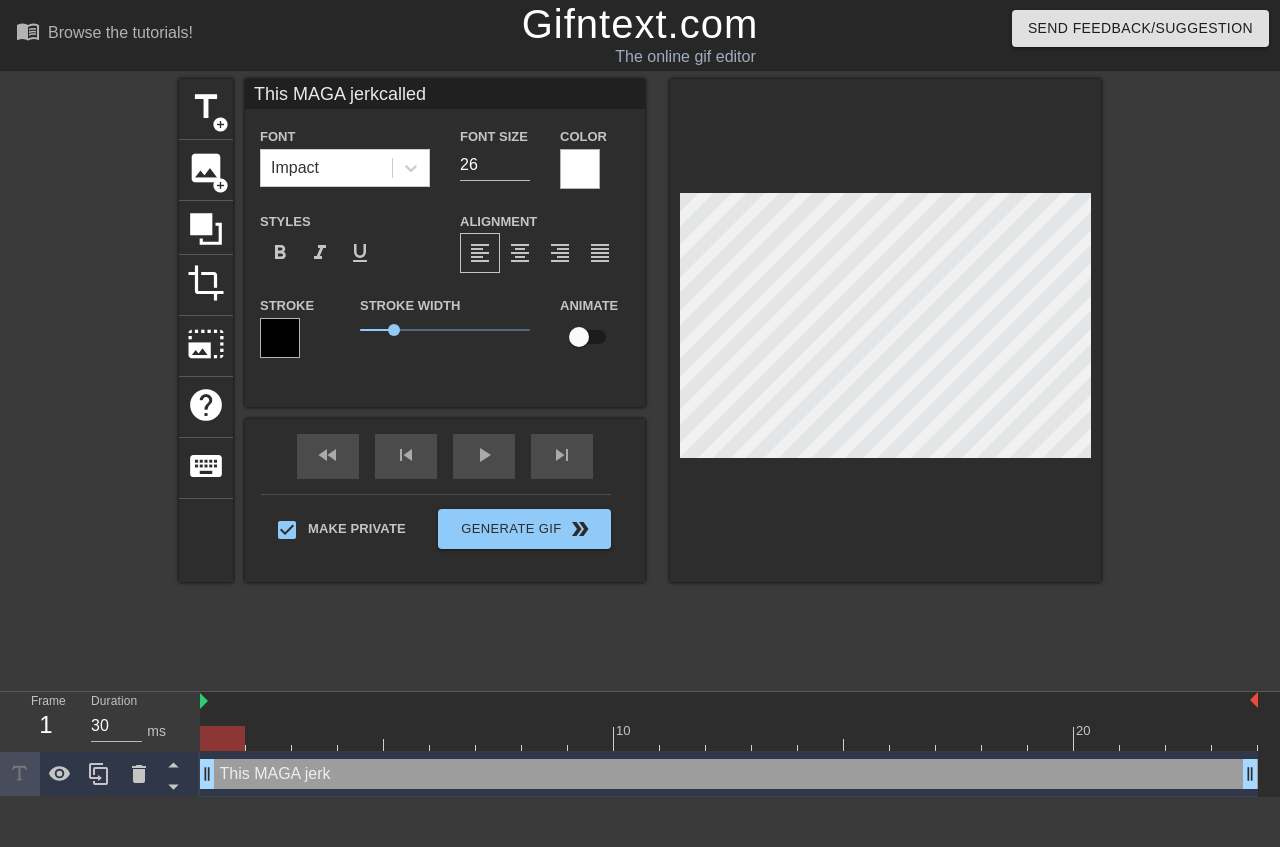 type on "This MAGA jerkca" 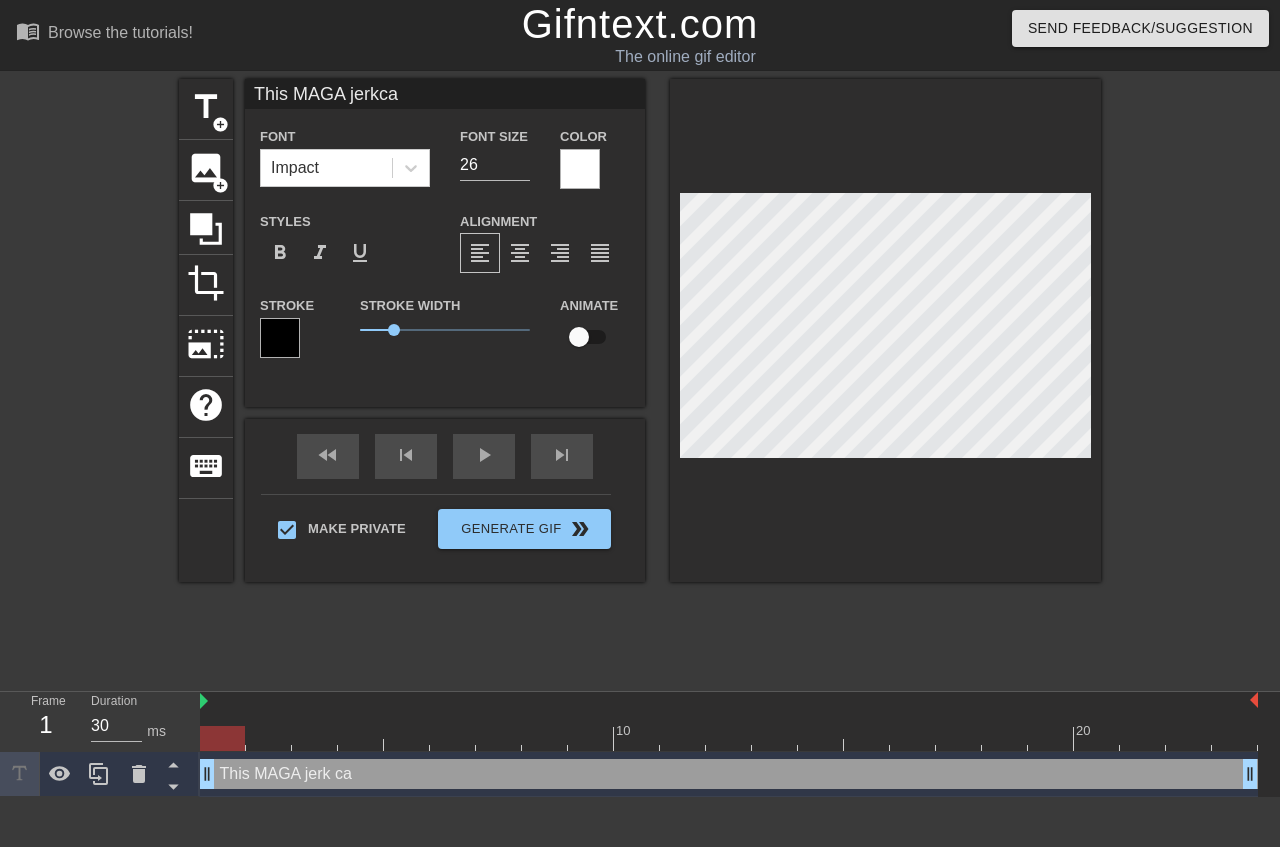 type on "This MAGA jerkcal" 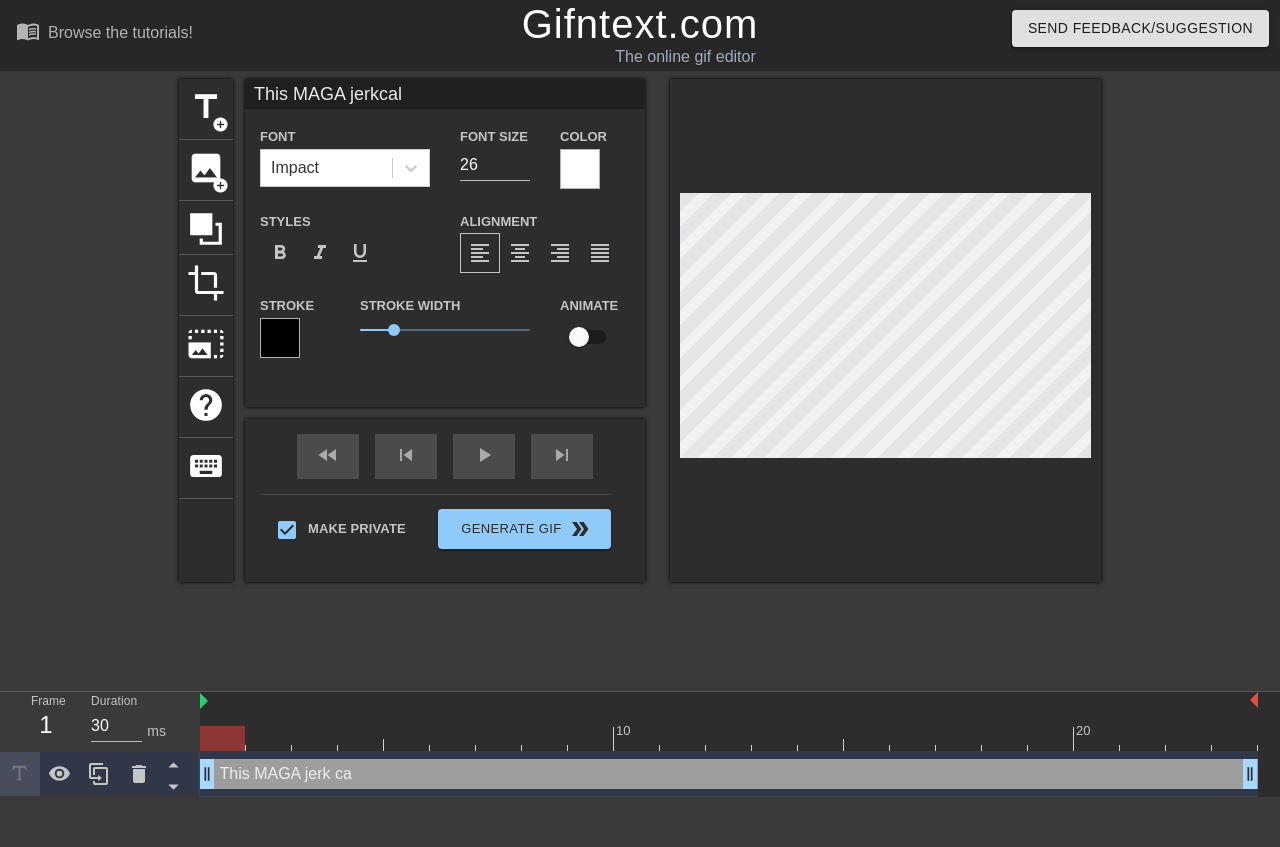 type on "This MAGA jerkcall" 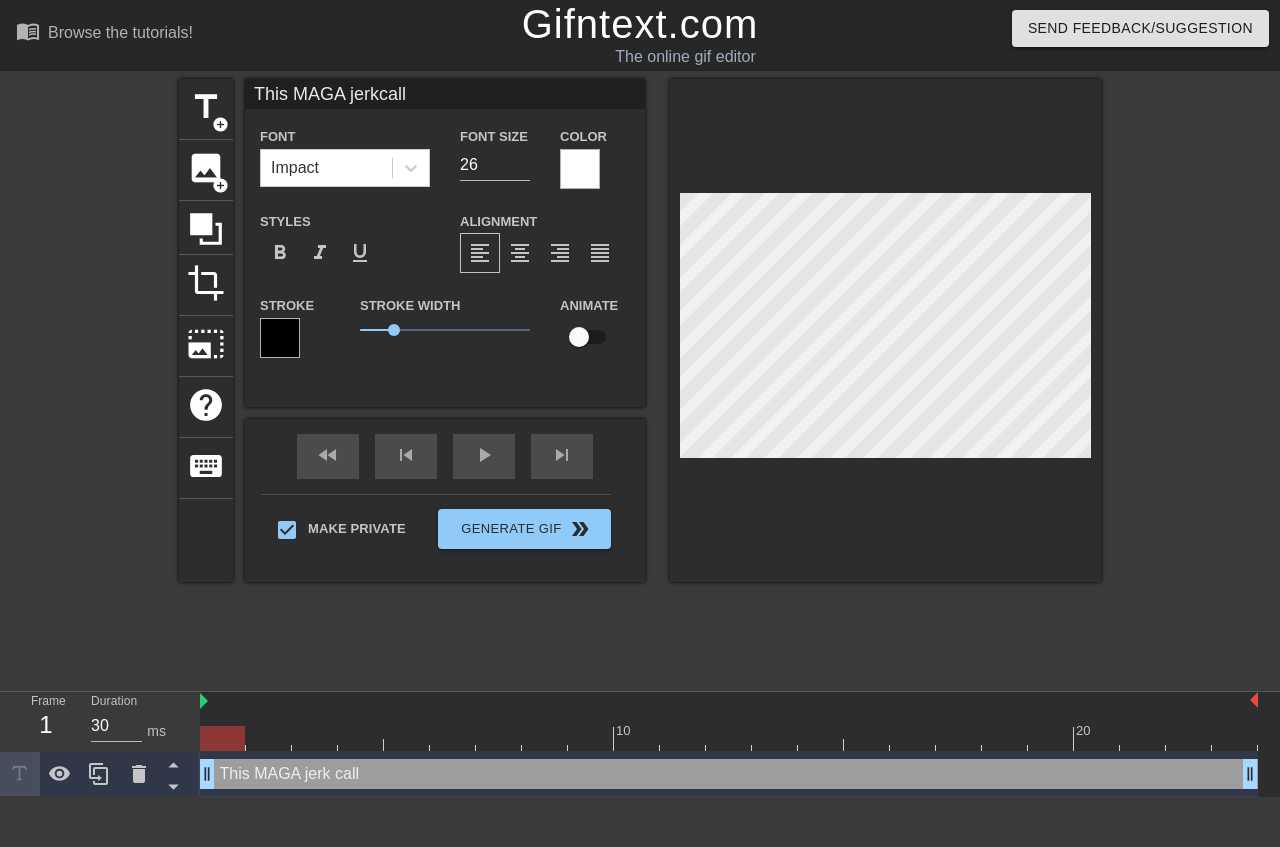 type on "This MAGA jerkcalle" 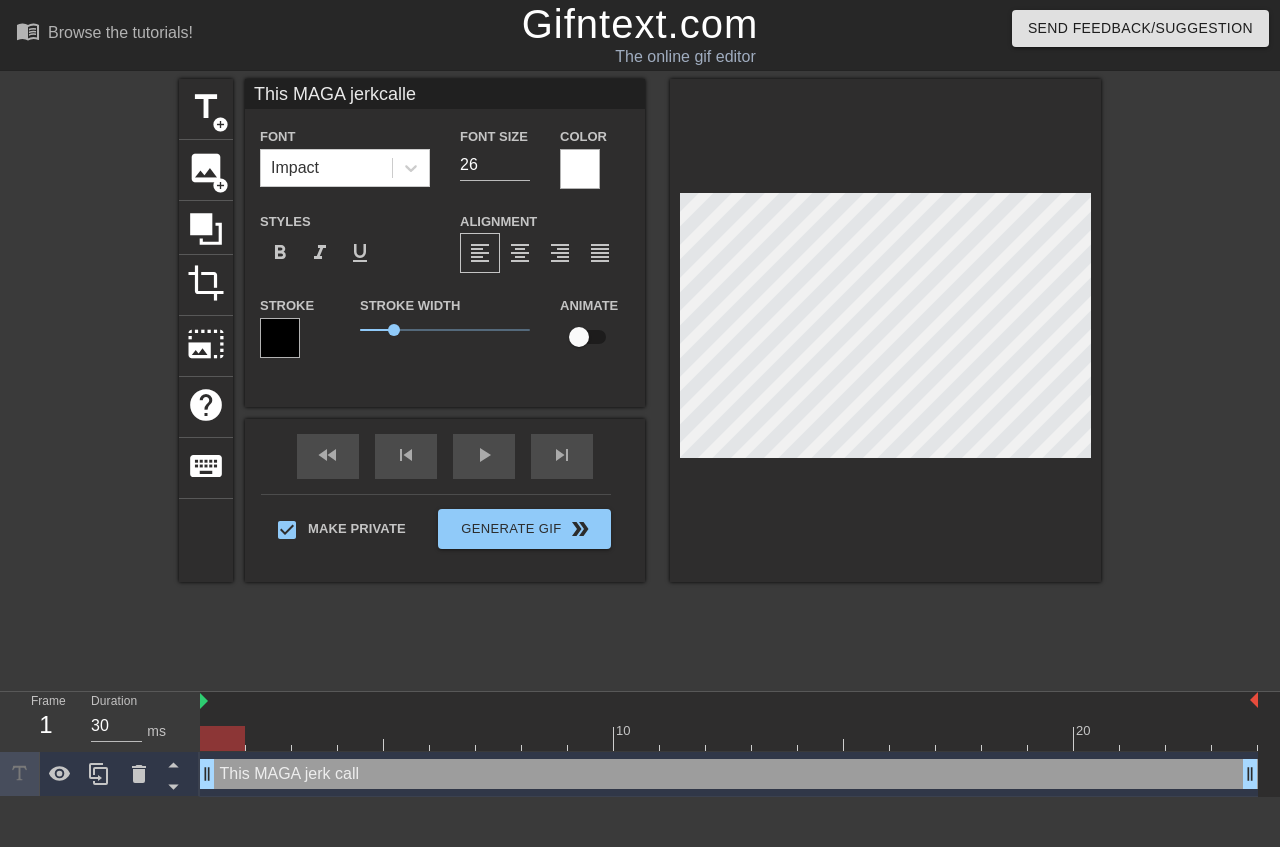 type on "This MAGA jerkcalled" 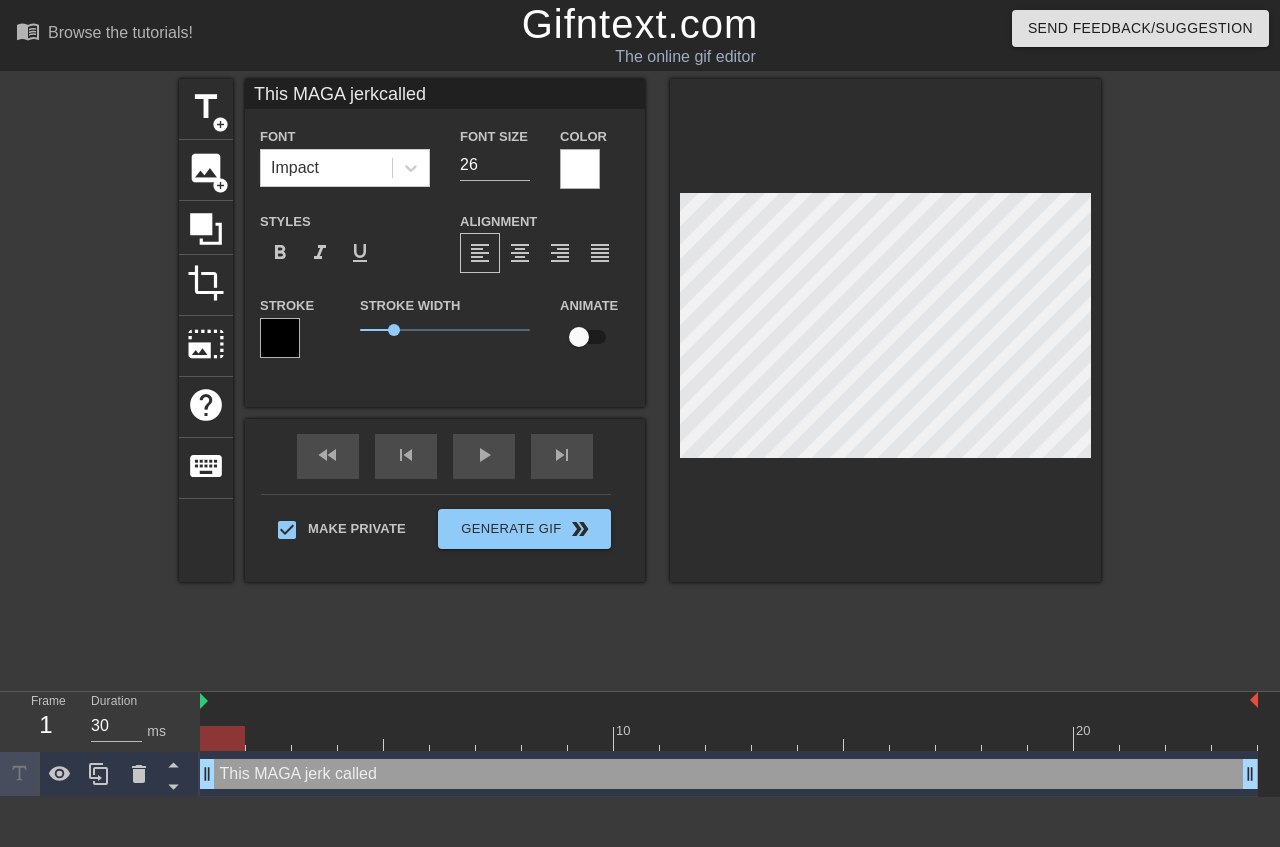 type on "This MAGA jerkcalled" 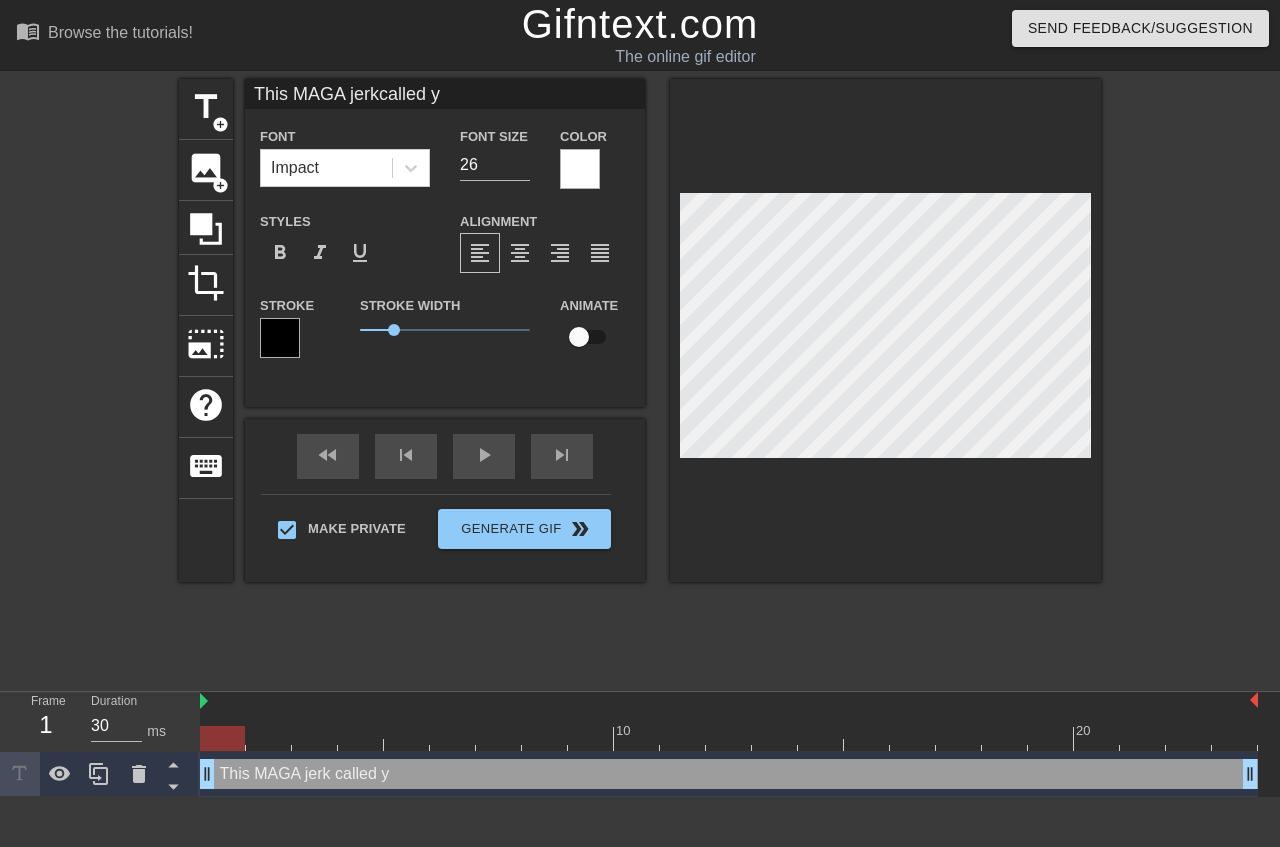 type on "This MAGA jerkcalled yo" 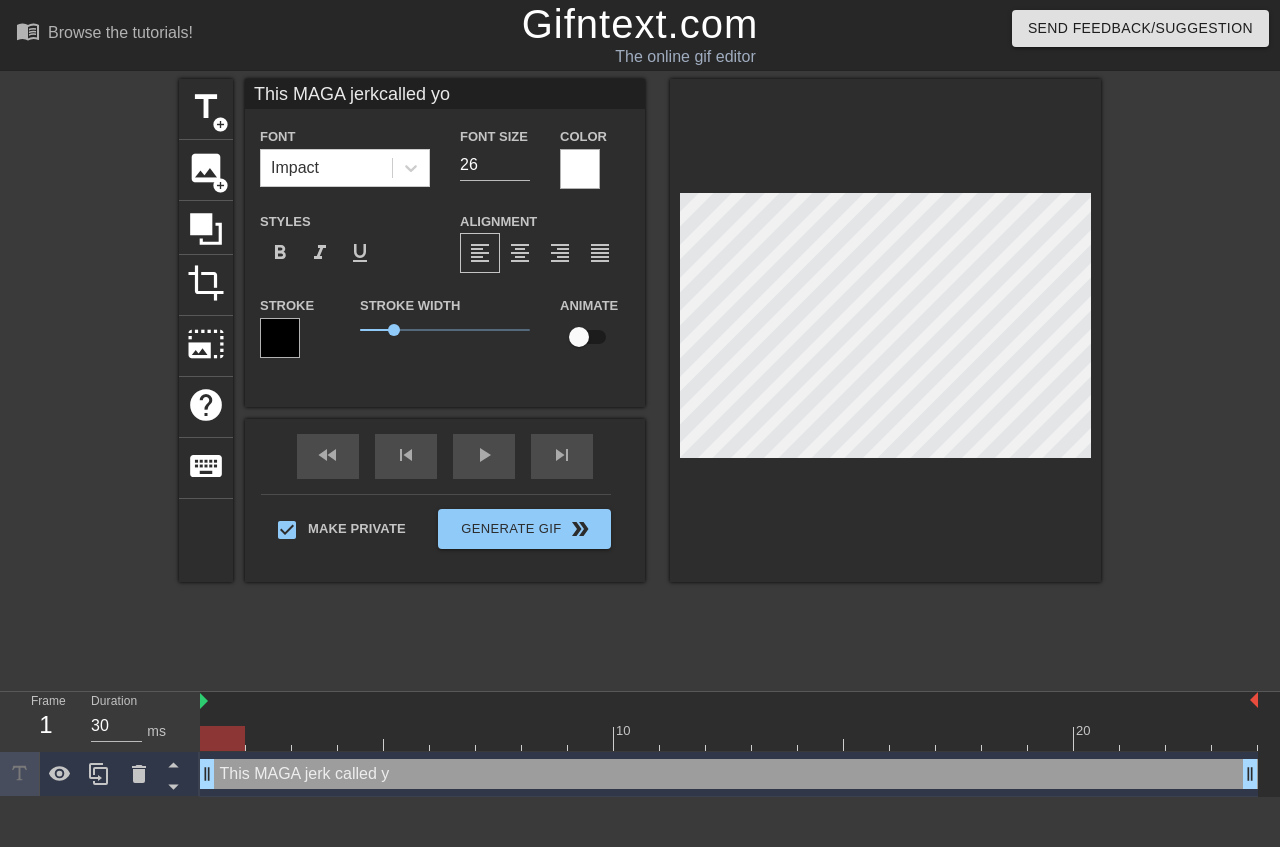 type on "This MAGA jerkcalled you" 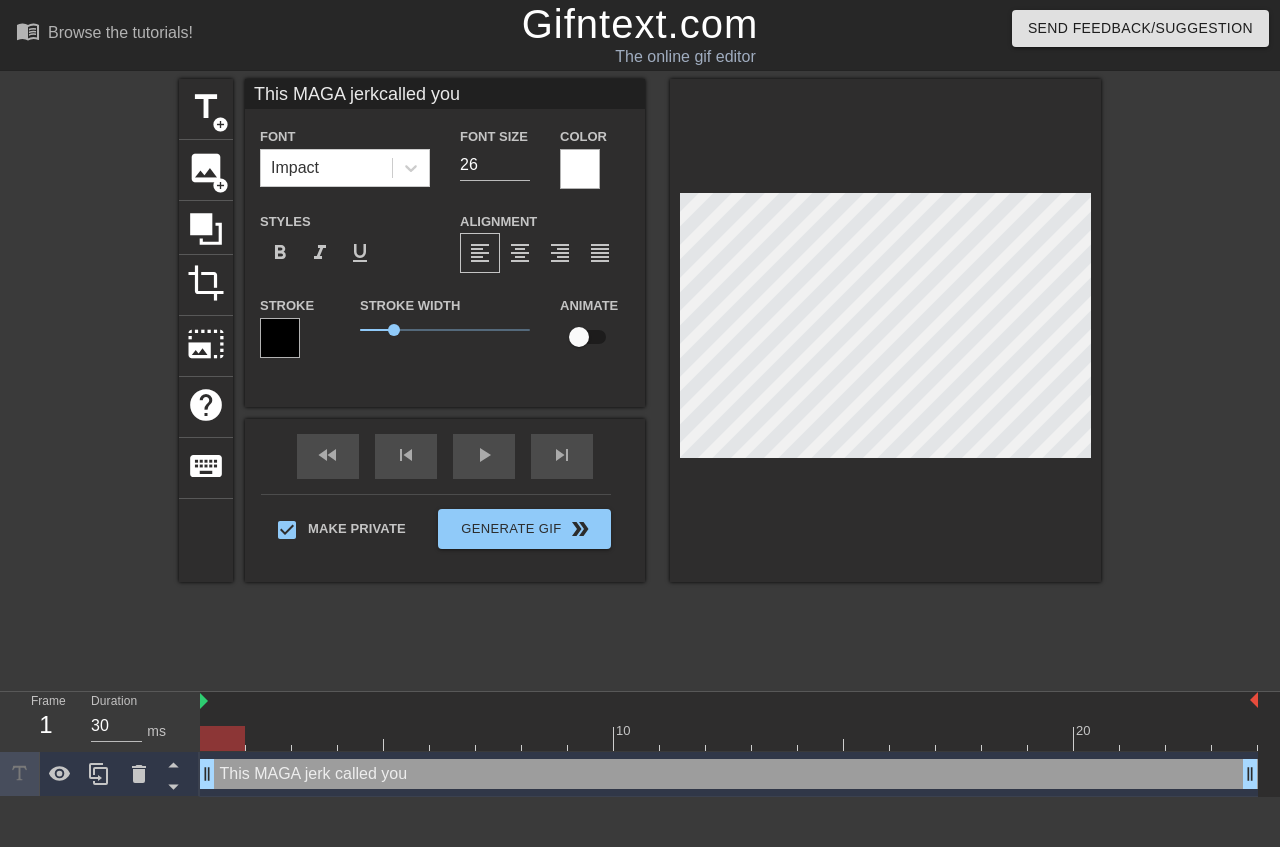 type on "This MAGA jerkcalled your" 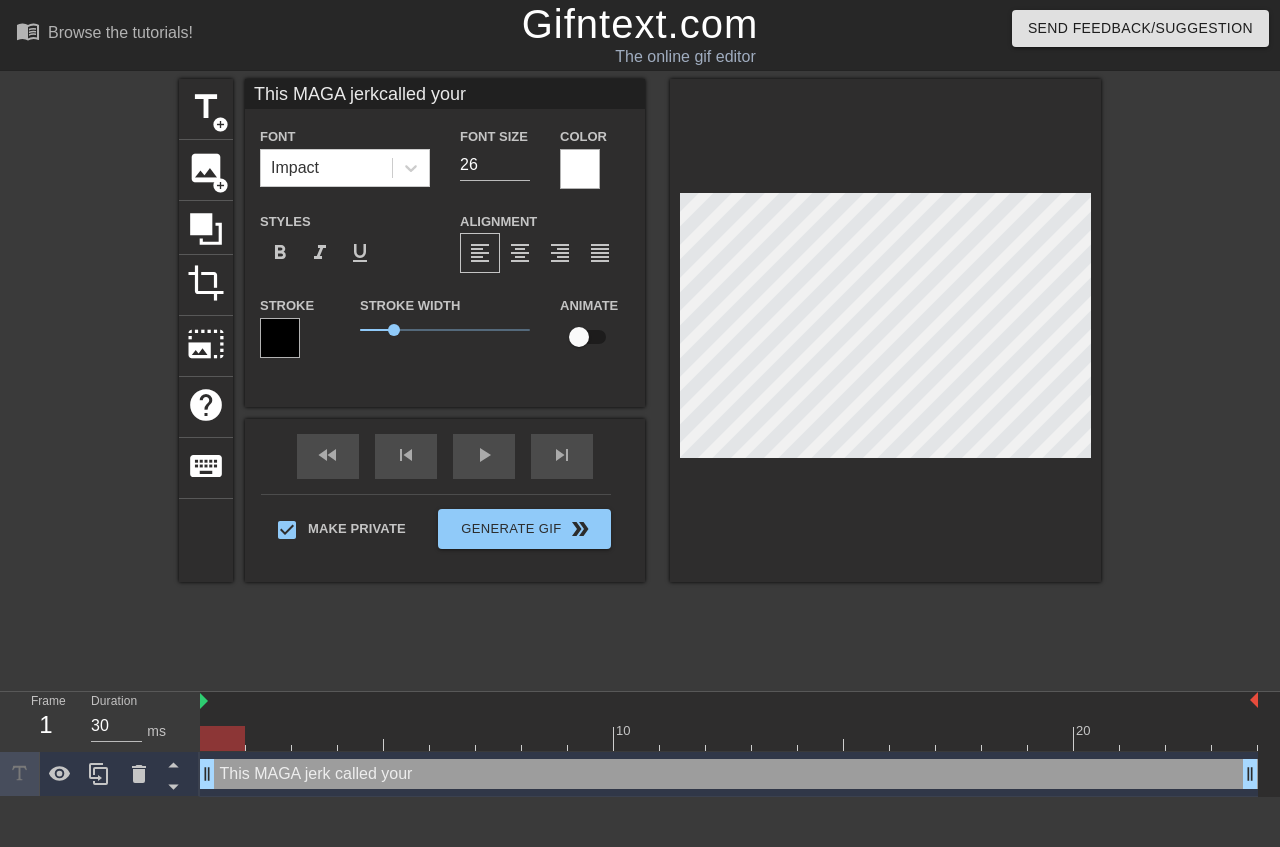 type on "This MAGA jerkcalled your" 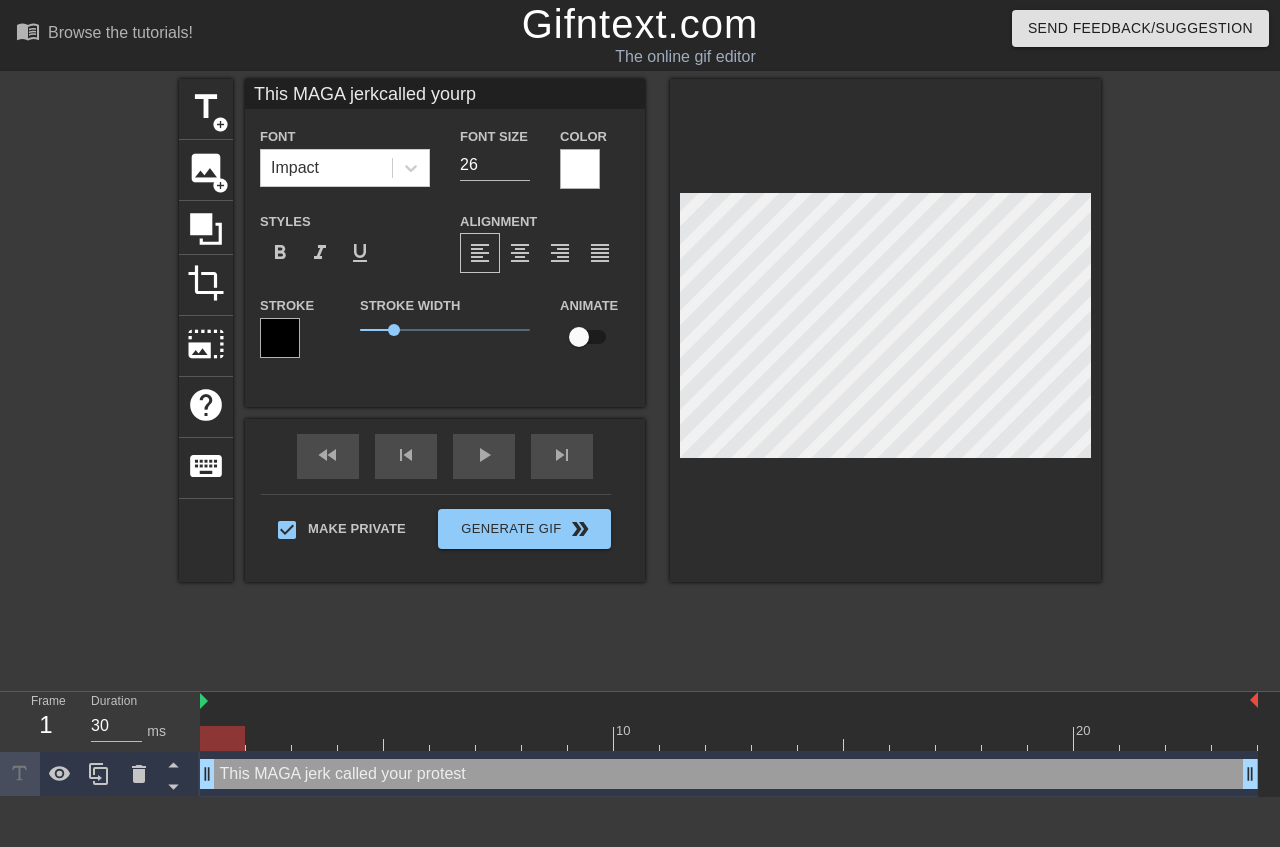 type on "This MAGA jerkcalled yourpr" 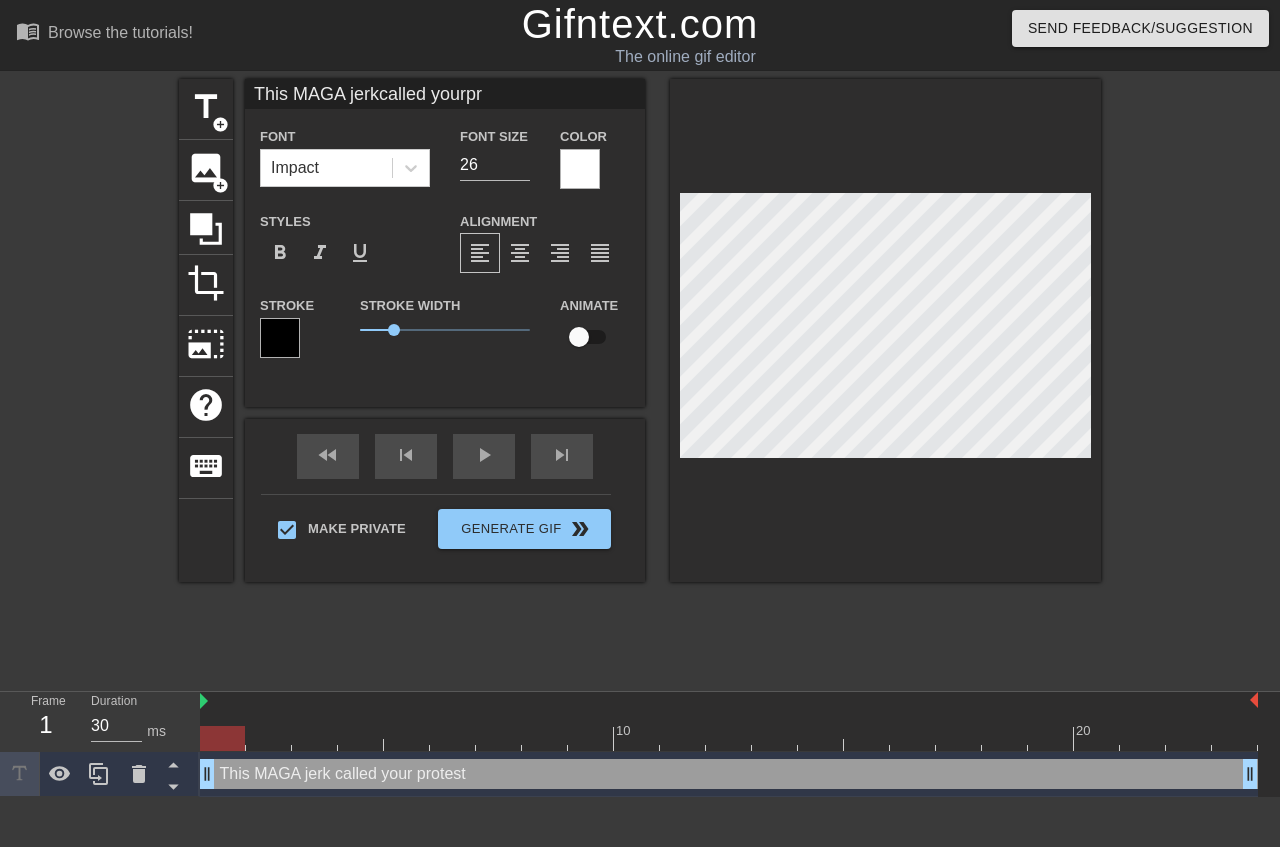 type on "This MAGA jerkcalled yourpro" 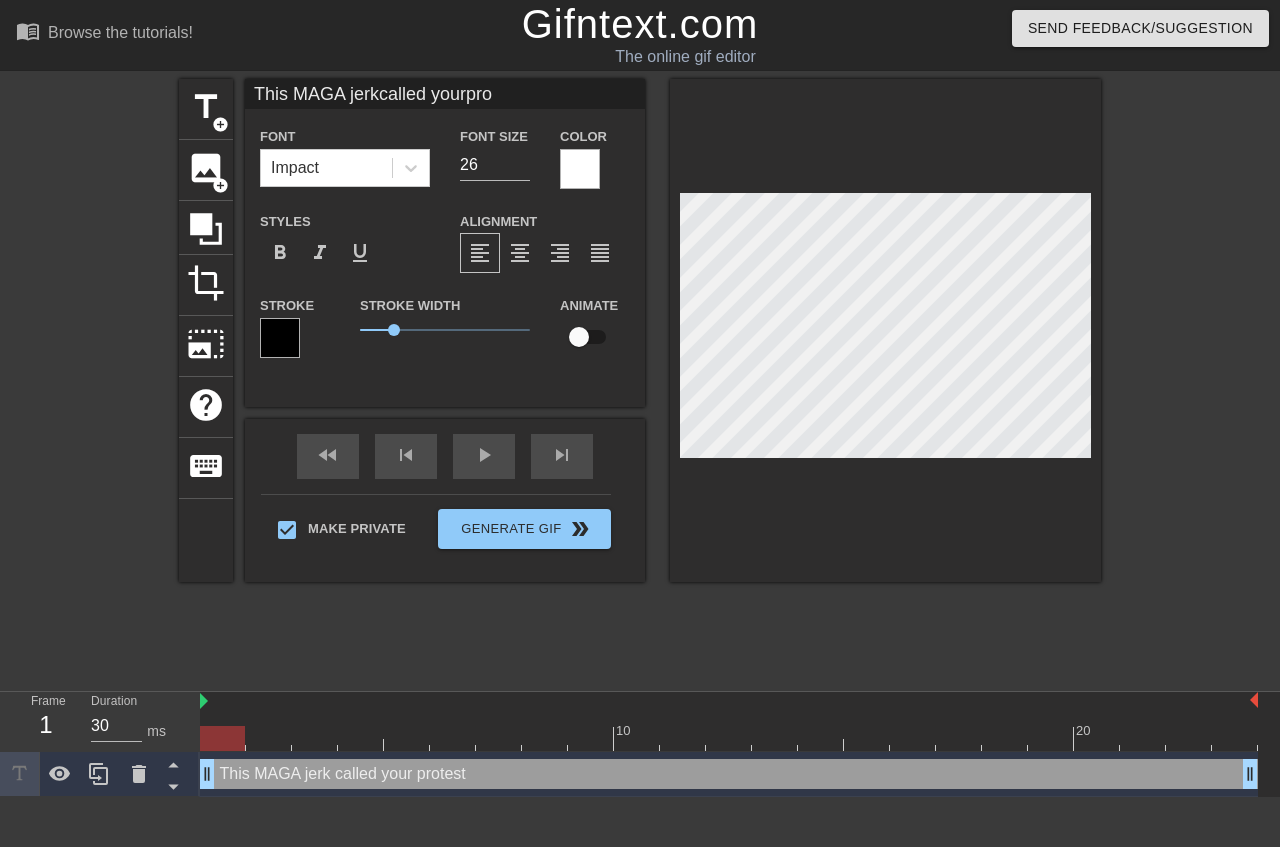 type on "This MAGA jerkcalled yourprot" 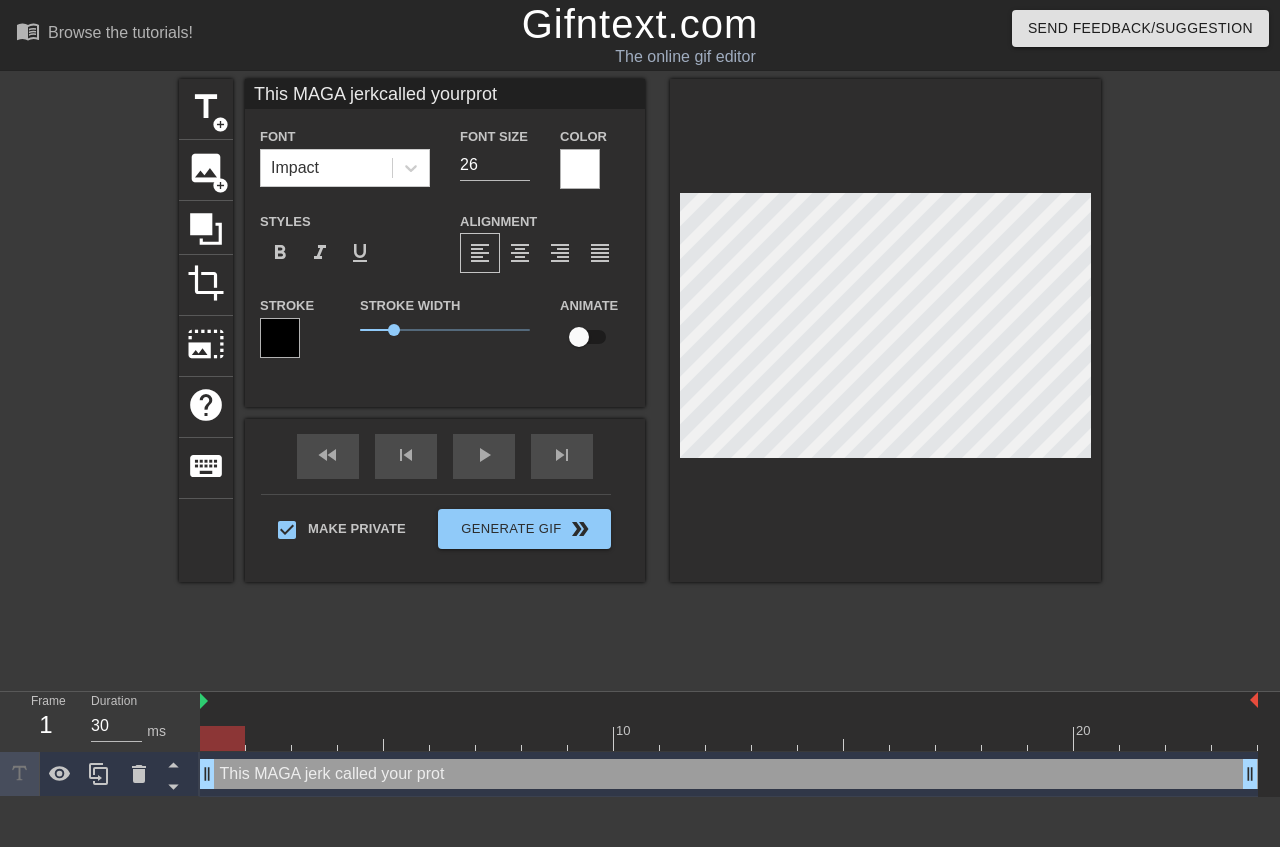 type on "This MAGA jerkcalled yourprote" 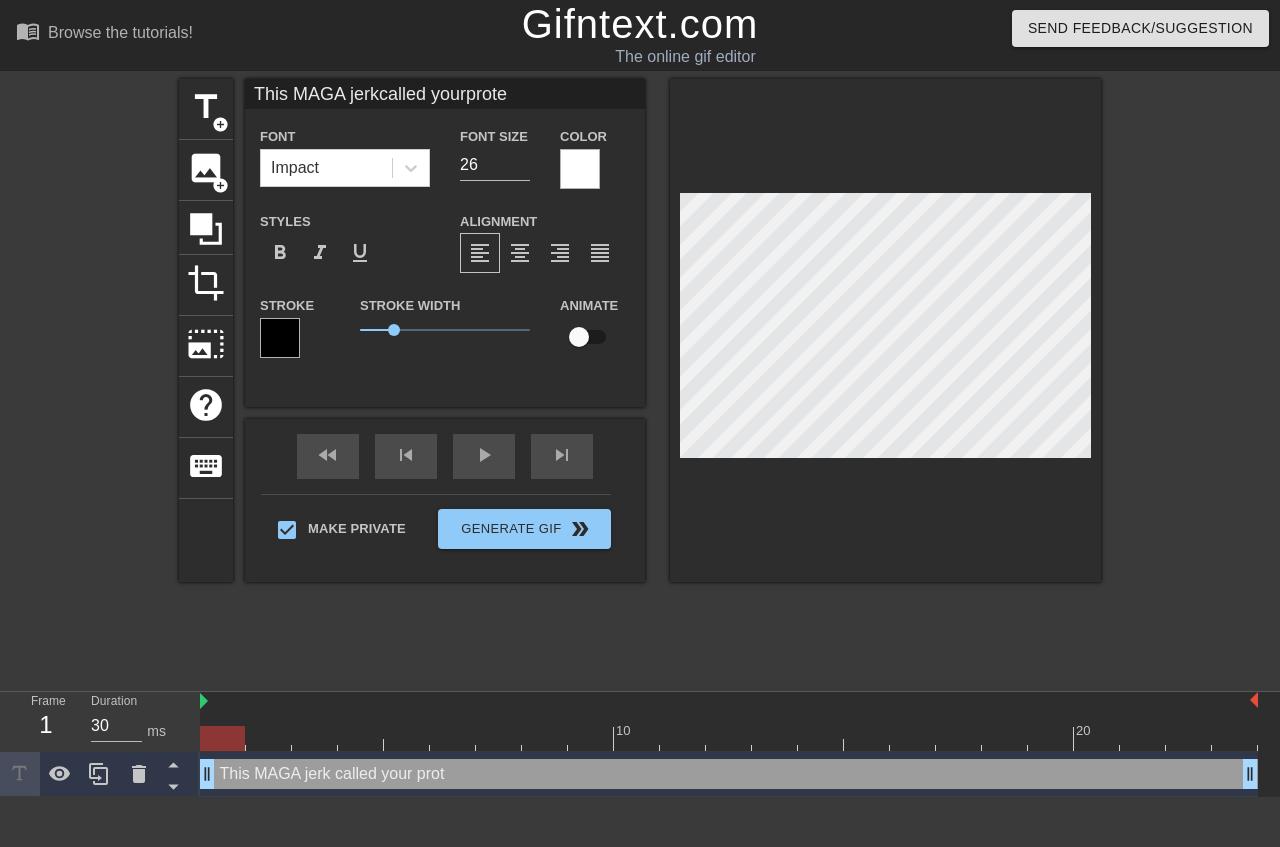 type on "This MAGA jerkcalled yourprotes" 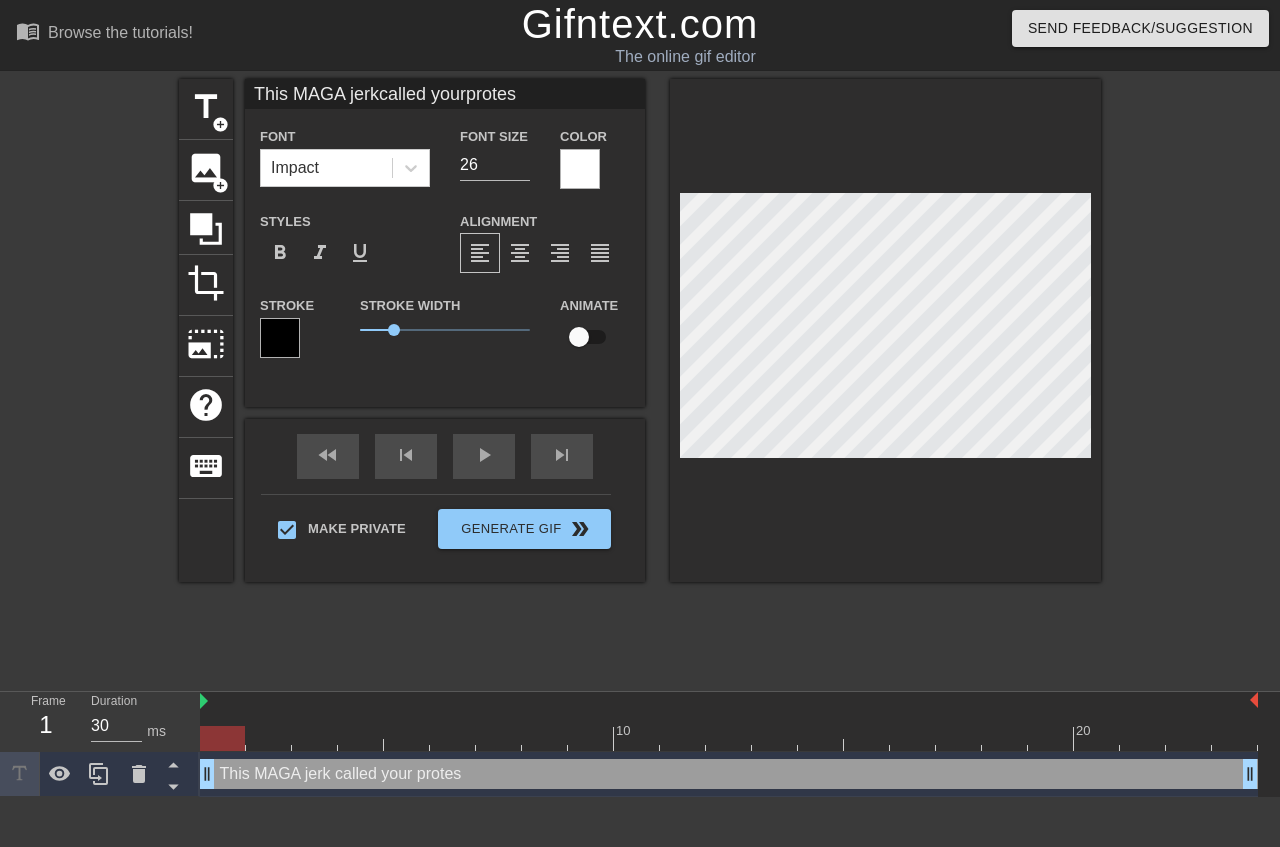 type on "This MAGA jerkcalled yourprotest" 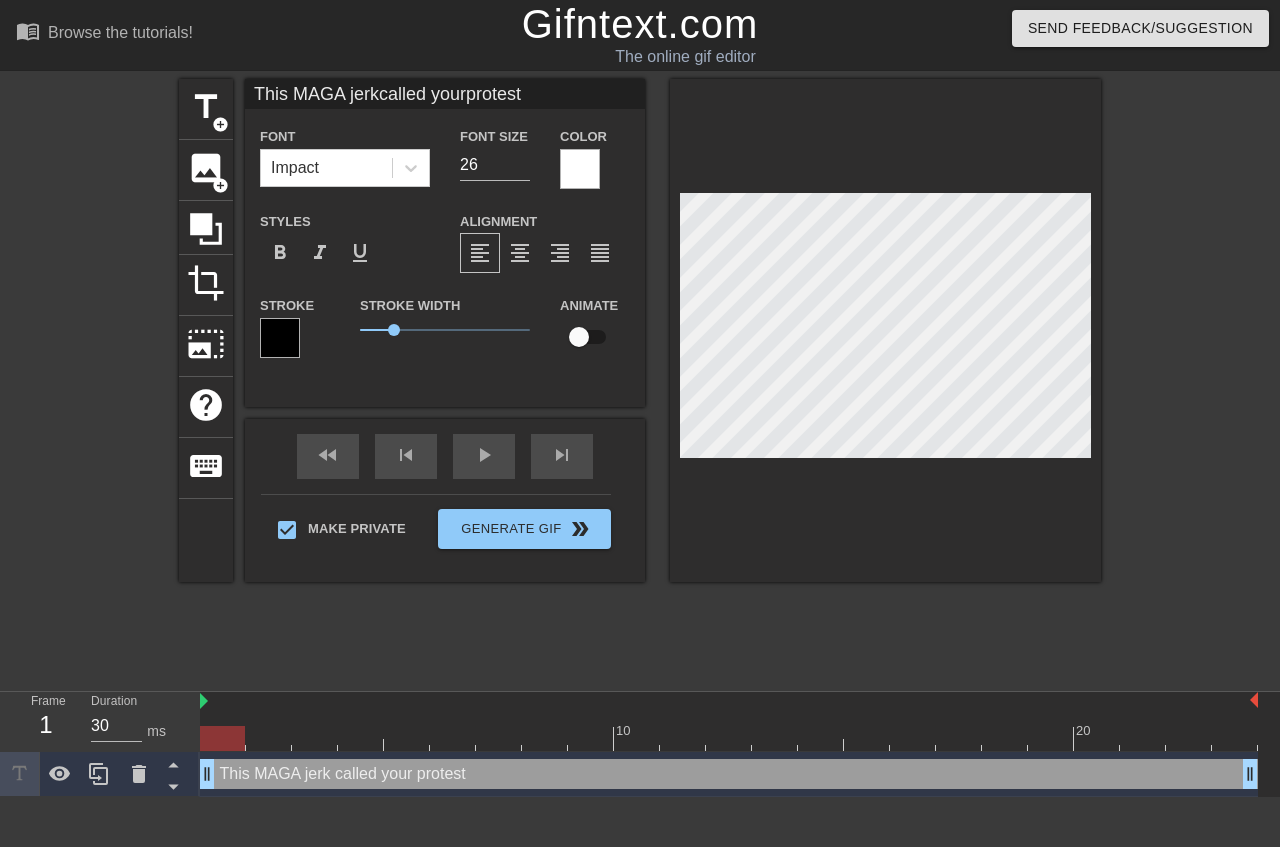 type on "This MAGA jerkcalled yourprotest" 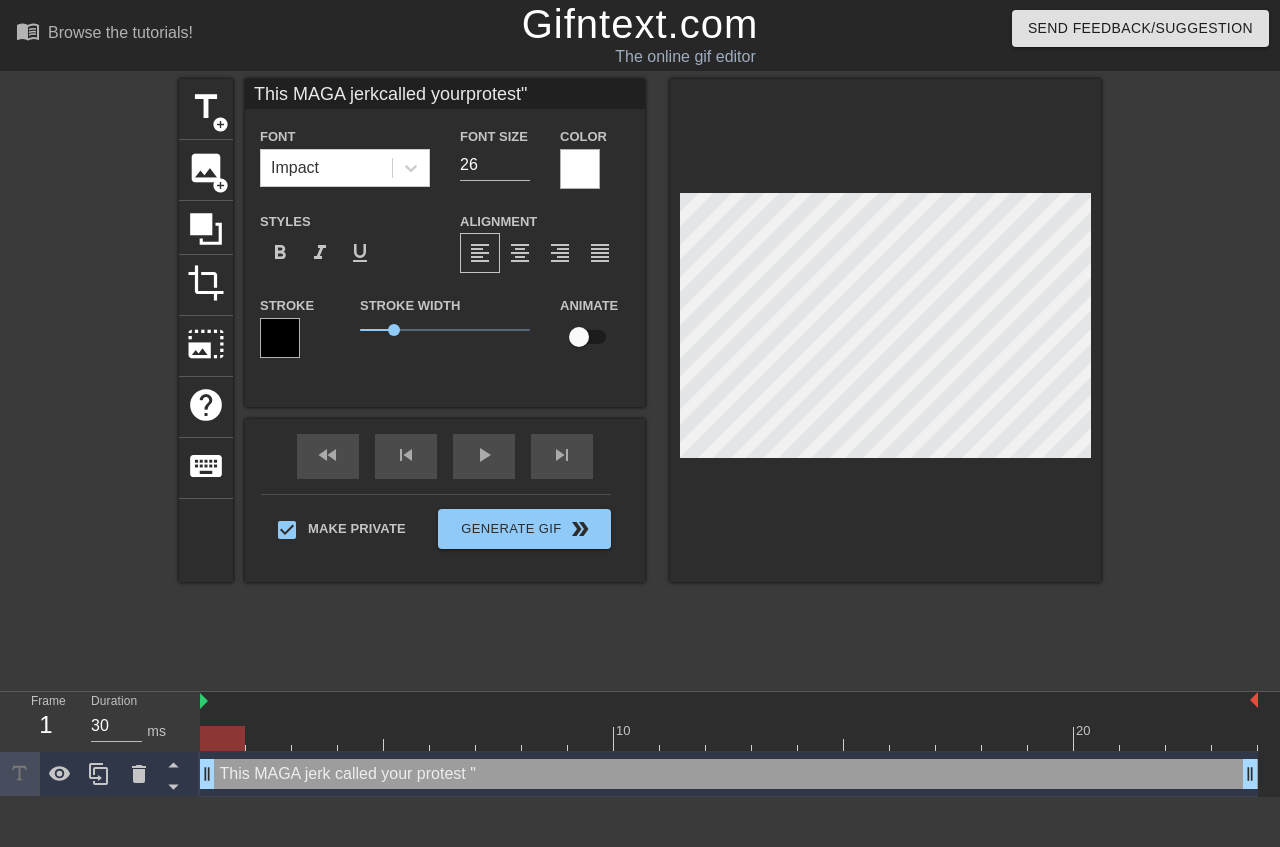type on "This MAGA jerkcalled yourprotest"p" 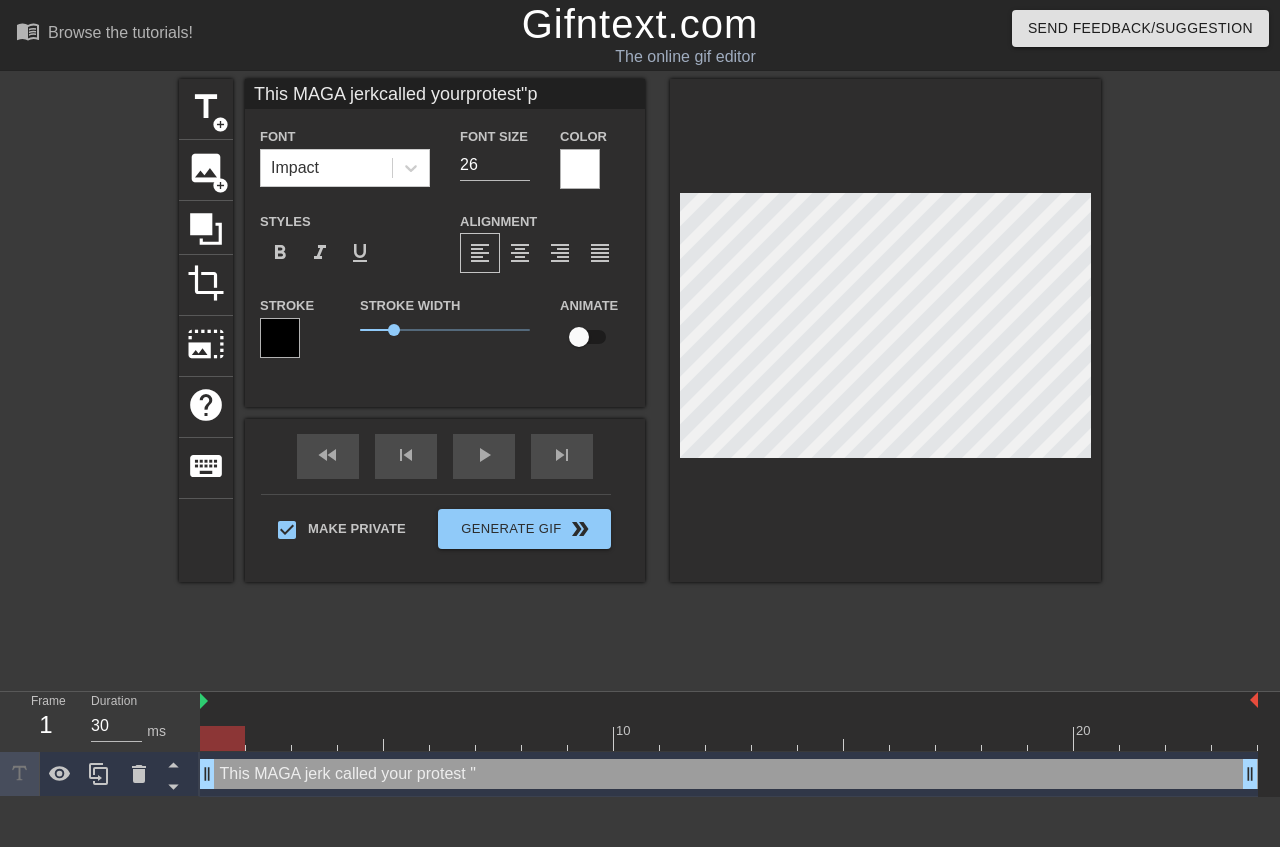 type on "This MAGA jerkcalled yourprotest"pa" 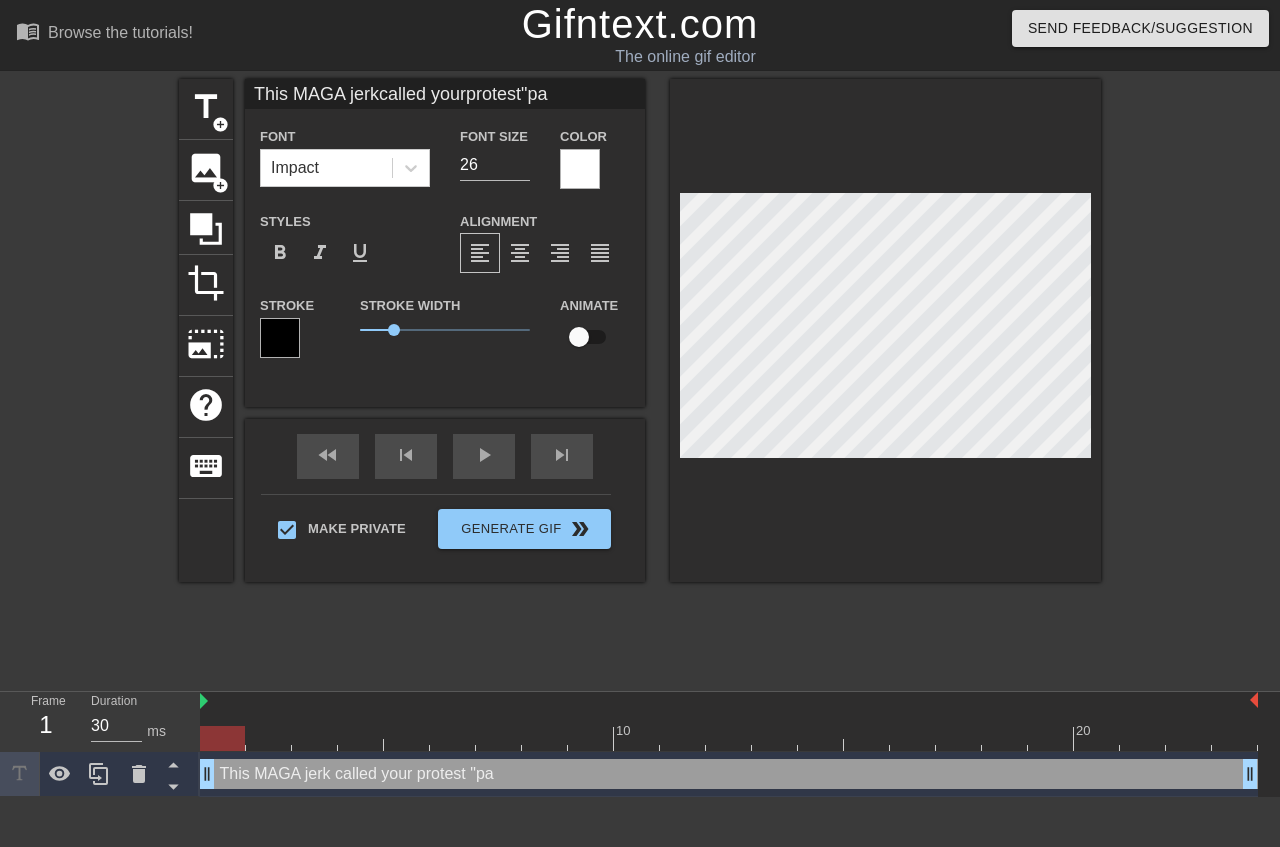 type on "This MAGA jerkcalled yourprotest"pat" 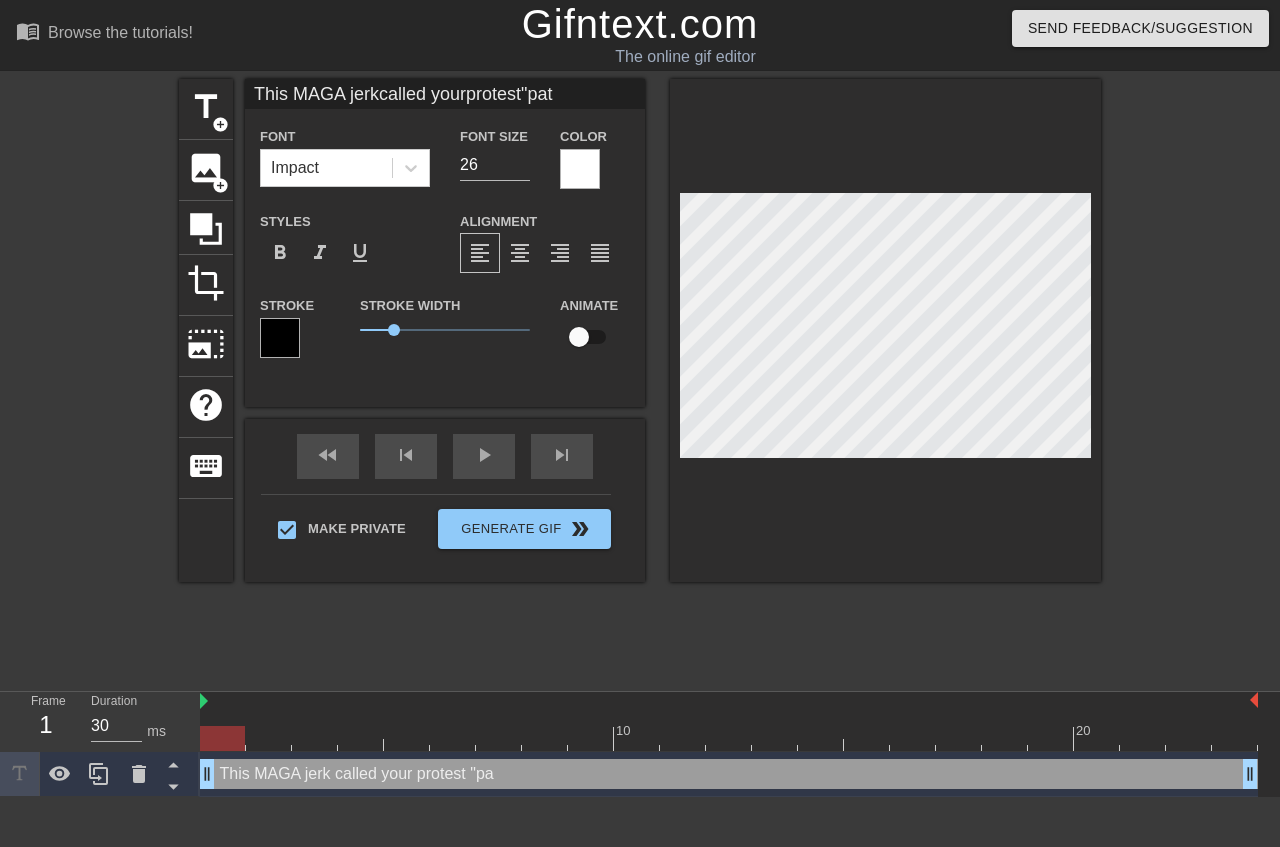 type on "This MAGA jerkcalled yourprotest"path" 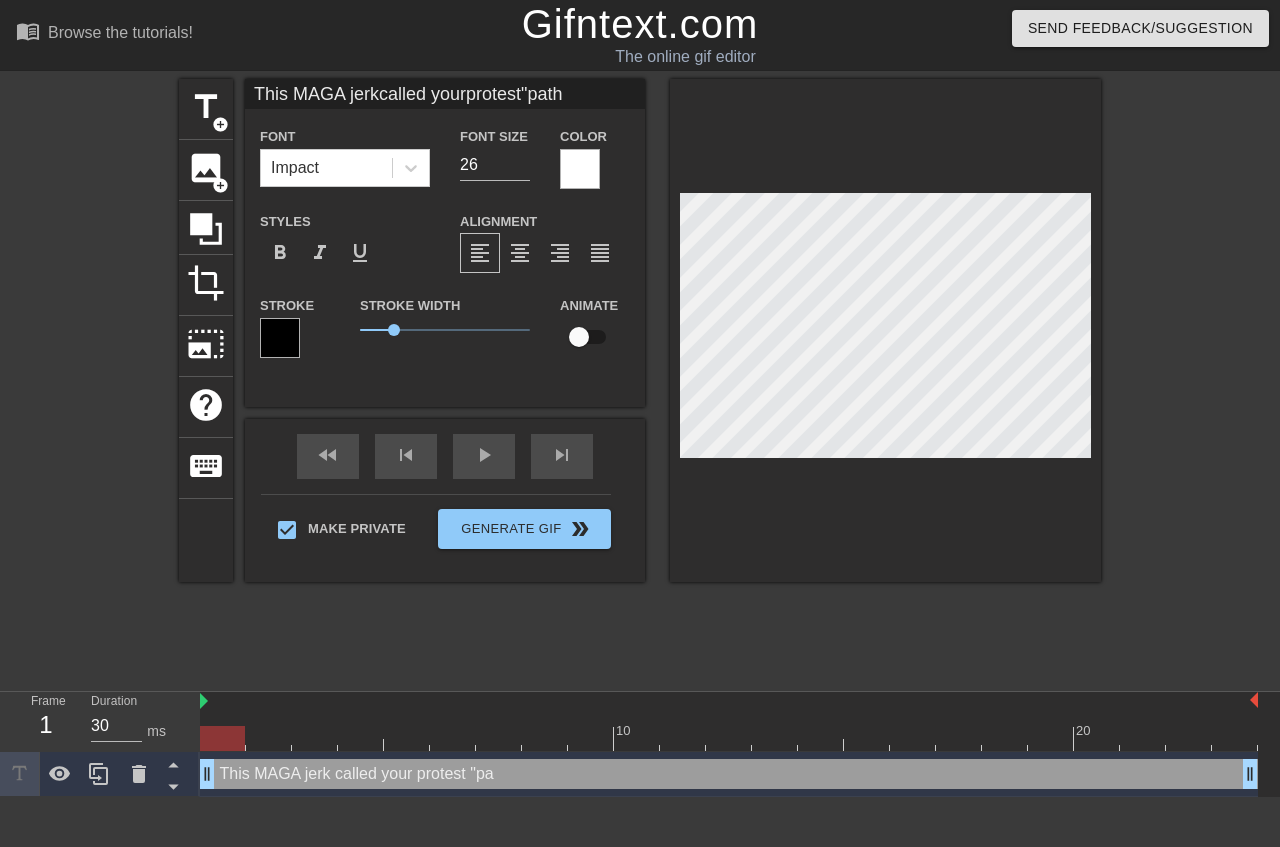 type on "This MAGA jerk
called your
protest
"path" 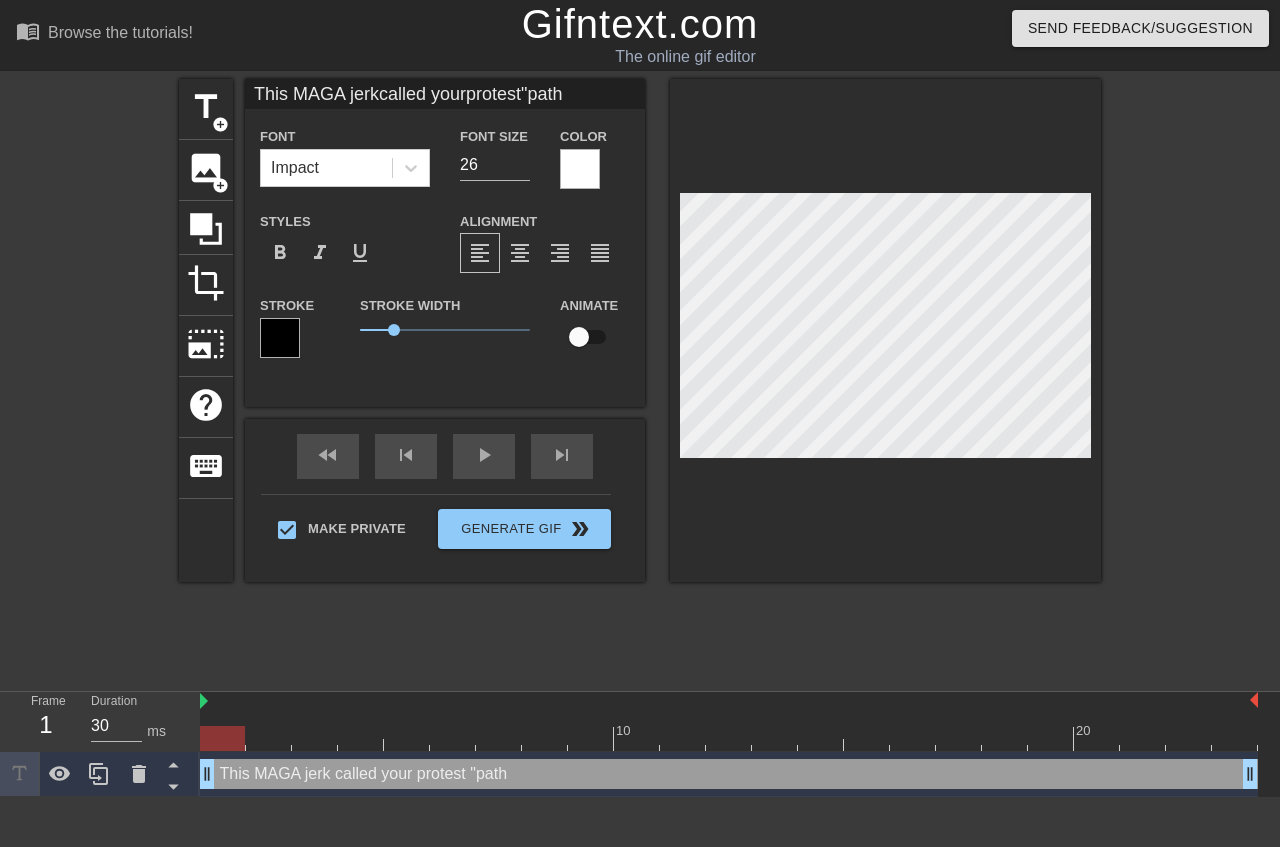 type on "This MAGA jerkcalled yourprotest"pathe" 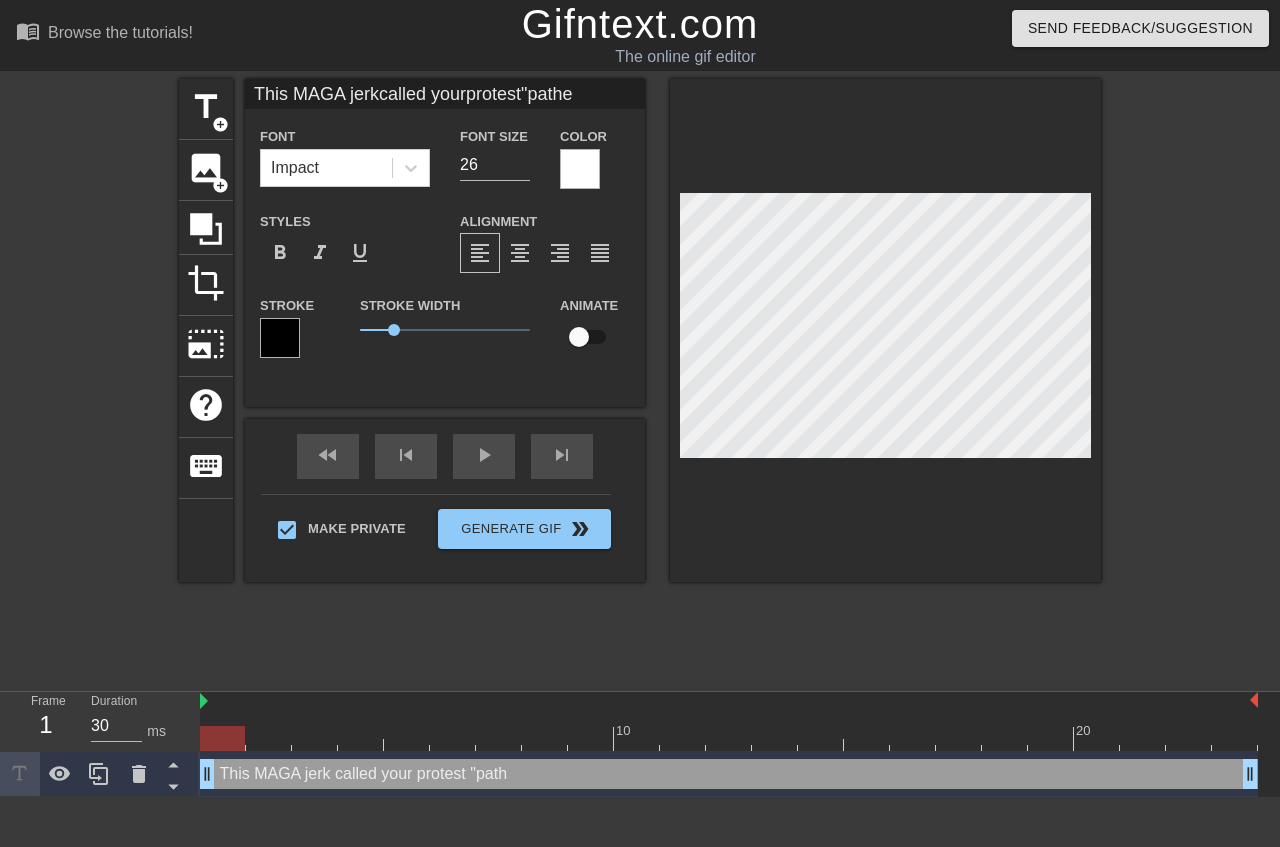 type on "This MAGA jerkcalled yourprotest"pathet" 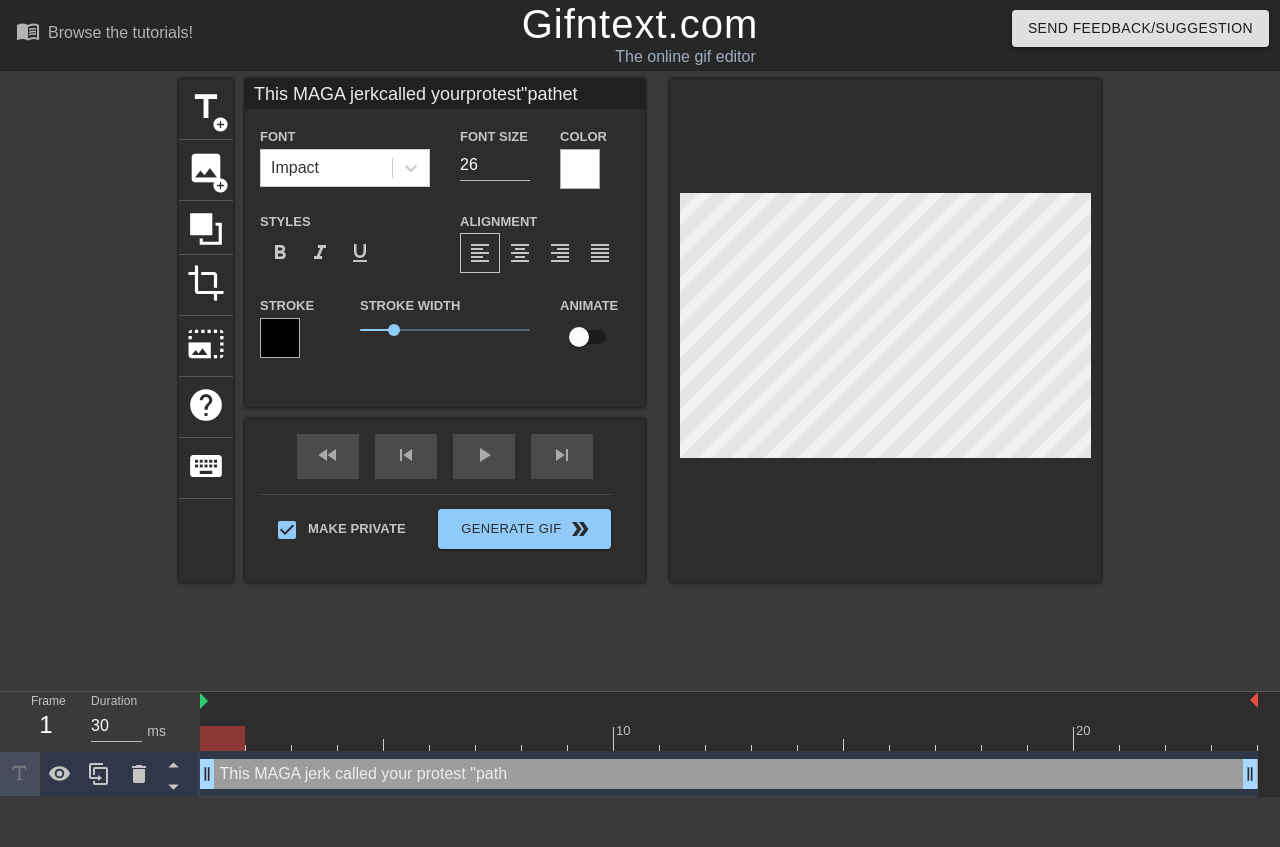 type on "This MAGA jerkcalled yourprotest"patheti" 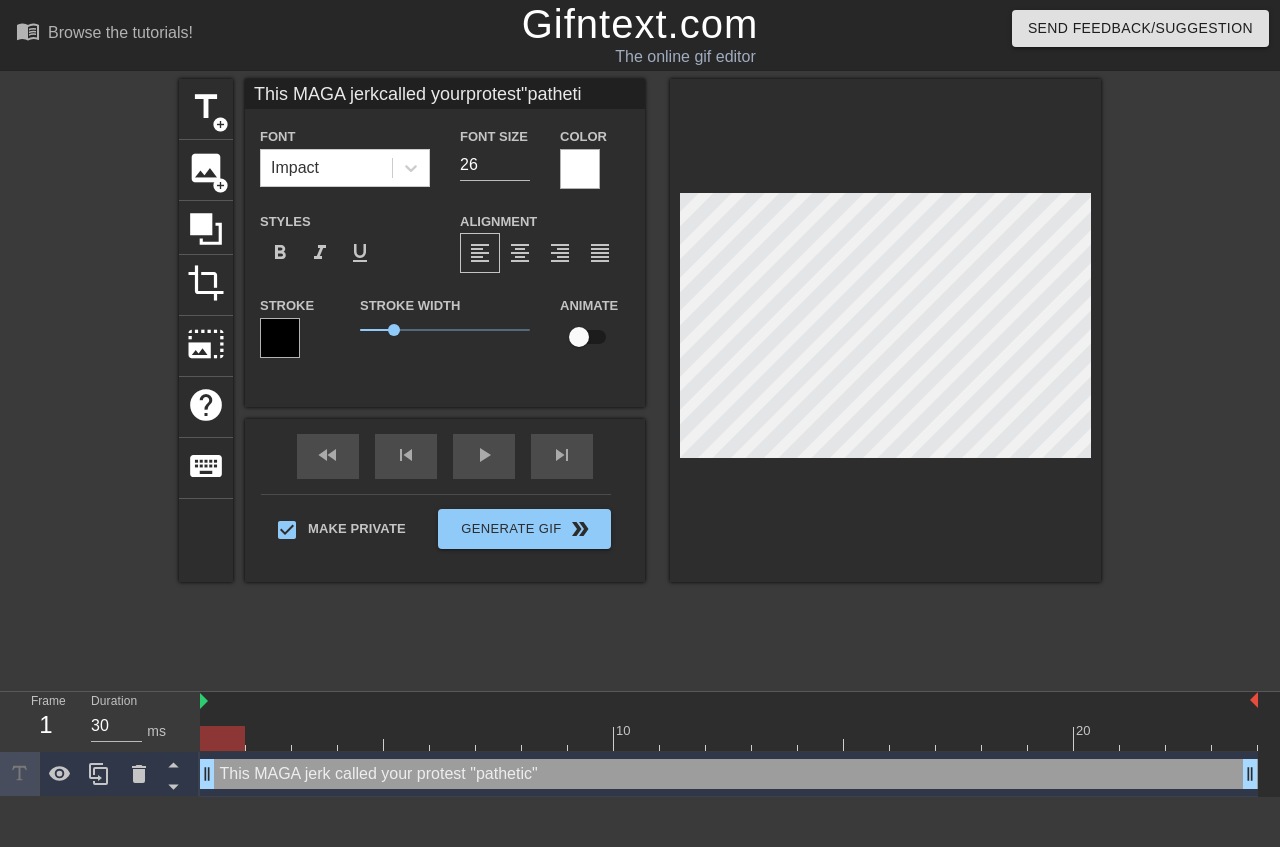 type on "This MAGA jerkcalled yourprotest"pathetic"" 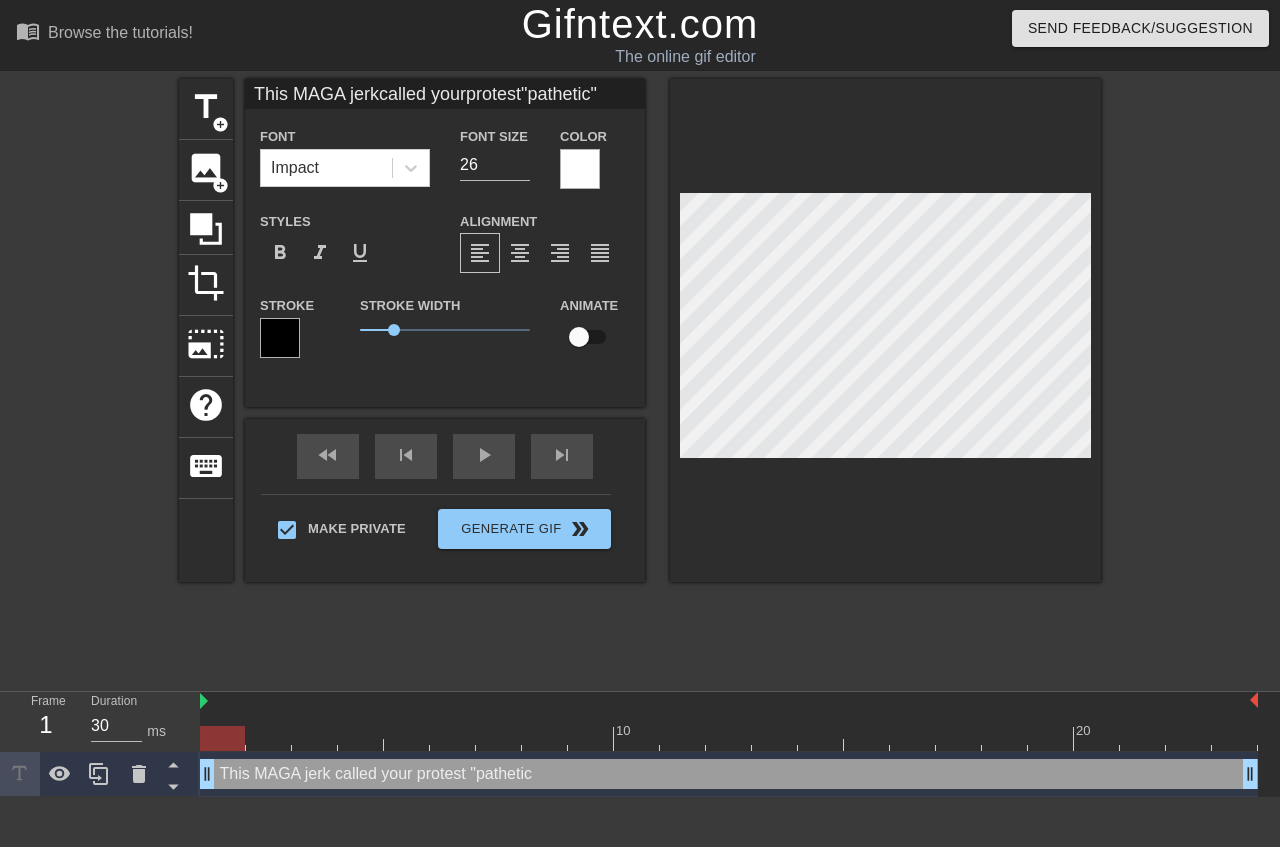 type on "This MAGA jerkcalled yourprotest"pathetic"" 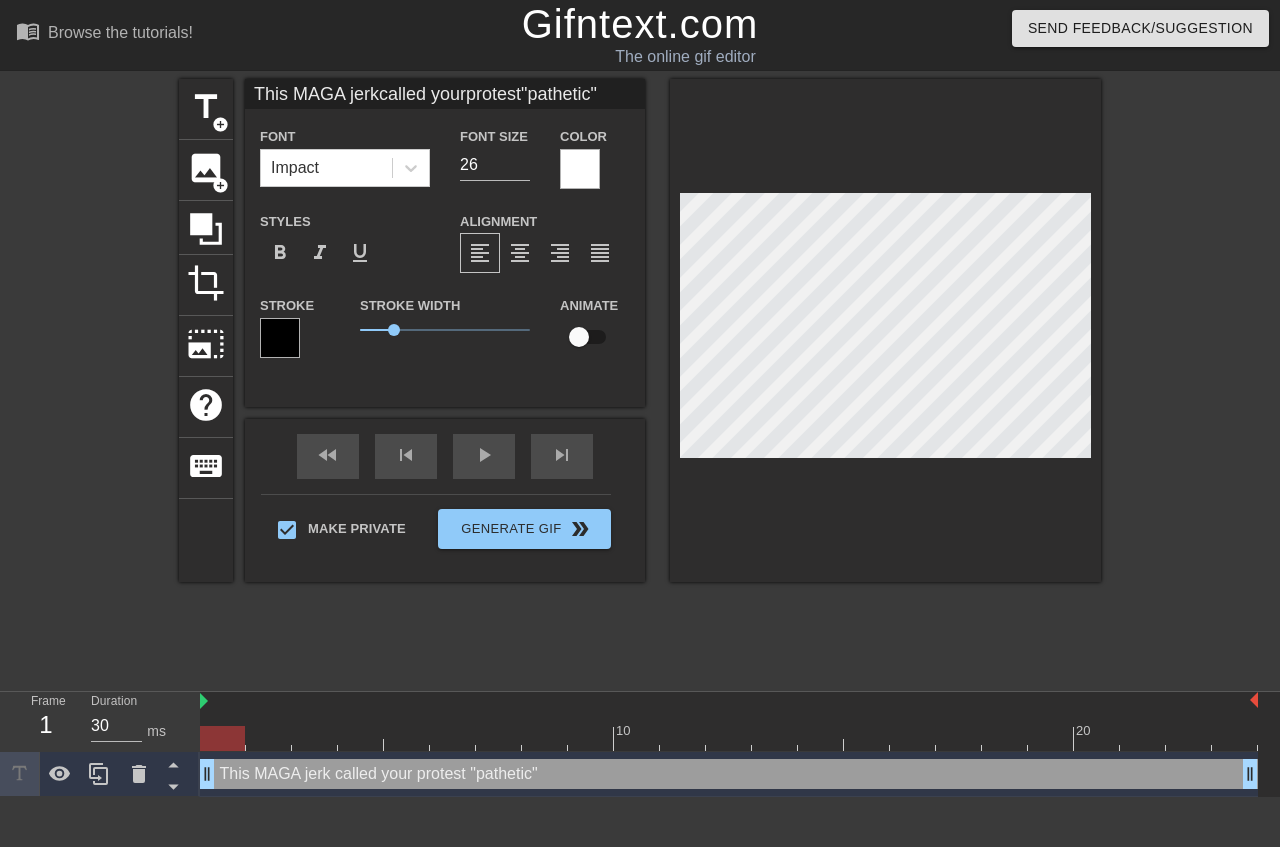 type on "This MAGA jerk
called your
protest
"pathetic"" 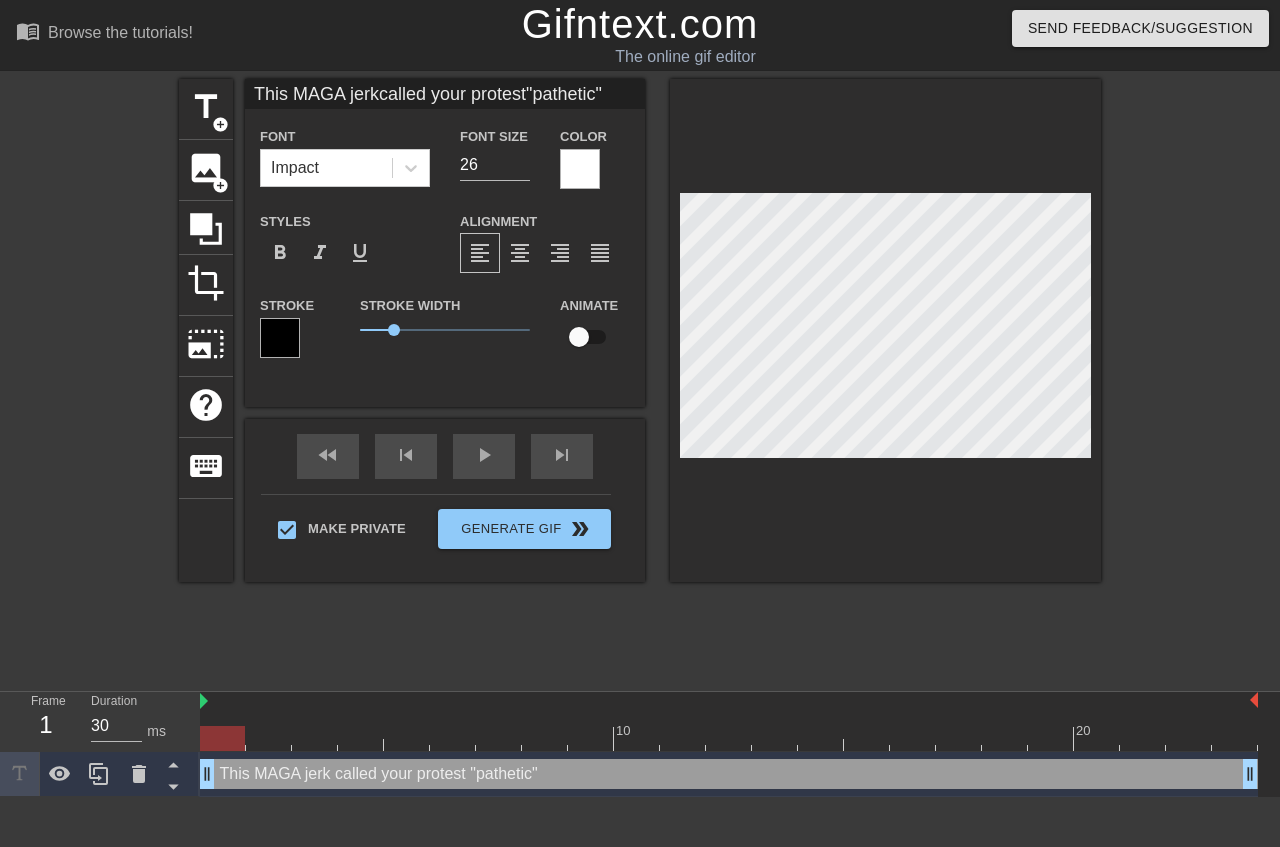 type on "This MAGA jerkcalled your lprotest"pathetic"" 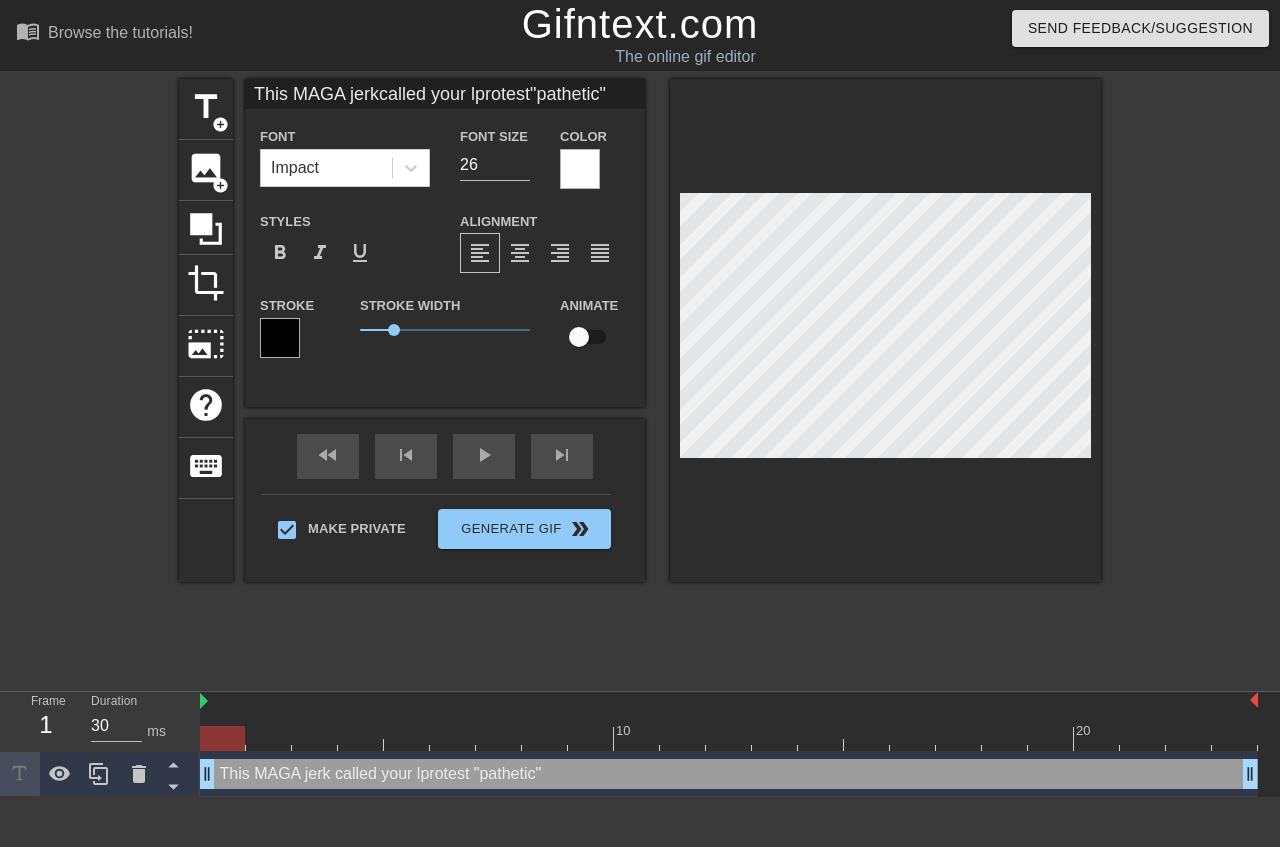 type on "This MAGA jerkcalled your leprotest"pathetic"" 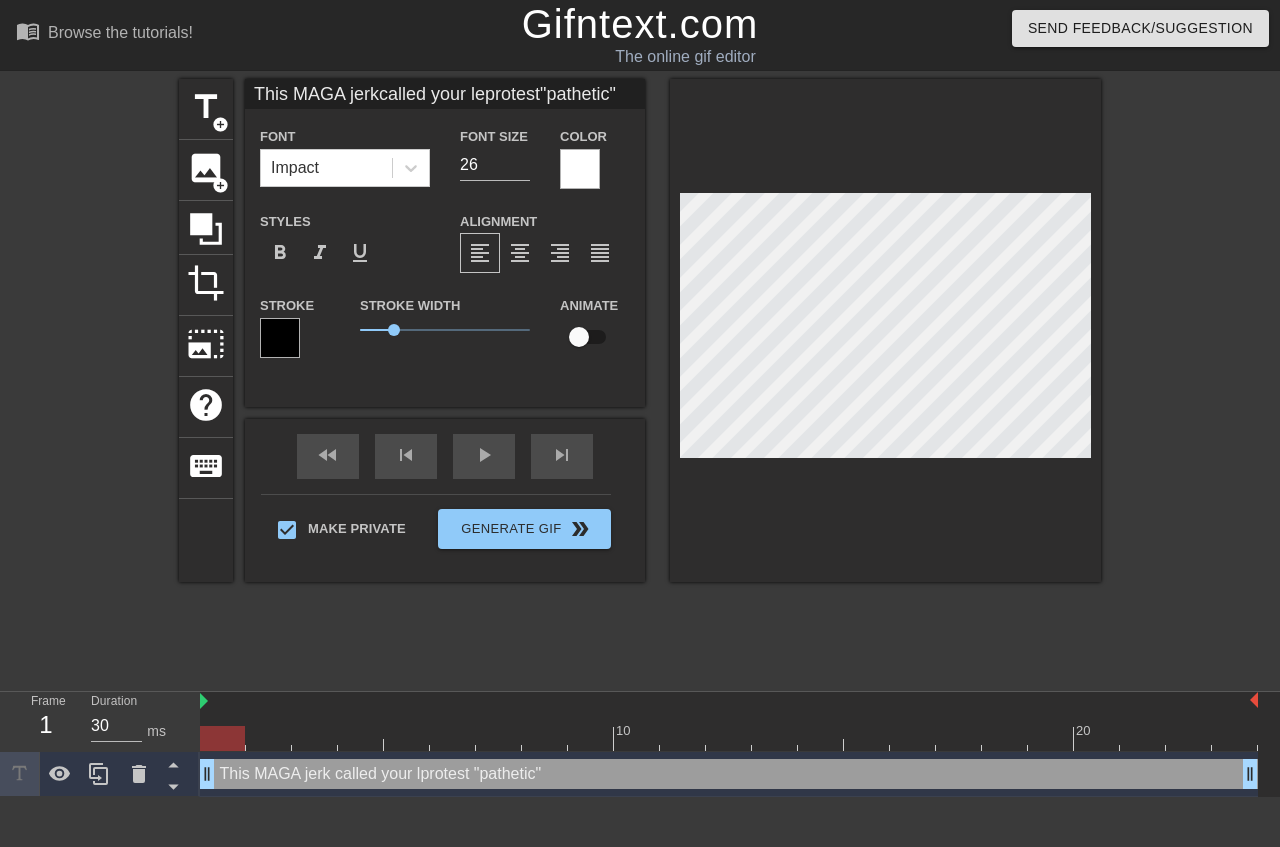 type on "This MAGA jerkcalled your lefprotest"pathetic"" 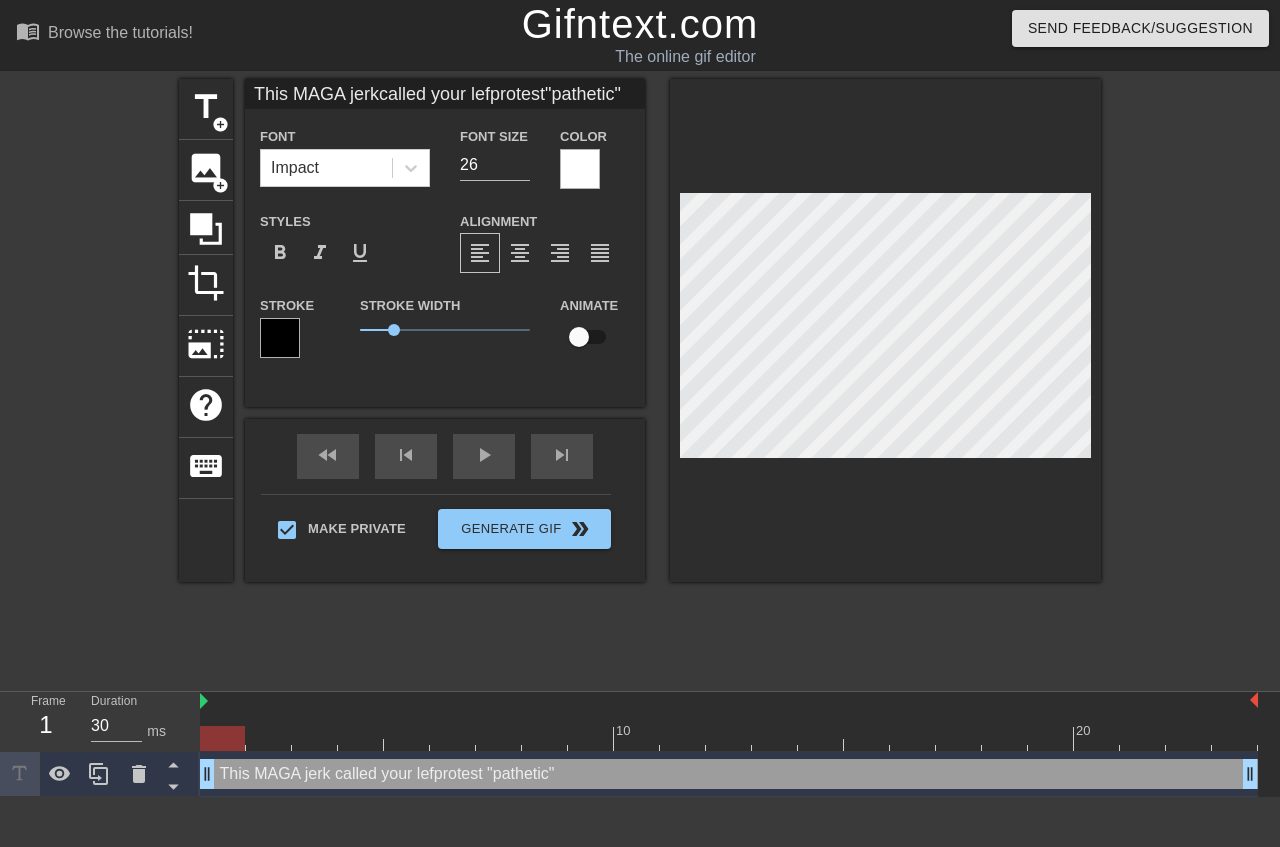 type on "This MAGA jerkcalled your leftprotest"pathetic"" 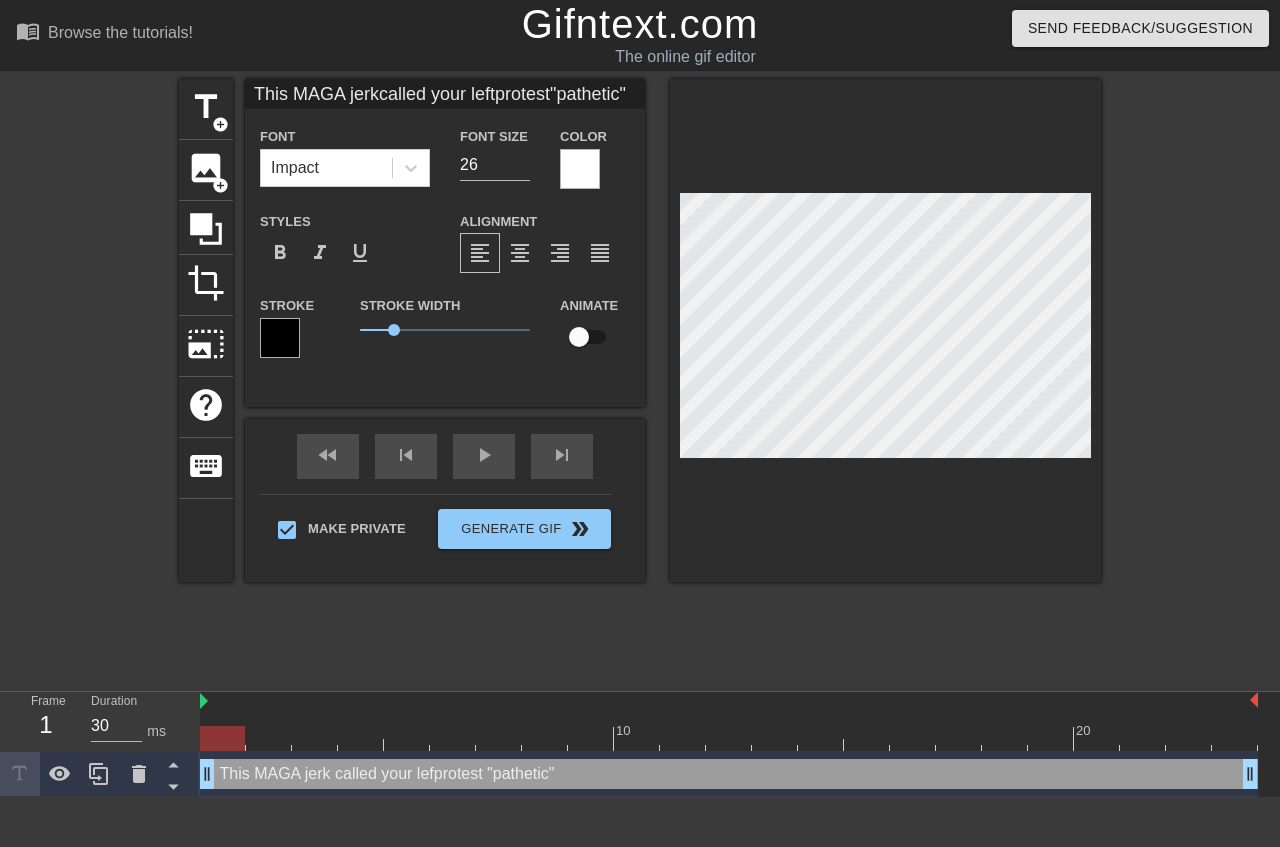 type on "This MAGA jerkcalled your leftiprotest"pathetic"" 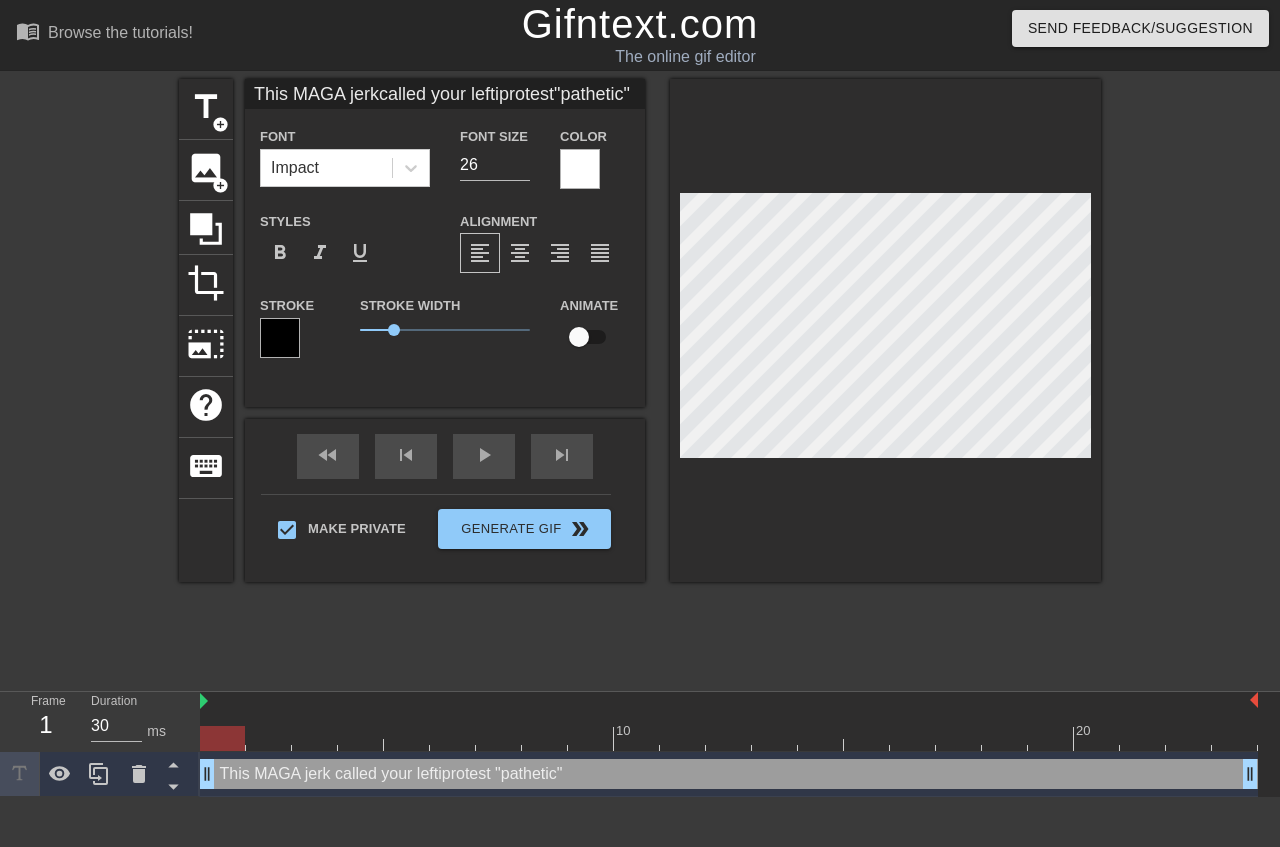 type on "This MAGA jerkcalled your leftisprotest"pathetic"" 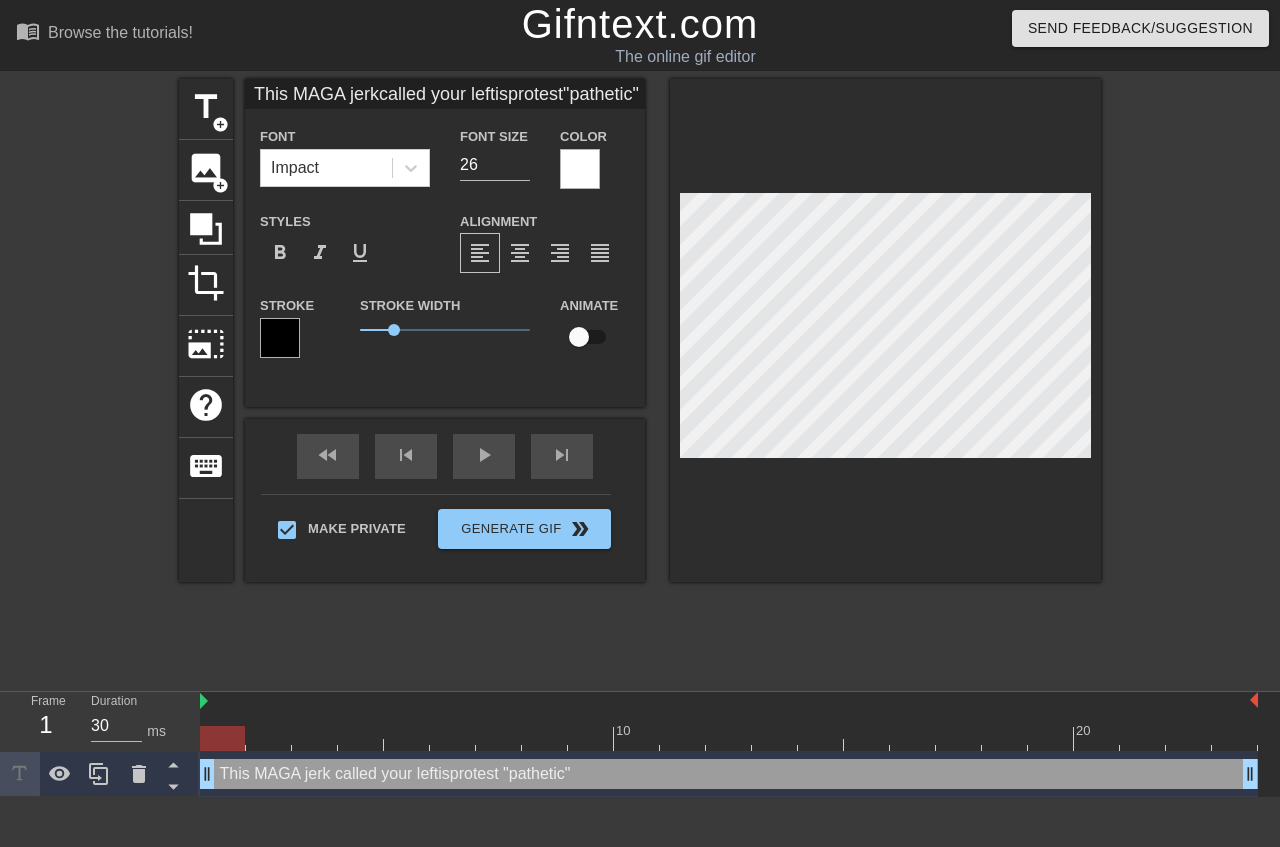 type on "This MAGA jerkcalled your leftistprotest"pathetic"" 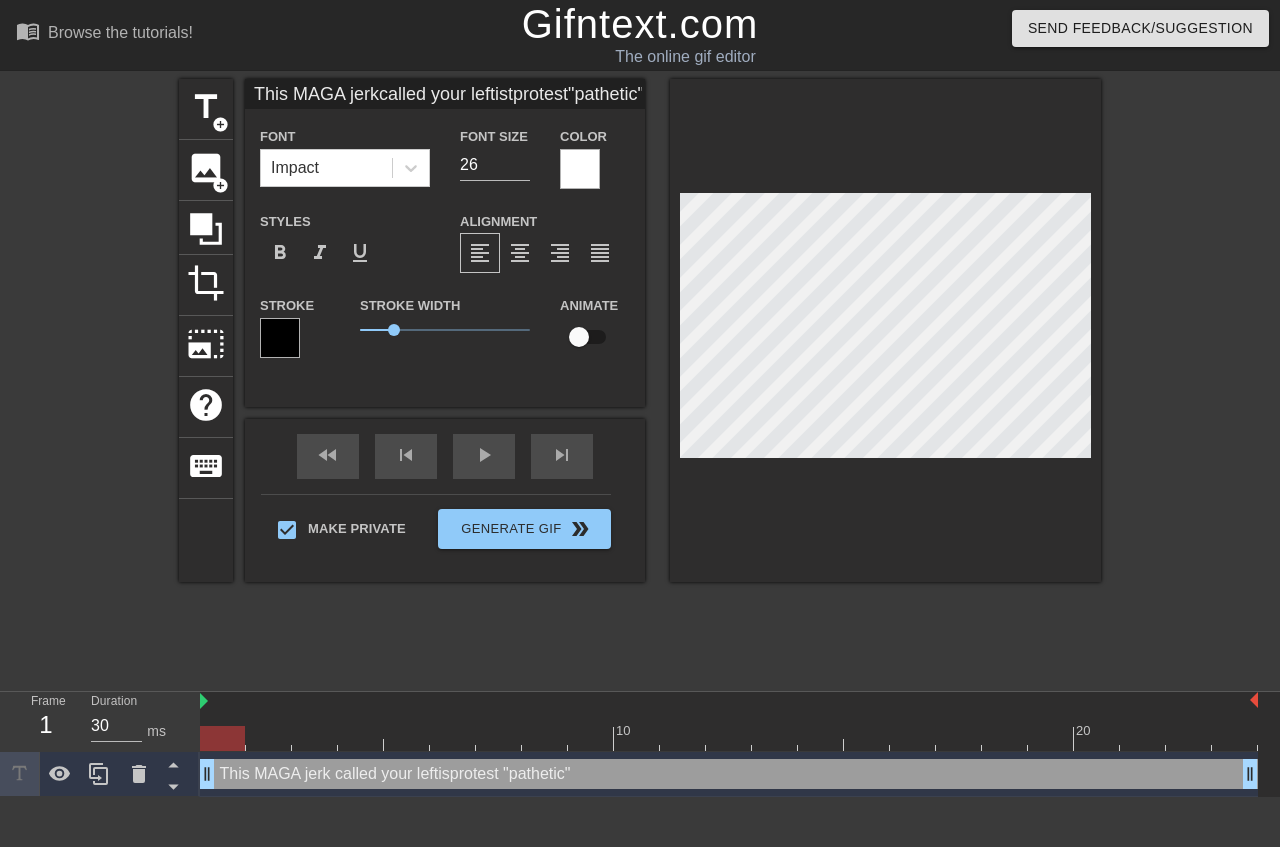 type on "This MAGA jerkcalled your leftist protest"pathetic"" 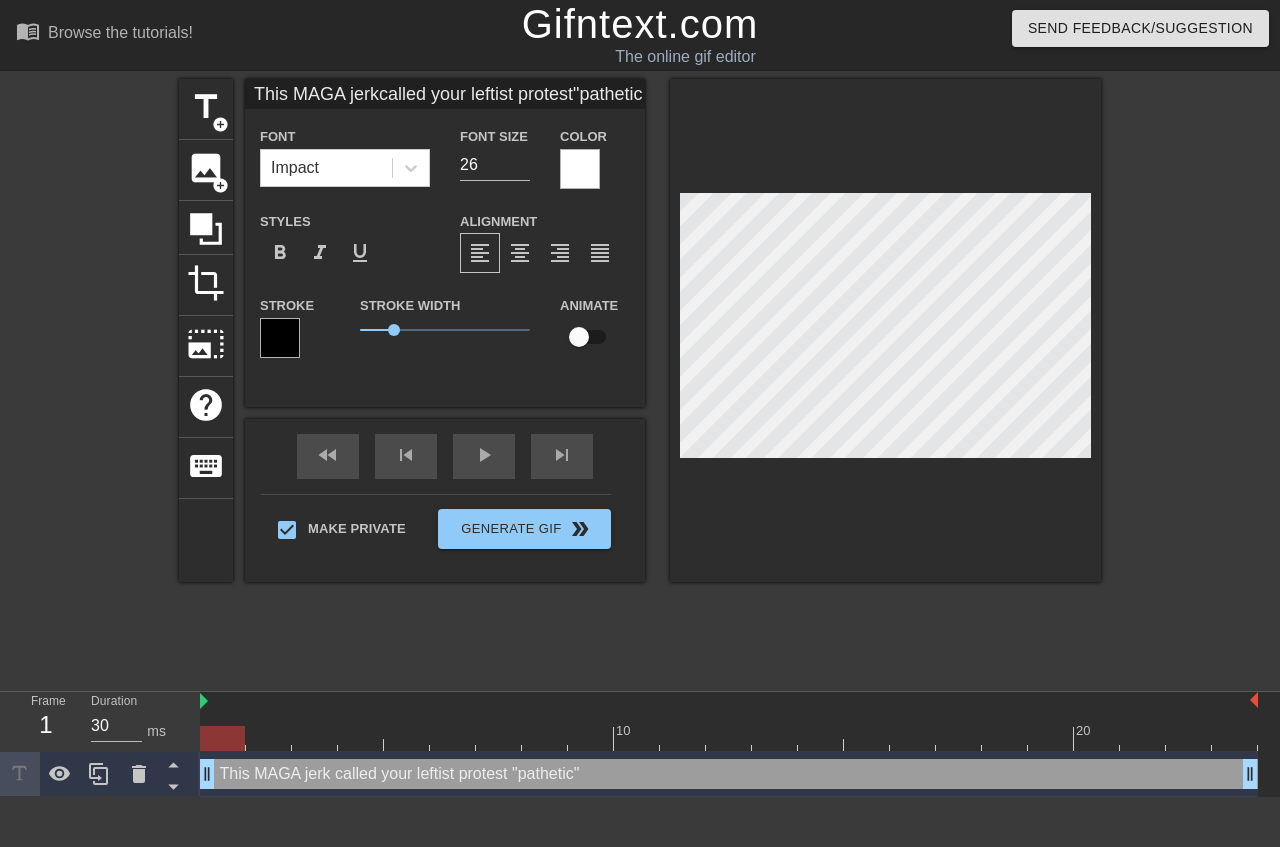 type on "This MAGA jerk
called your
leftist protest
"pathetic"" 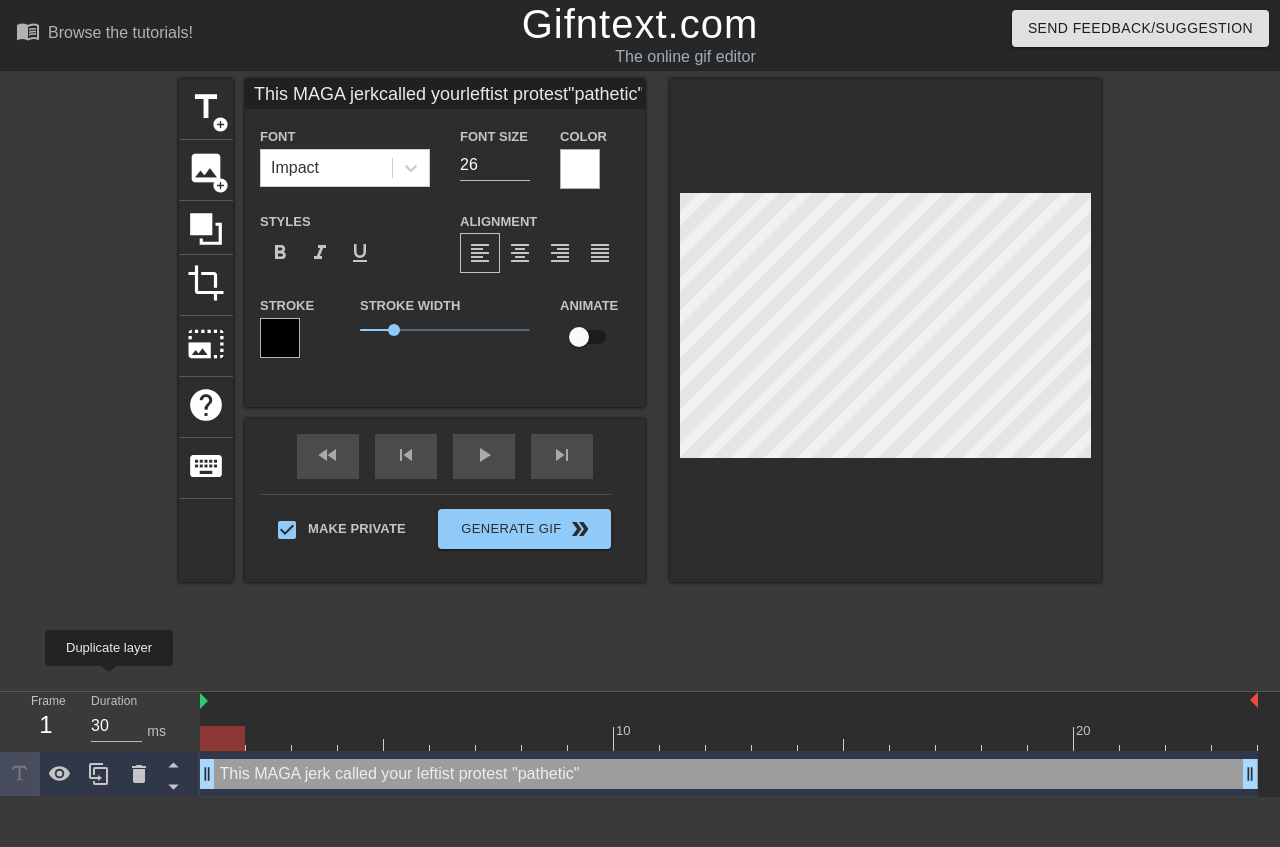 click 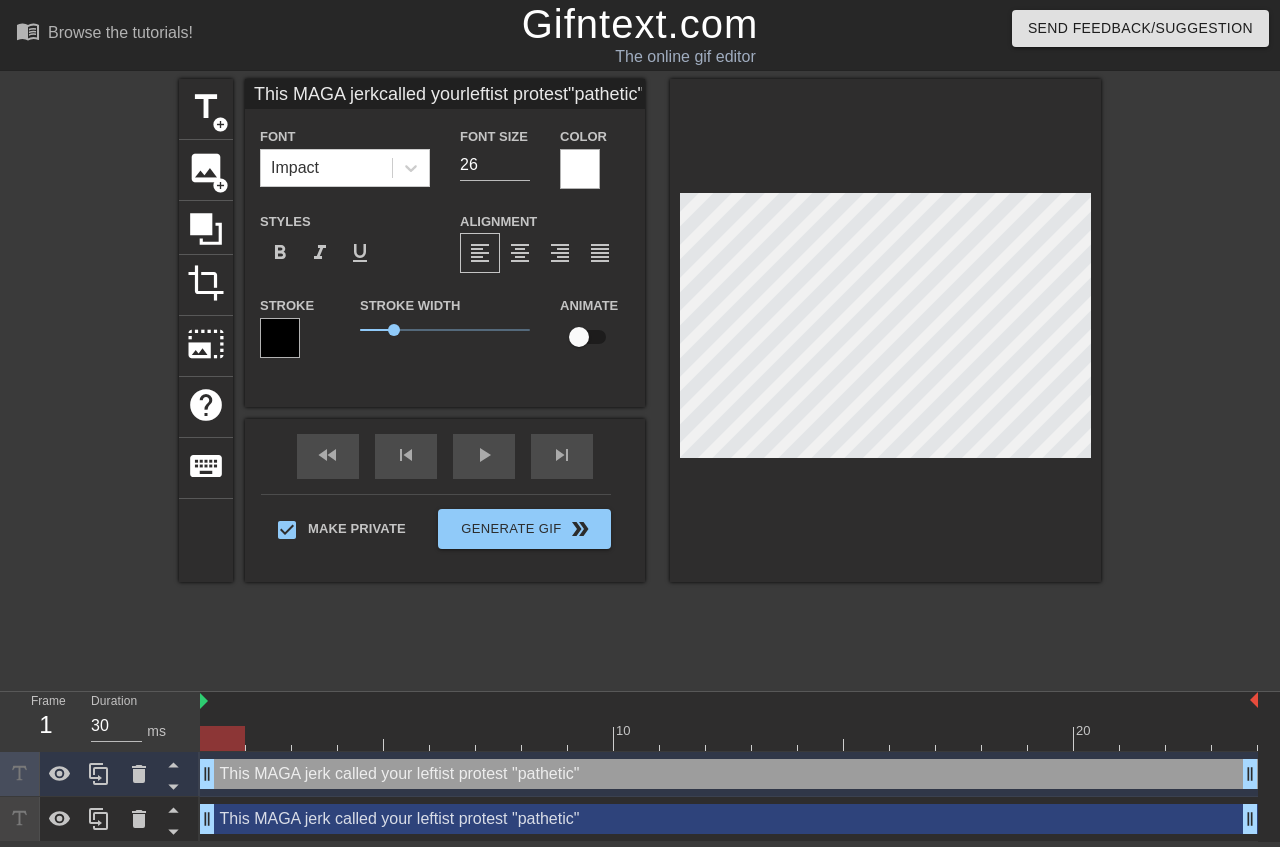 scroll, scrollTop: 3, scrollLeft: 4, axis: both 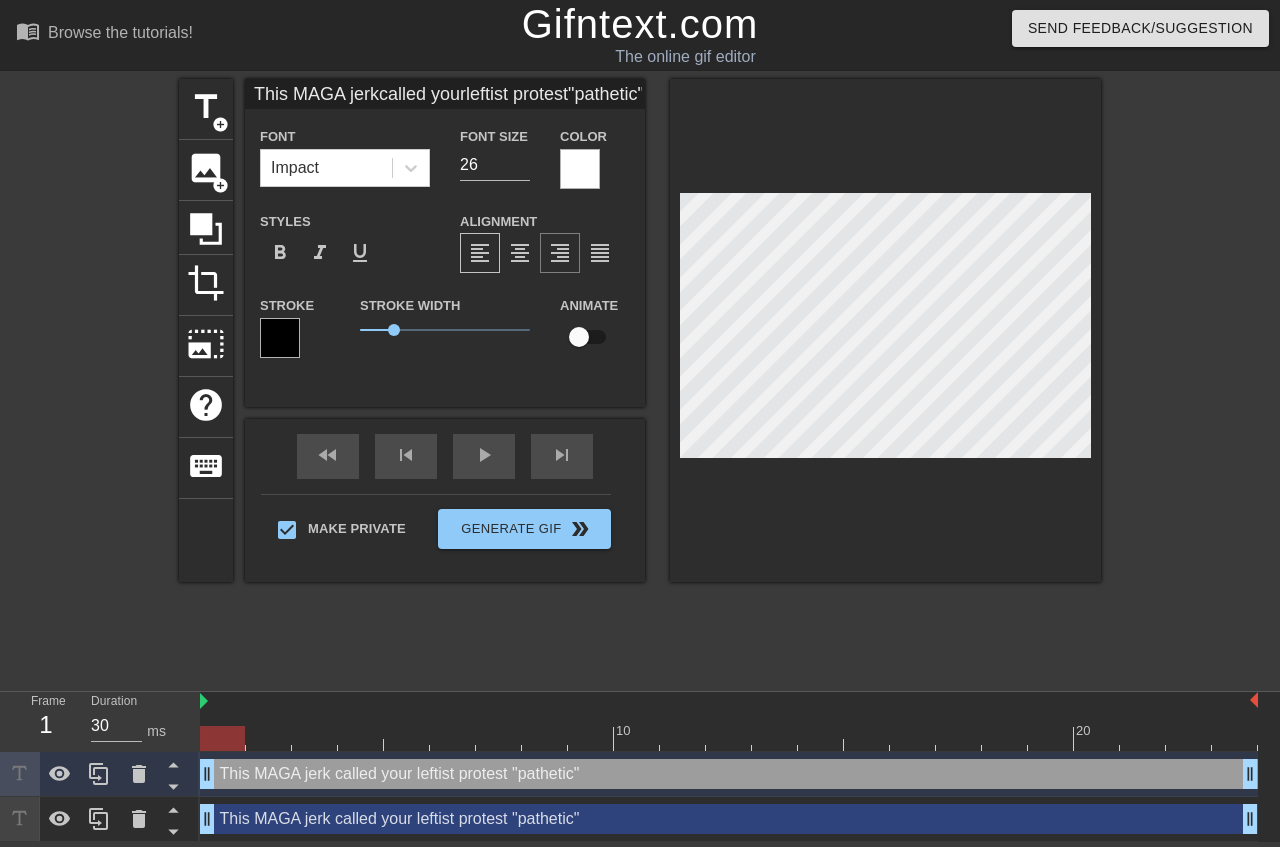 click on "format_align_right" at bounding box center (560, 253) 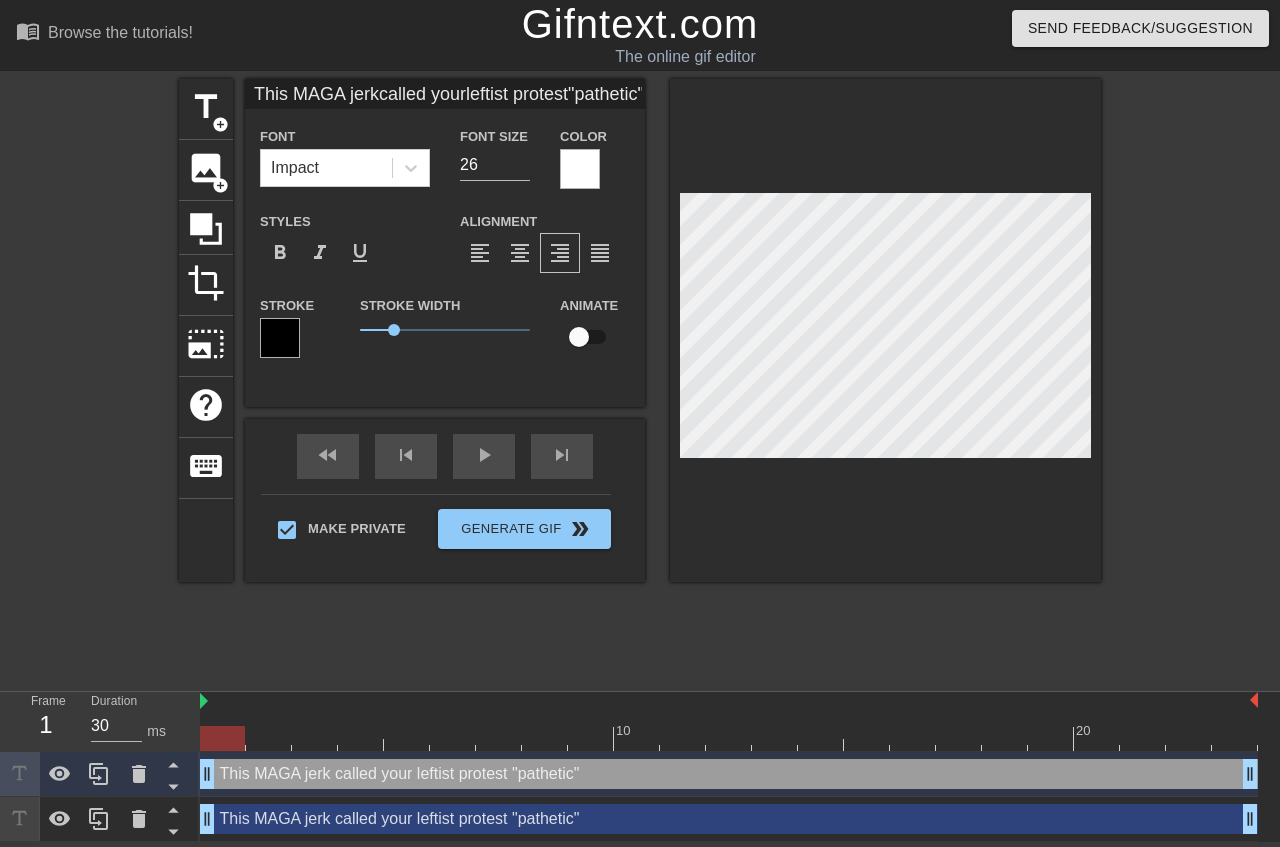scroll, scrollTop: 4, scrollLeft: 3, axis: both 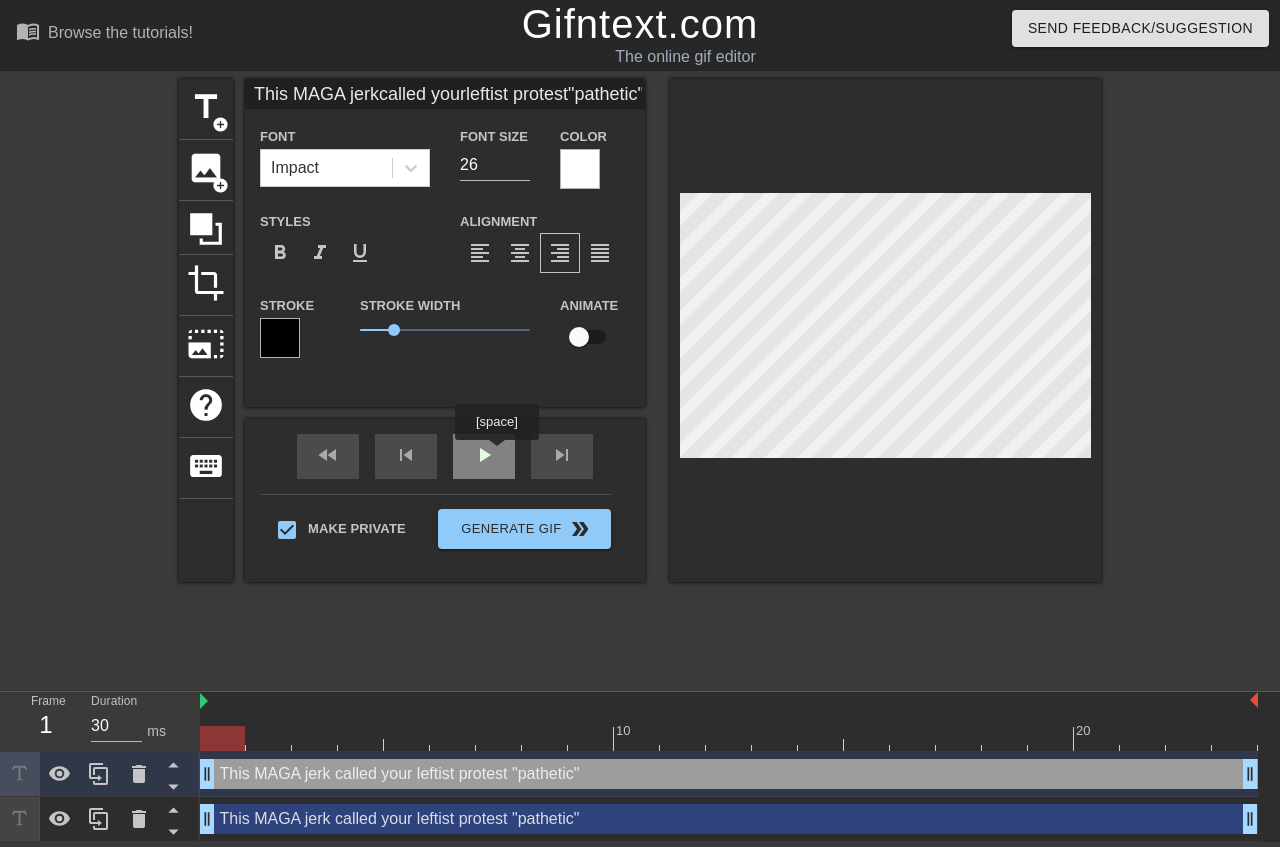 click on "play_arrow" at bounding box center (484, 456) 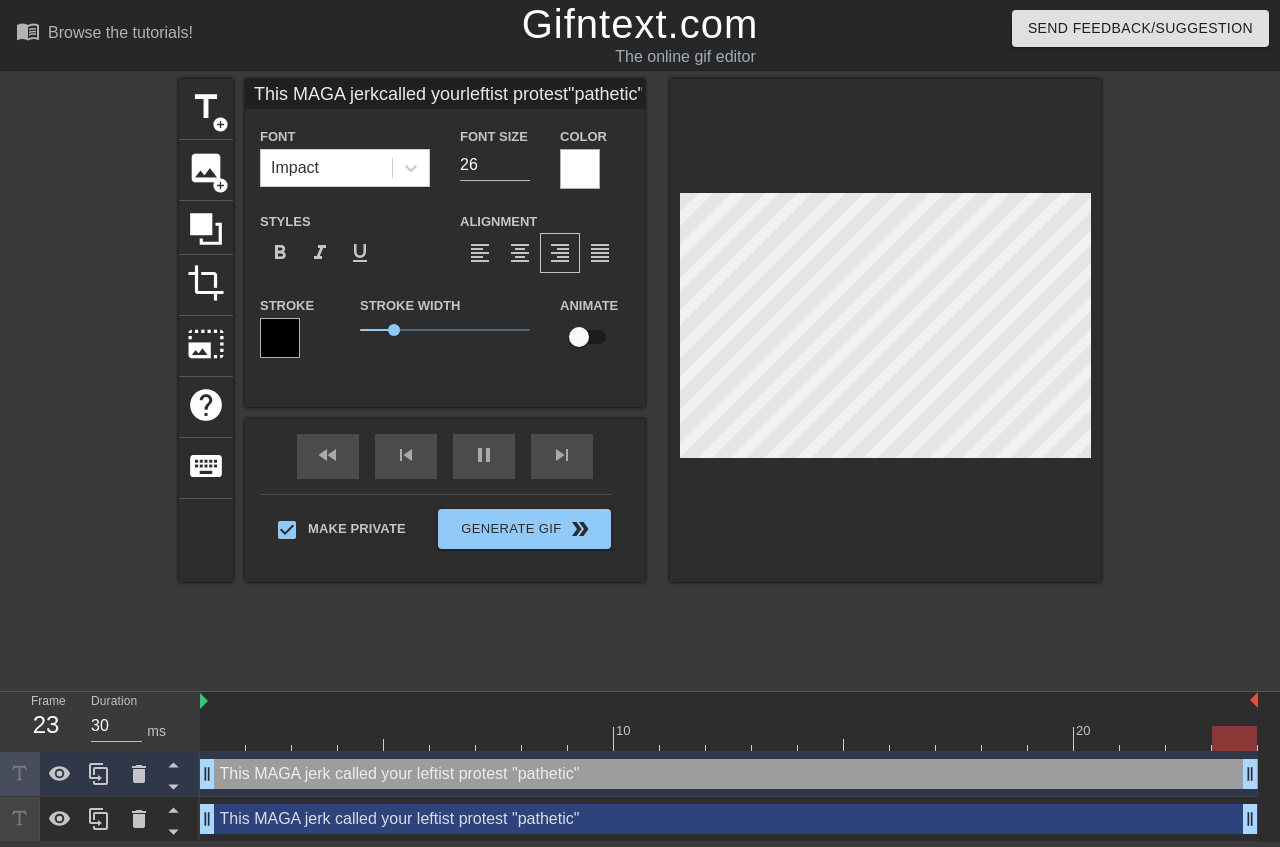 scroll, scrollTop: 4, scrollLeft: 4, axis: both 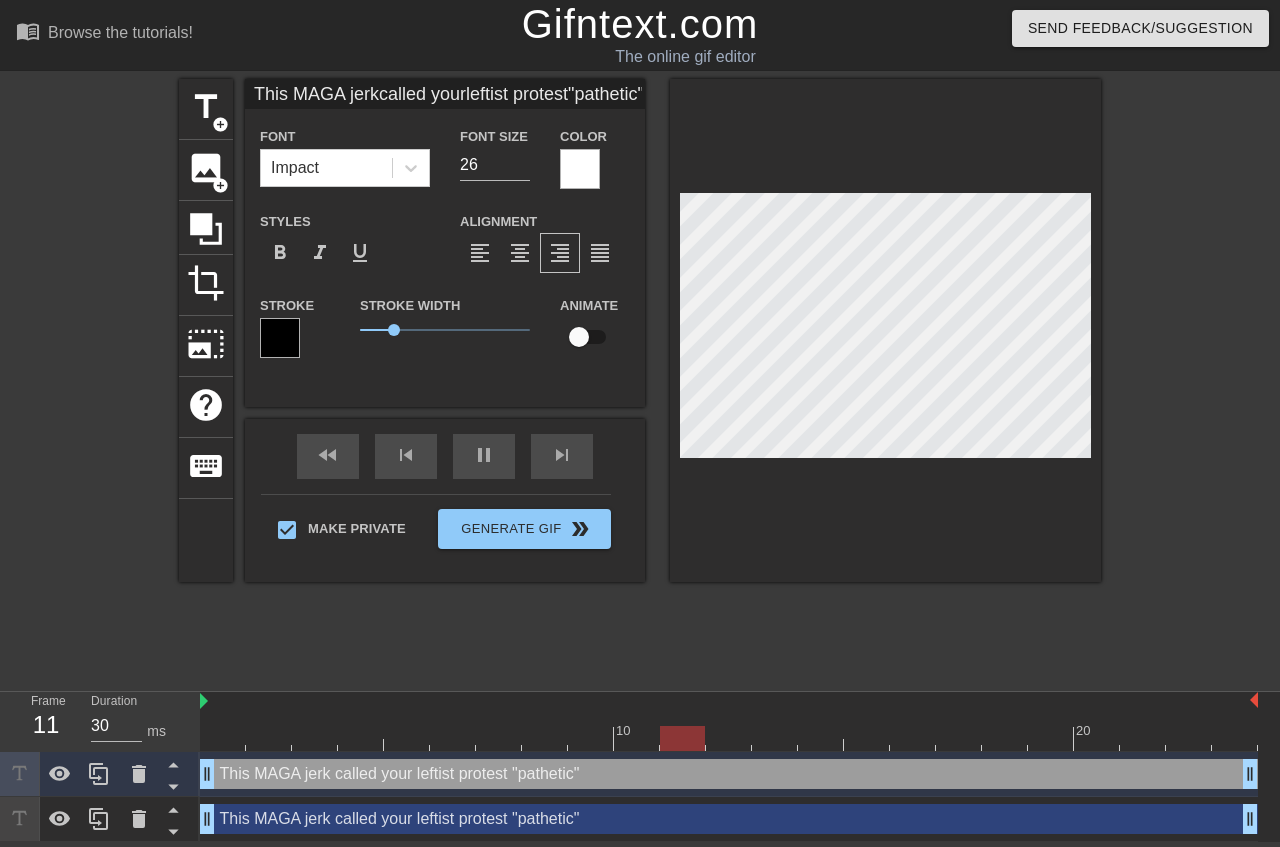 click at bounding box center (885, 330) 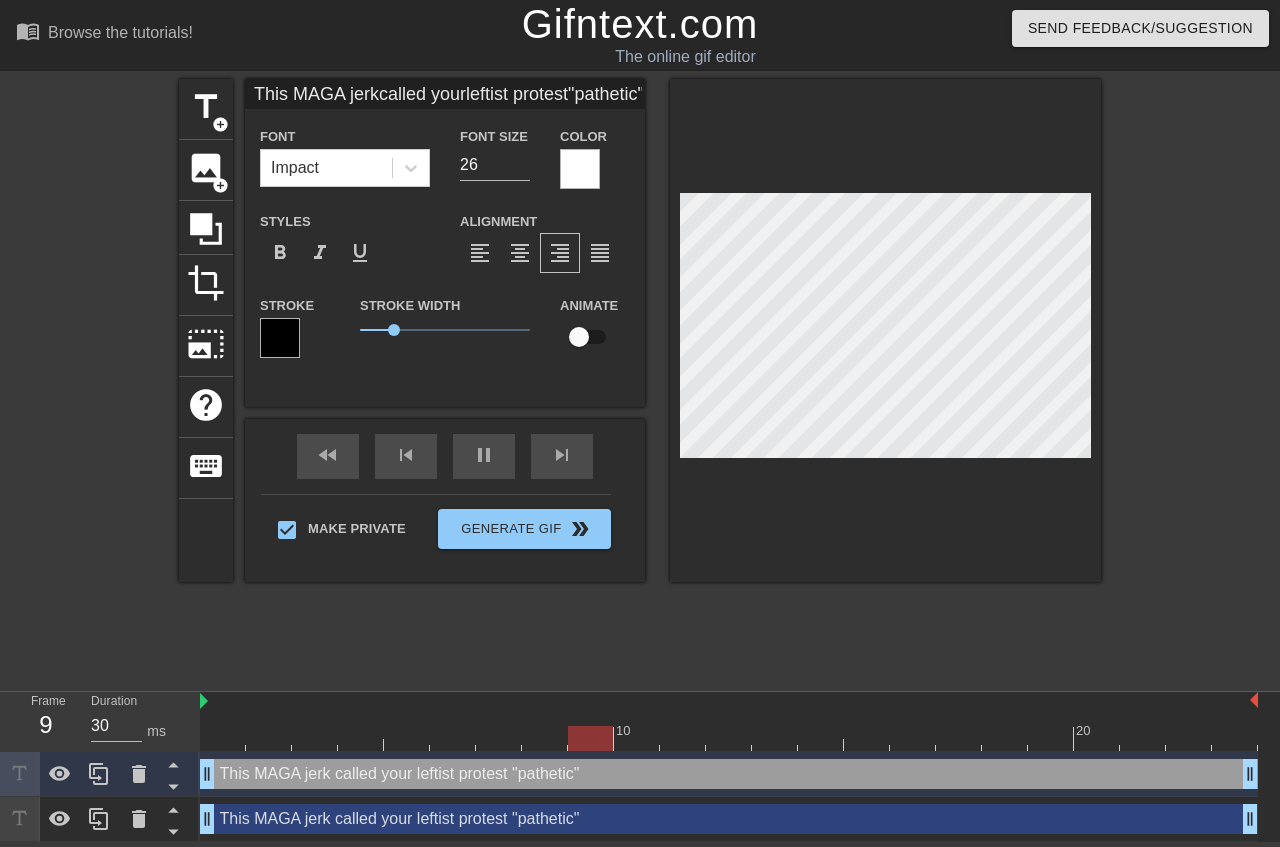 type on "60" 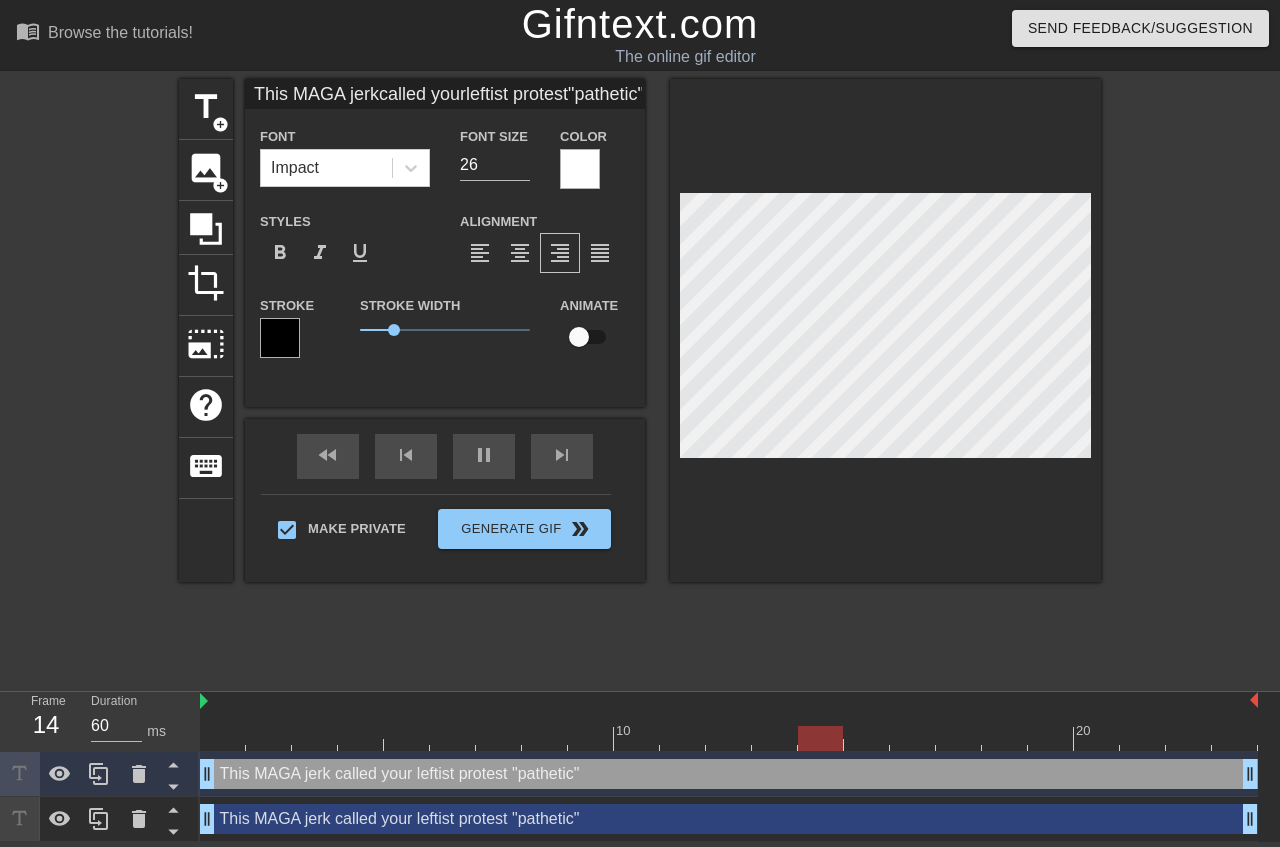 type on "This MAGA jerkcalled yourleftist protest"pathetic"" 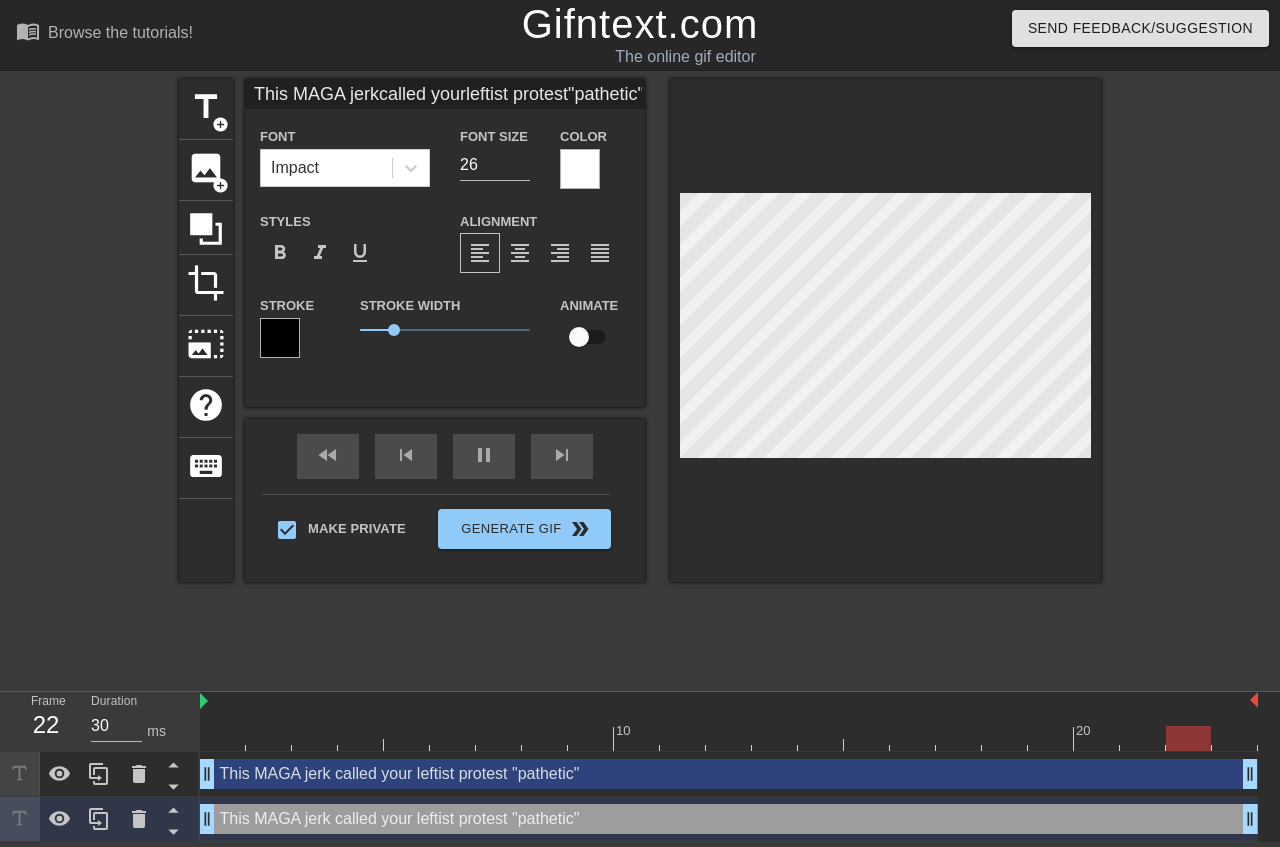 scroll, scrollTop: 4, scrollLeft: 4, axis: both 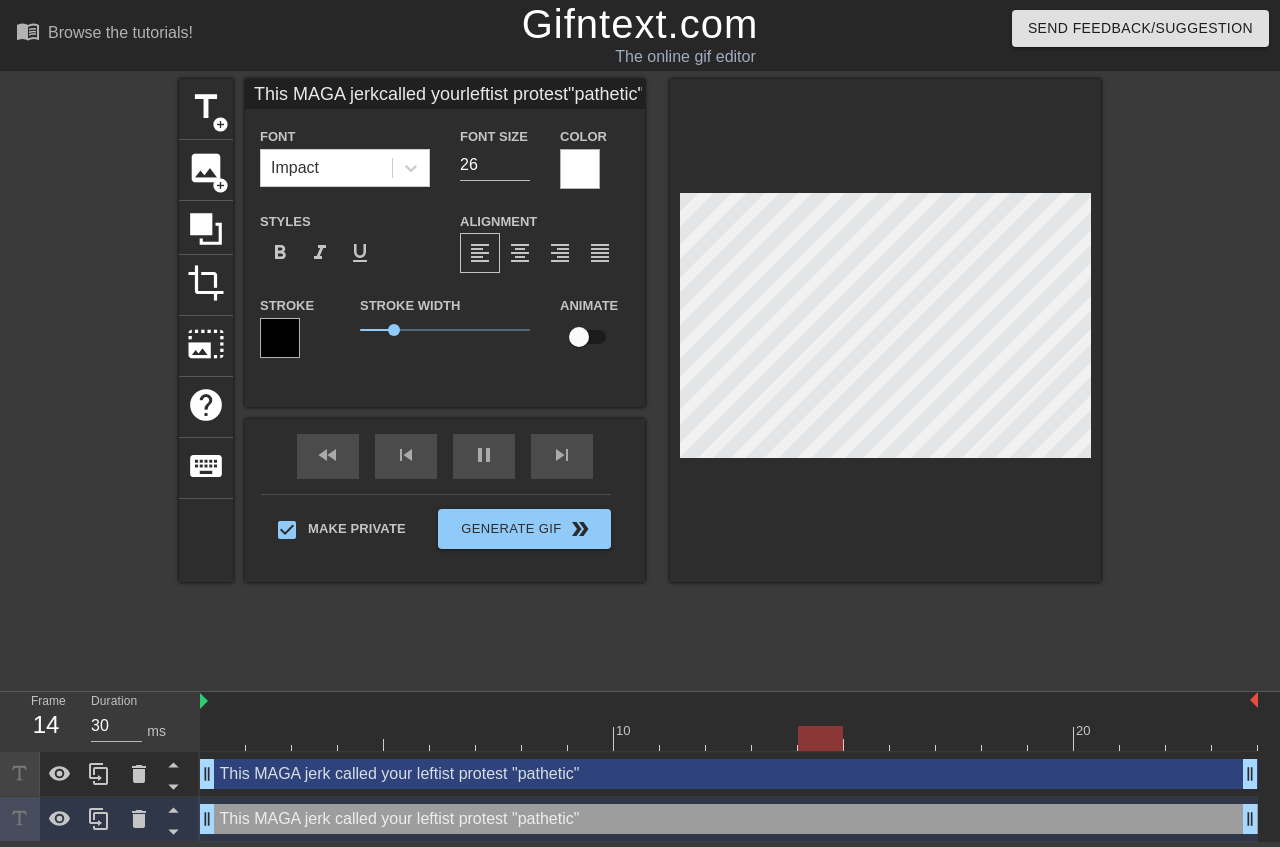 click on "title add_circle image add_circle crop photo_size_select_large help keyboard This MAGA jerkcalled yourleftist protest"pathetic" Font Impact Font Size 26 Color Styles format_bold format_italic format_underline Alignment format_align_left format_align_center format_align_right format_align_justify Stroke Stroke Width 1 Animate fast_rewind skip_previous pause skip_next Make Private GenerateGif double_arrow" at bounding box center (640, 330) 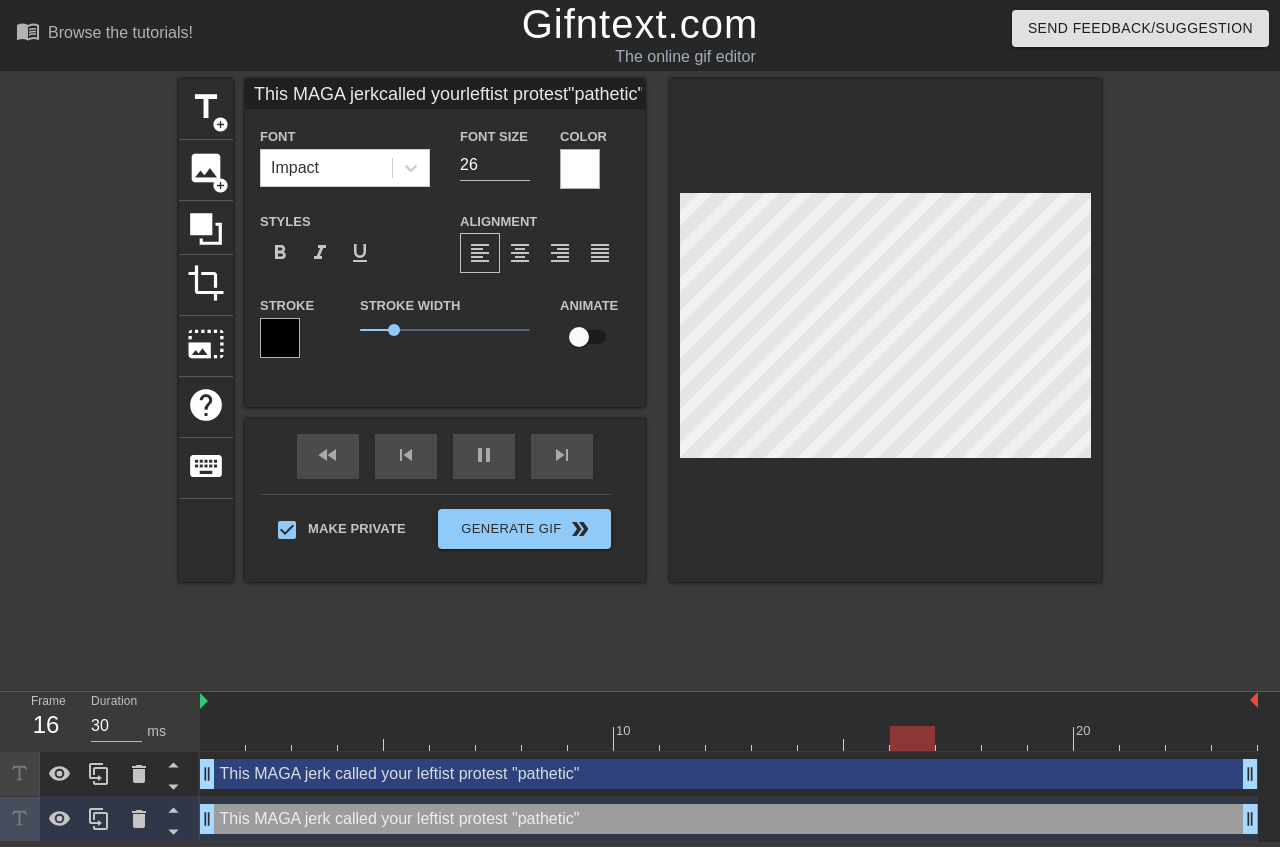 type on "60" 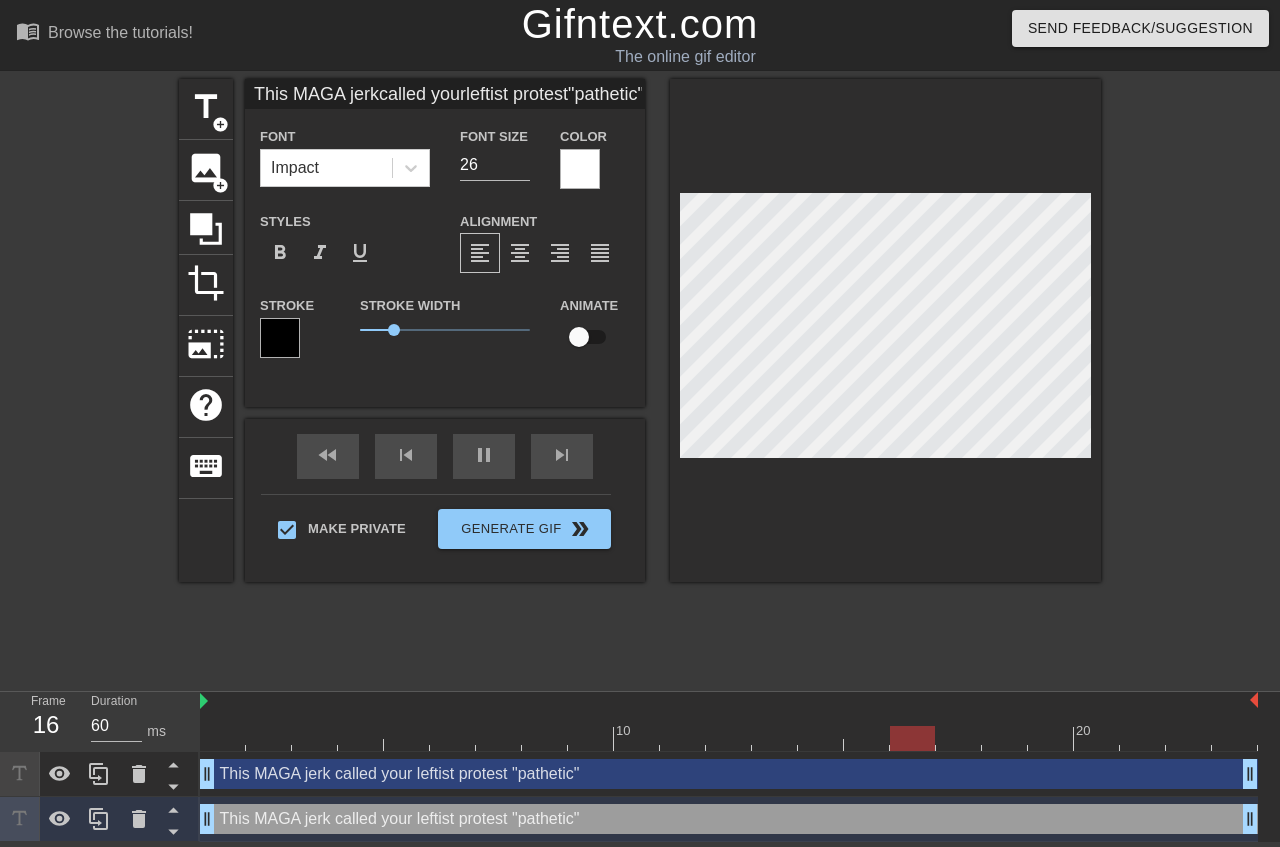 type on "D" 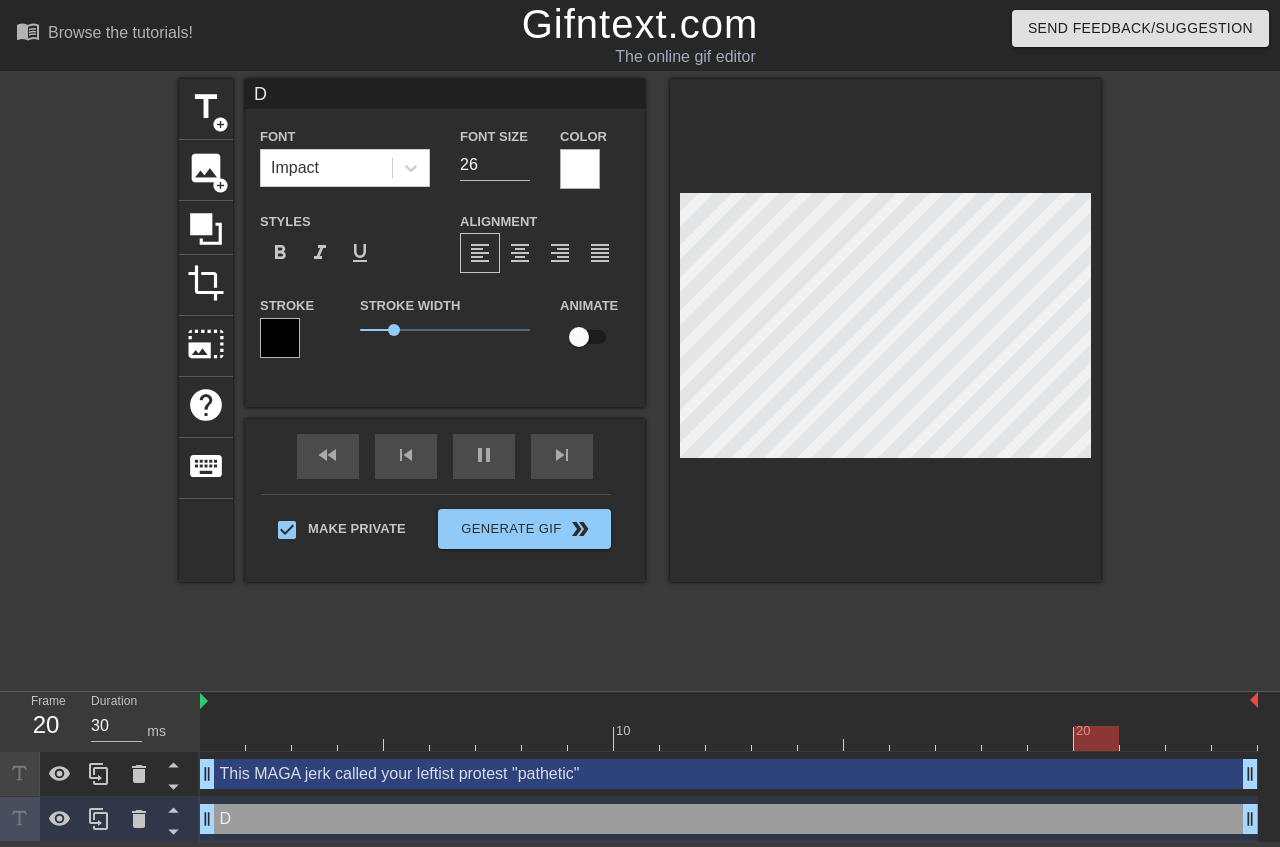 scroll, scrollTop: 2, scrollLeft: 0, axis: vertical 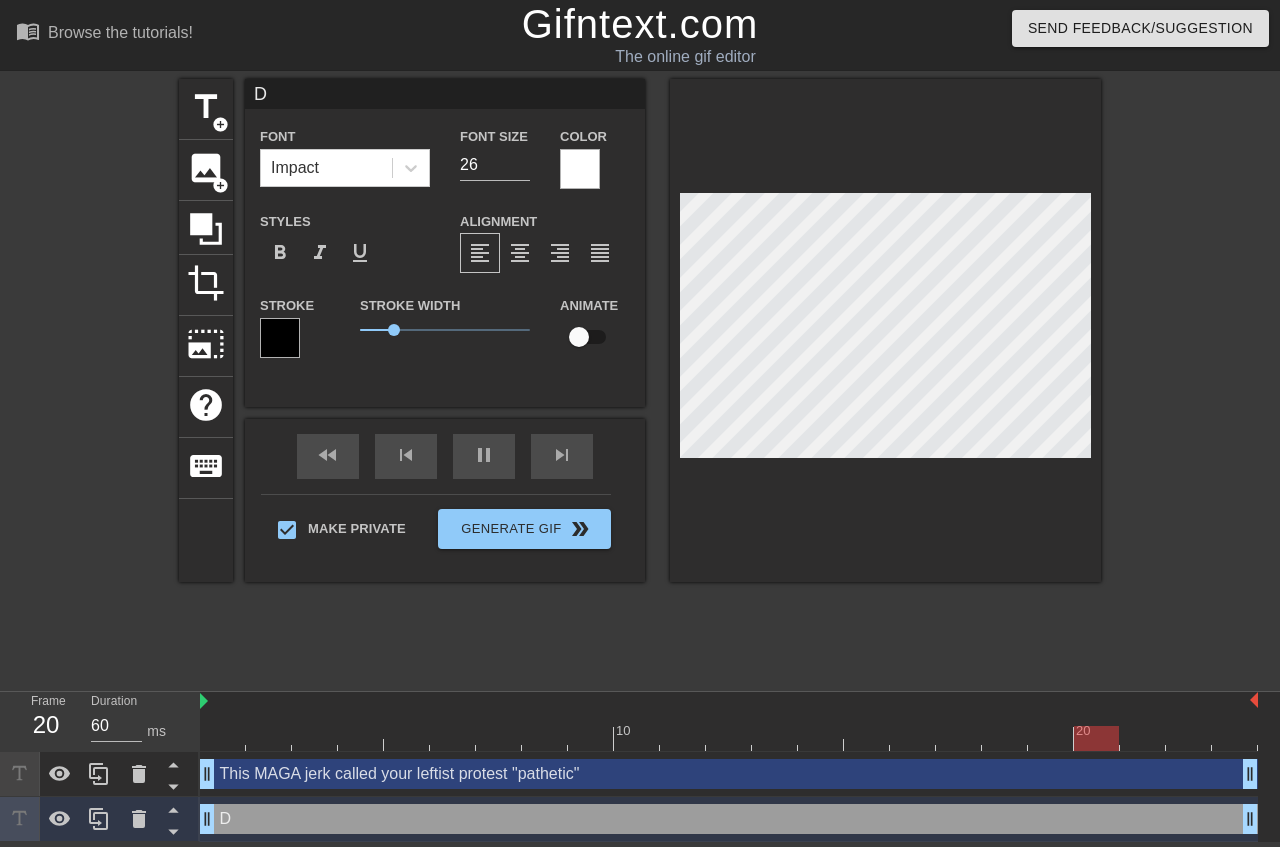 type on "30" 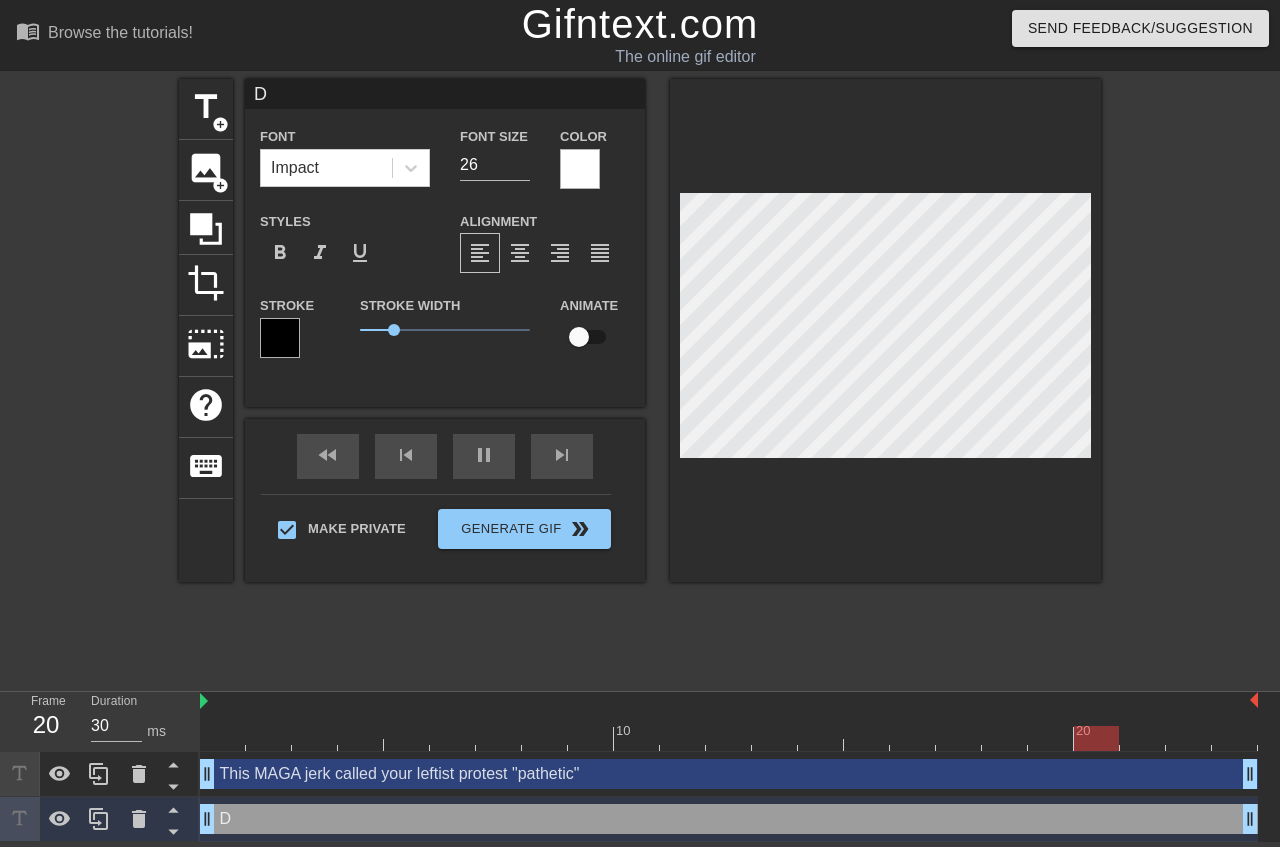 type on "Dr" 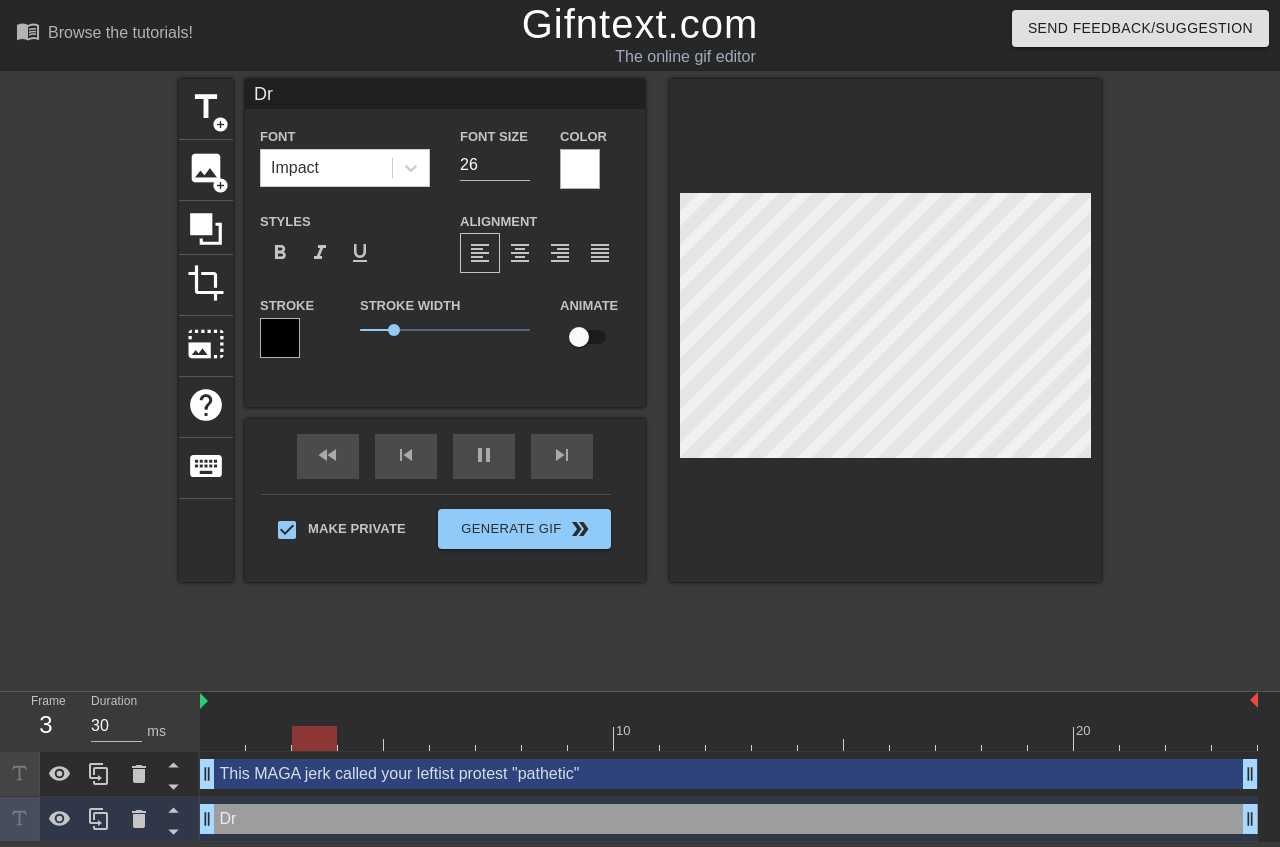 type on "60" 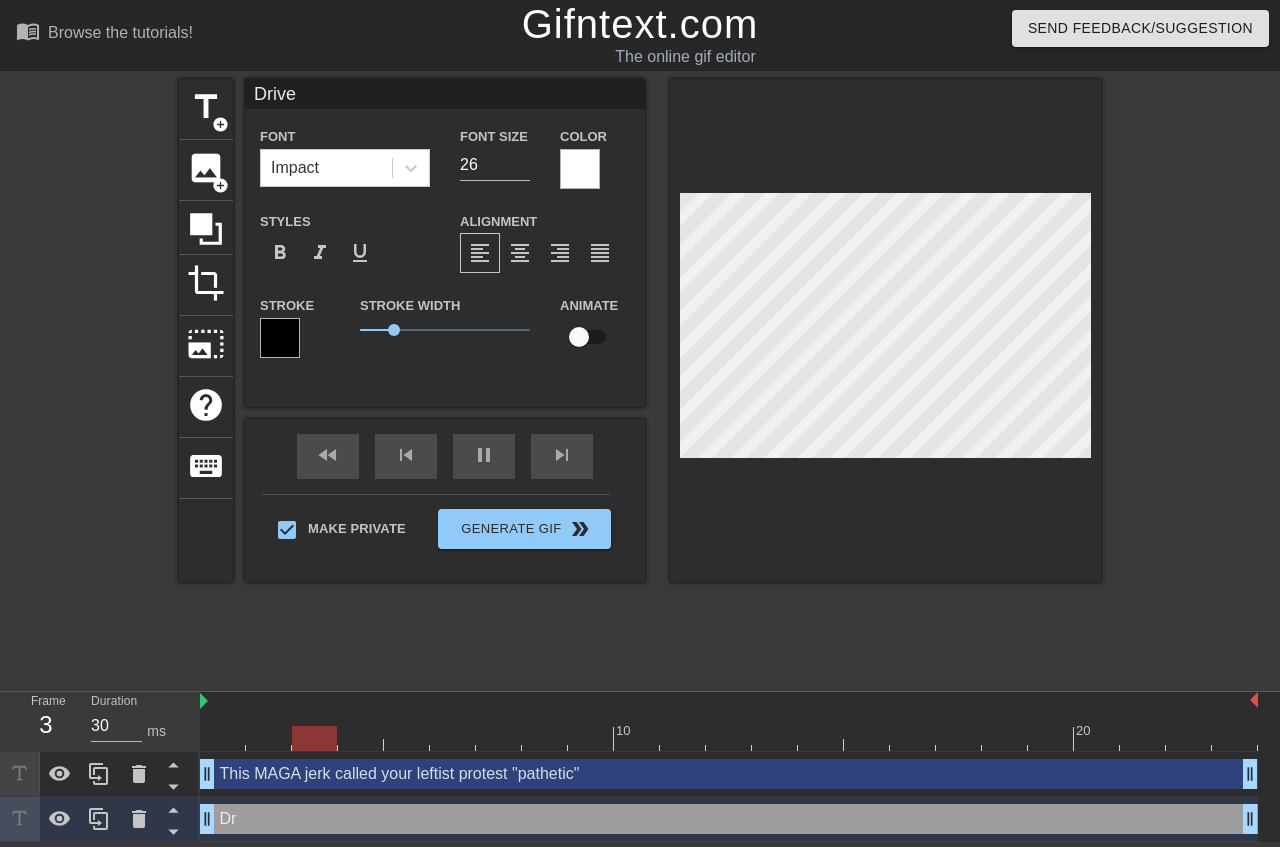 type on "60" 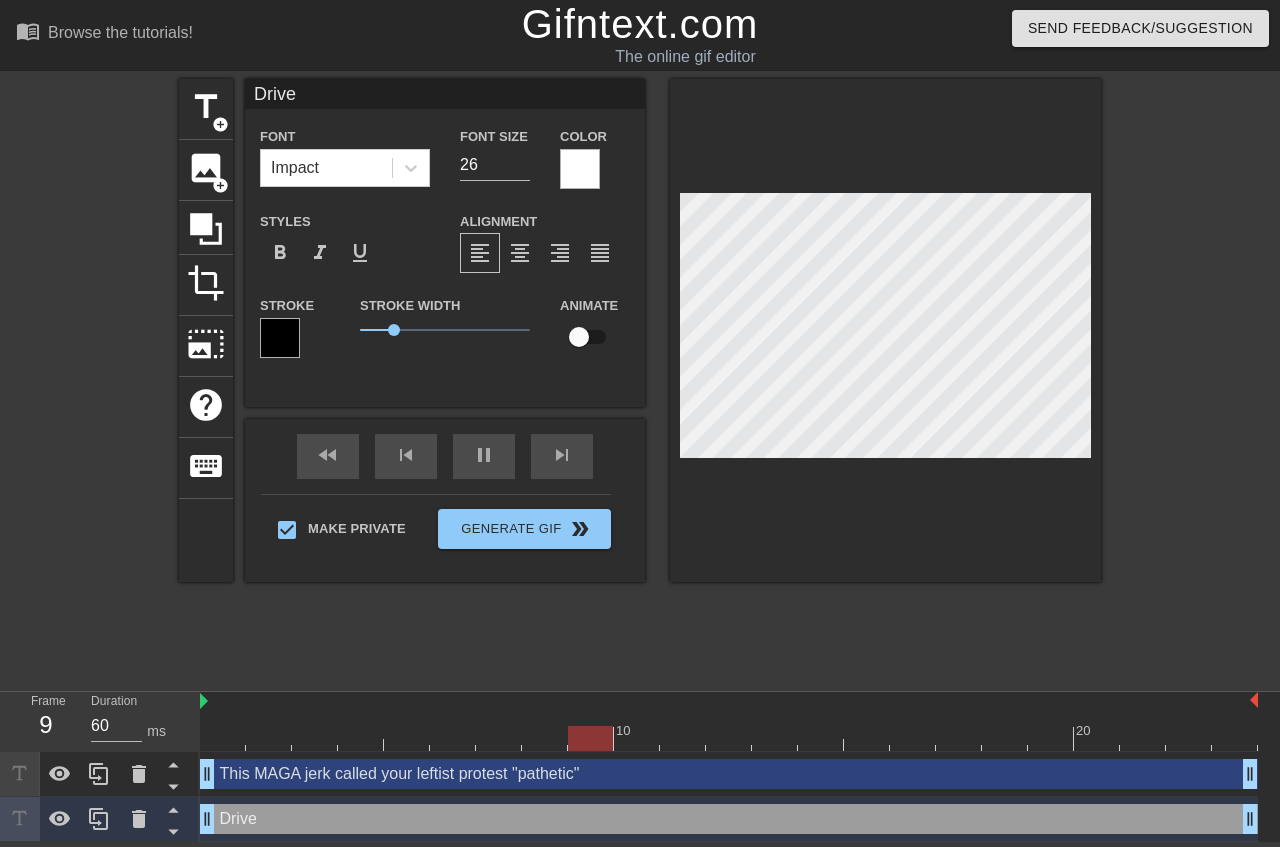 type on "30" 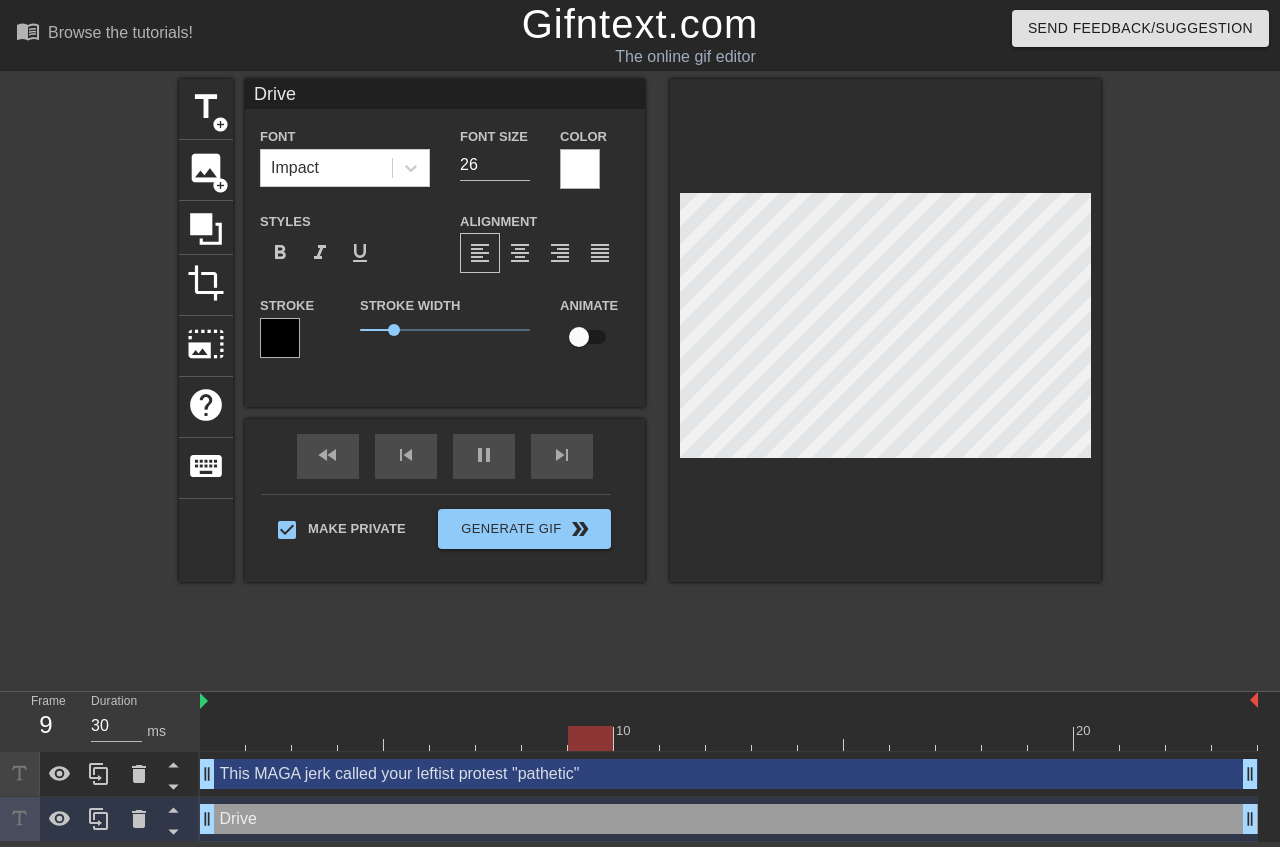 type on "Drive" 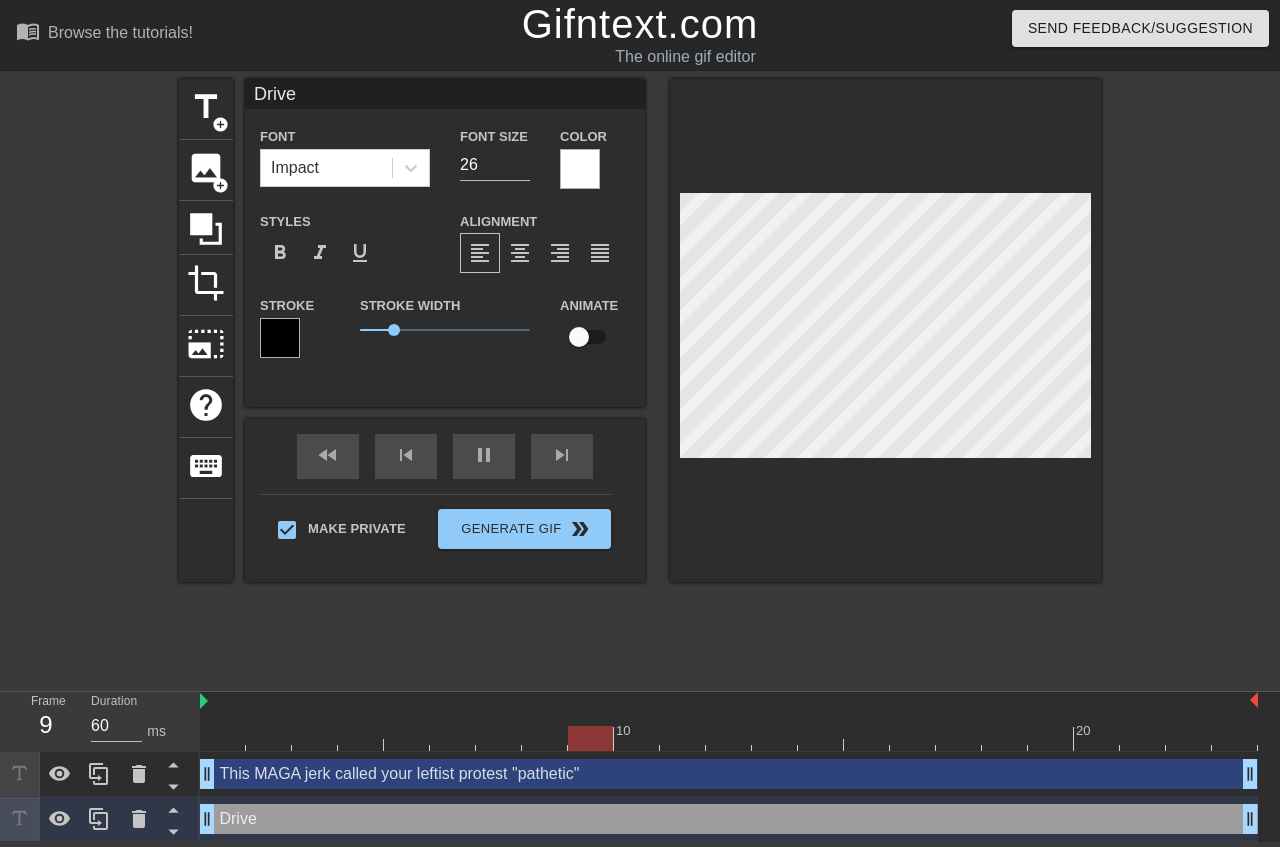 type on "Drive" 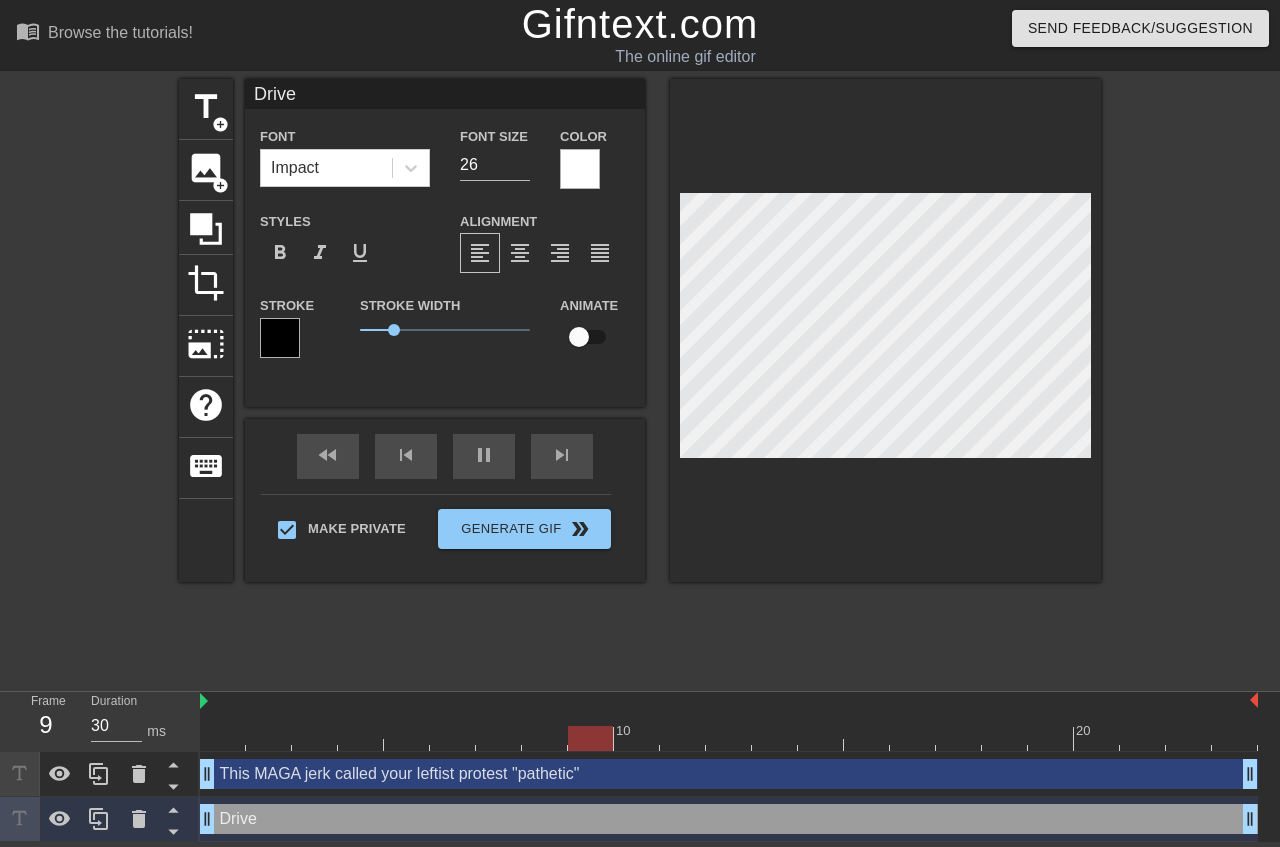 type on "60" 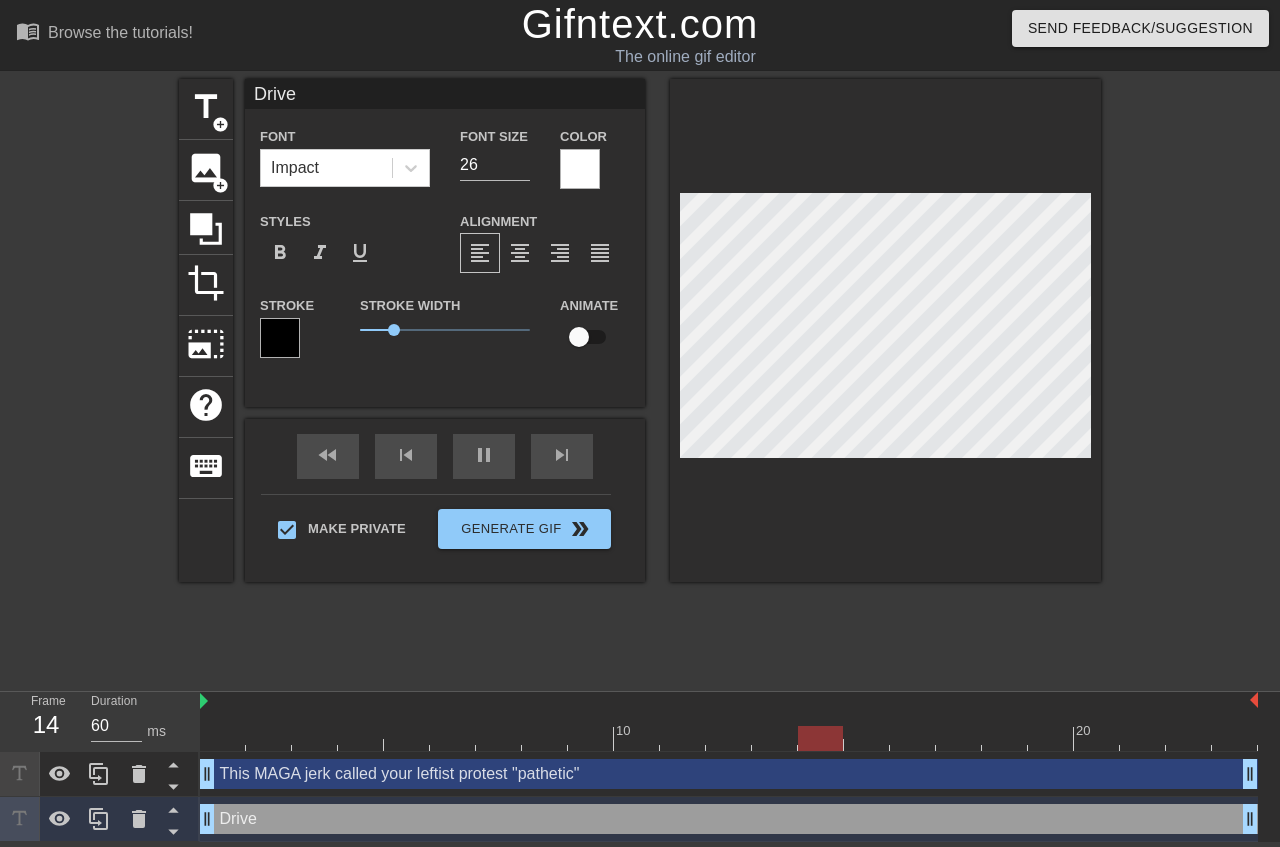 type on "Drive by" 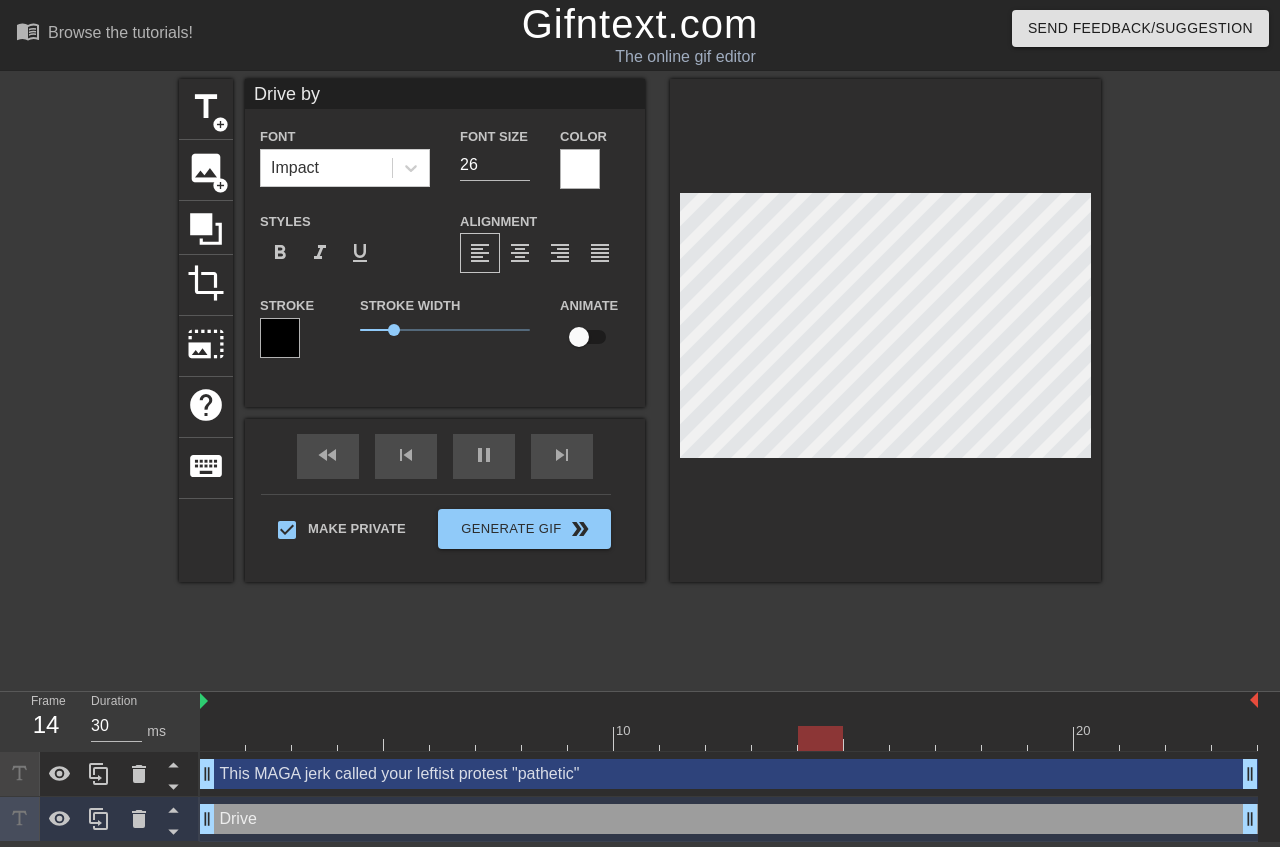 type on "60" 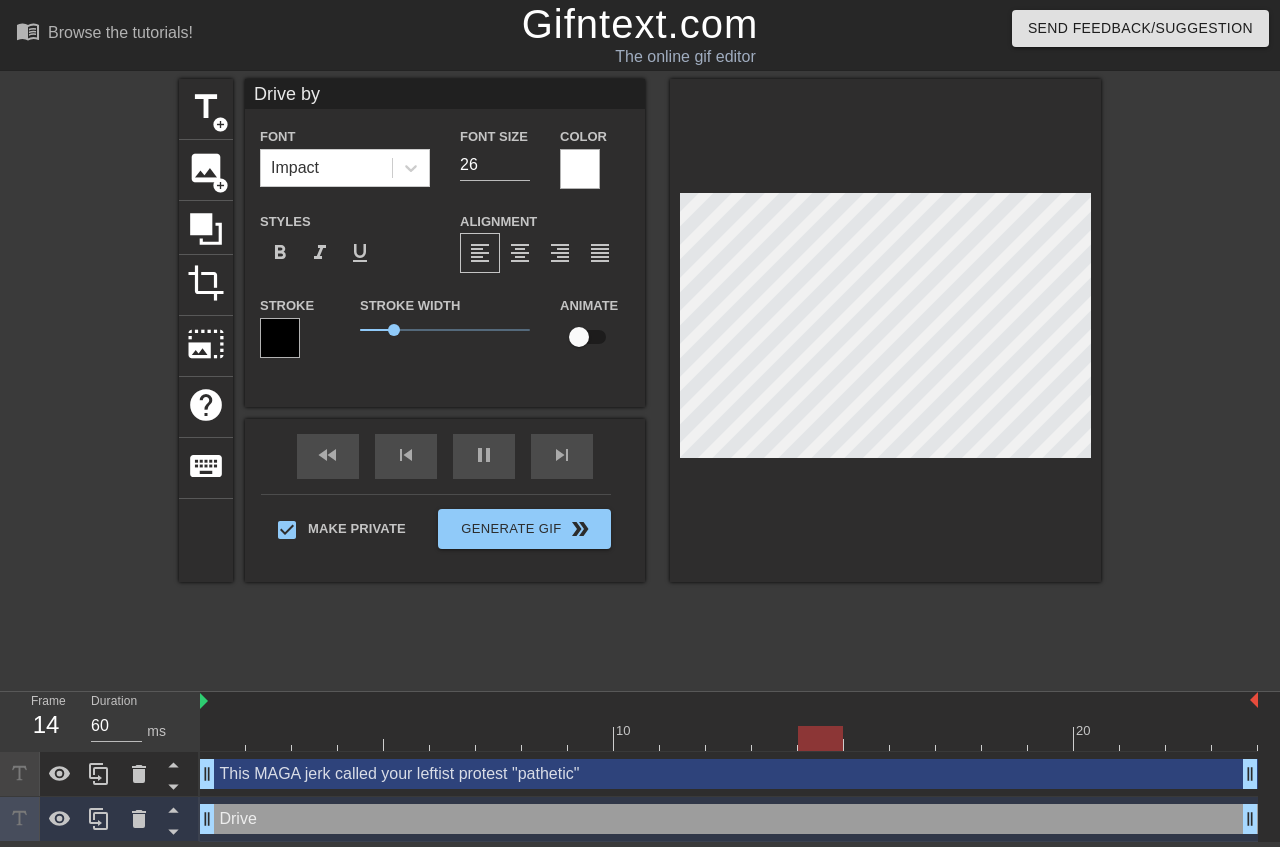 type on "Drive by" 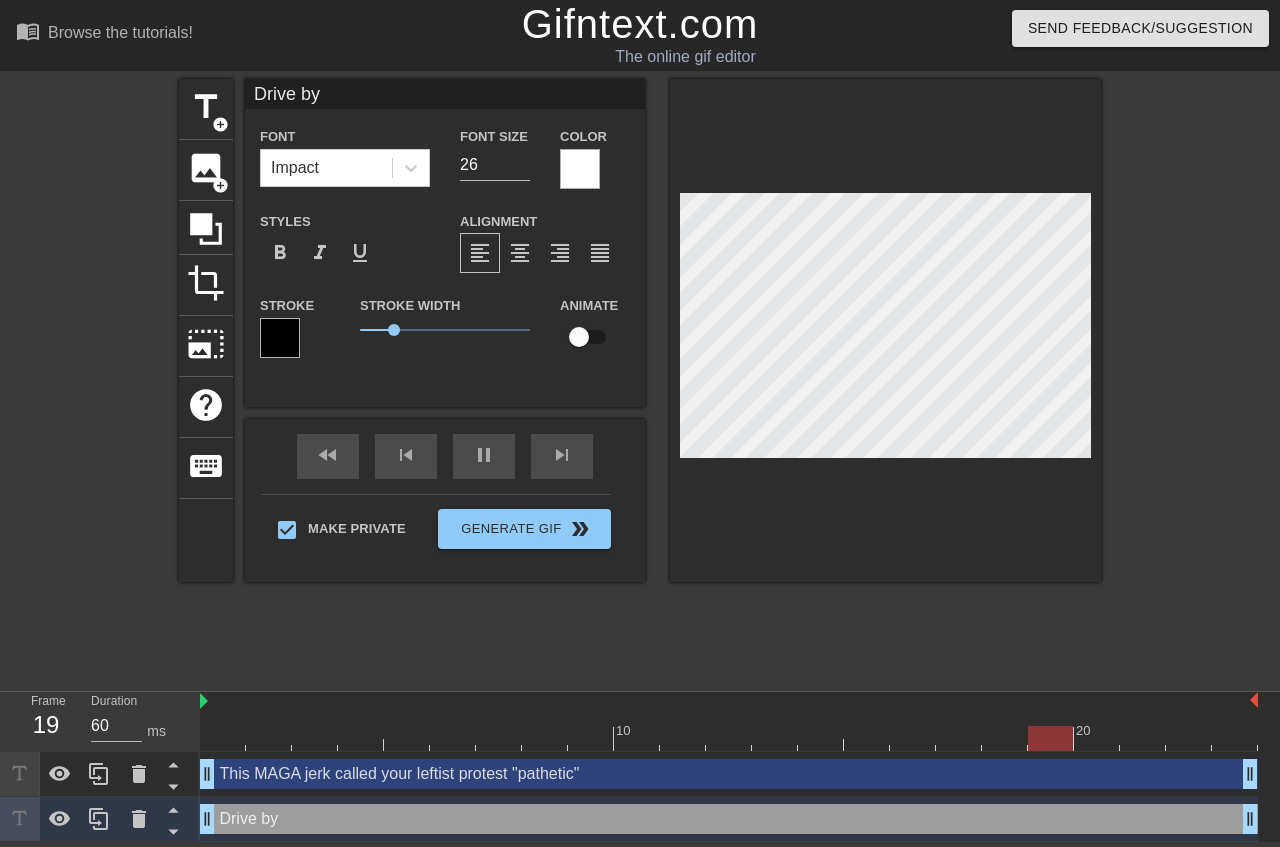 type on "Drive by" 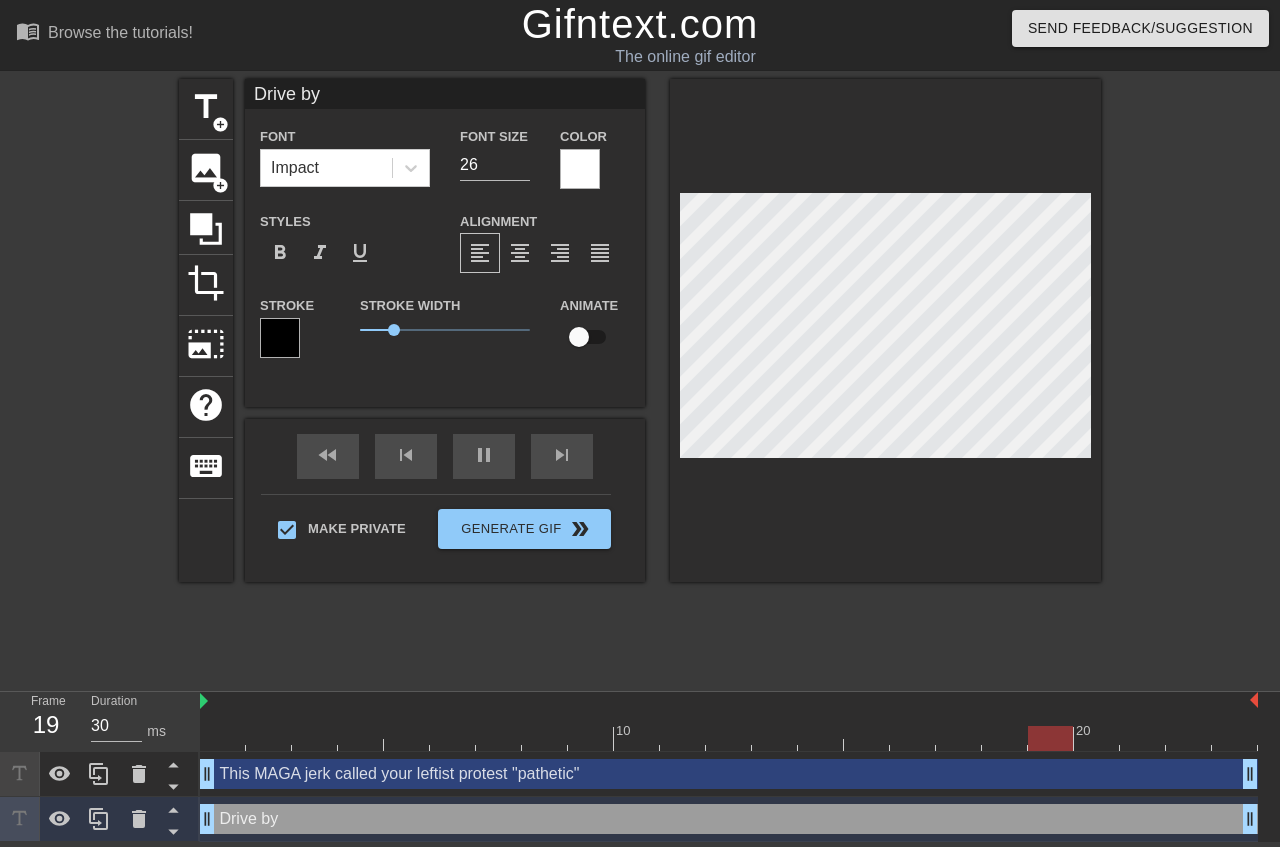 type on "Drive by a" 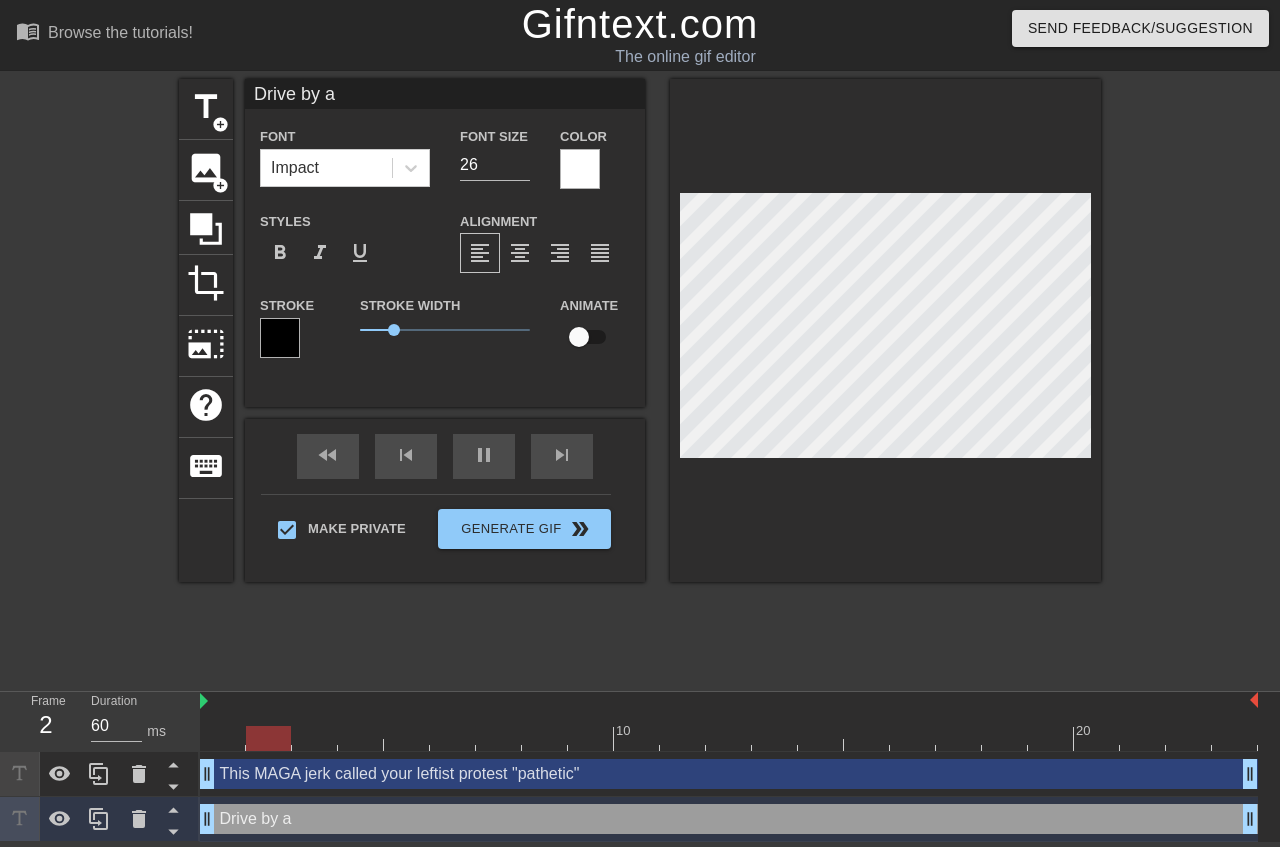 type on "30" 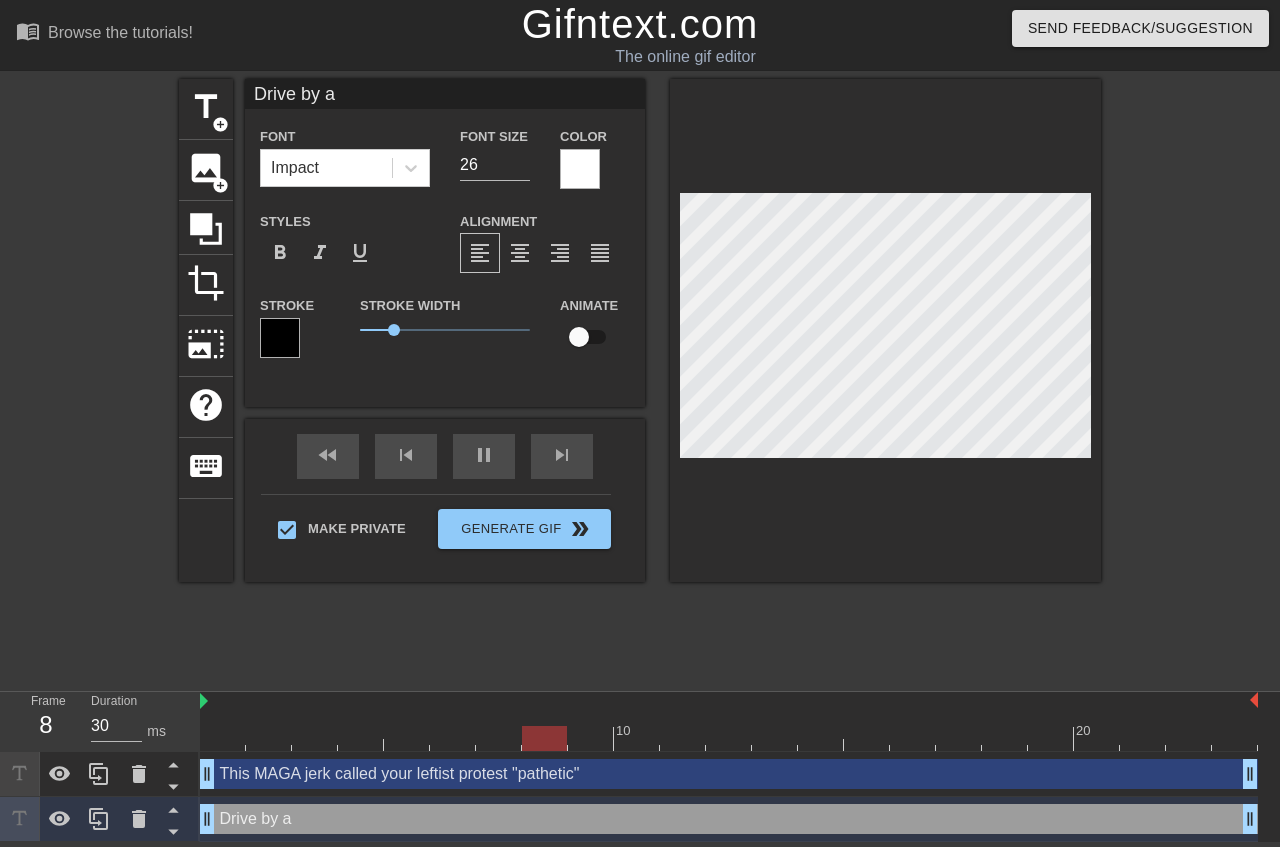 type on "Drive by a" 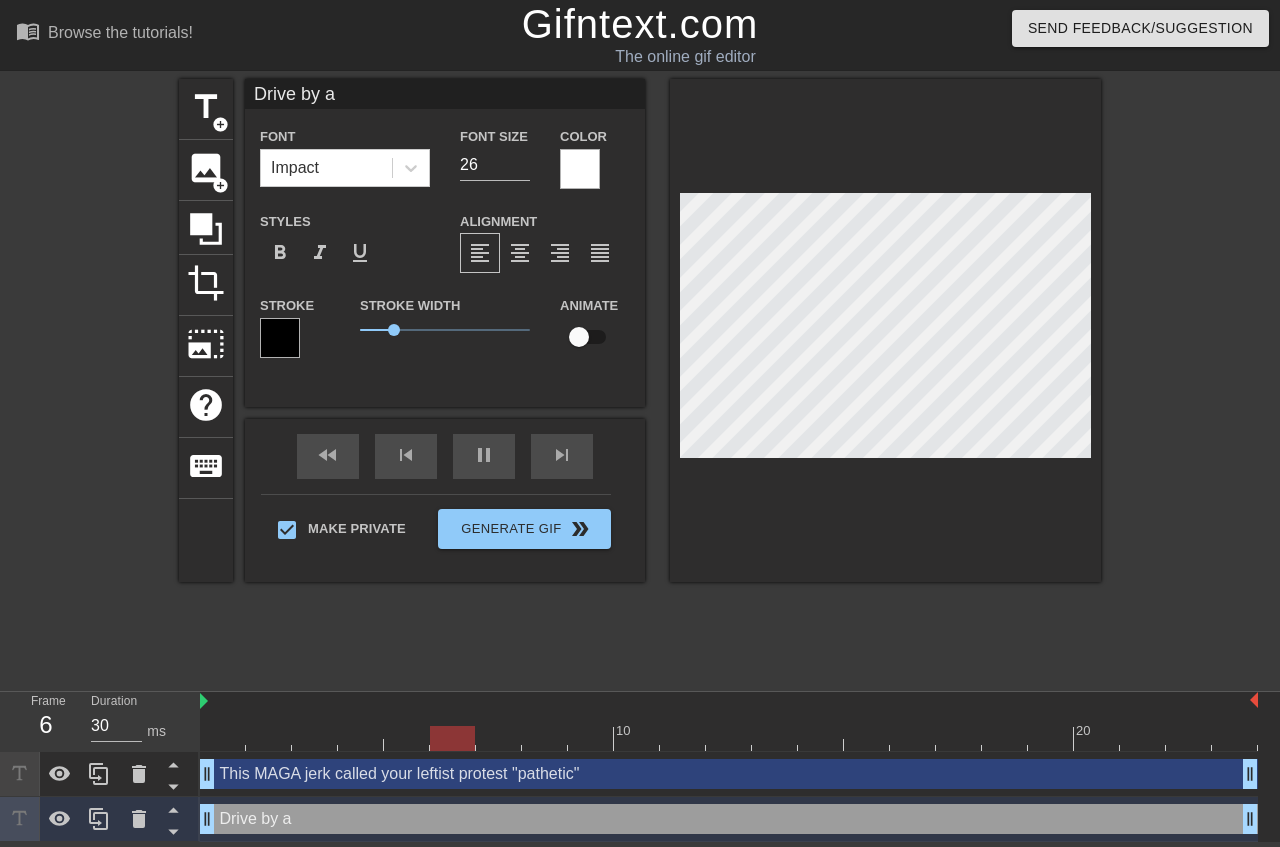 type on "60" 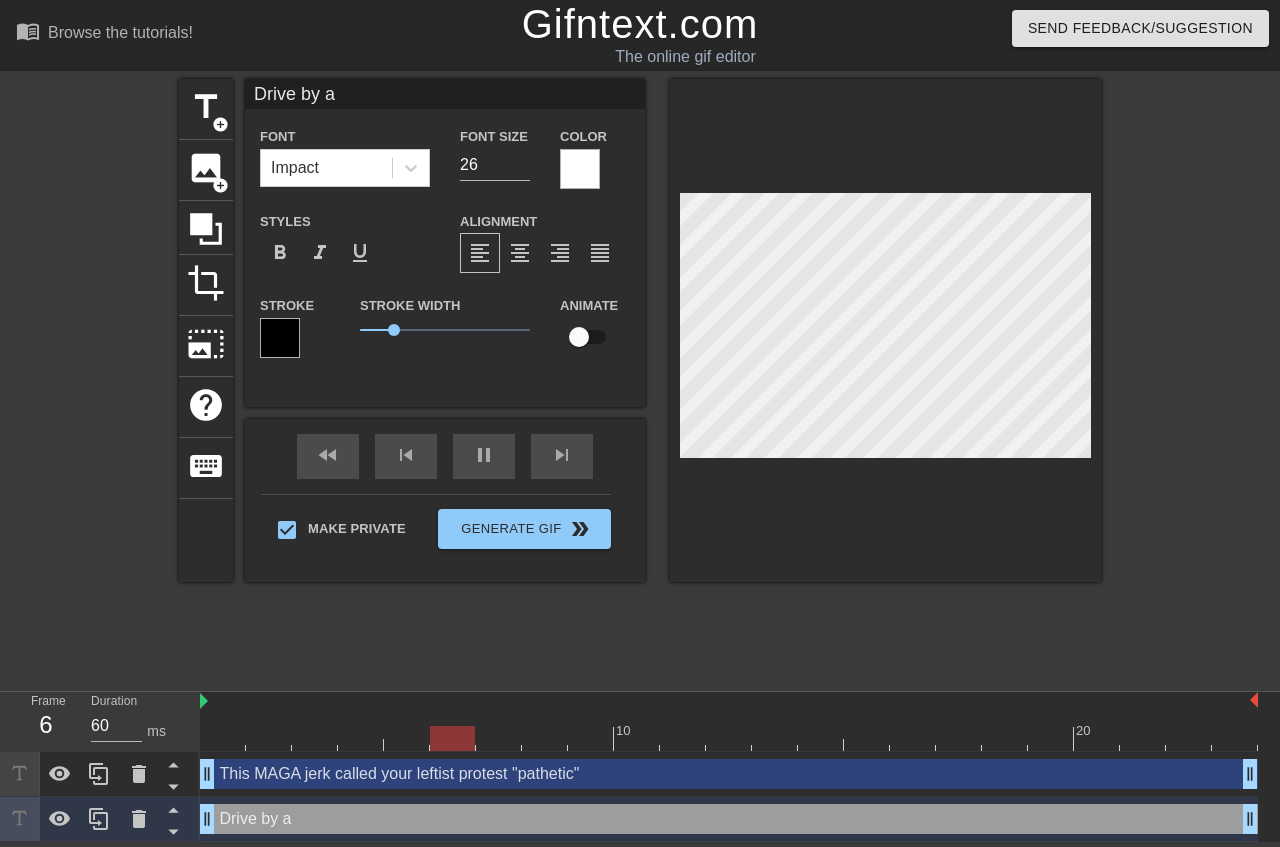type on "Drive by al" 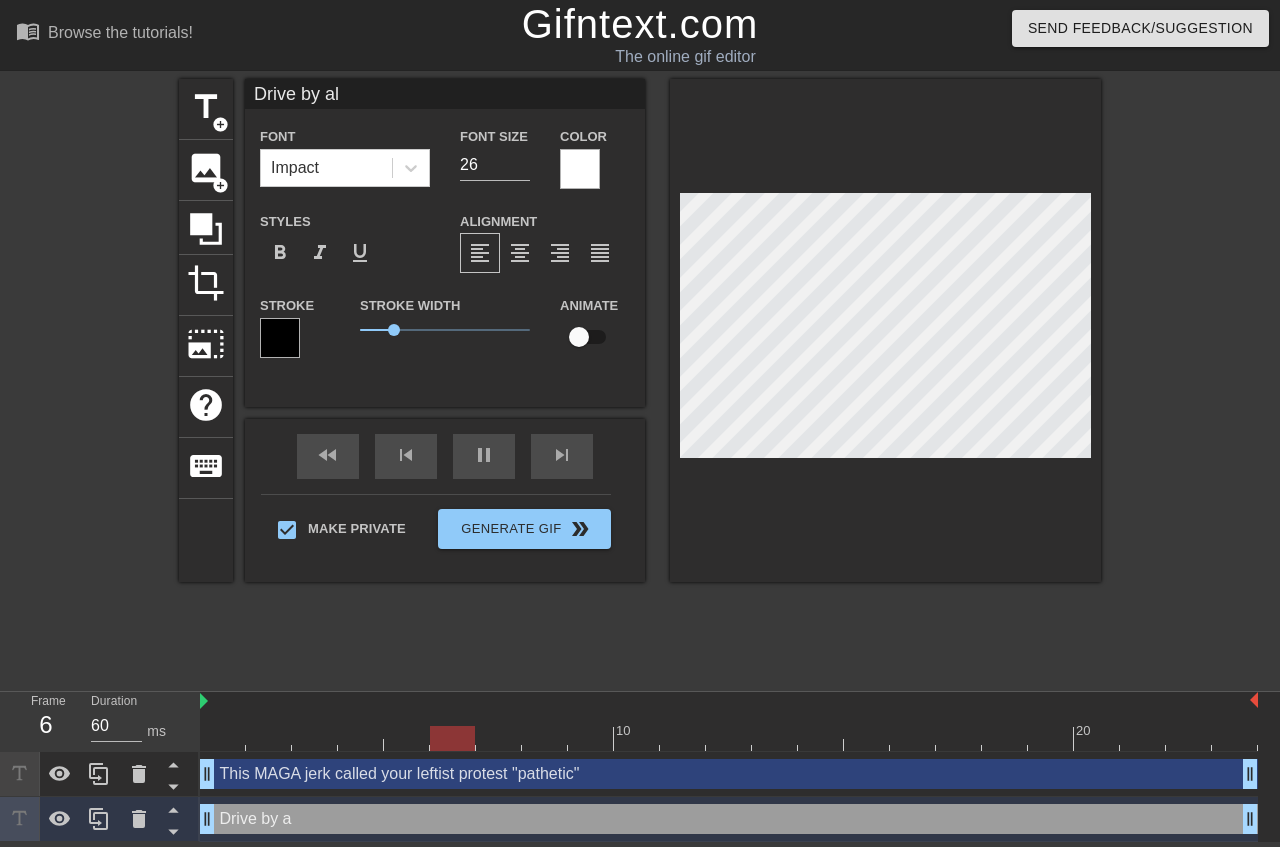 type on "30" 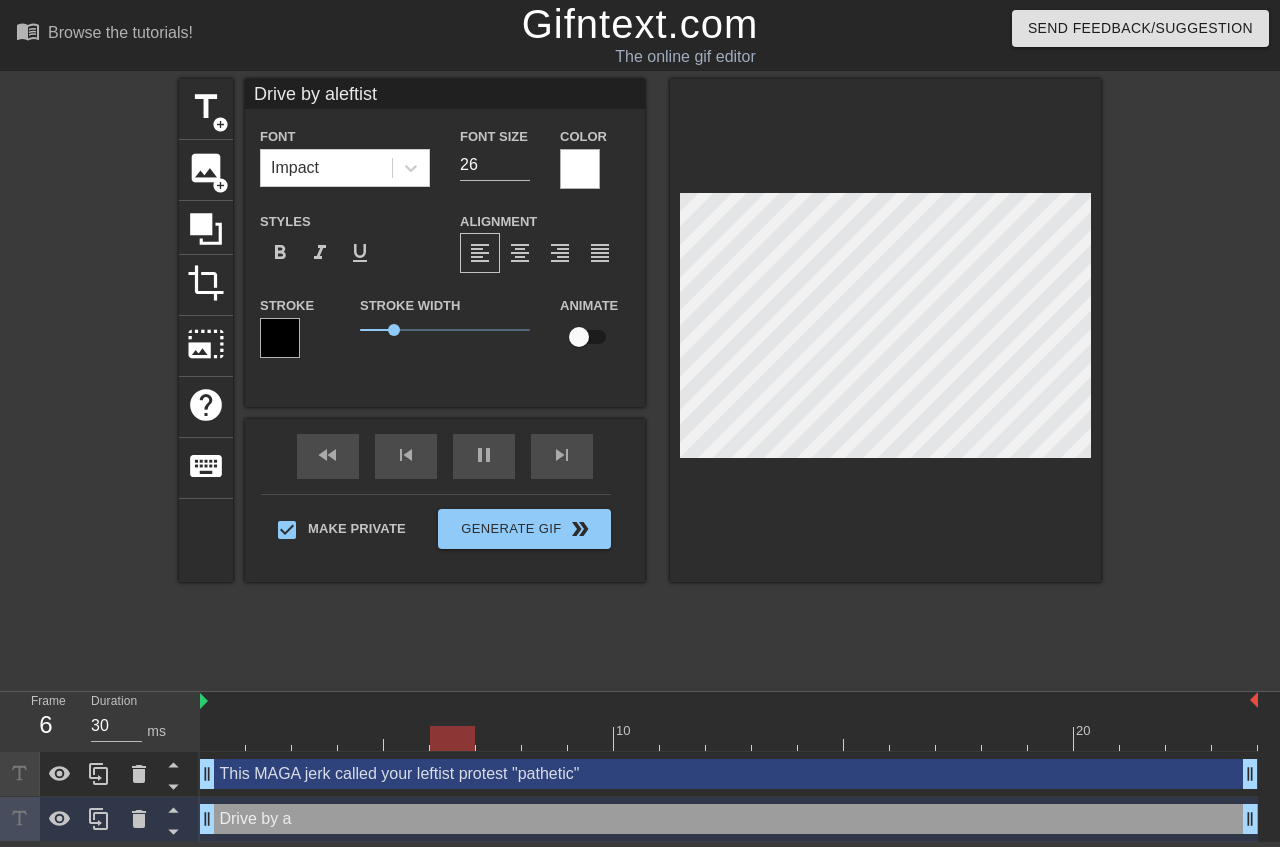 type on "Drive by alef" 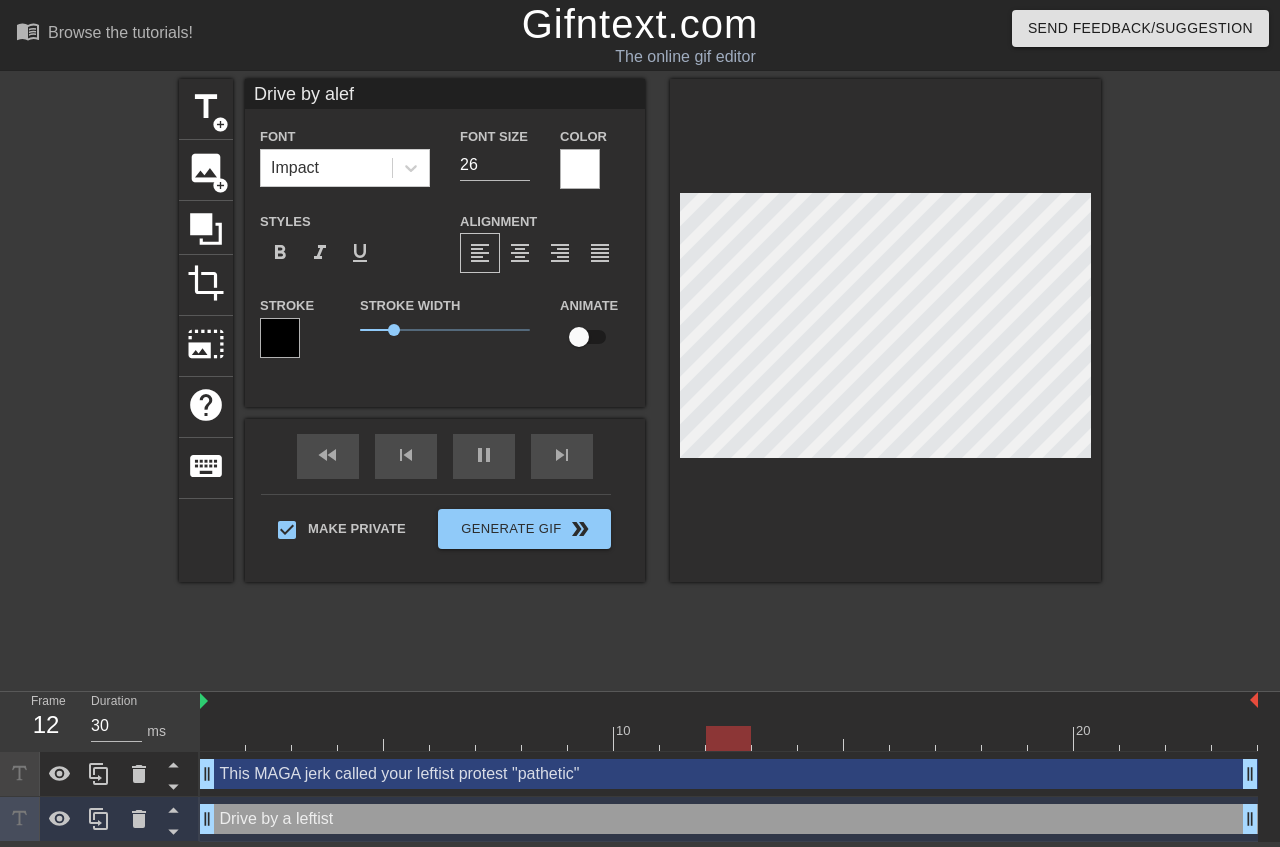 type on "60" 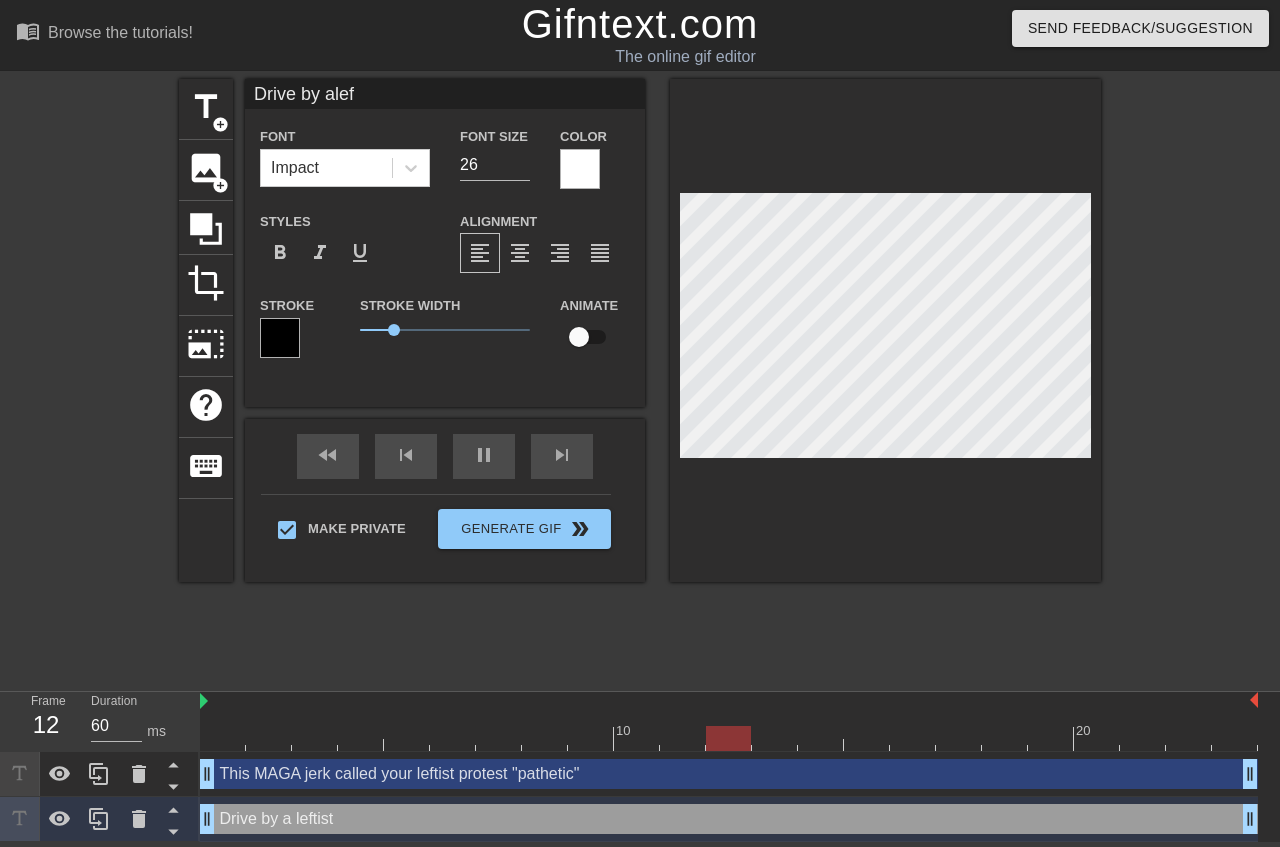 type on "Drive by aleft" 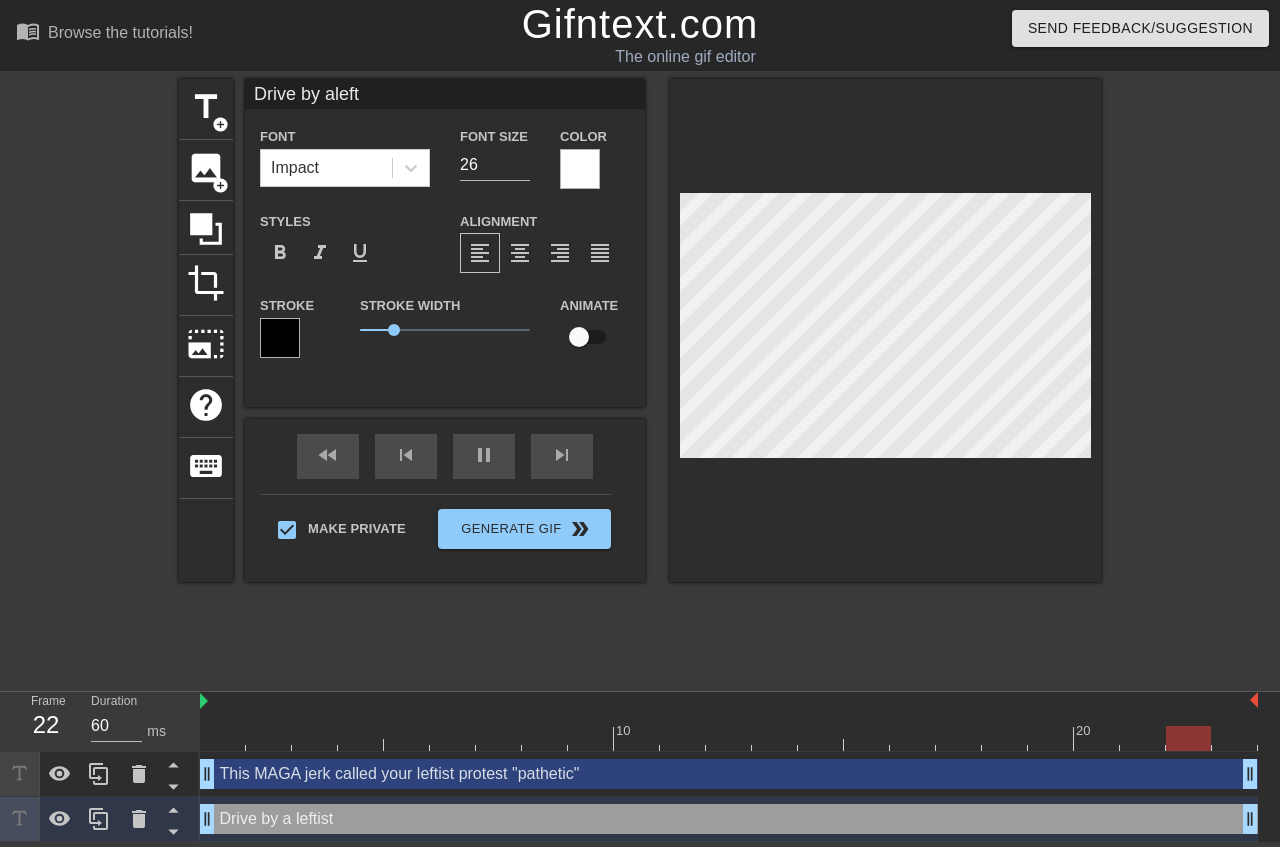 type on "30" 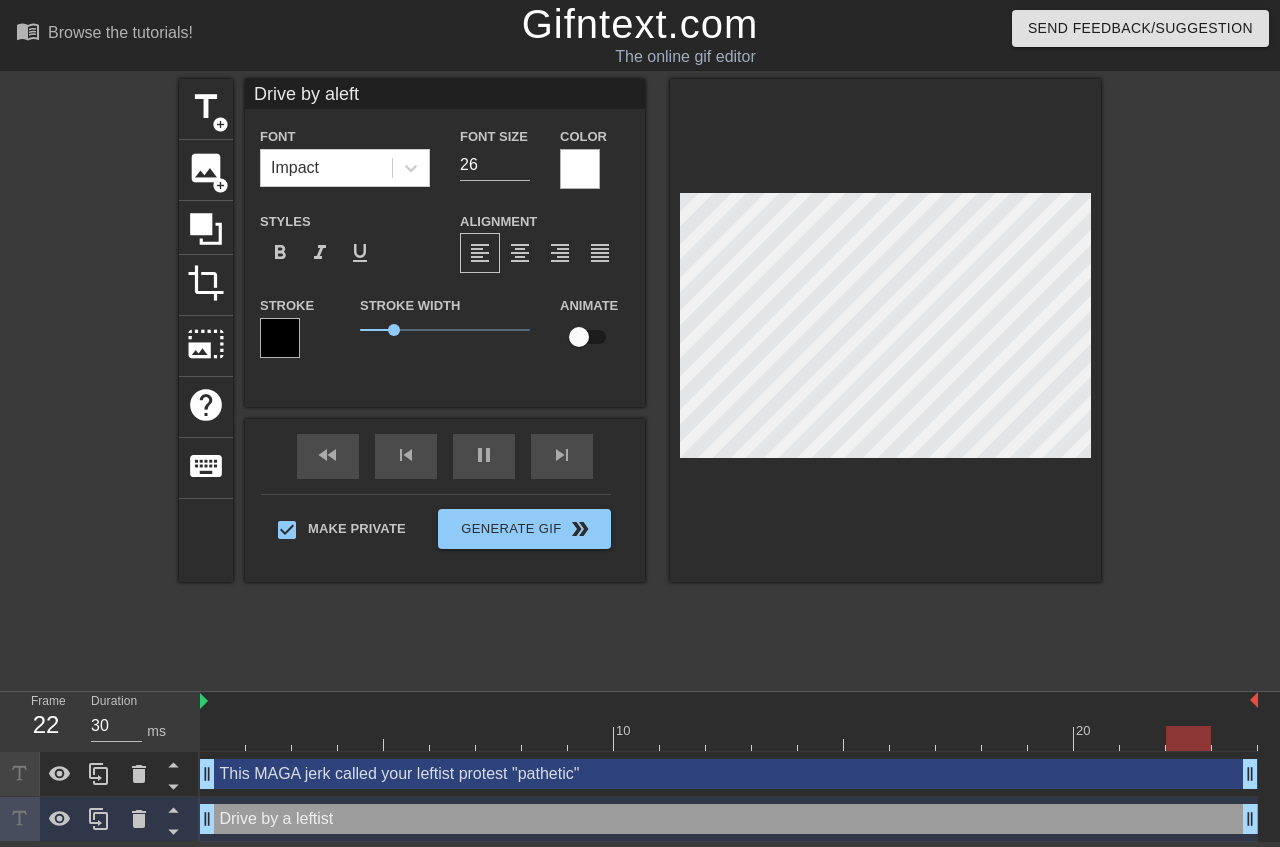 type on "Drive by aleftist" 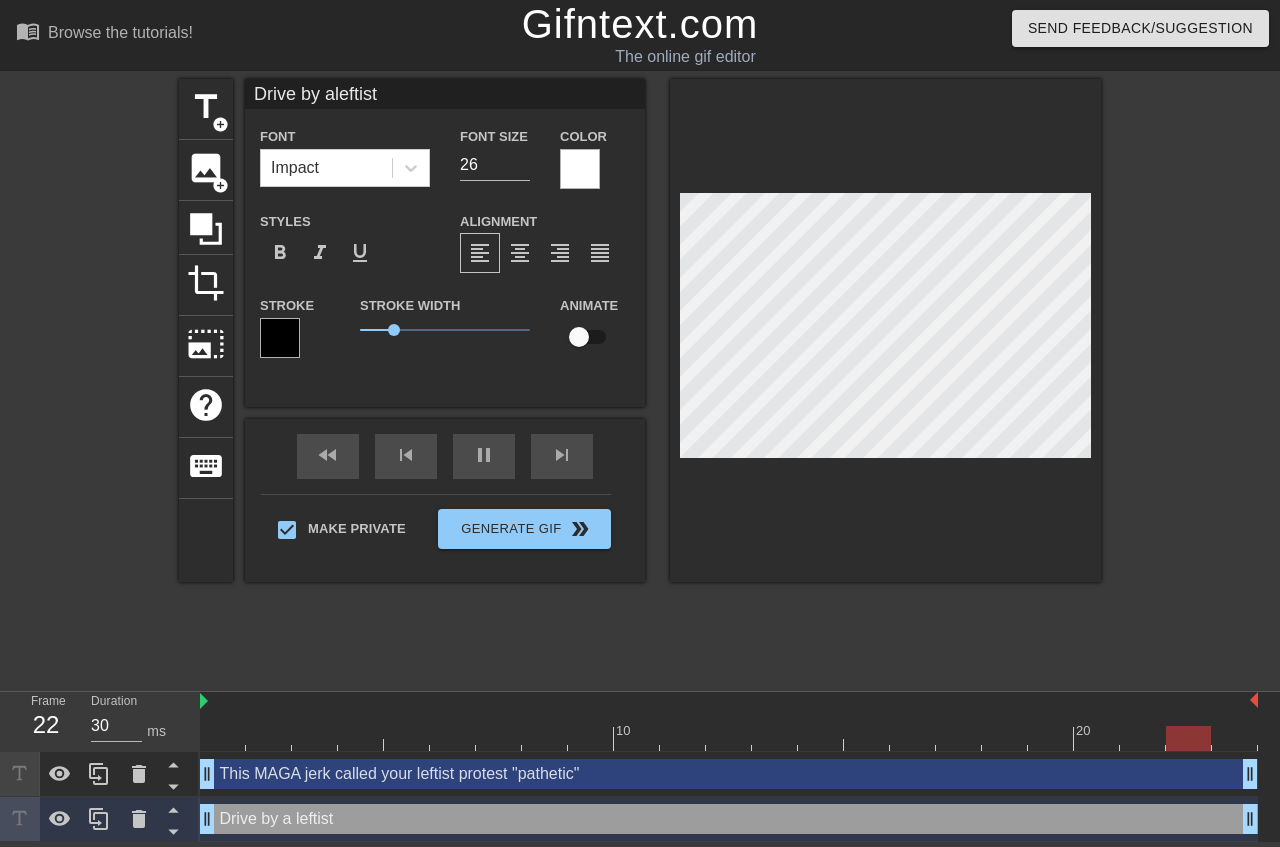 type on "Drive by aleftis" 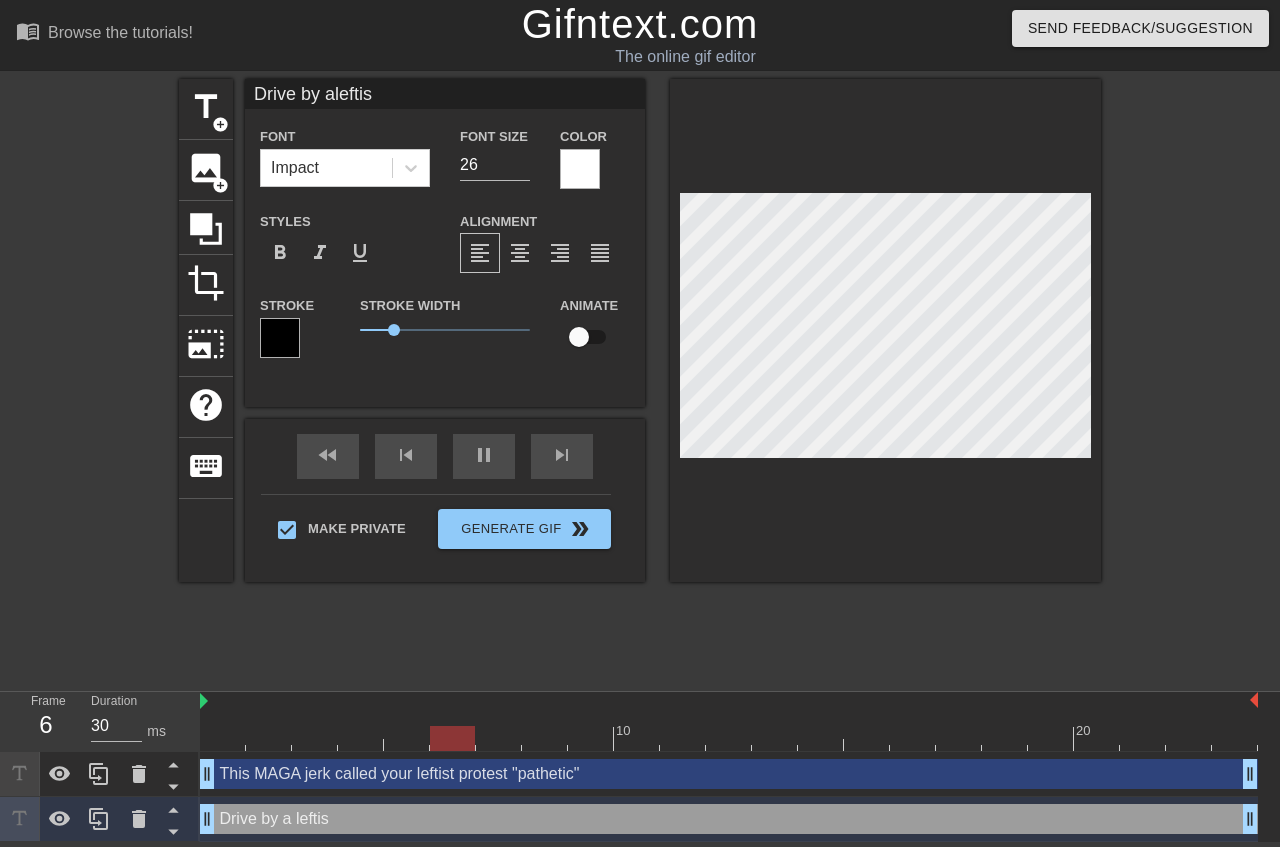 type on "60" 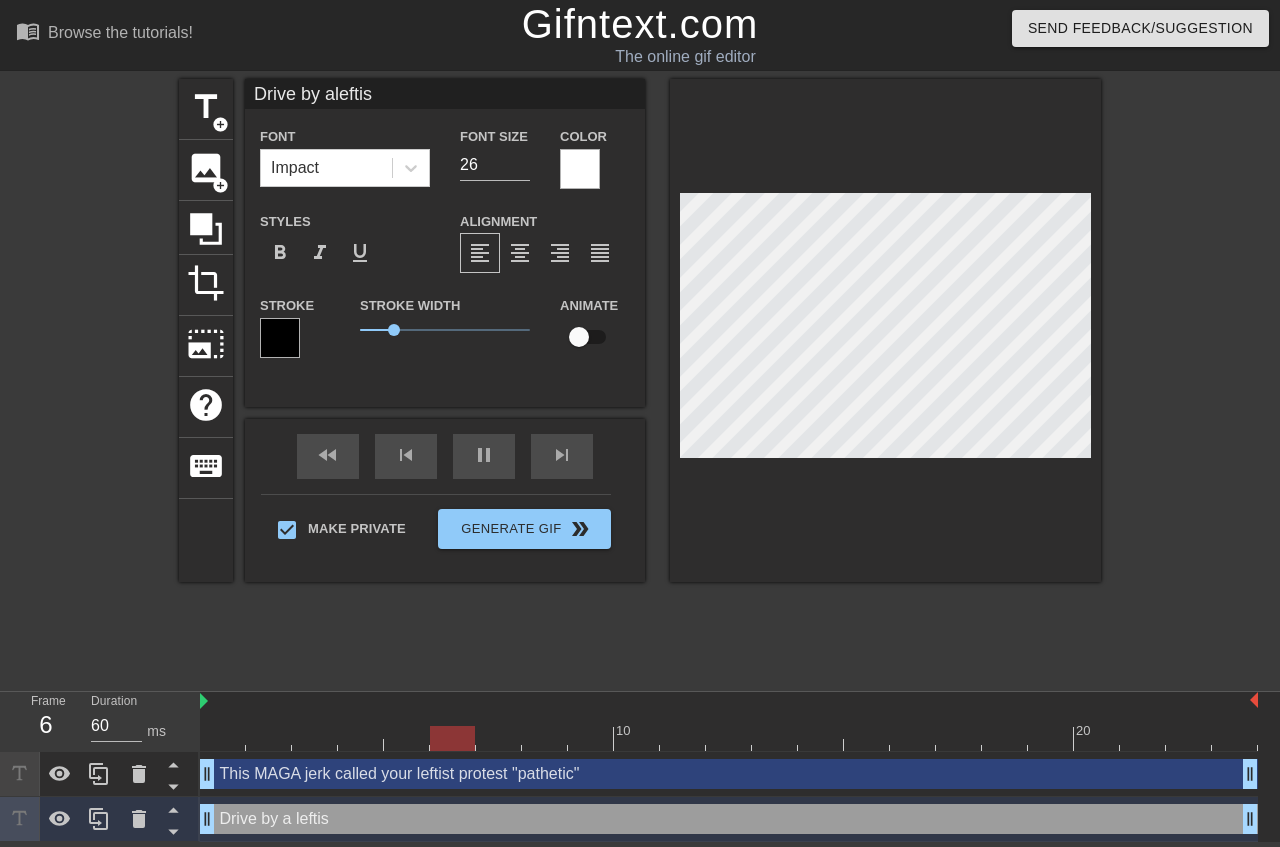 type on "Drive by aleftist" 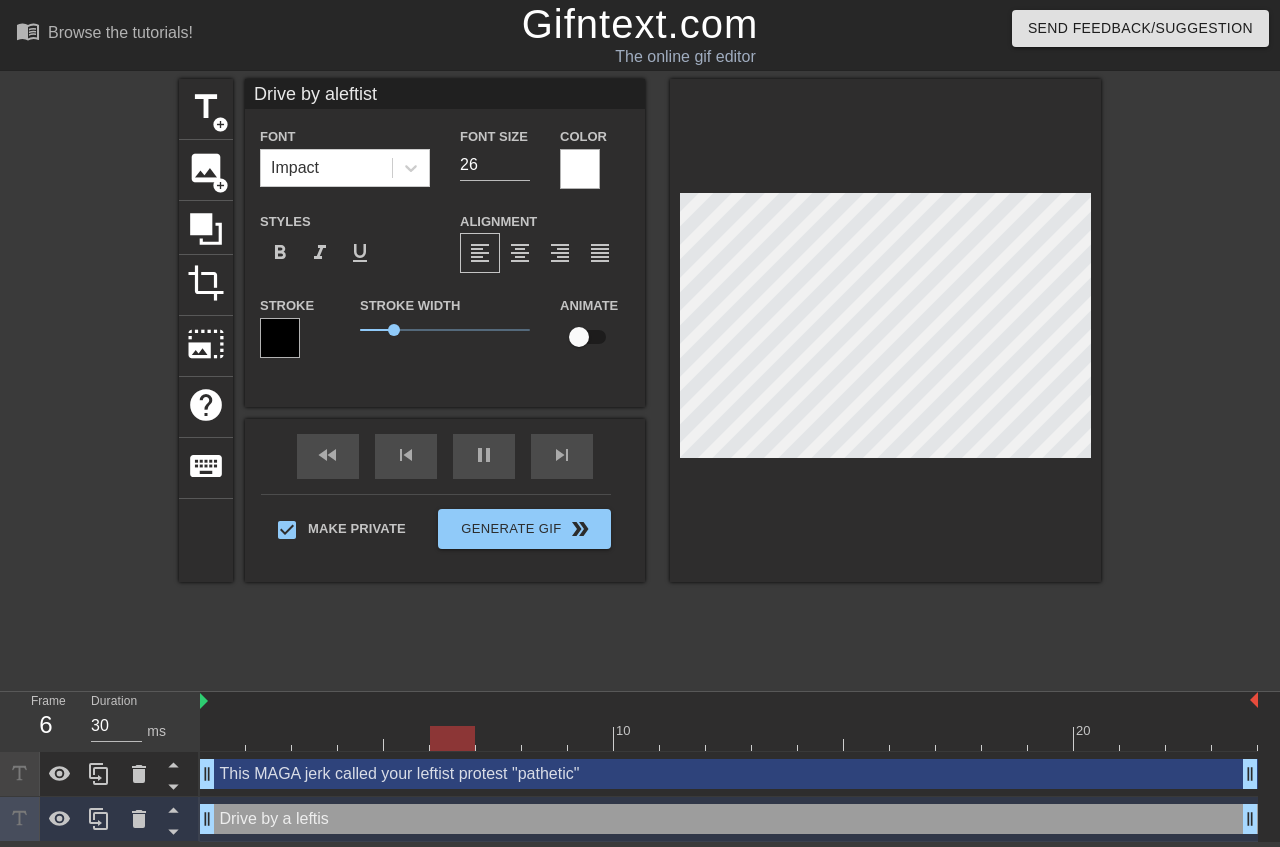 type on "60" 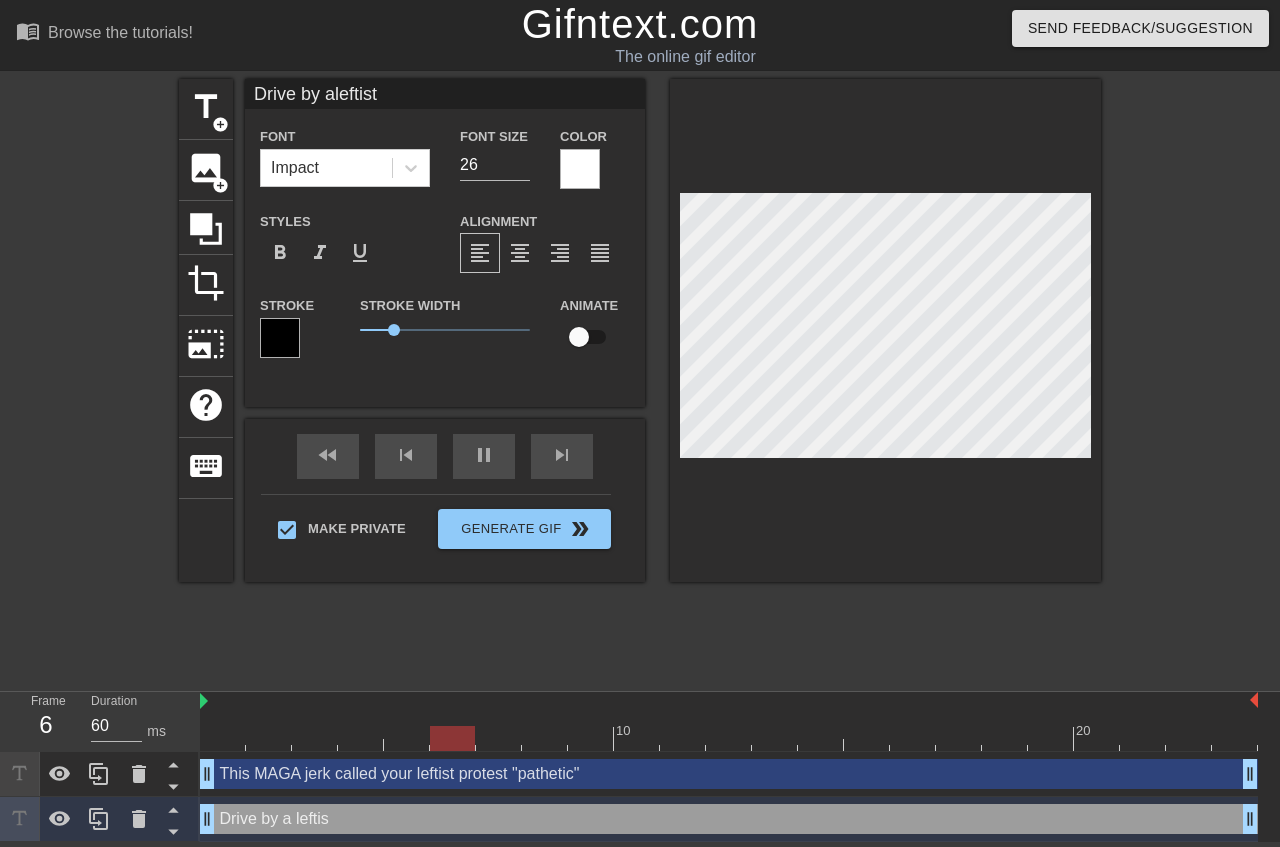 type on "Drive by aleftist" 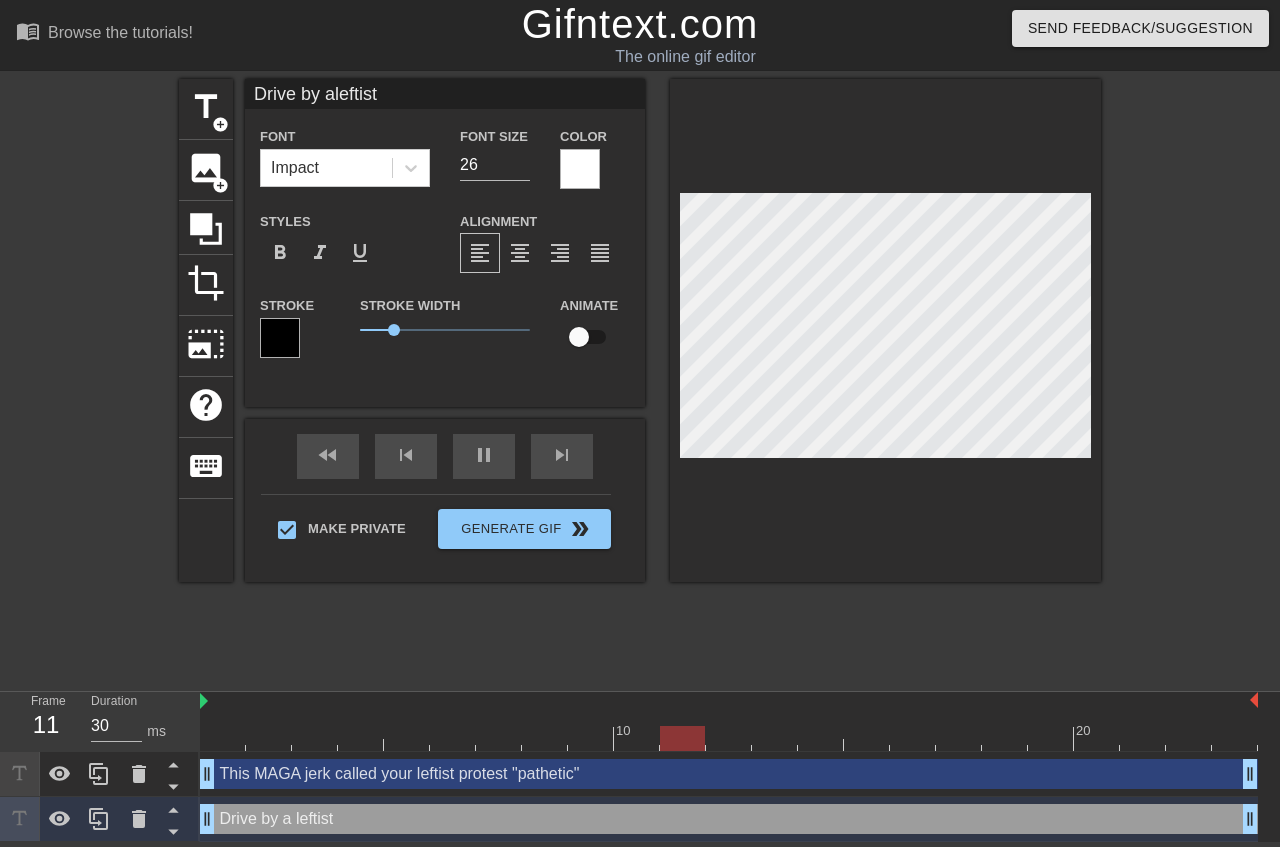 type on "60" 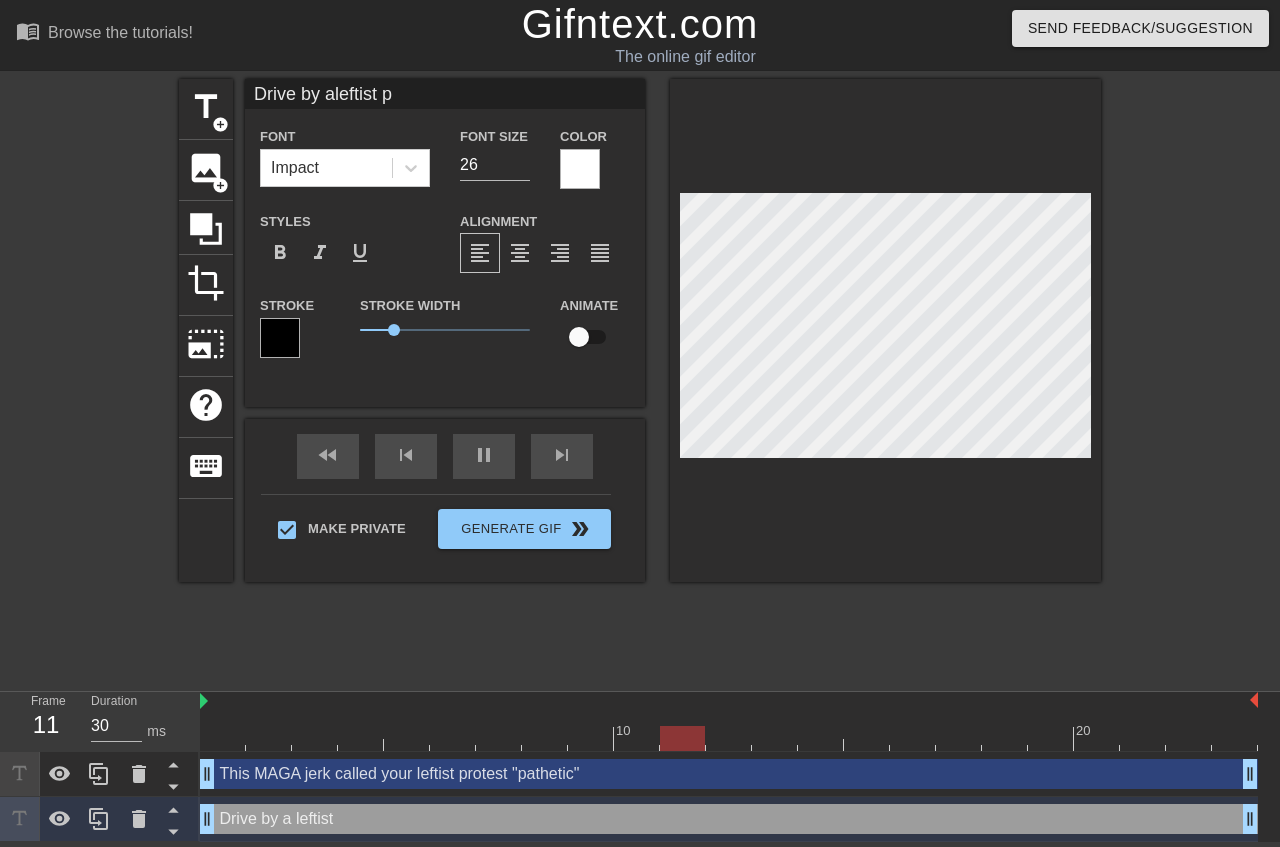 type on "60" 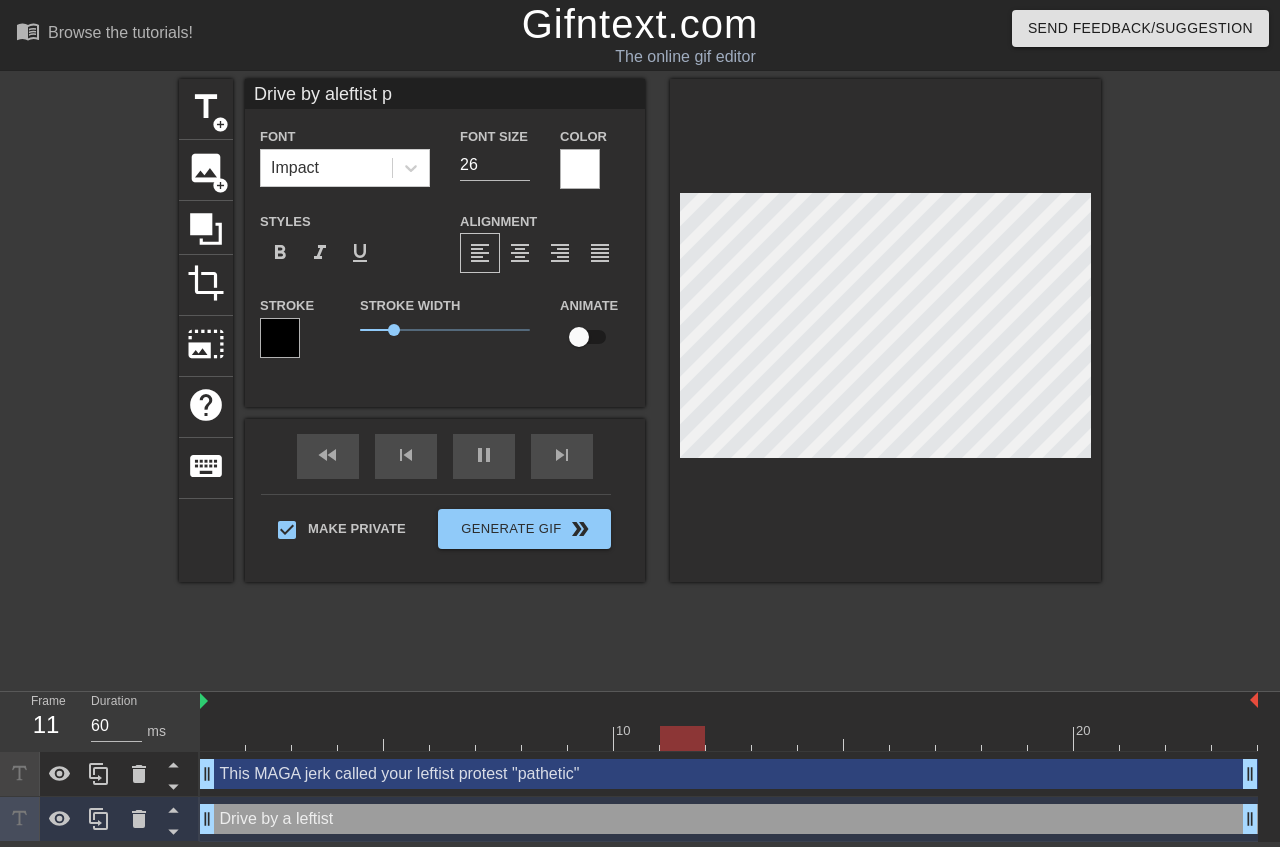 type on "Drive by aleftist pr" 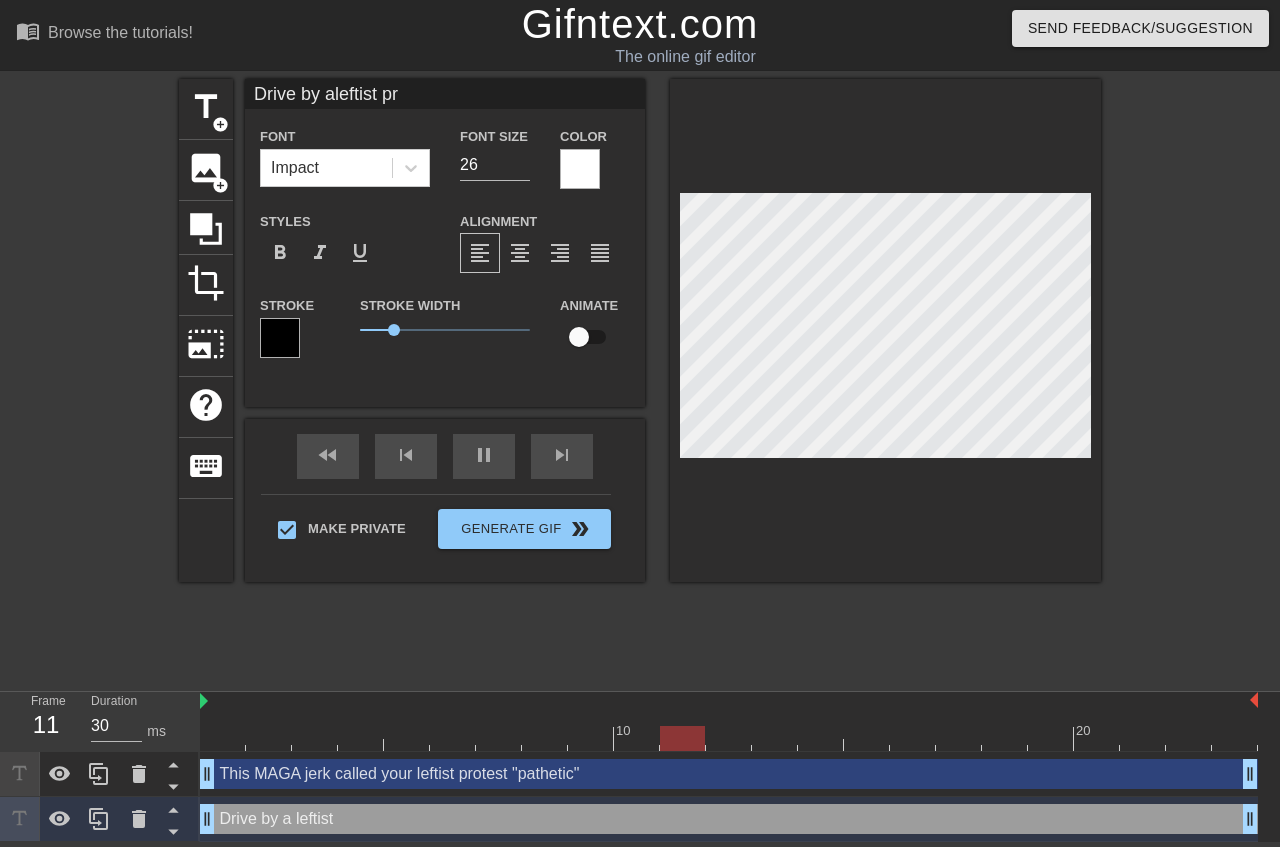 type on "60" 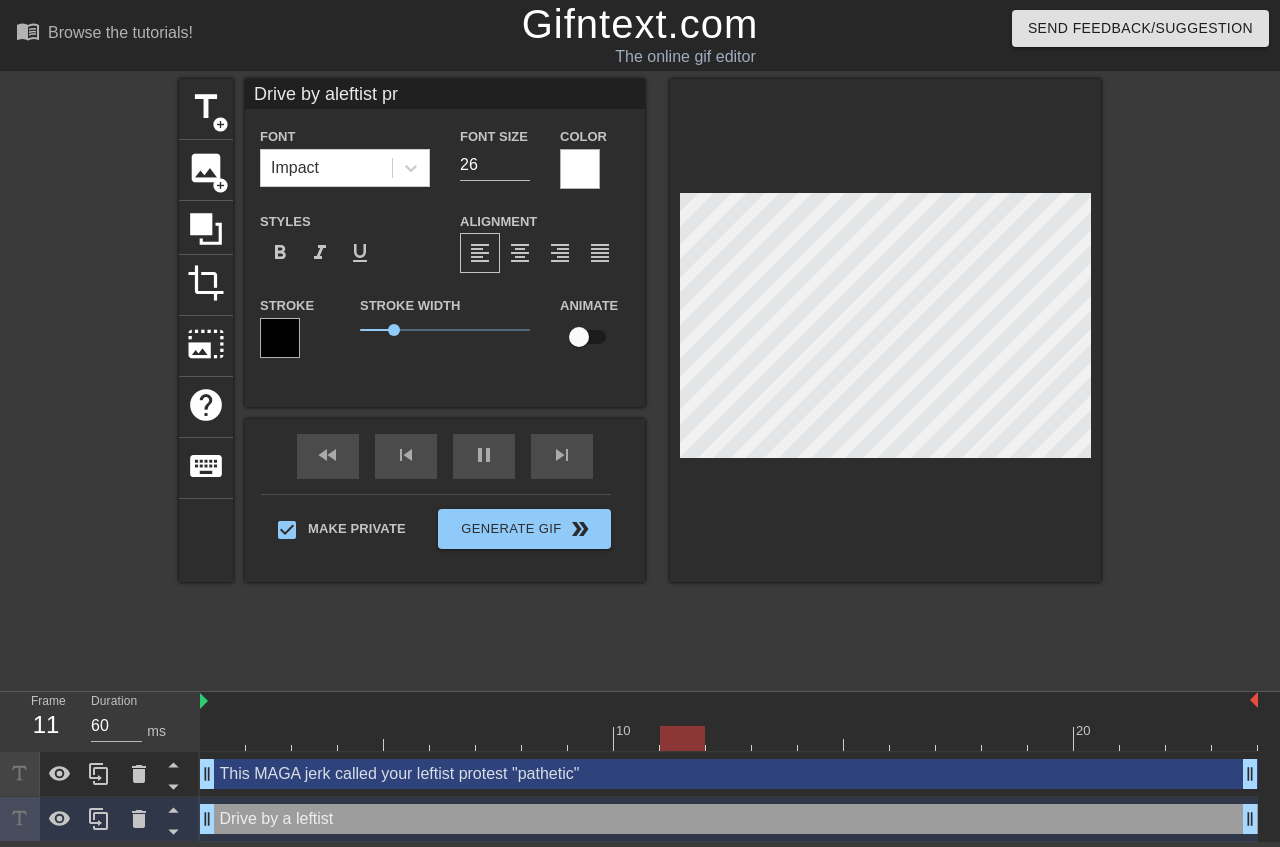 type on "Drive by aleftist pro" 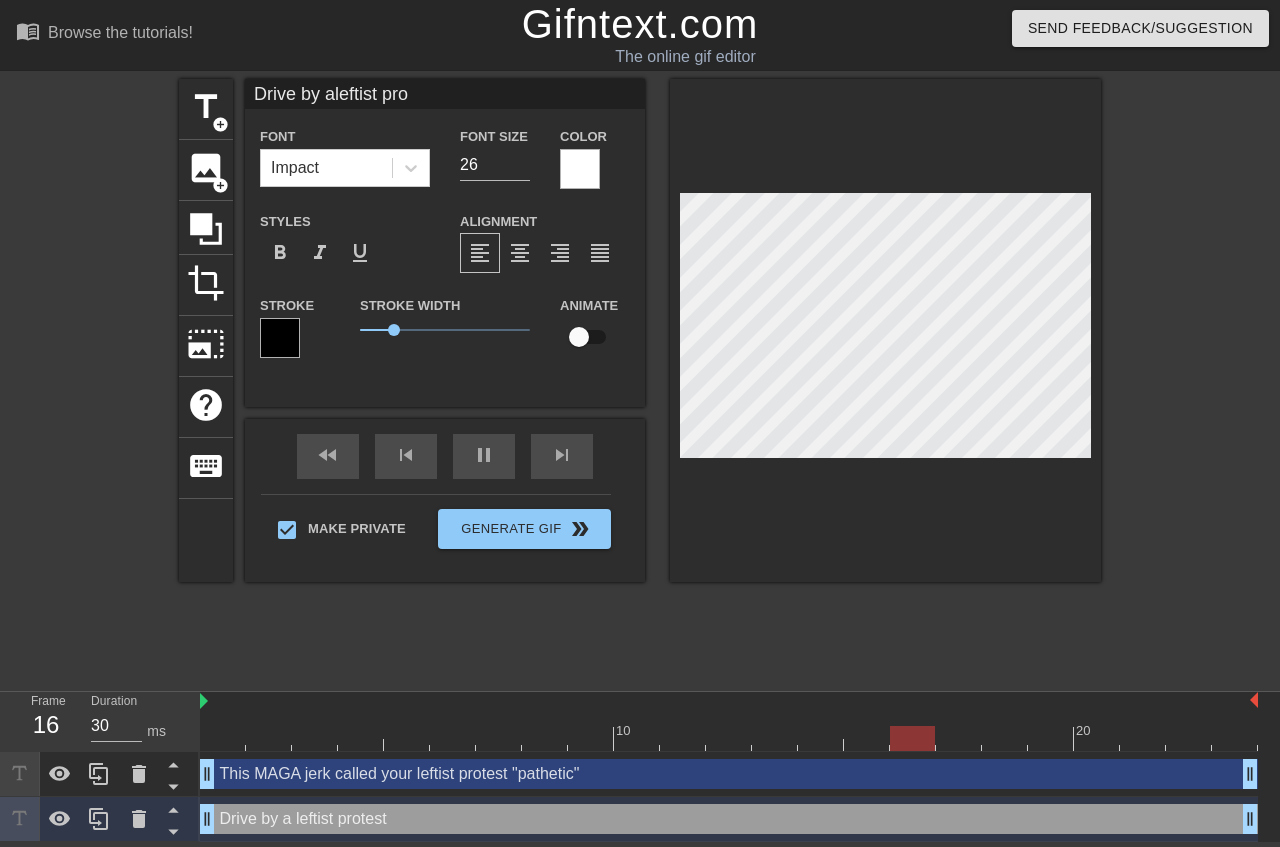 type on "60" 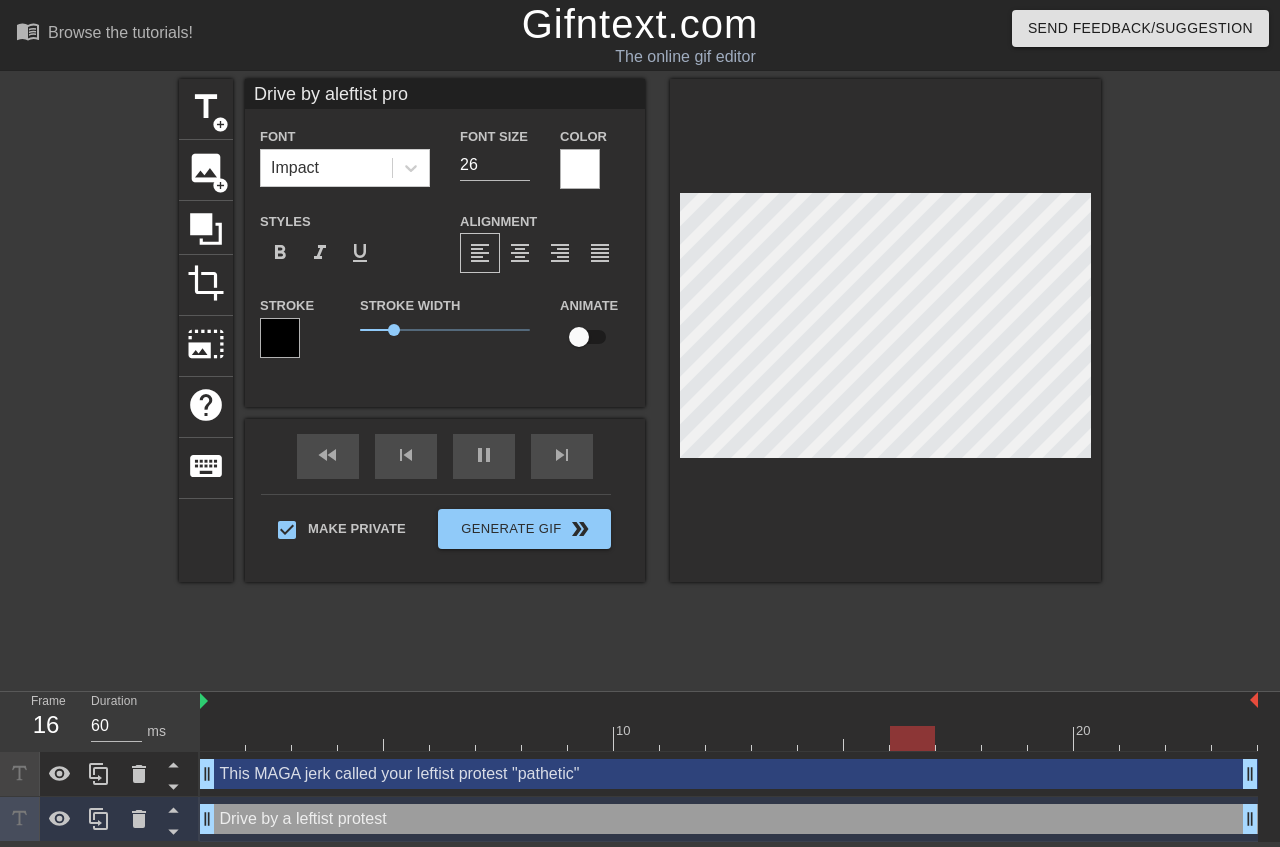 type on "Drive by aleftist prot" 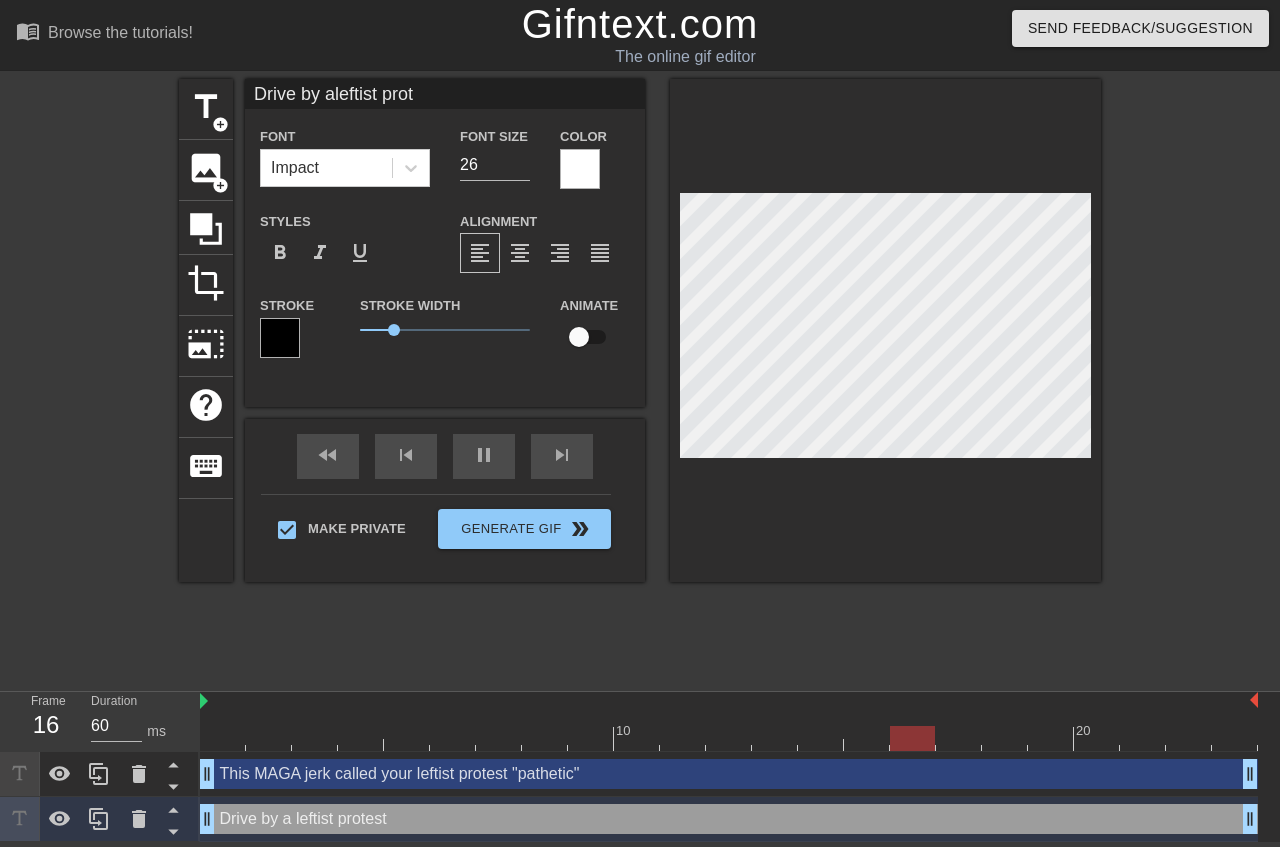 type on "Drive by aleftist prote" 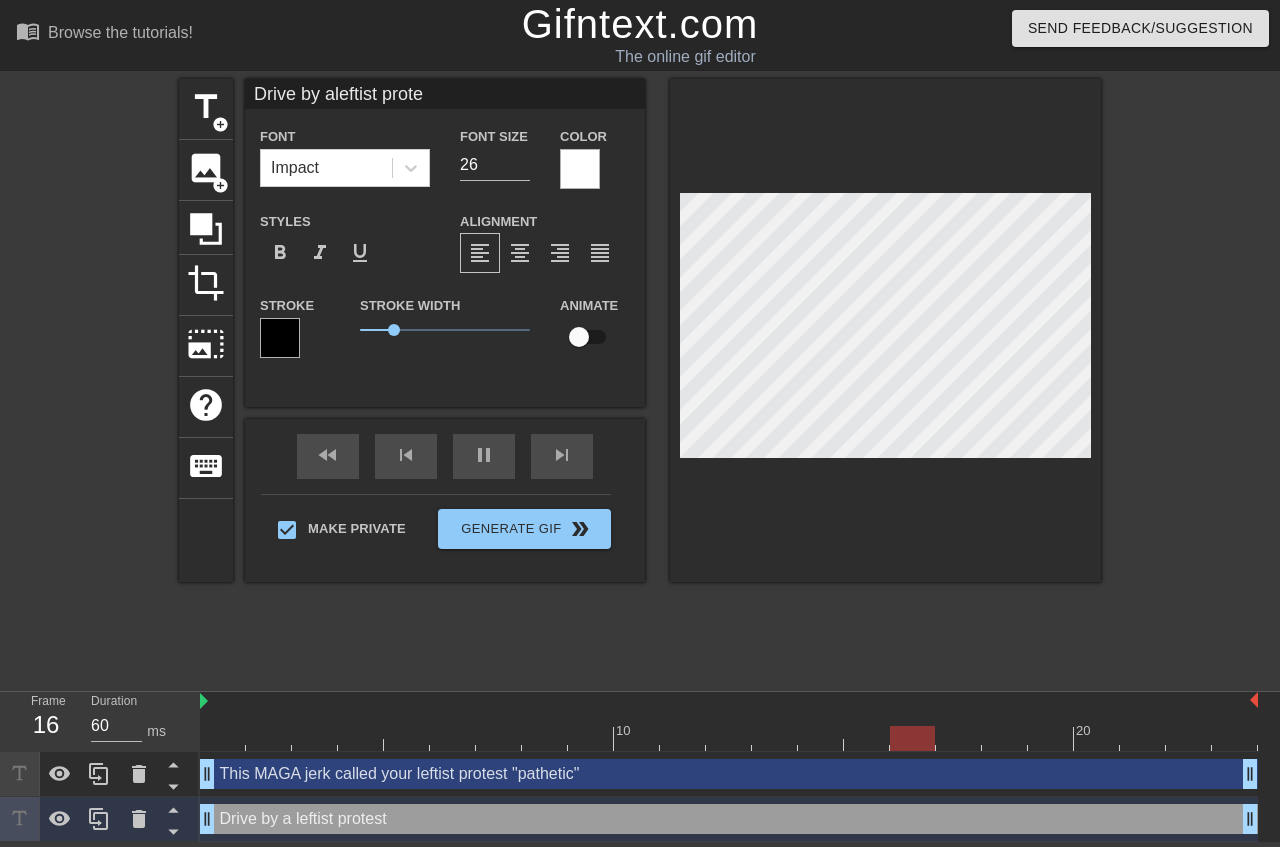 type on "30" 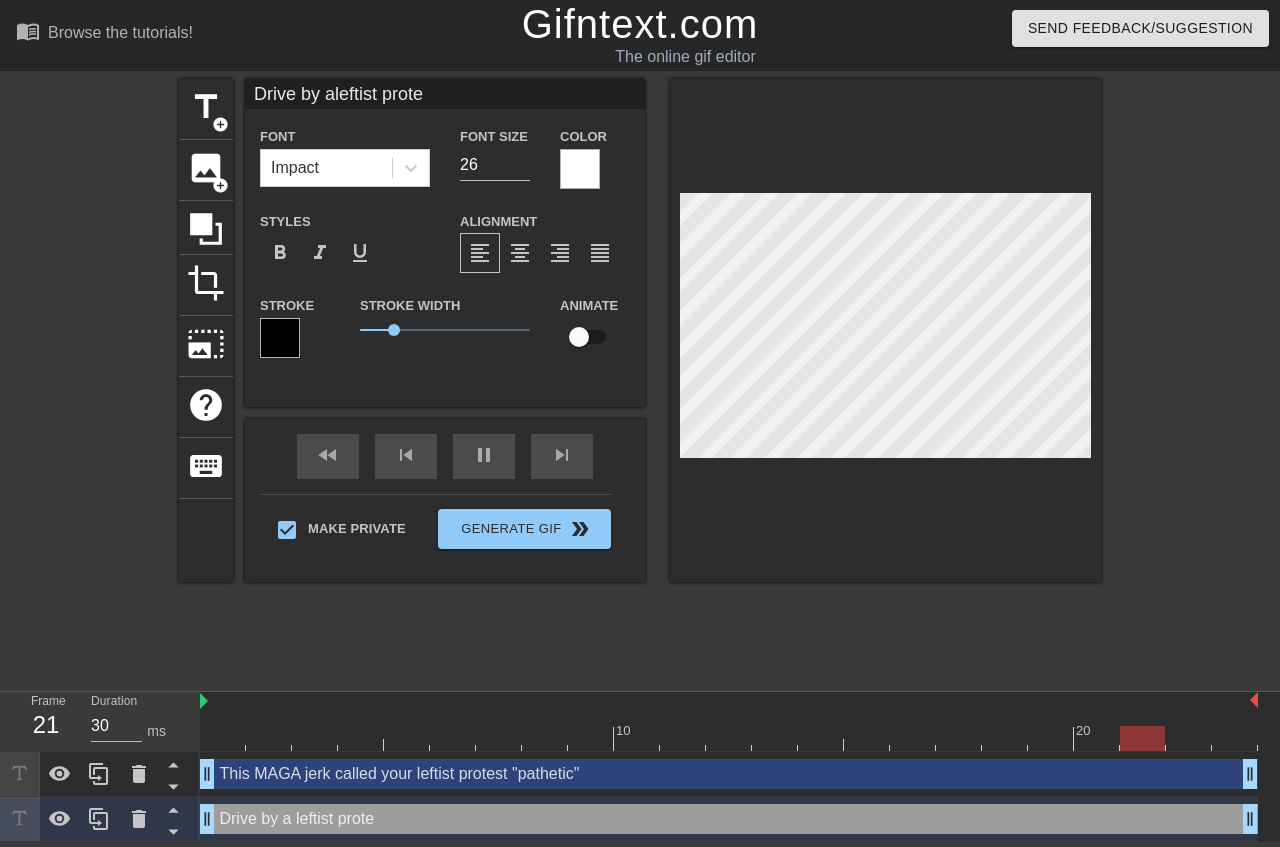 type on "Drive by aleftist protes" 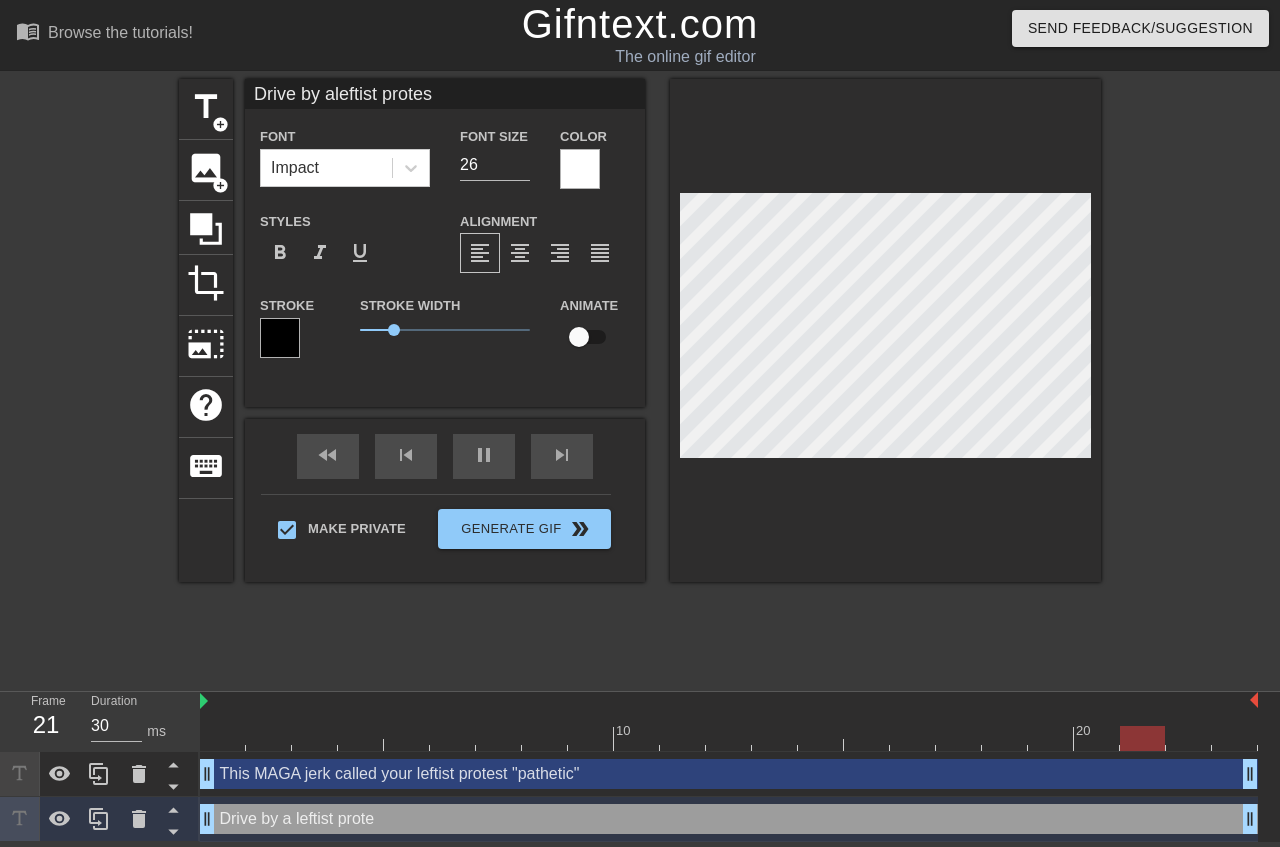 type on "60" 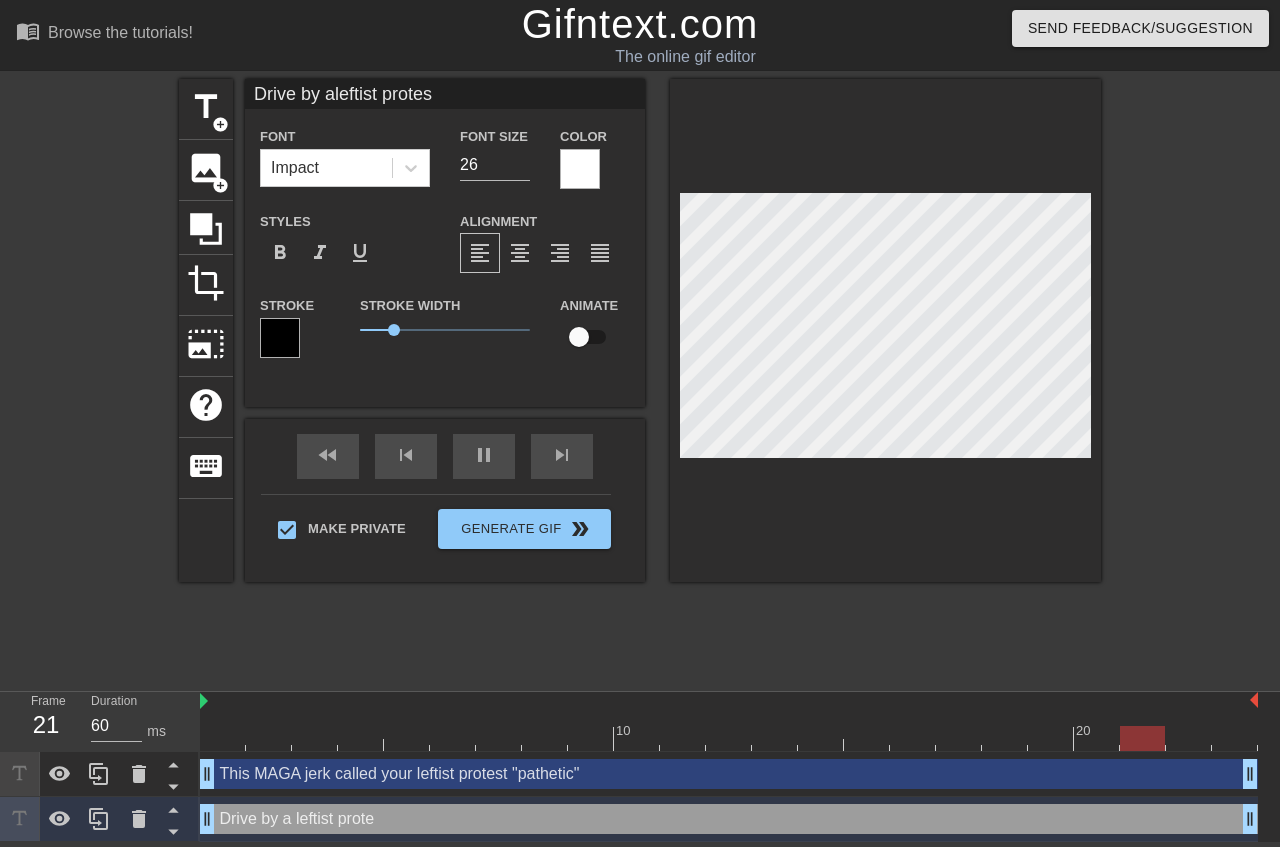 type on "Drive by aleftist protest" 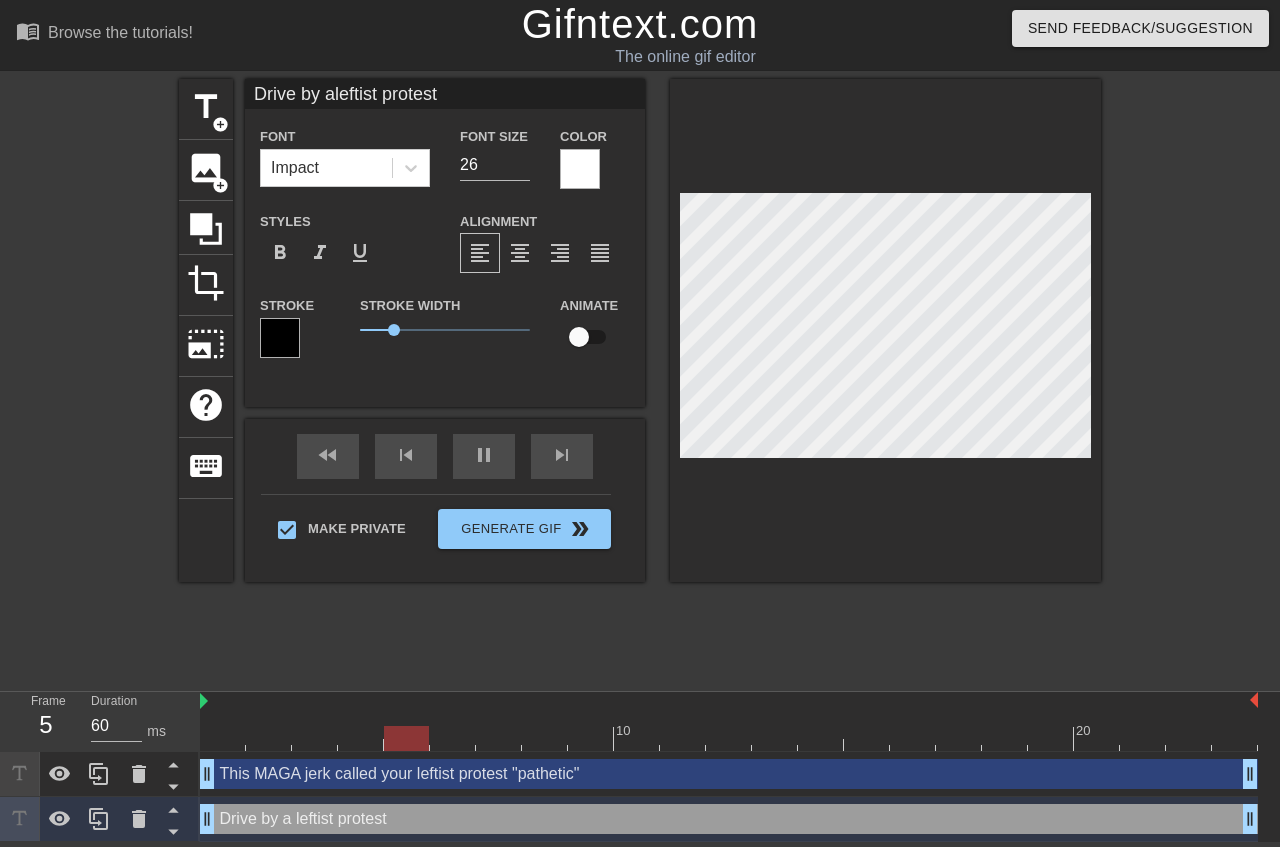type on "30" 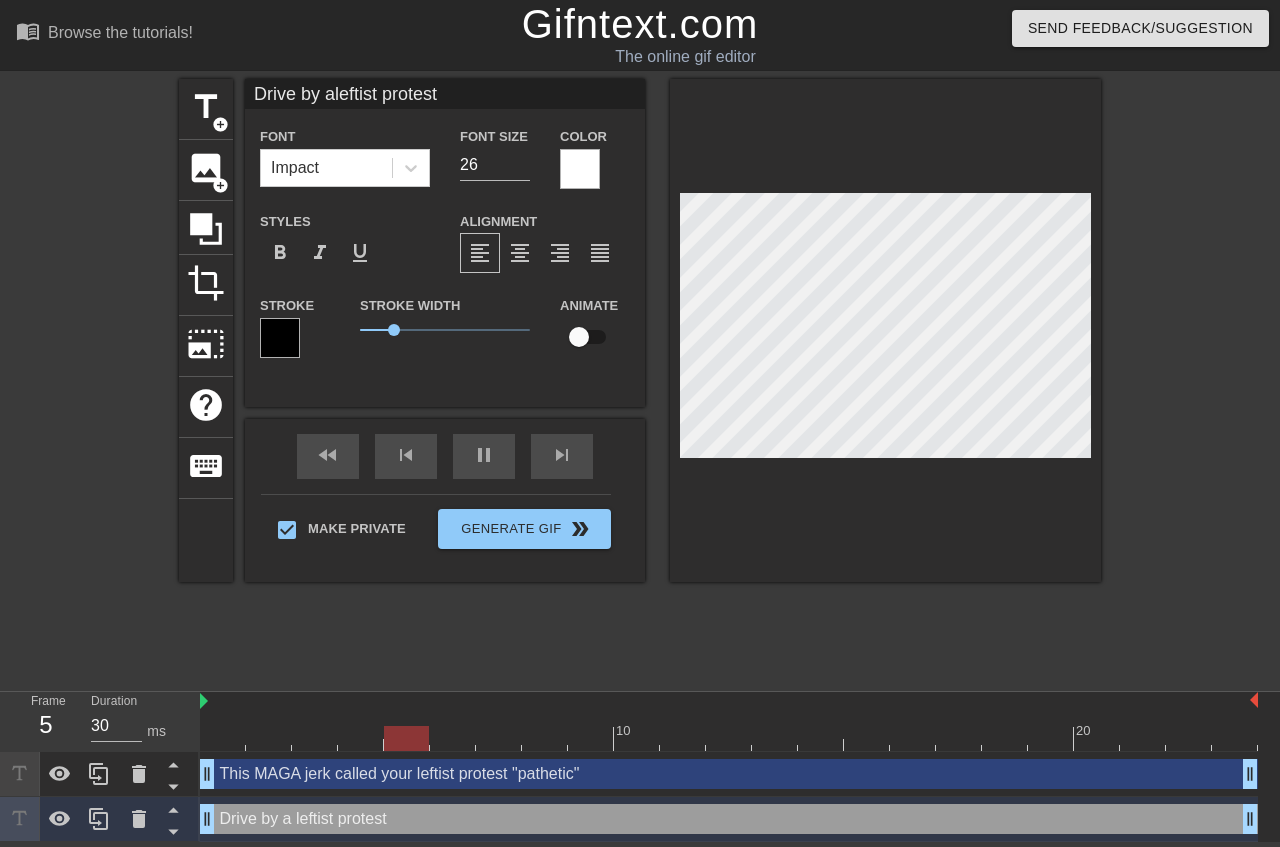 type on "Drive by aleftist protest," 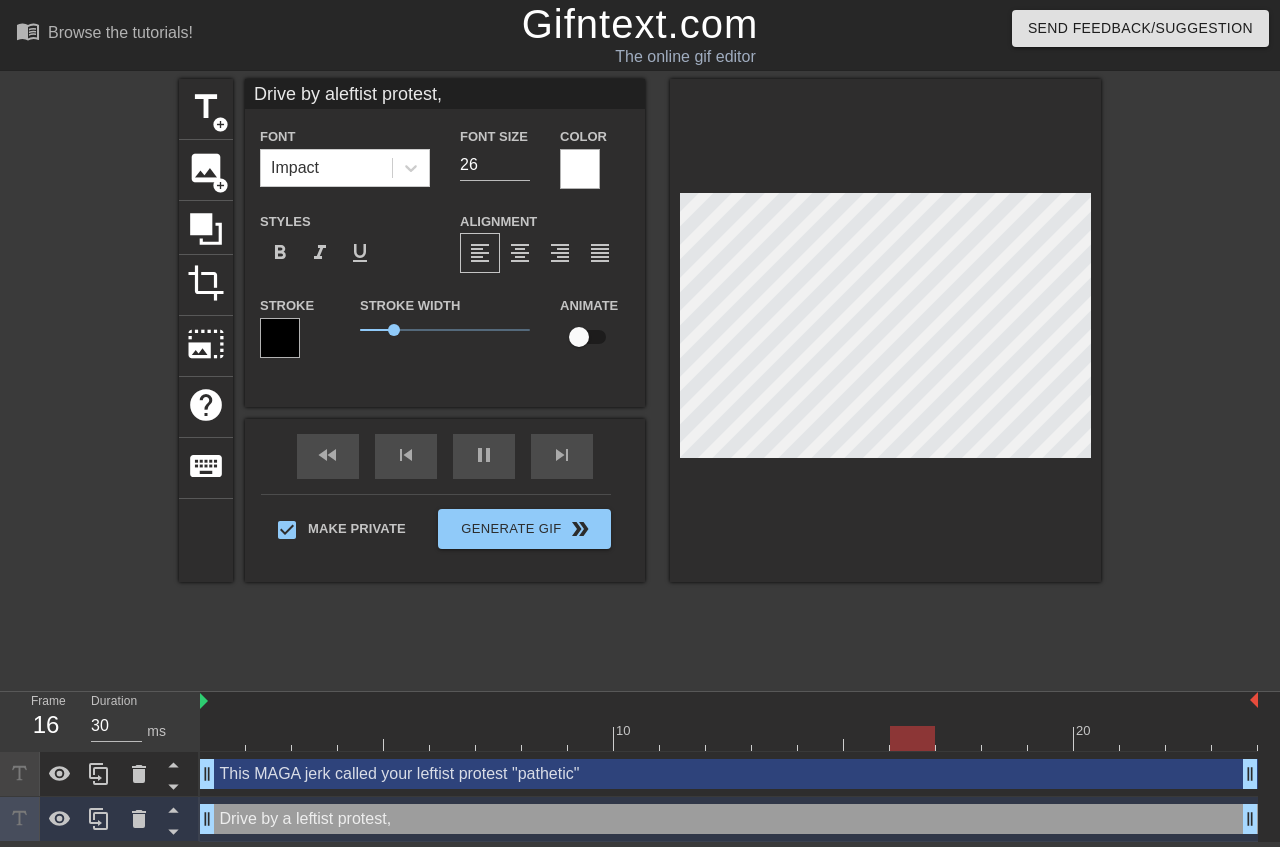 type on "60" 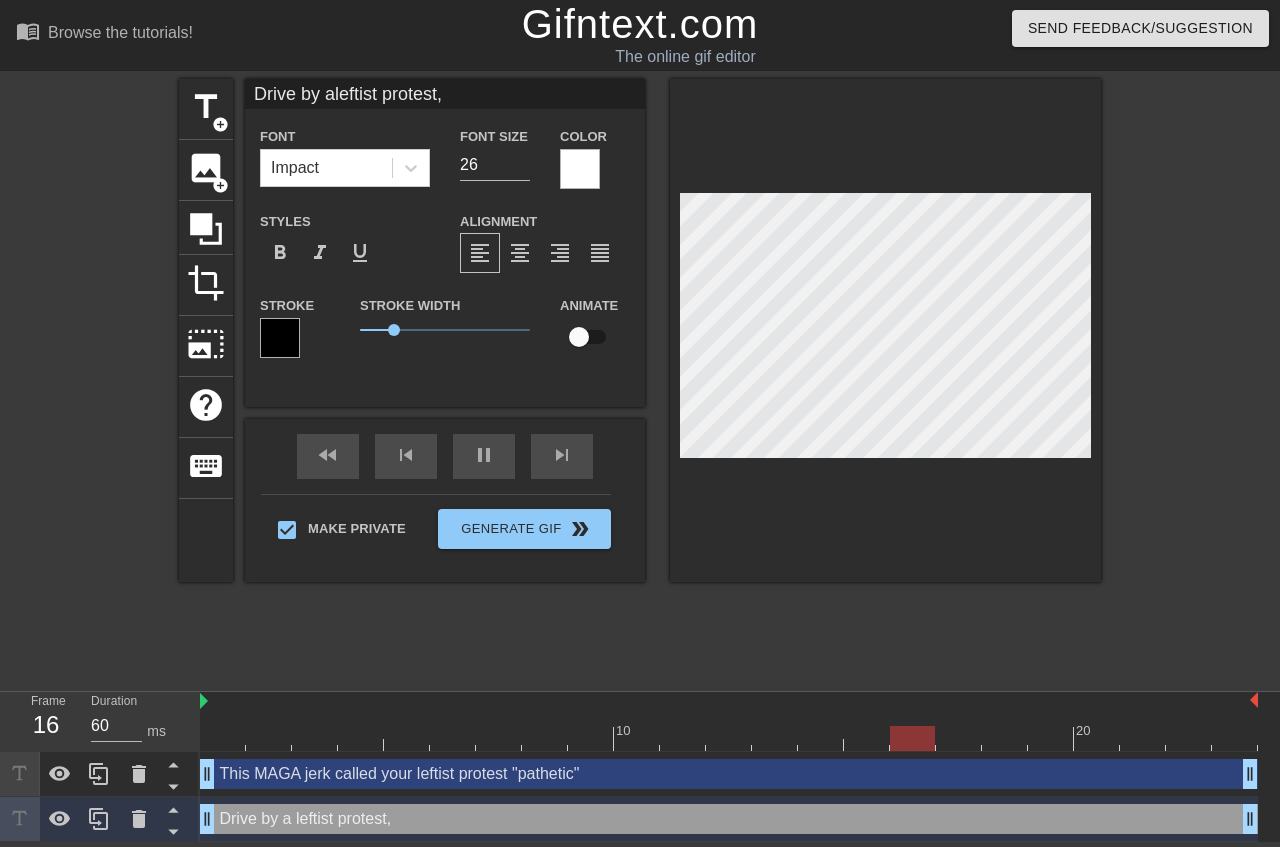 type on "Drive by aleftist protest," 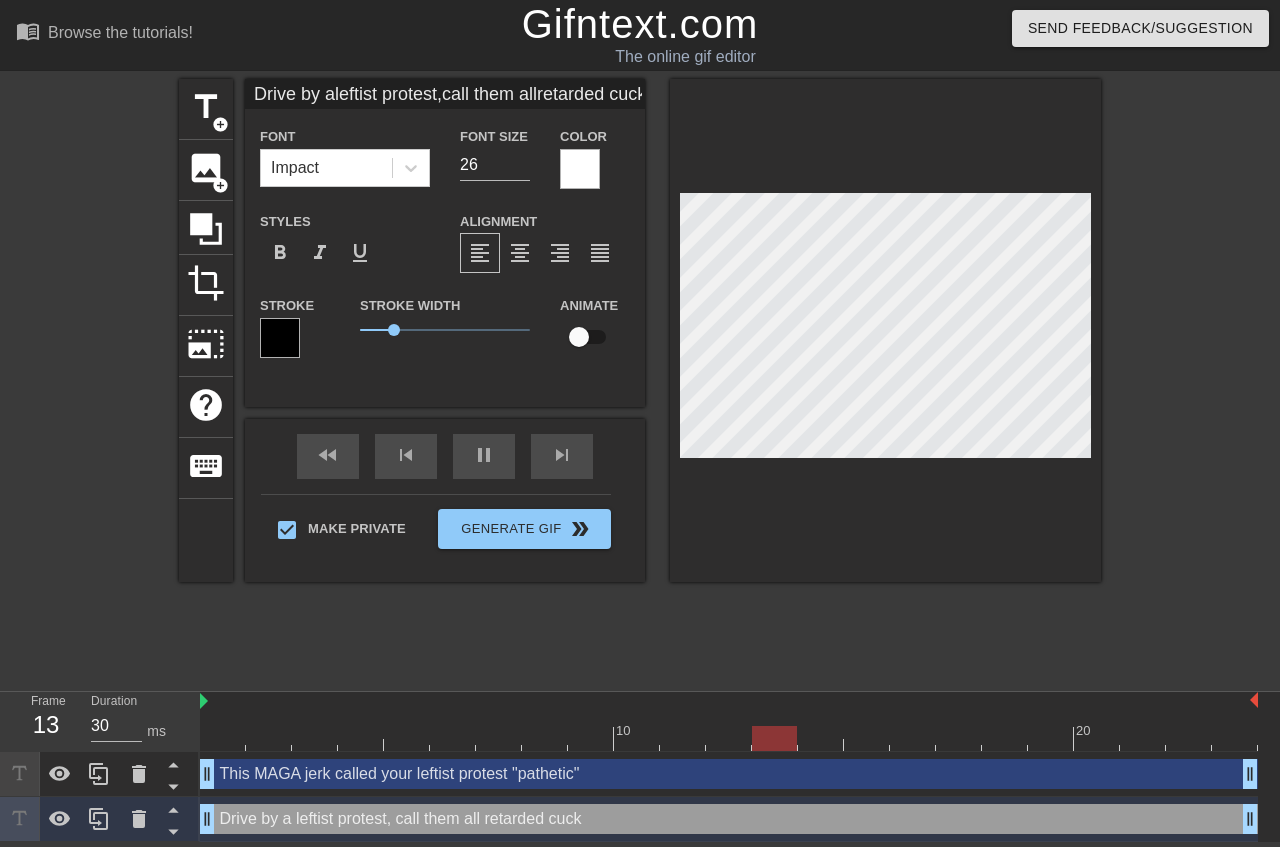 scroll, scrollTop: 4, scrollLeft: 4, axis: both 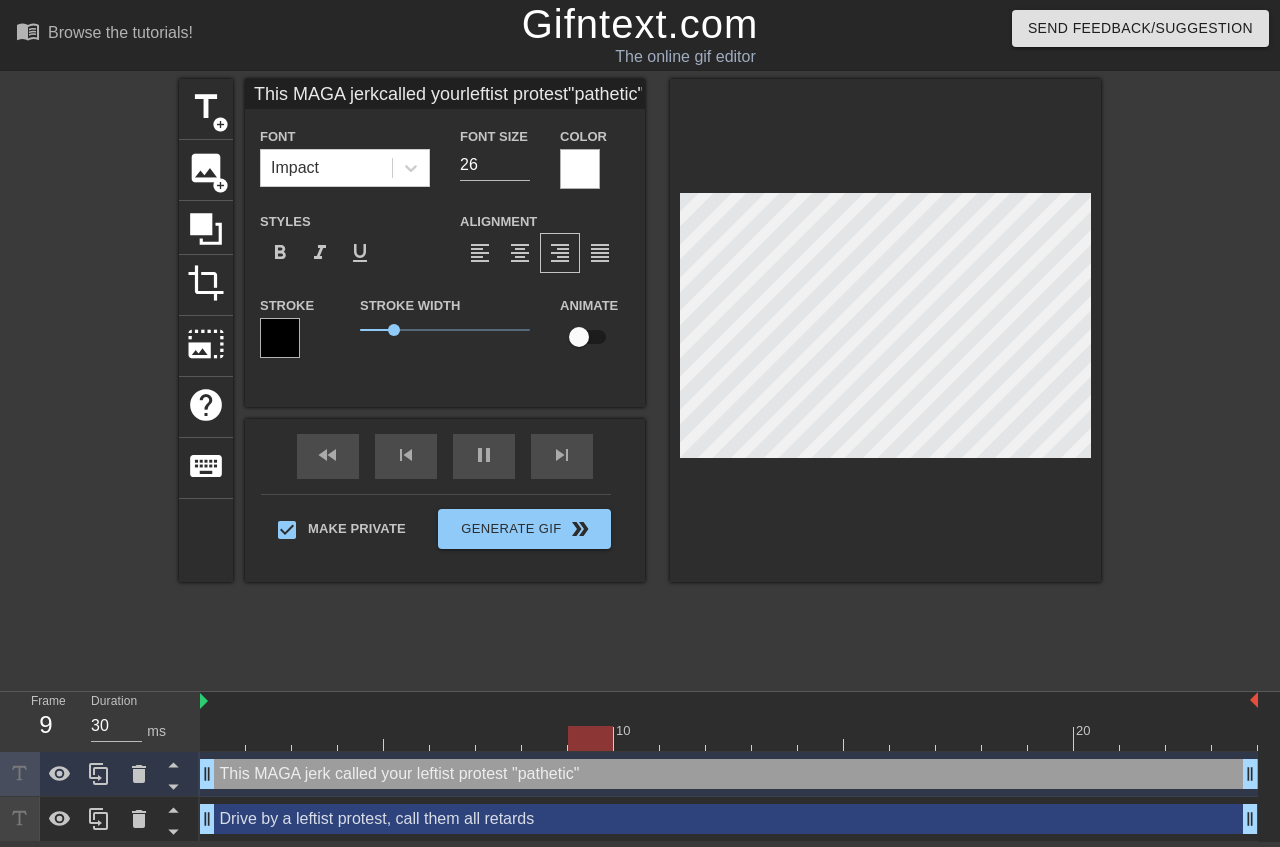 click on "title add_circle image add_circle crop photo_size_select_large help keyboard This MAGA jerkcalled yourleftist protest"pathetic" Font Impact Font Size 26 Color Styles format_bold format_italic format_underline Alignment format_align_left format_align_center format_align_right format_align_justify Stroke Stroke Width 1 Animate fast_rewind skip_previous pause skip_next Make Private GenerateGif double_arrow" at bounding box center (640, 379) 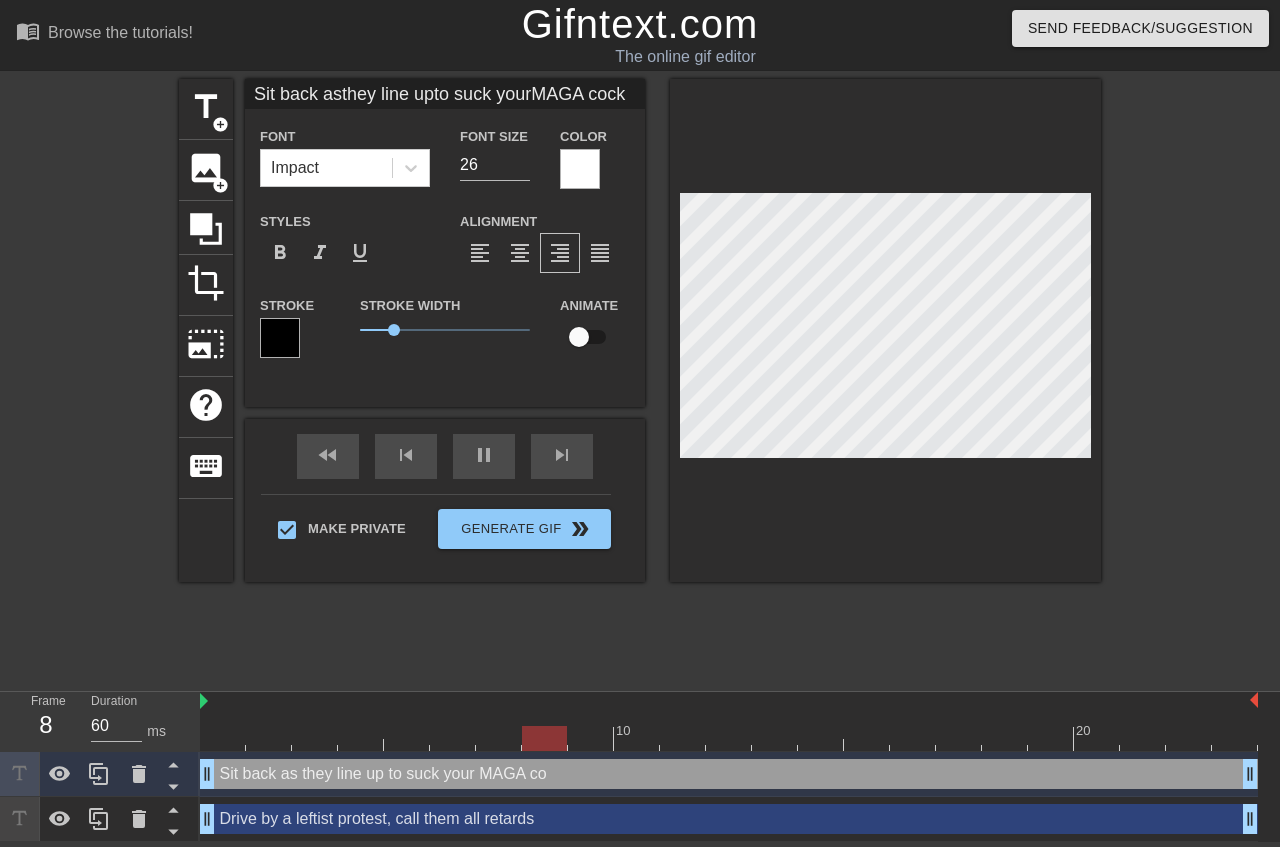 scroll, scrollTop: 4, scrollLeft: 4, axis: both 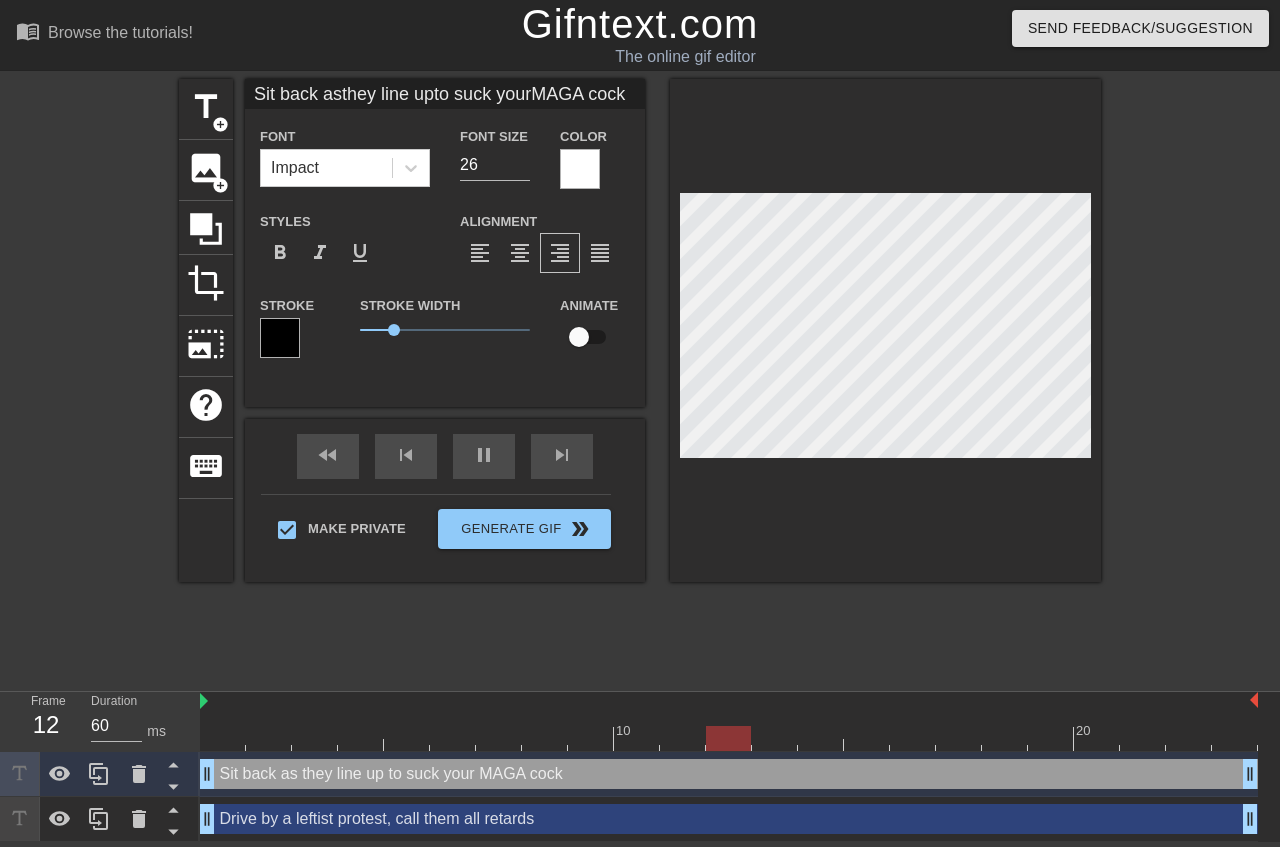 click on "title add_circle image add_circle crop photo_size_select_large help keyboard Sit back asthey line upto suck yourMAGA cock Font Impact Font Size 26 Color Styles format_bold format_italic format_underline Alignment format_align_left format_align_center format_align_right format_align_justify Stroke Stroke Width 1 Animate fast_rewind skip_previous pause skip_next Make Private Generate Gif double_arrow" at bounding box center [640, 379] 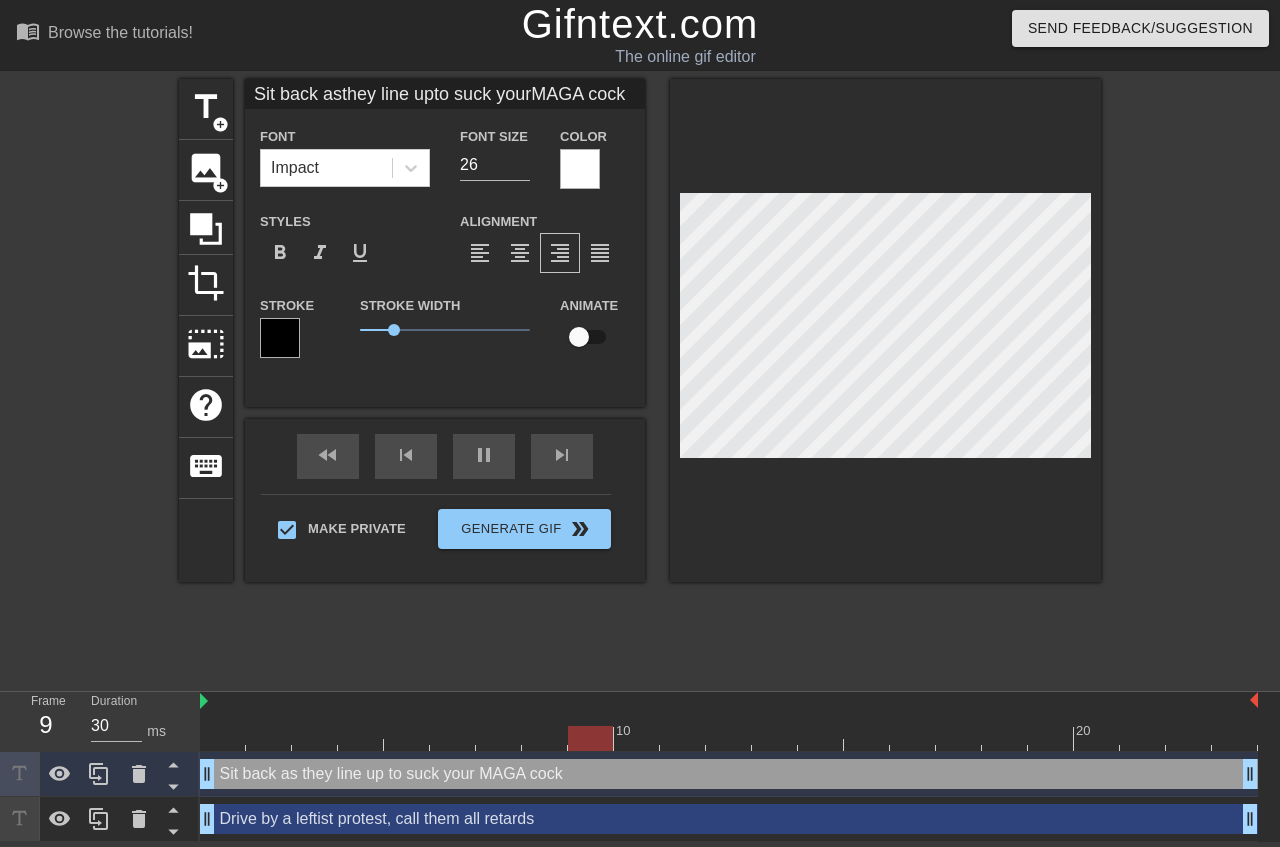 click on "title add_circle image add_circle crop photo_size_select_large help keyboard Sit back asthey line upto suck yourMAGA cock Font Impact Font Size 26 Color Styles format_bold format_italic format_underline Alignment format_align_left format_align_center format_align_right format_align_justify Stroke Stroke Width 1 Animate fast_rewind skip_previous pause skip_next Make Private Generate Gif double_arrow" at bounding box center [640, 379] 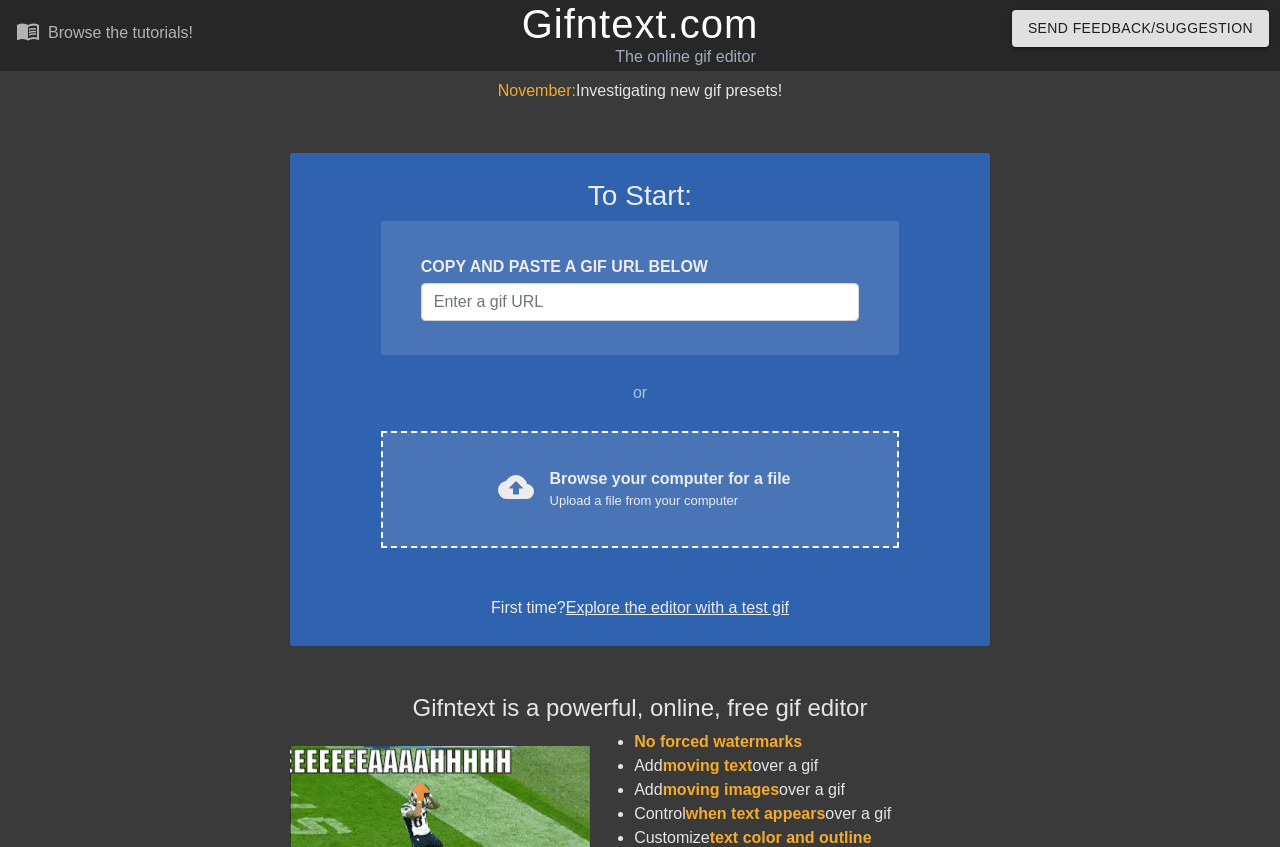 scroll, scrollTop: 0, scrollLeft: 0, axis: both 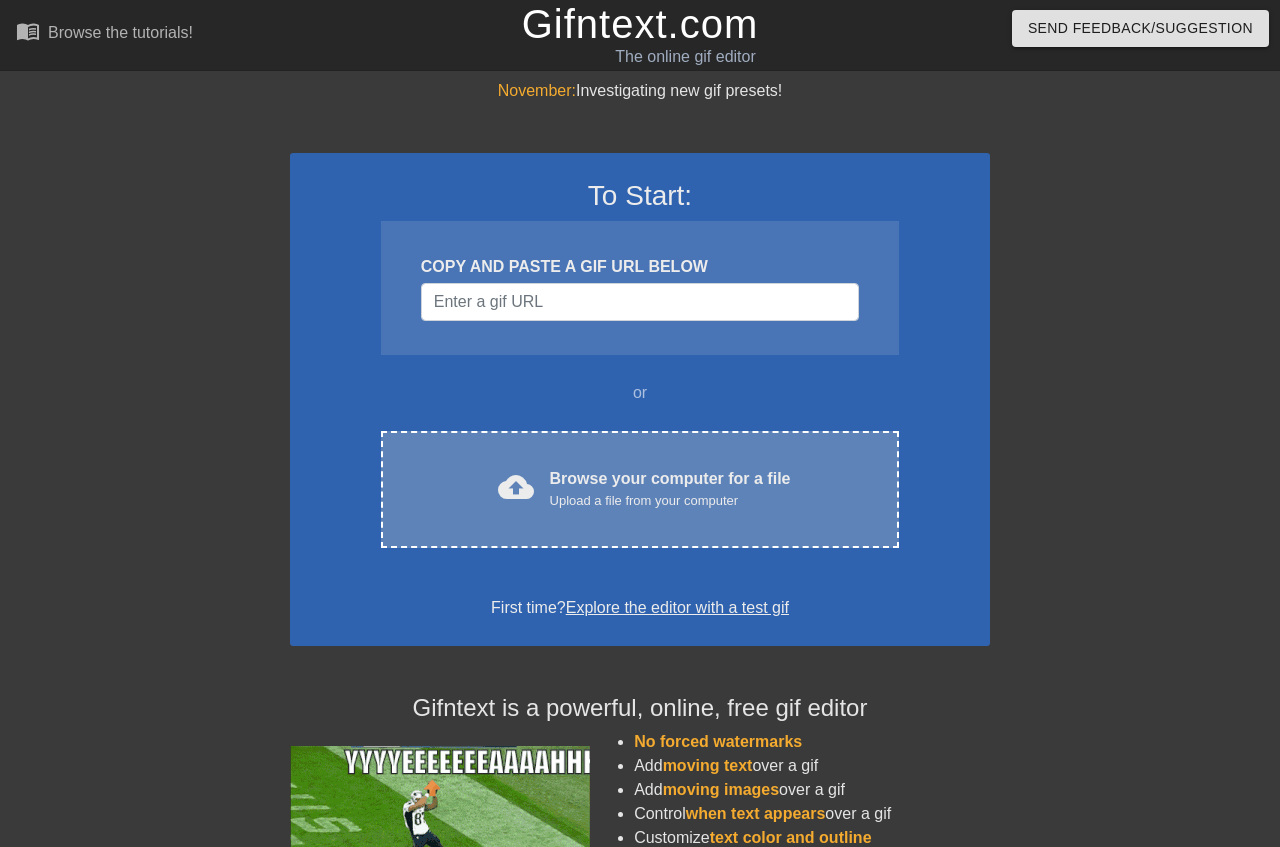 click on "cloud_upload Browse your computer for a file Upload a file from your computer Choose files" at bounding box center (640, 489) 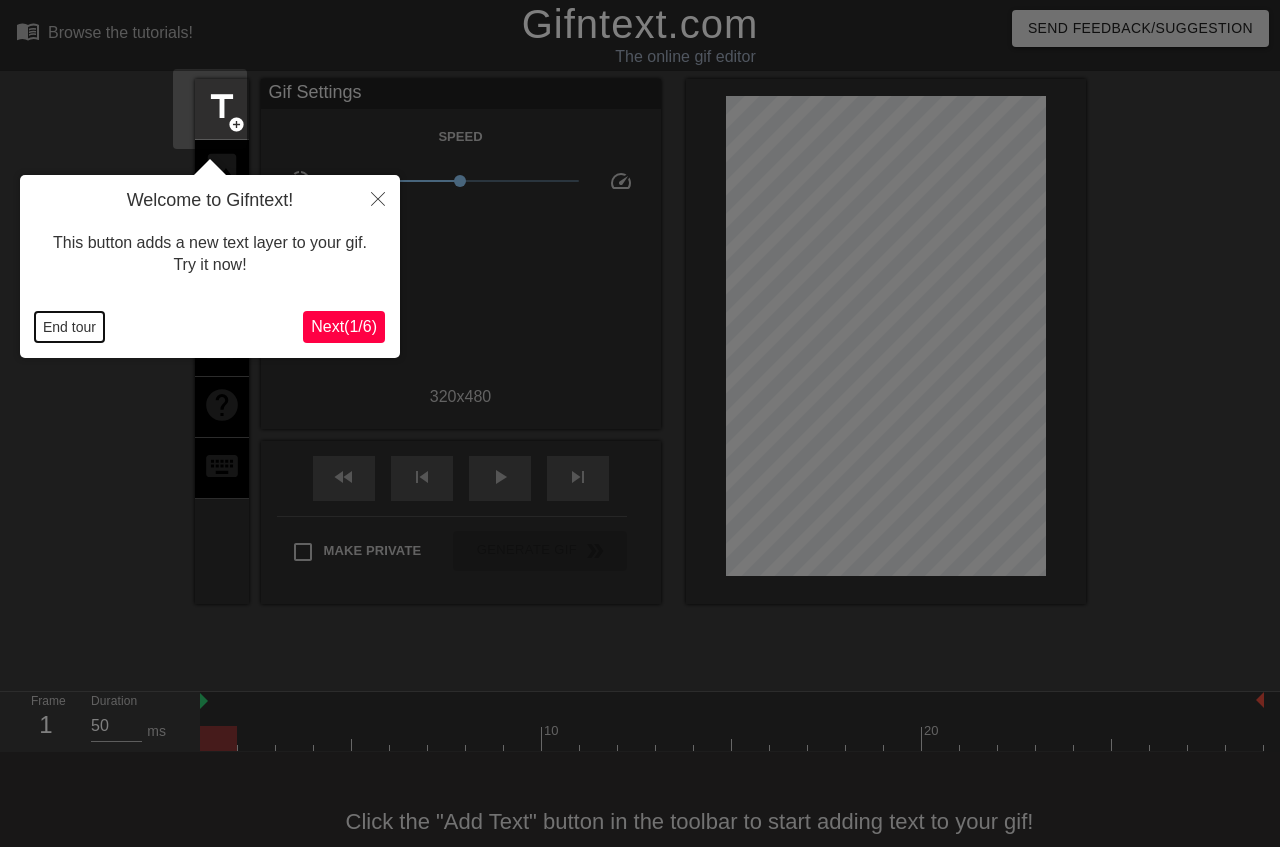 click on "End tour" at bounding box center [69, 327] 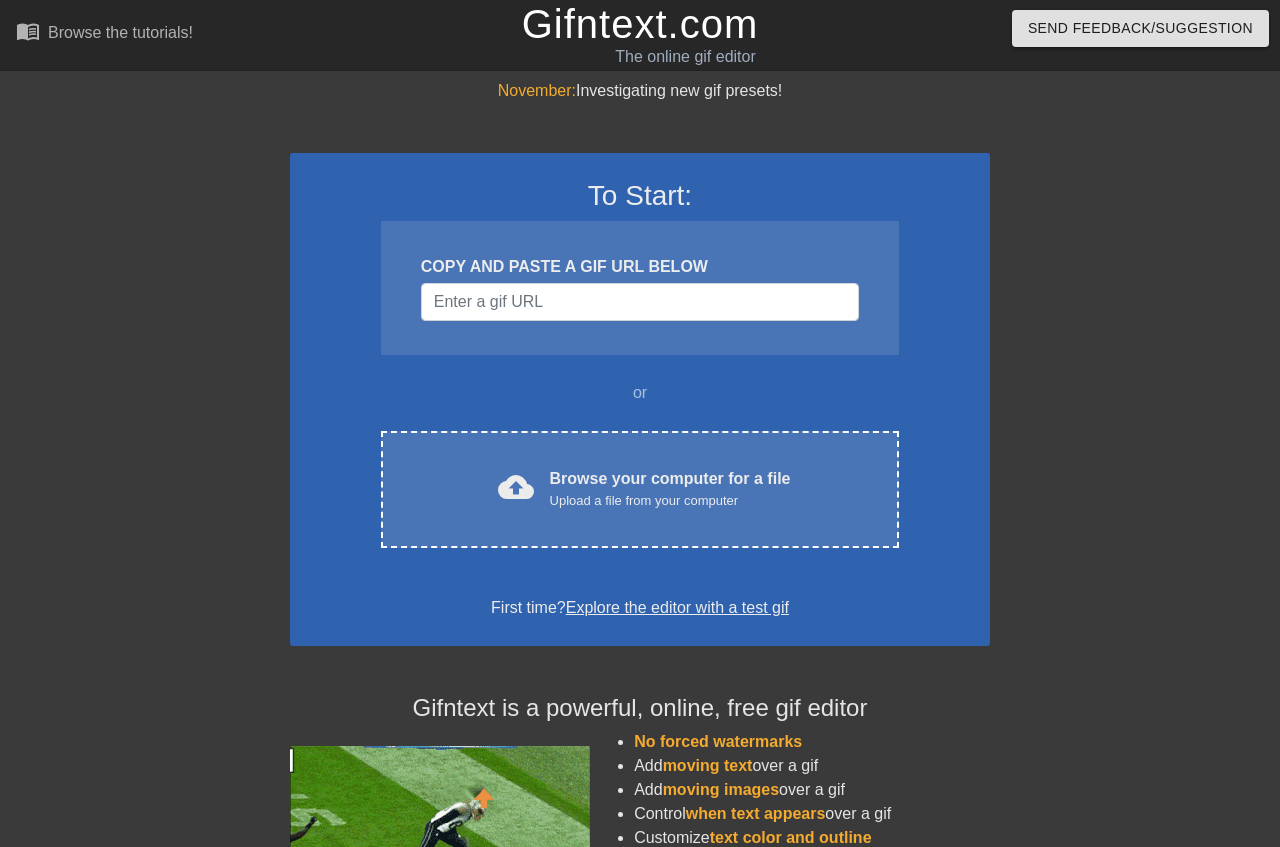 scroll, scrollTop: 0, scrollLeft: 0, axis: both 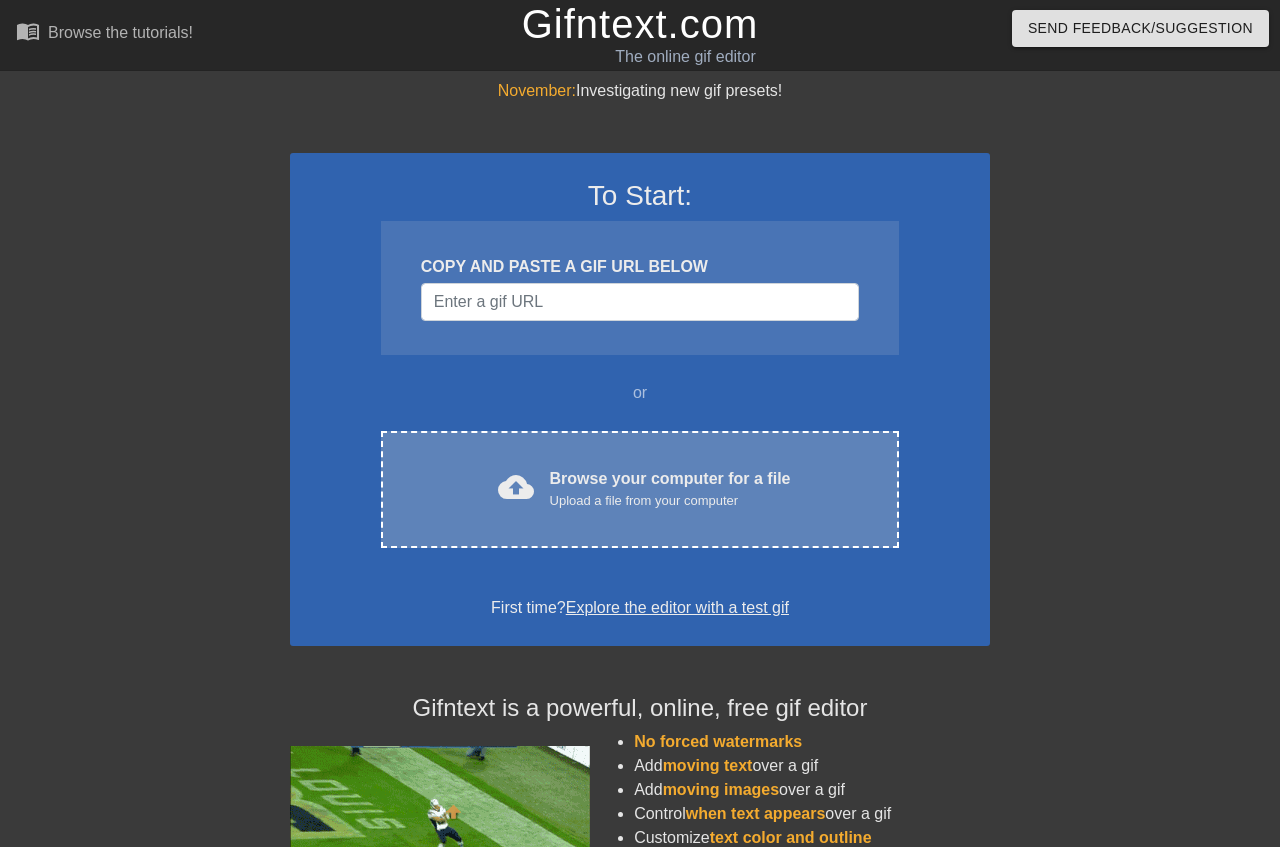 click on "cloud_upload Browse your computer for a file Upload a file from your computer Choose files" at bounding box center (640, 489) 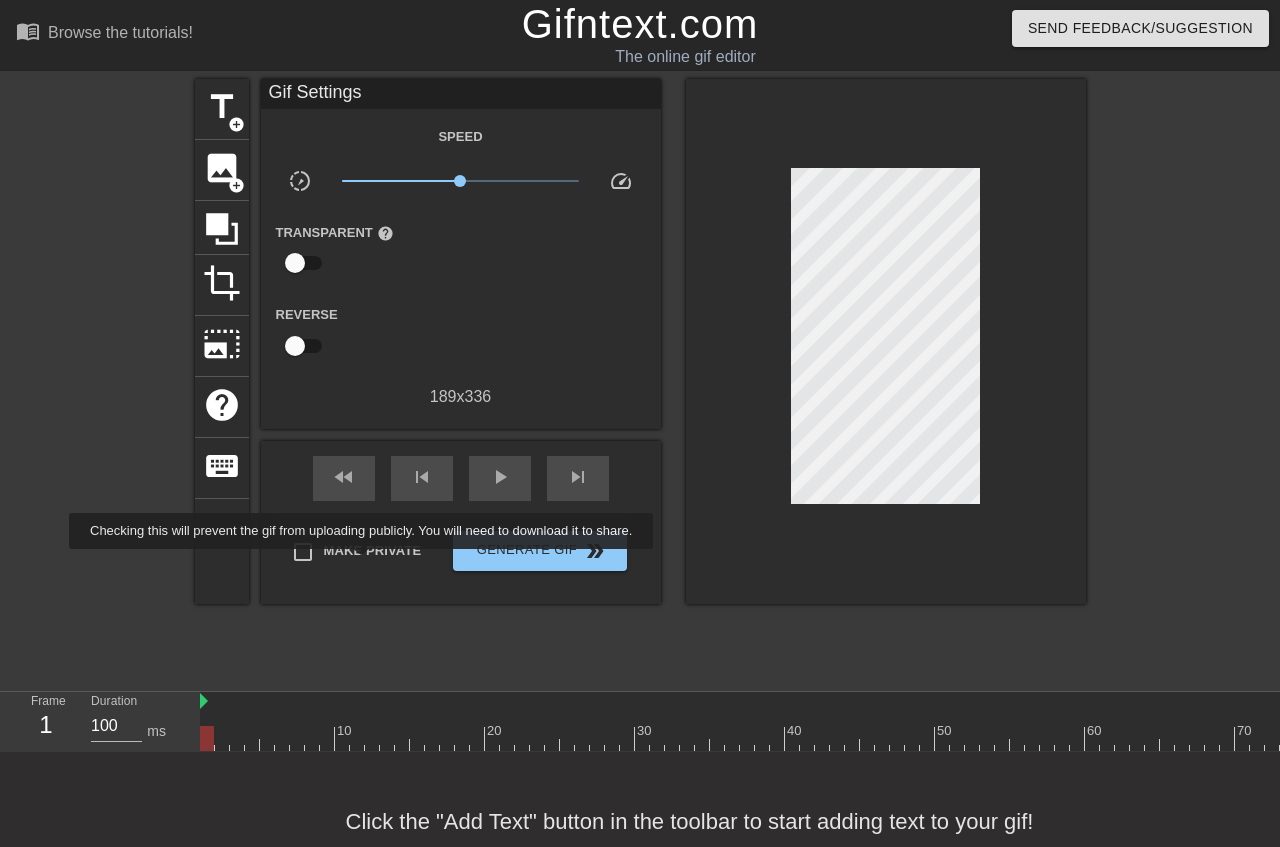 click on "Make Private" at bounding box center (352, 552) 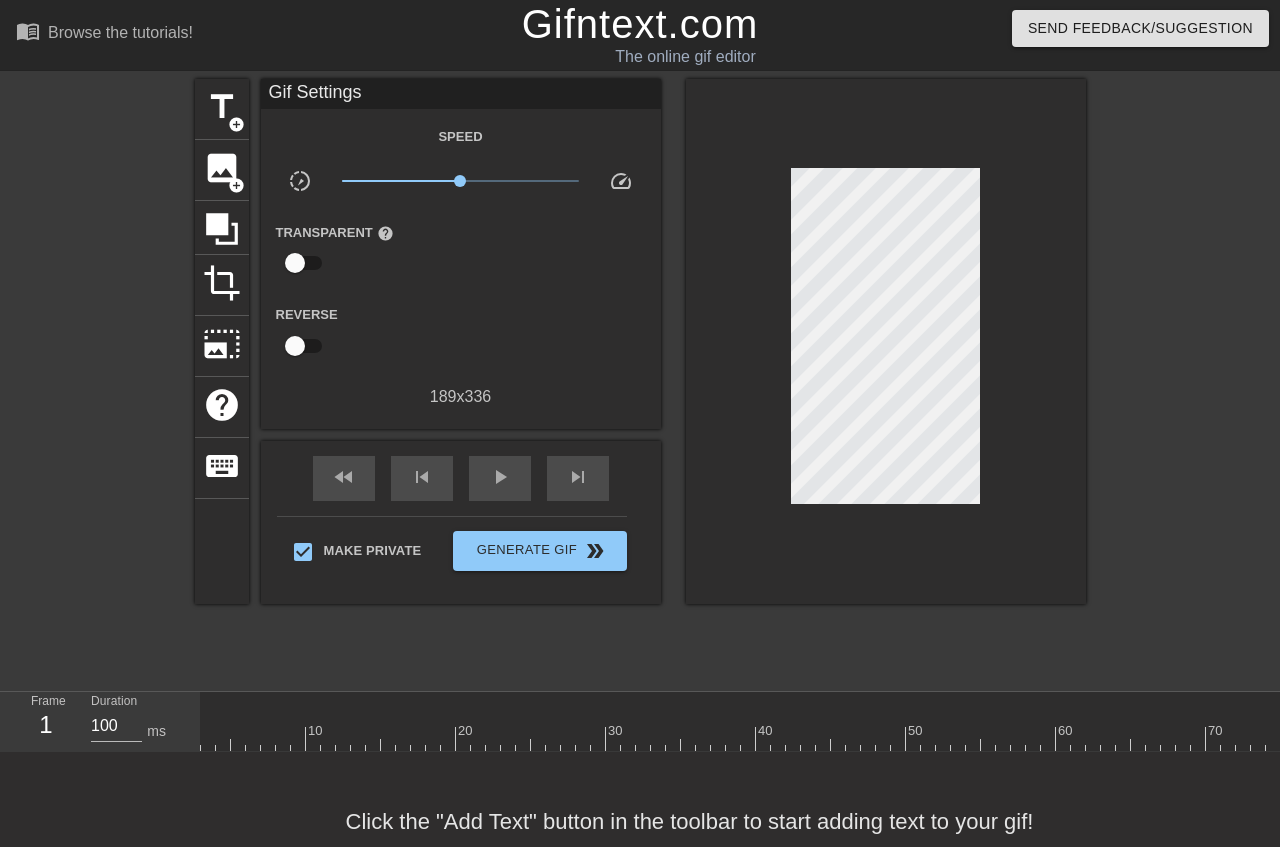 scroll, scrollTop: 0, scrollLeft: 0, axis: both 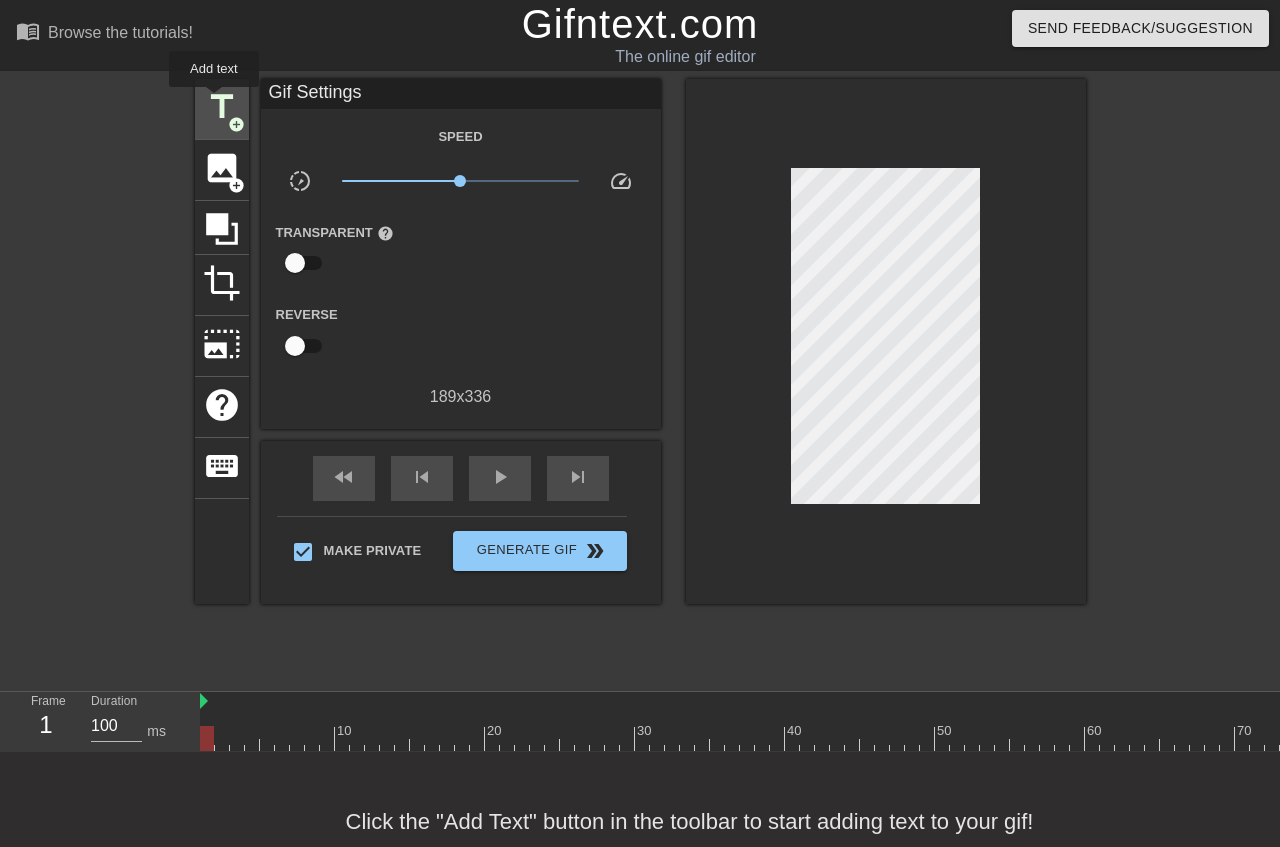 click on "title" at bounding box center [222, 107] 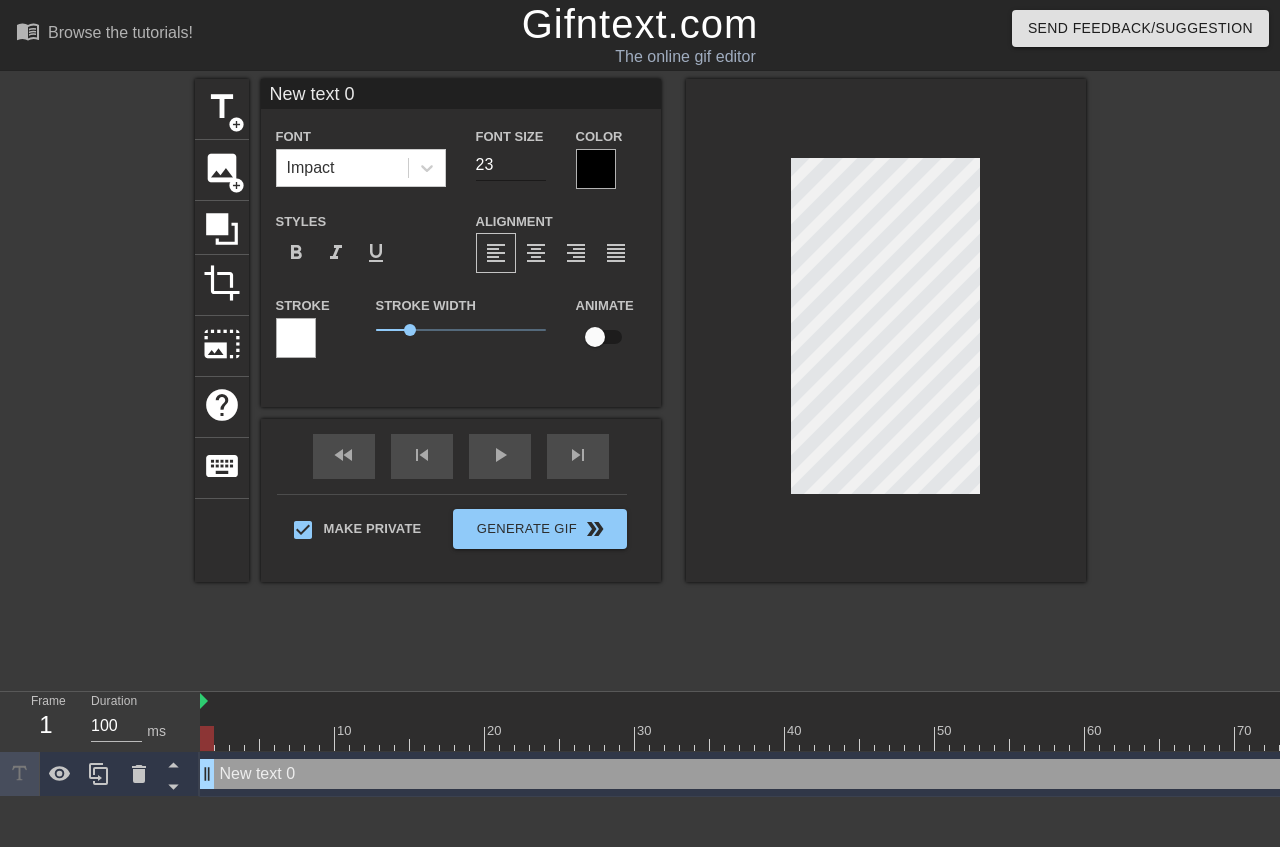 click on "23" at bounding box center [511, 165] 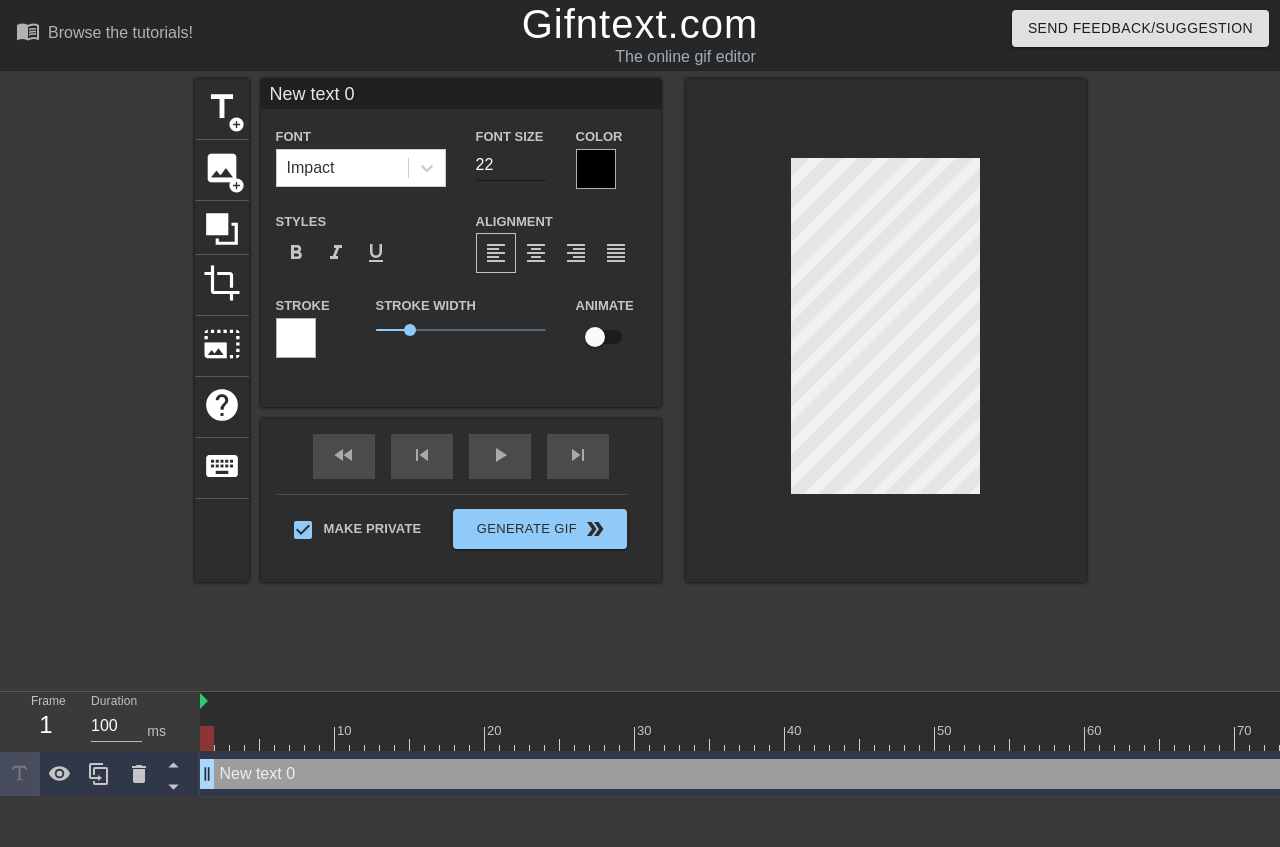 click on "22" at bounding box center (511, 165) 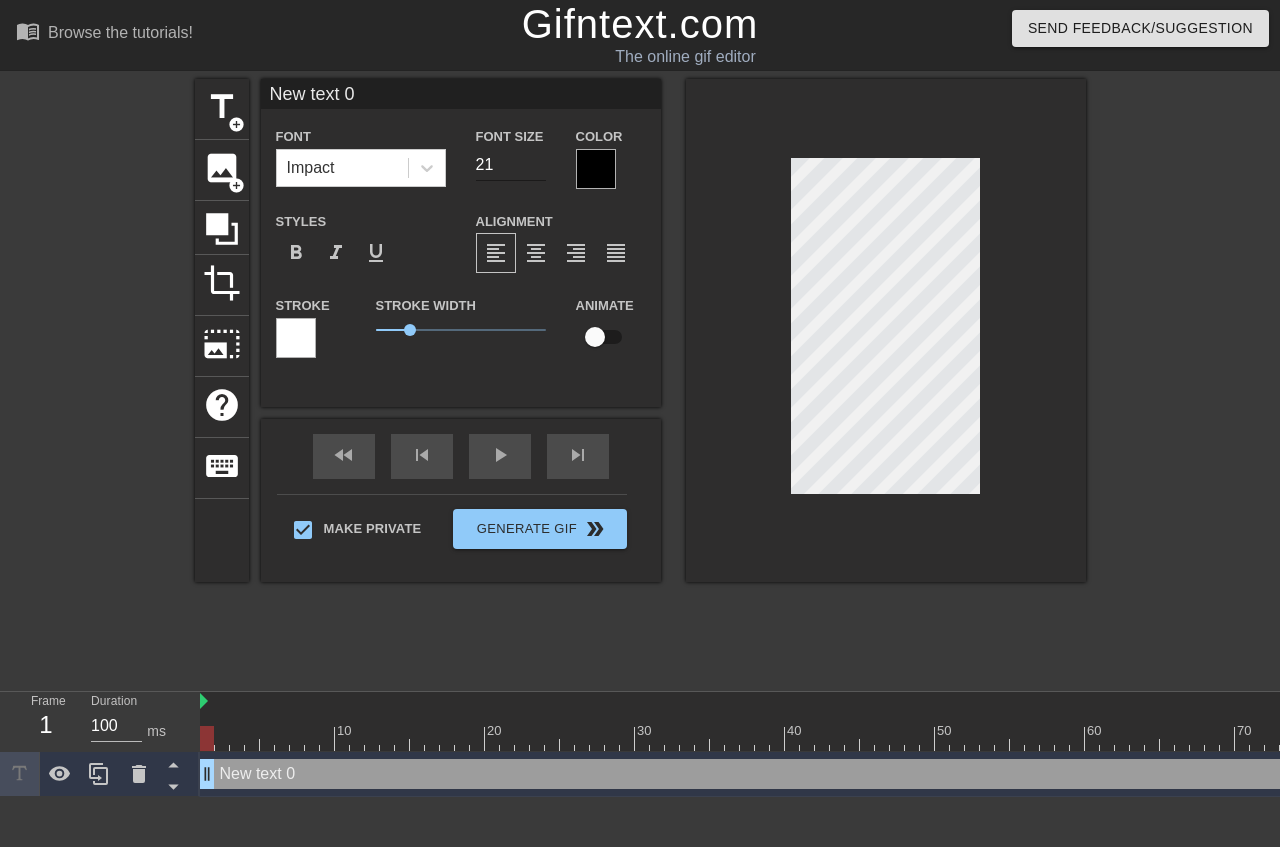 click on "21" at bounding box center [511, 165] 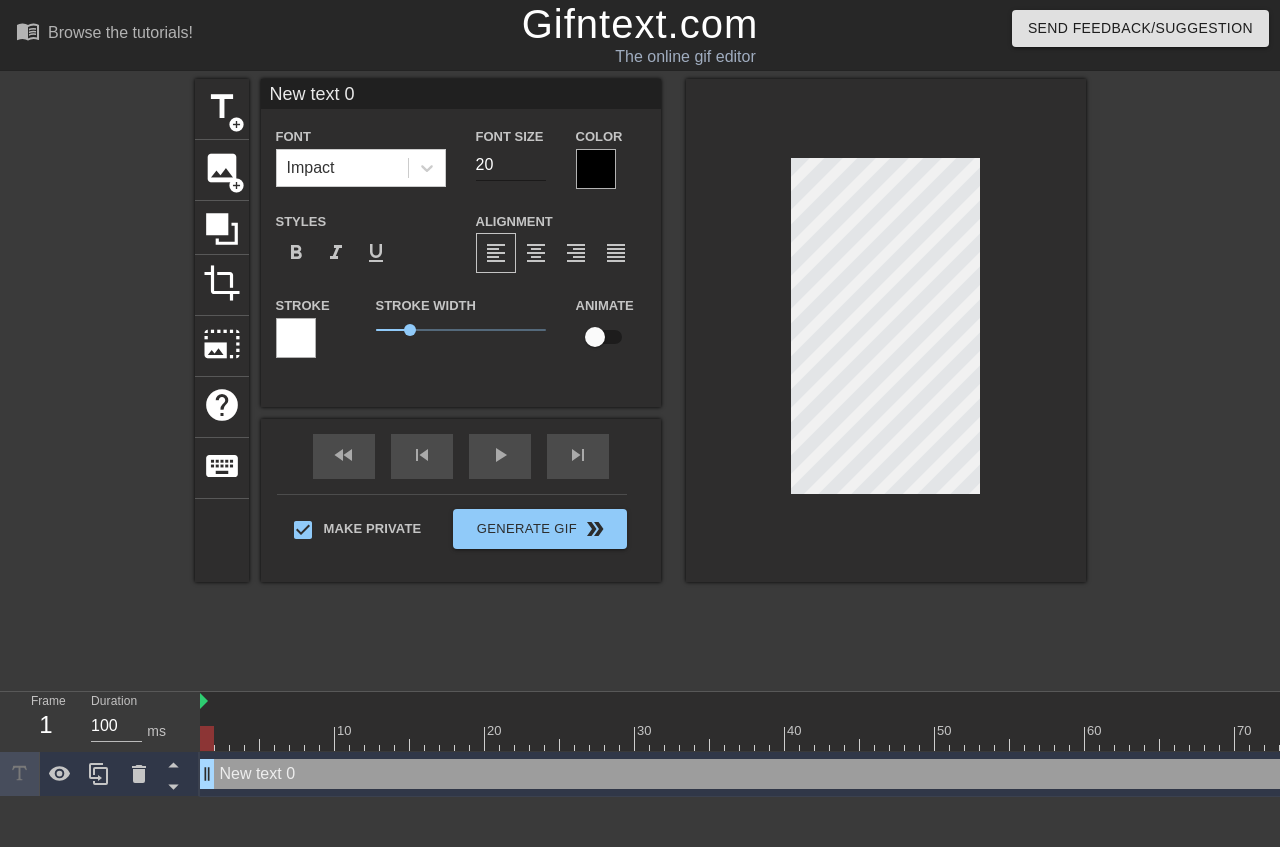 type on "20" 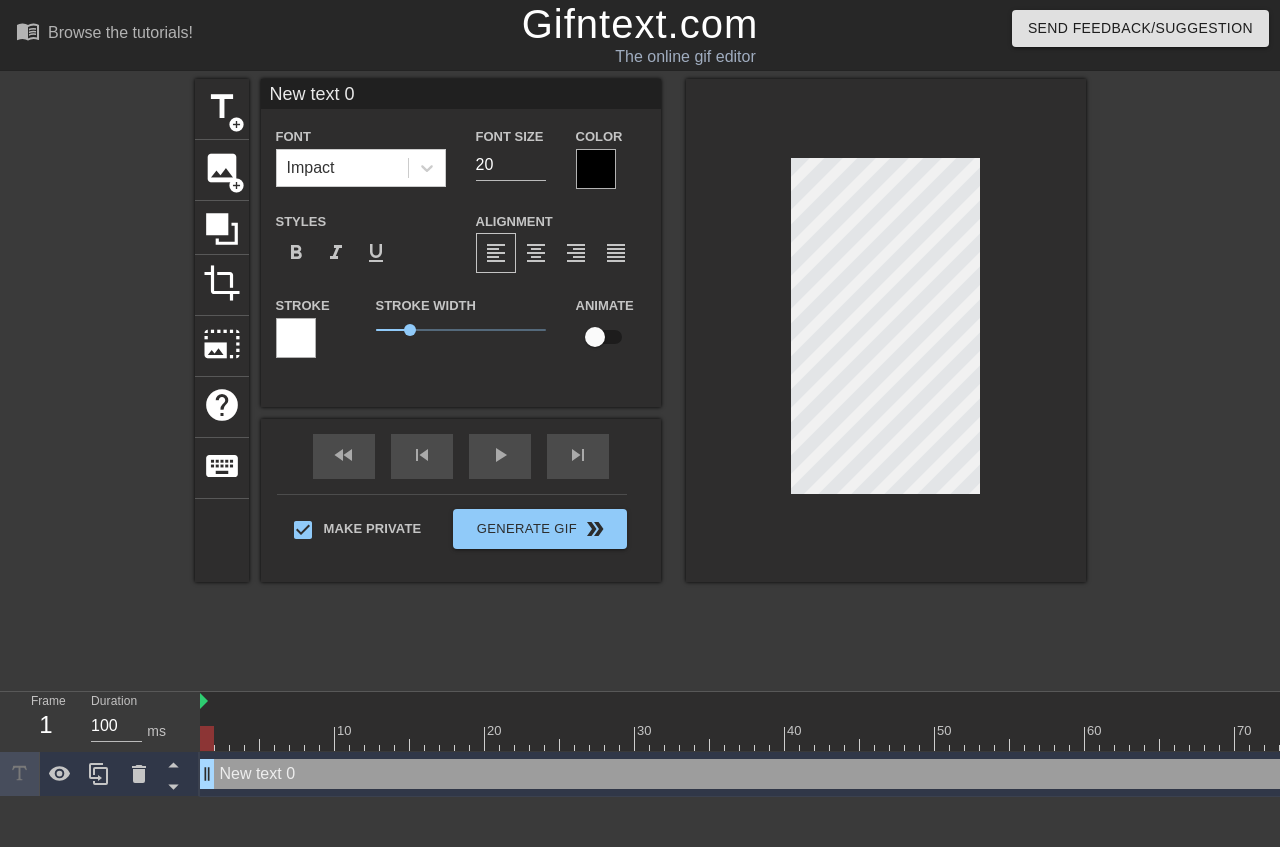 click at bounding box center (596, 169) 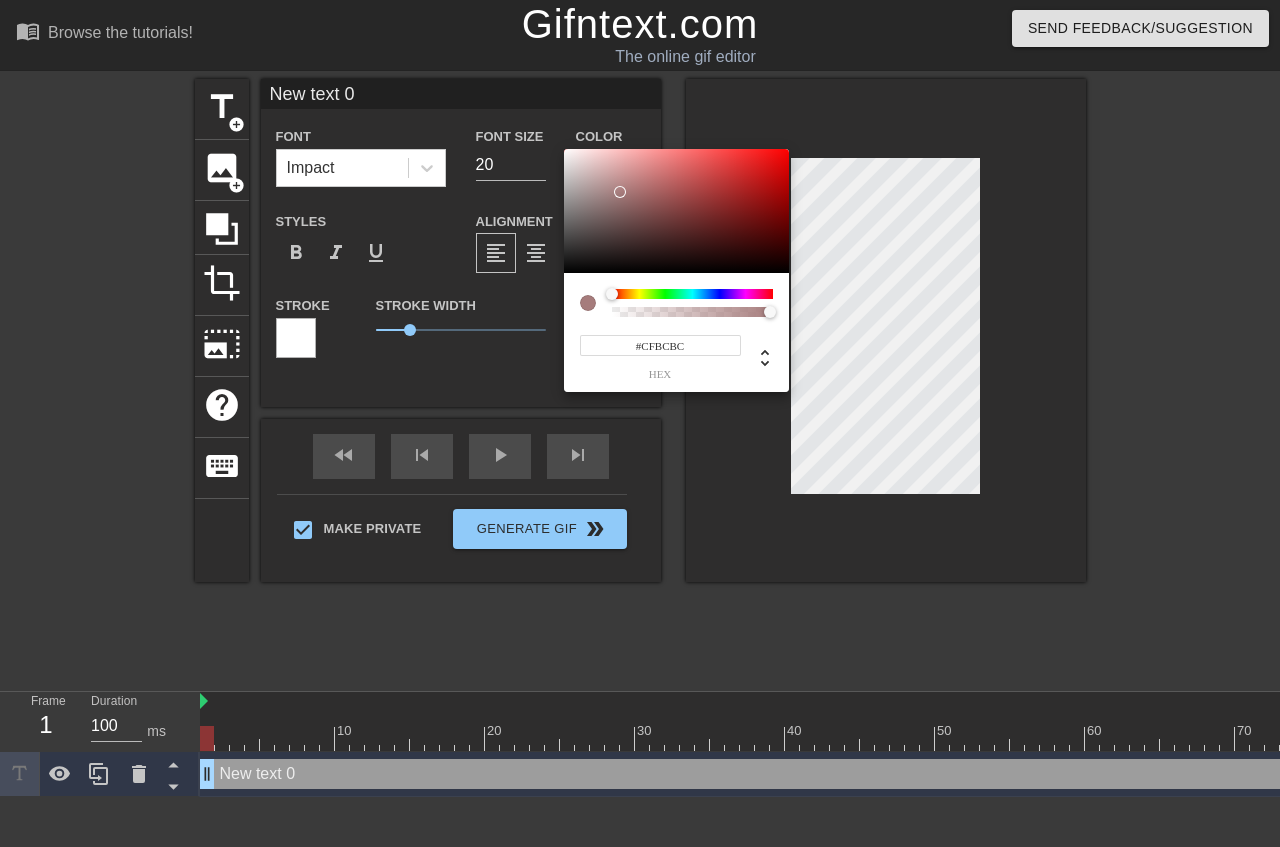 type on "#FFFFFF" 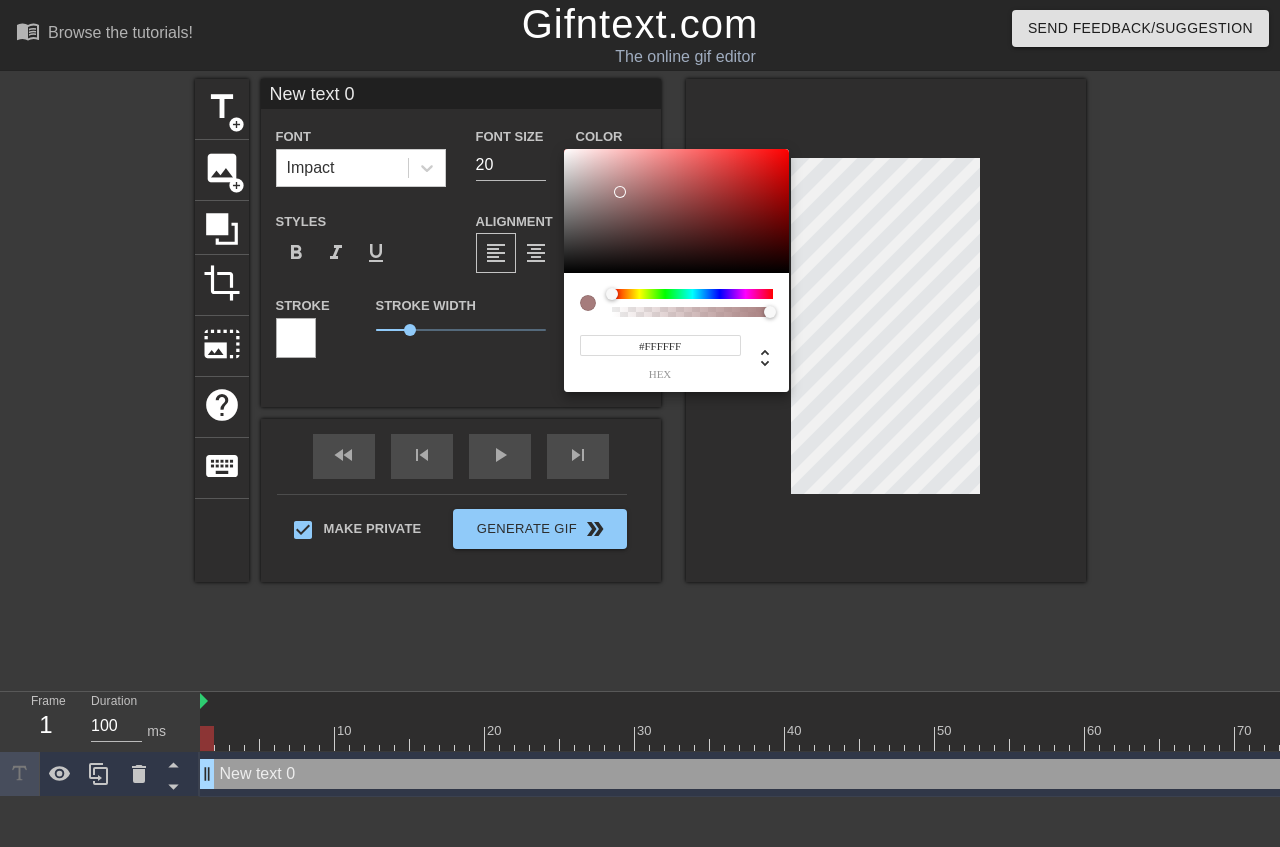drag, startPoint x: 622, startPoint y: 193, endPoint x: 466, endPoint y: 89, distance: 187.48866 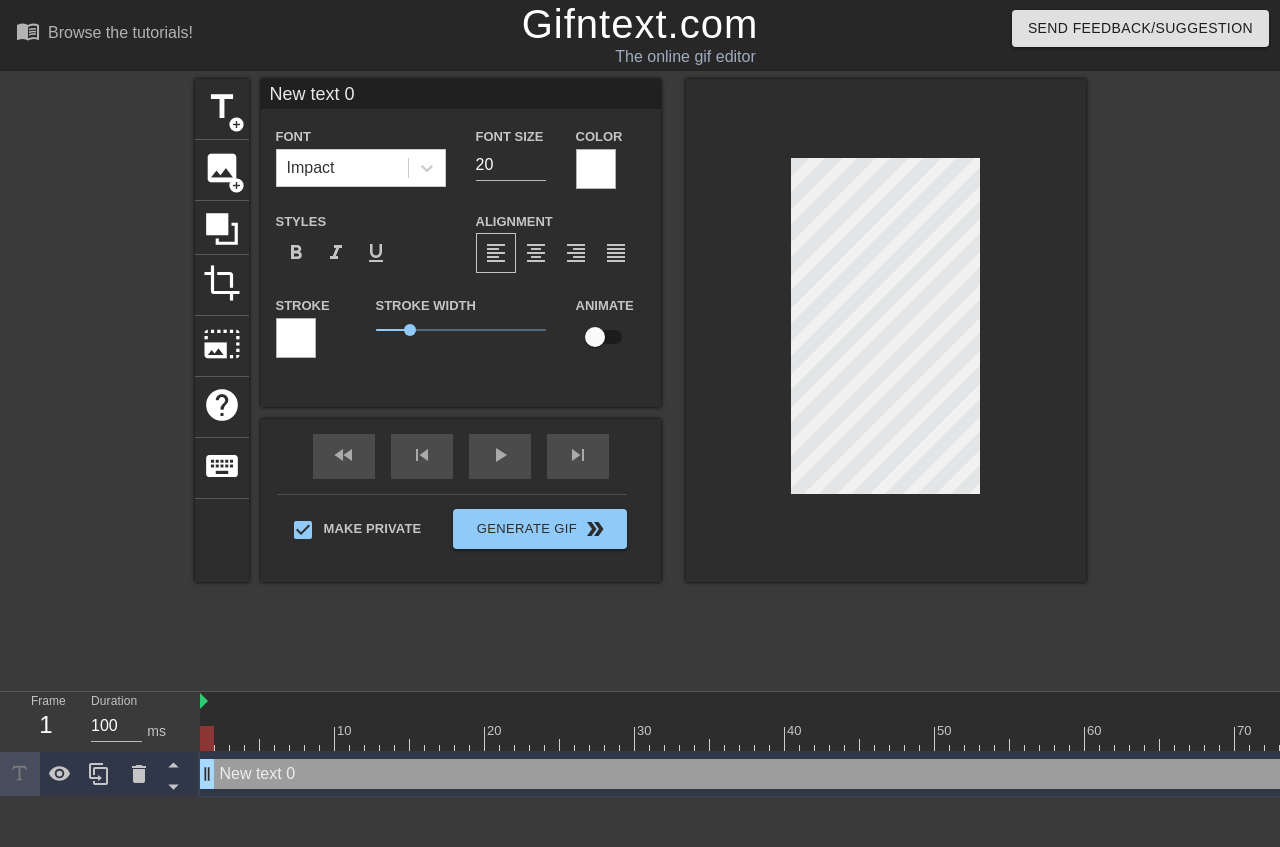click at bounding box center (296, 338) 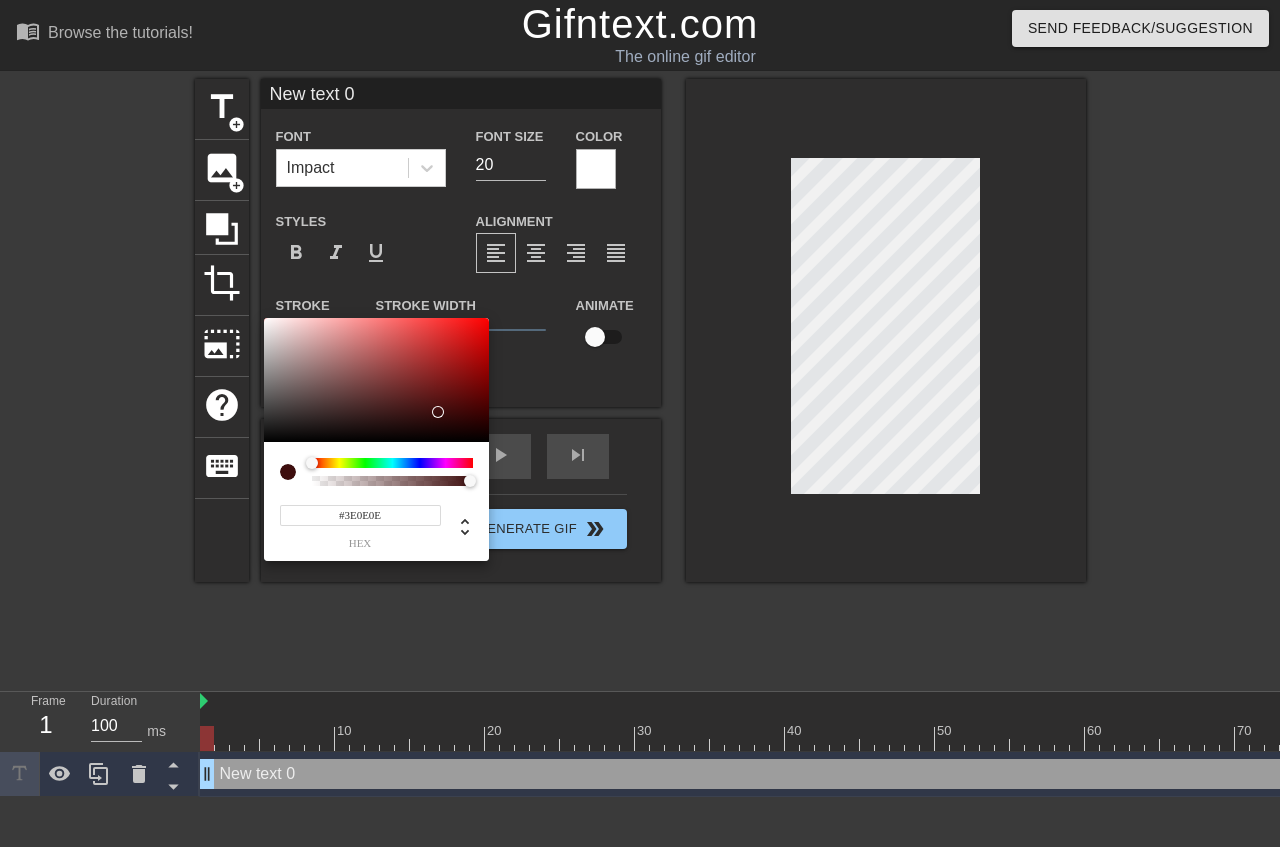 type on "#000000" 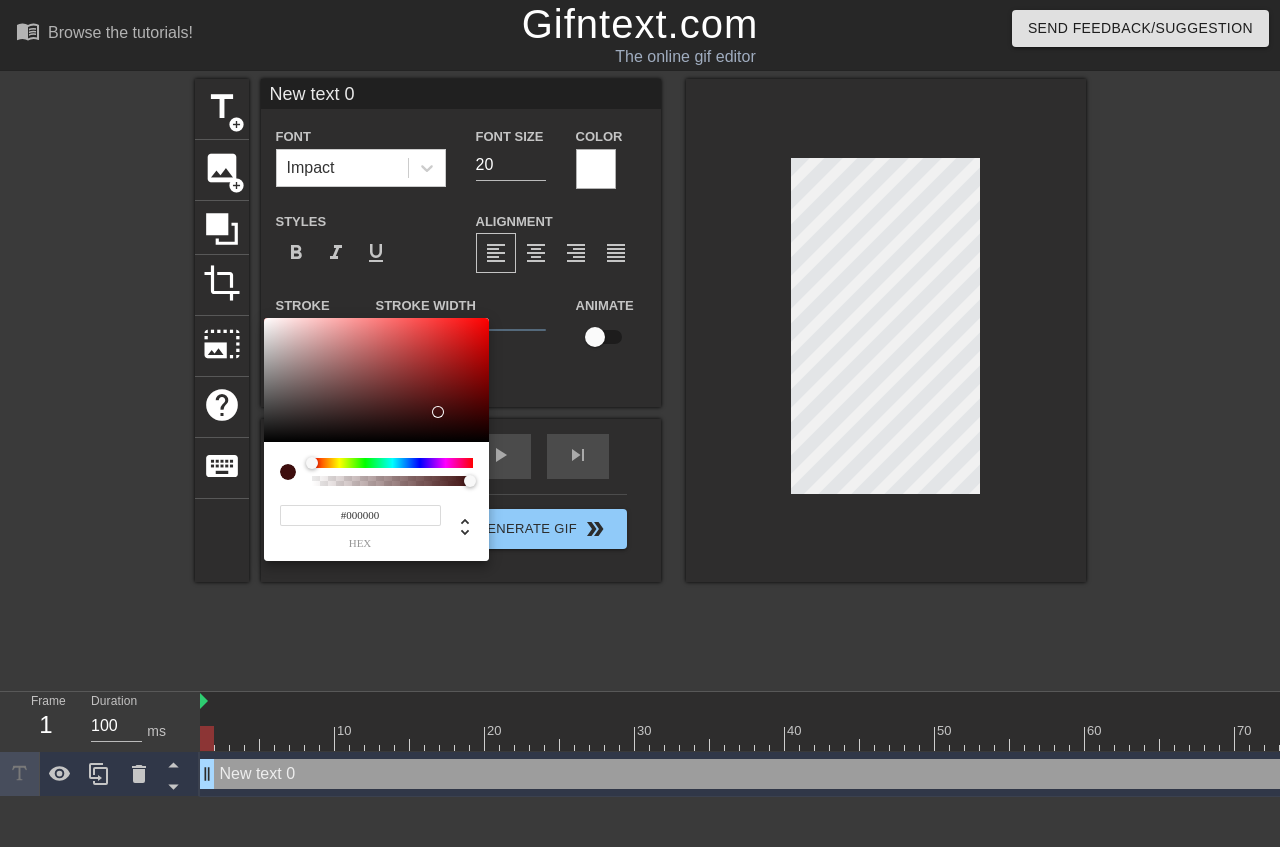 drag, startPoint x: 365, startPoint y: 357, endPoint x: 644, endPoint y: 488, distance: 308.22394 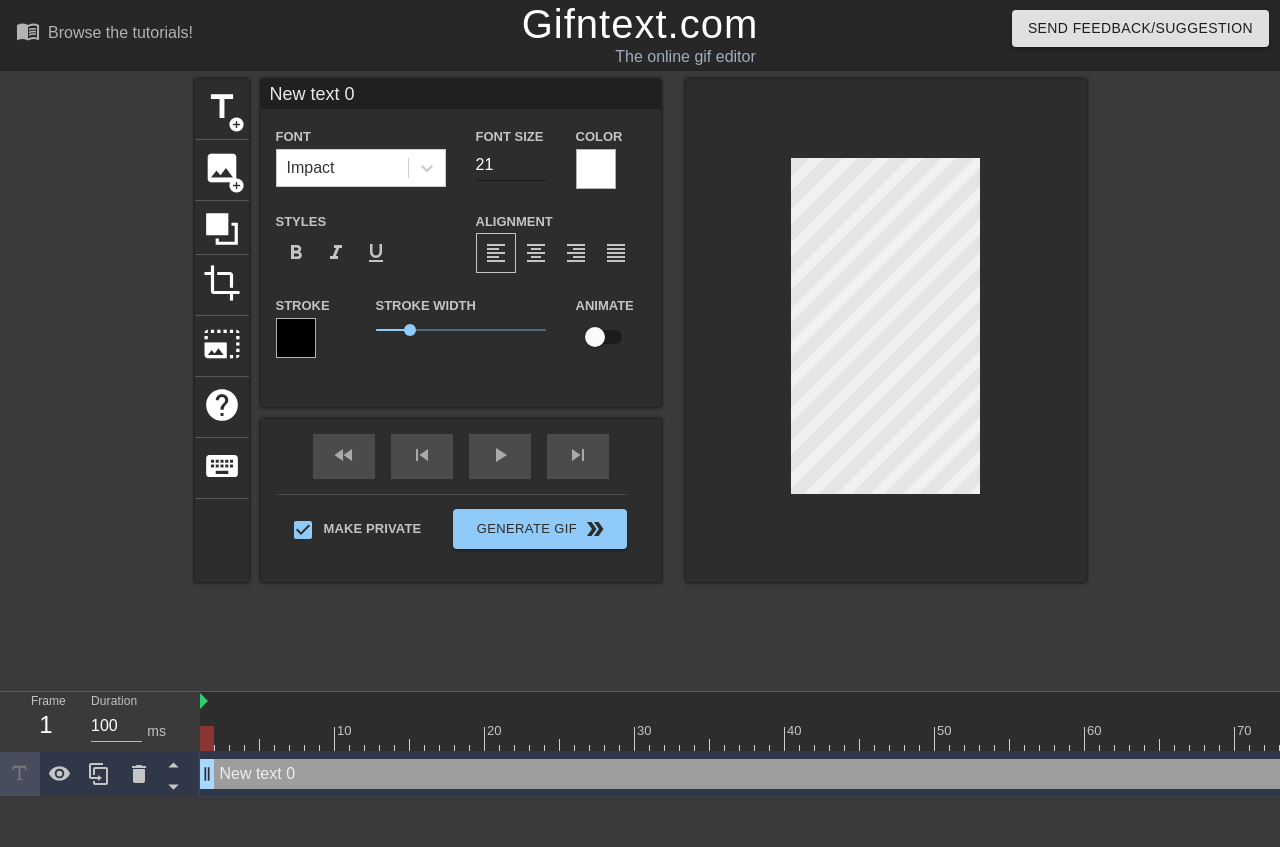 click on "21" at bounding box center (511, 165) 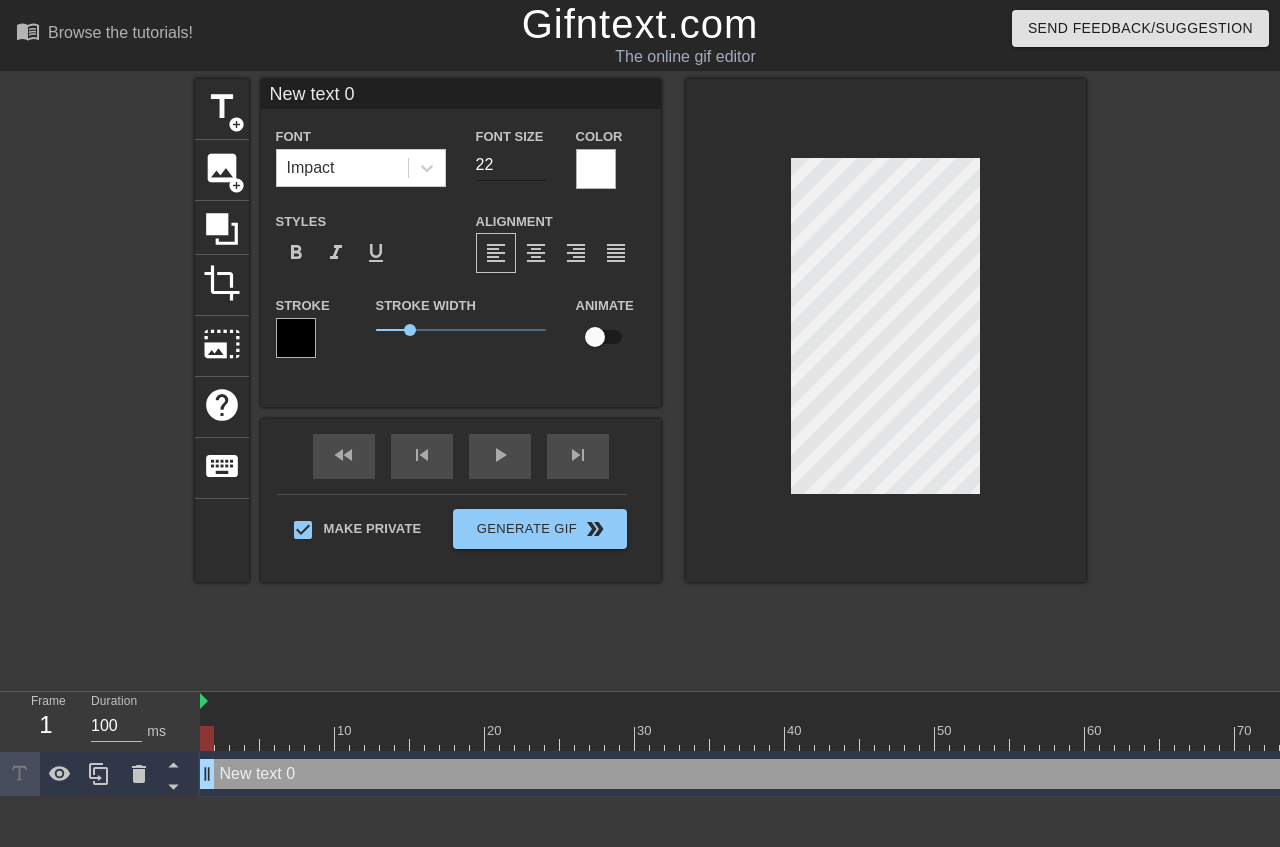 type on "22" 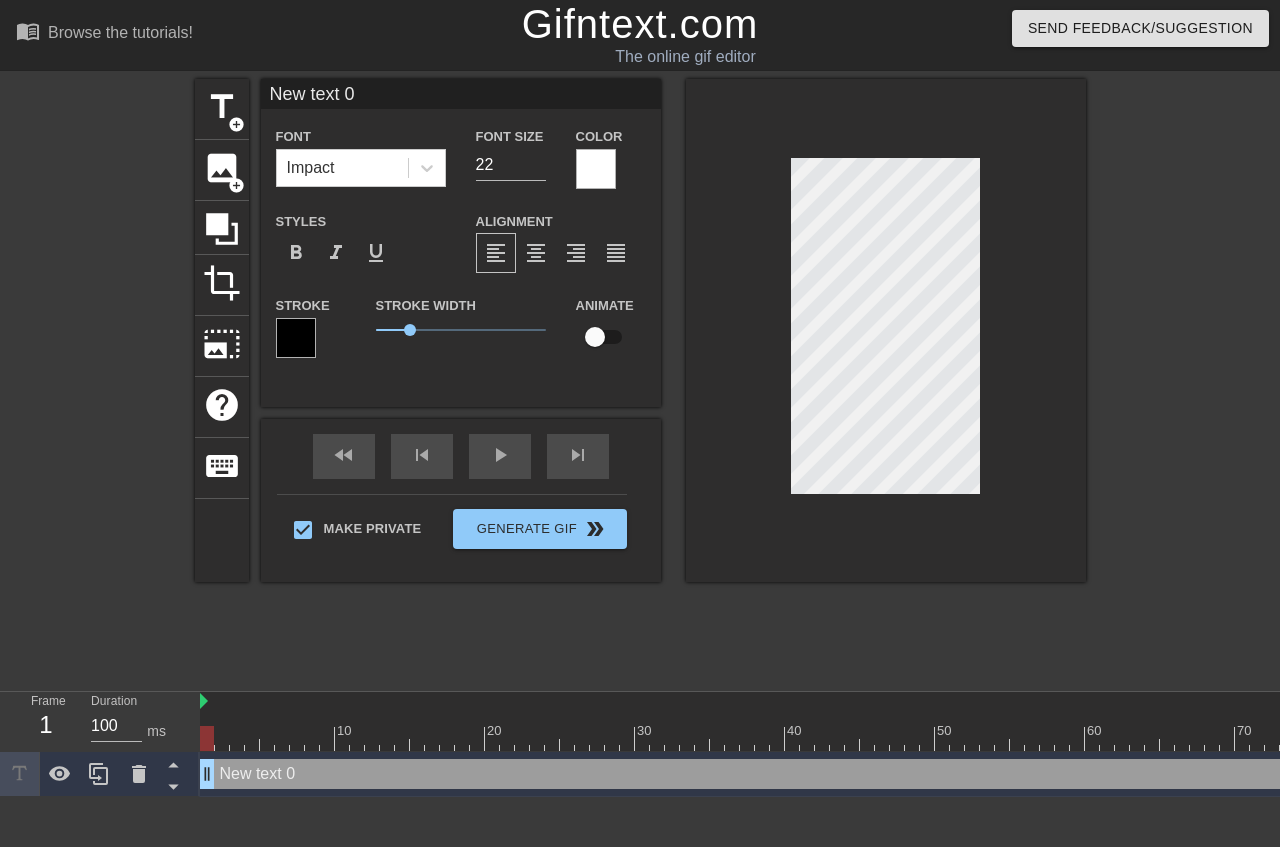 click at bounding box center [886, 330] 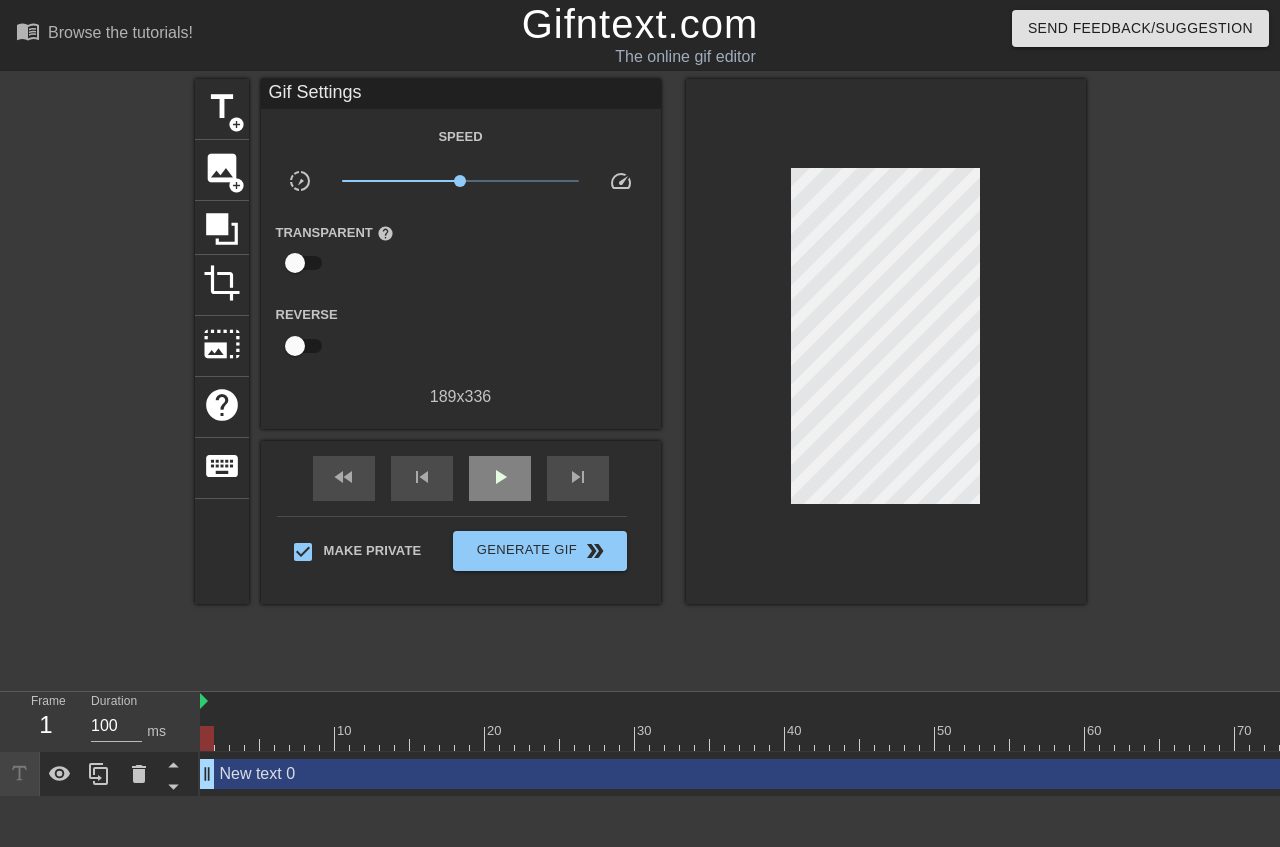 click on "play_arrow" at bounding box center [500, 477] 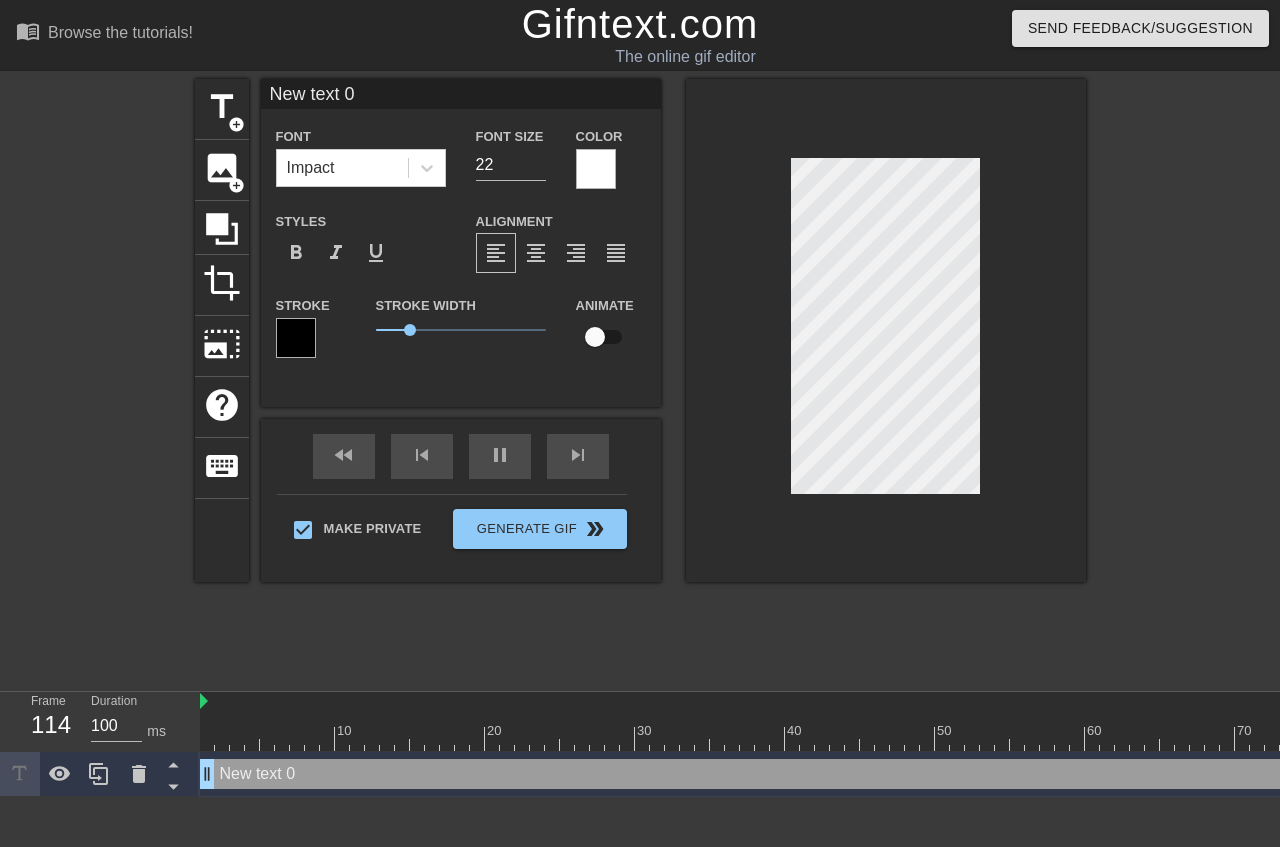 scroll, scrollTop: 0, scrollLeft: 3, axis: horizontal 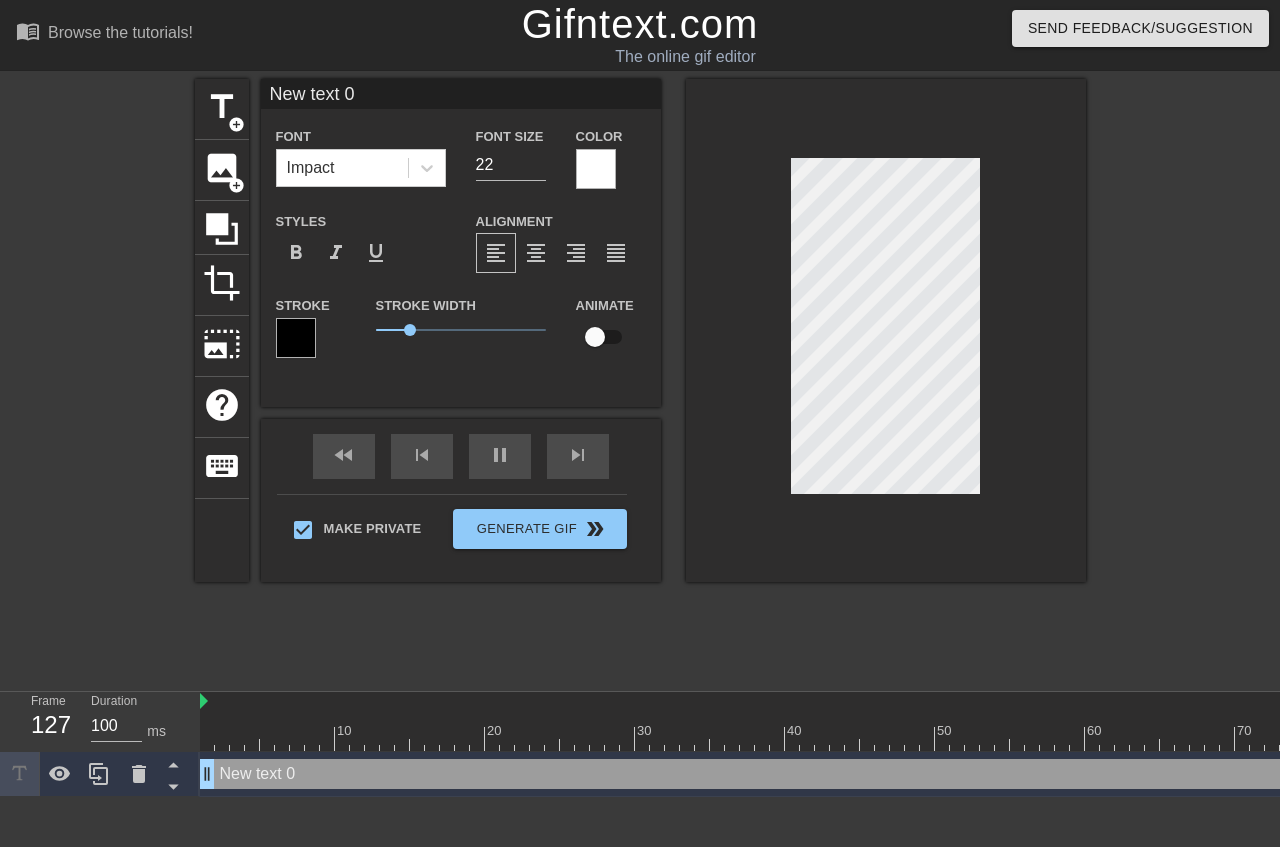 type on "T" 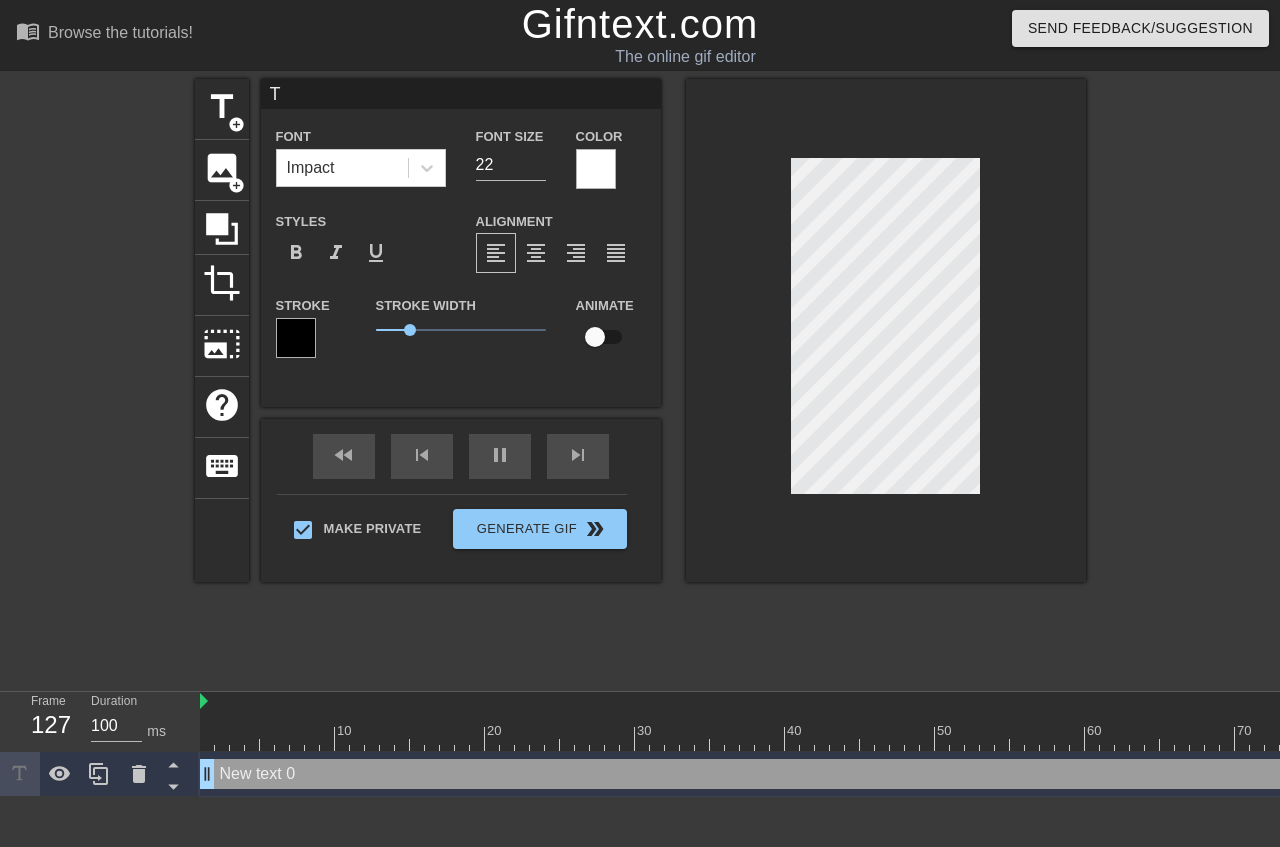 scroll, scrollTop: 0, scrollLeft: 0, axis: both 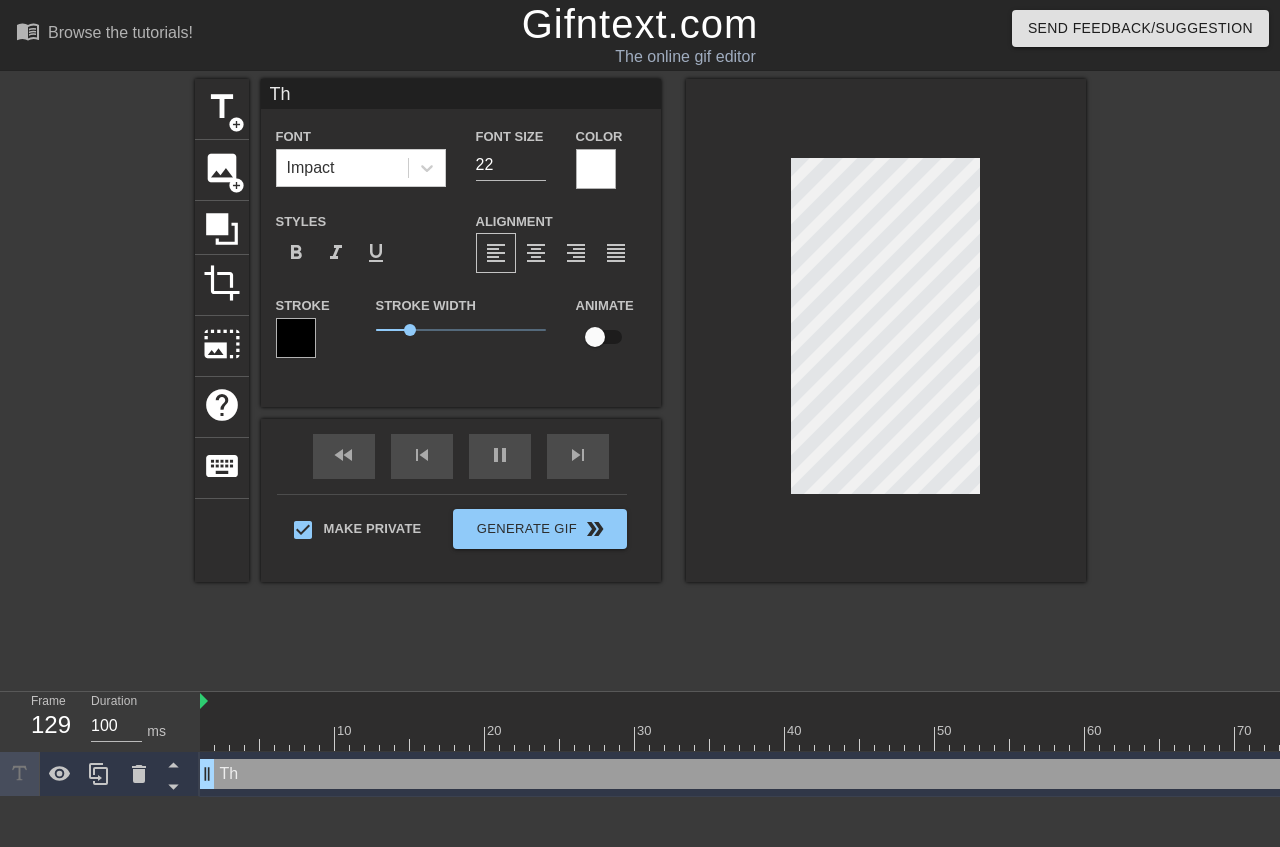 type on "The" 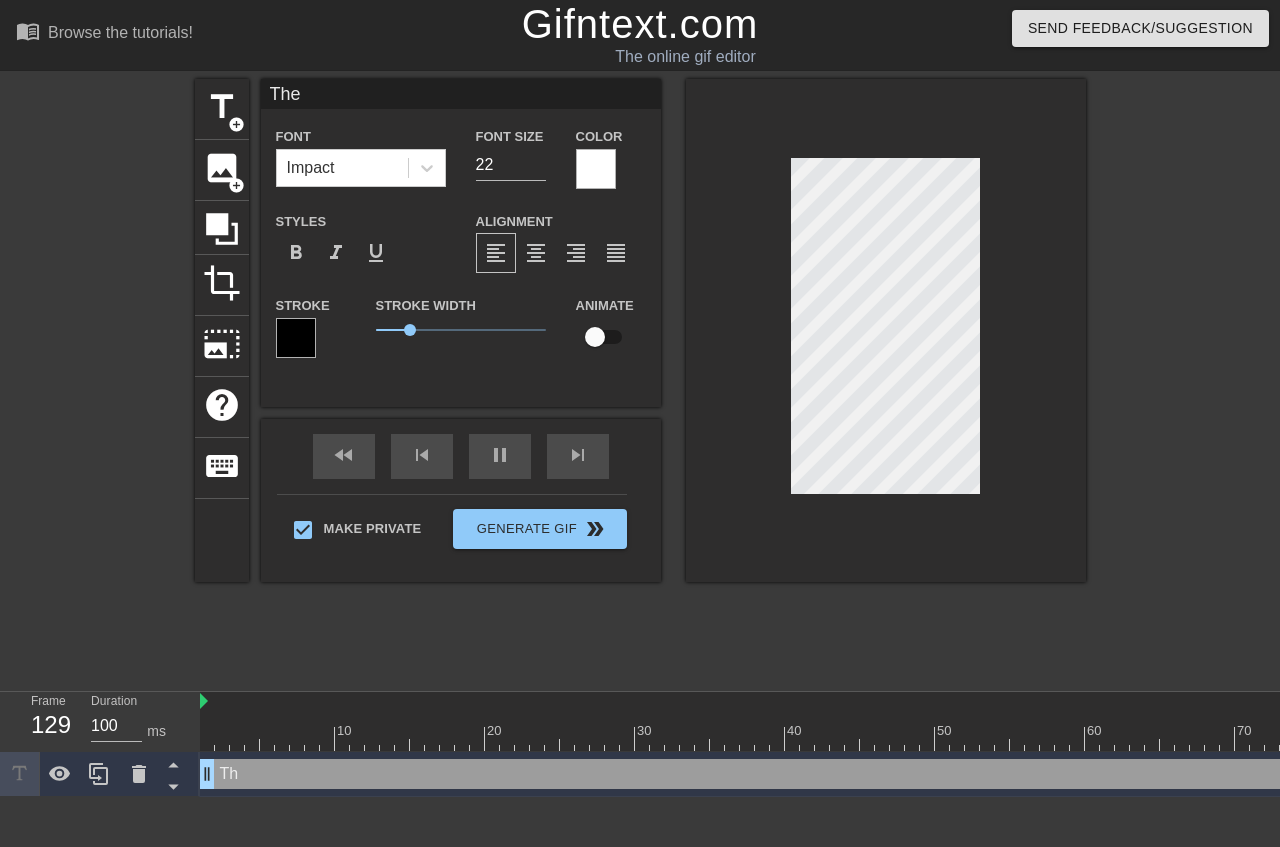 type on "The" 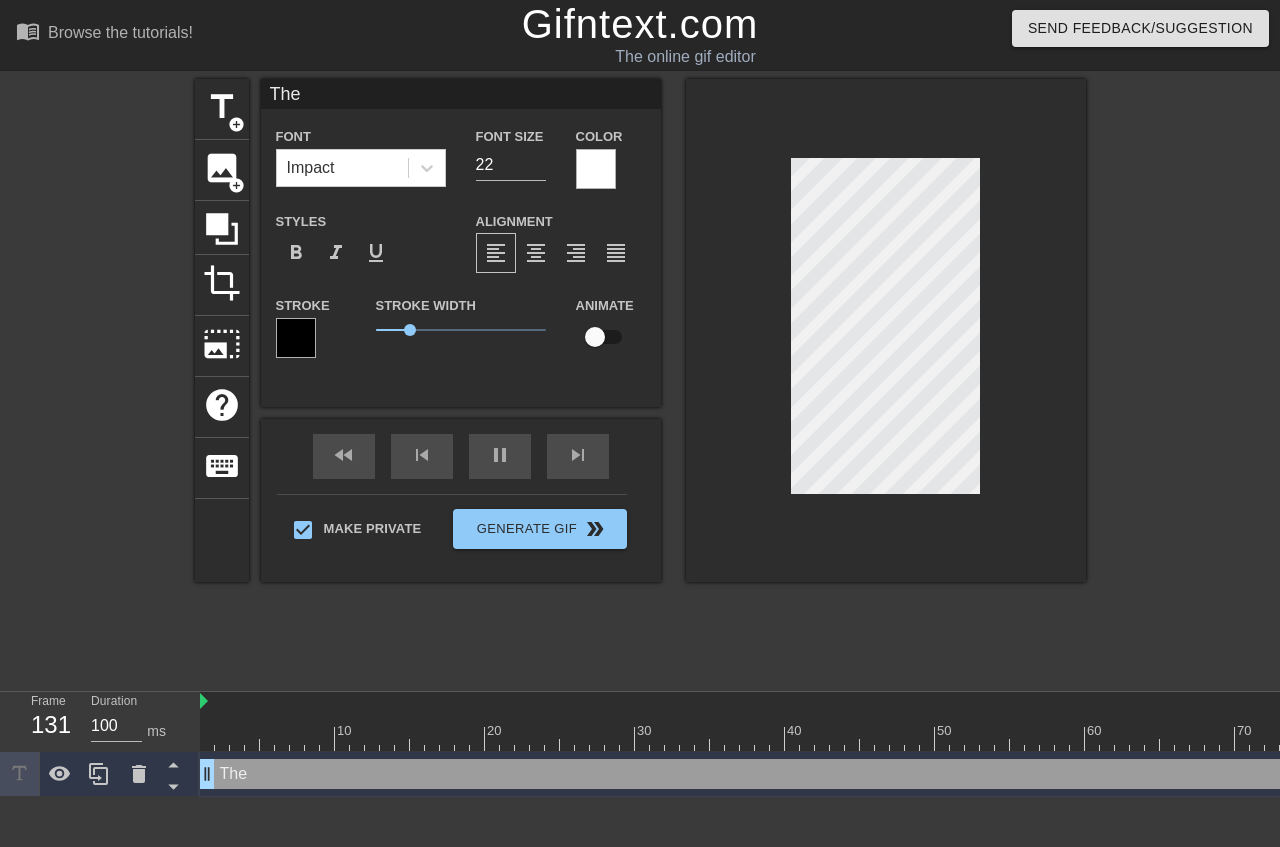 type on "The l" 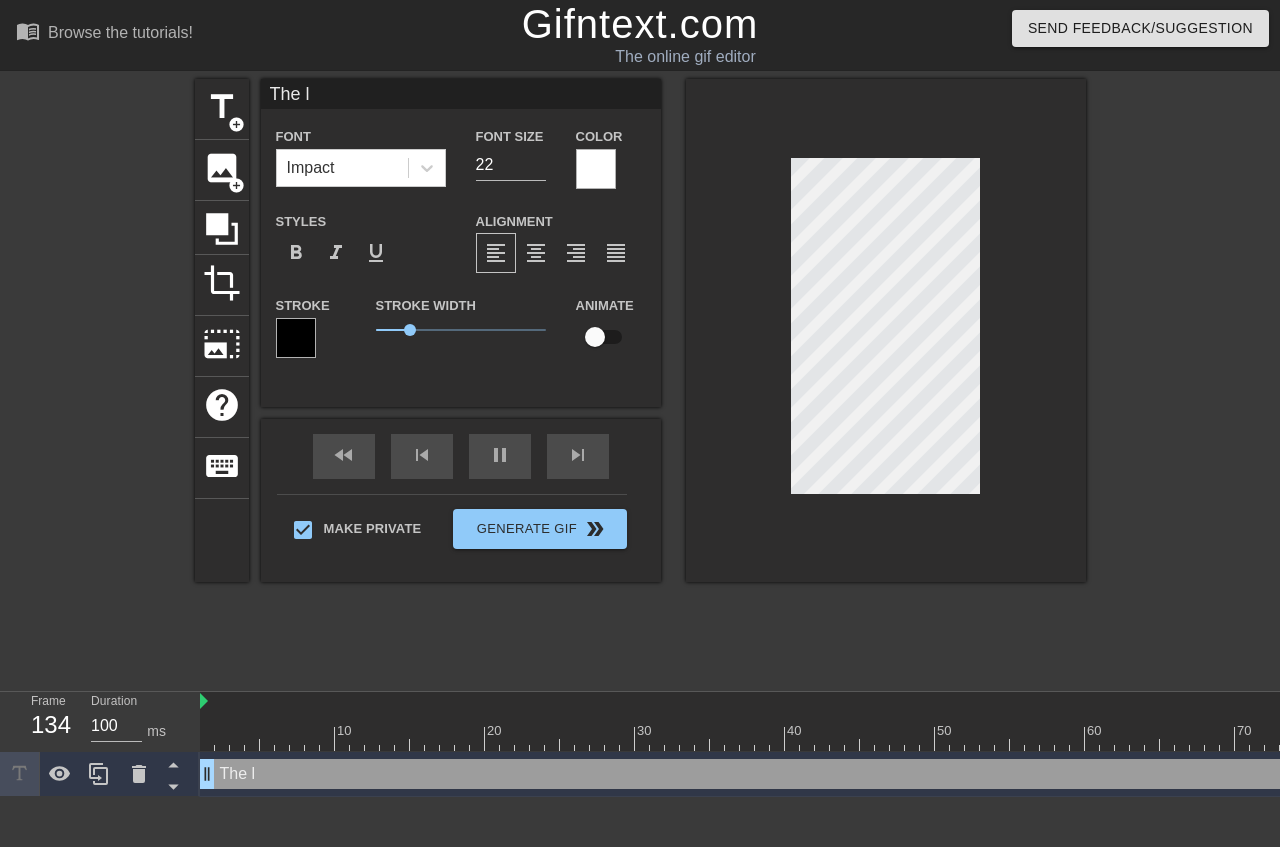 type on "The li" 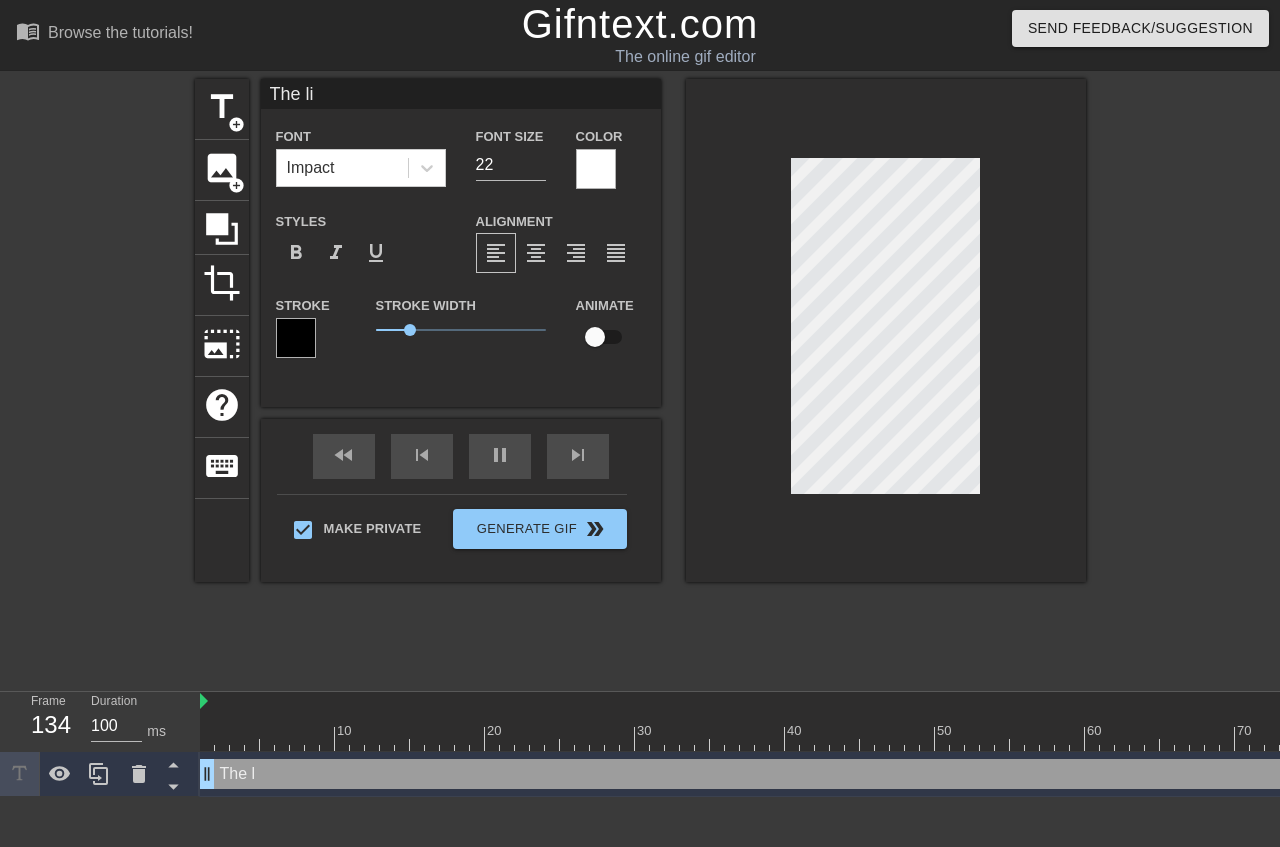 type on "The lib" 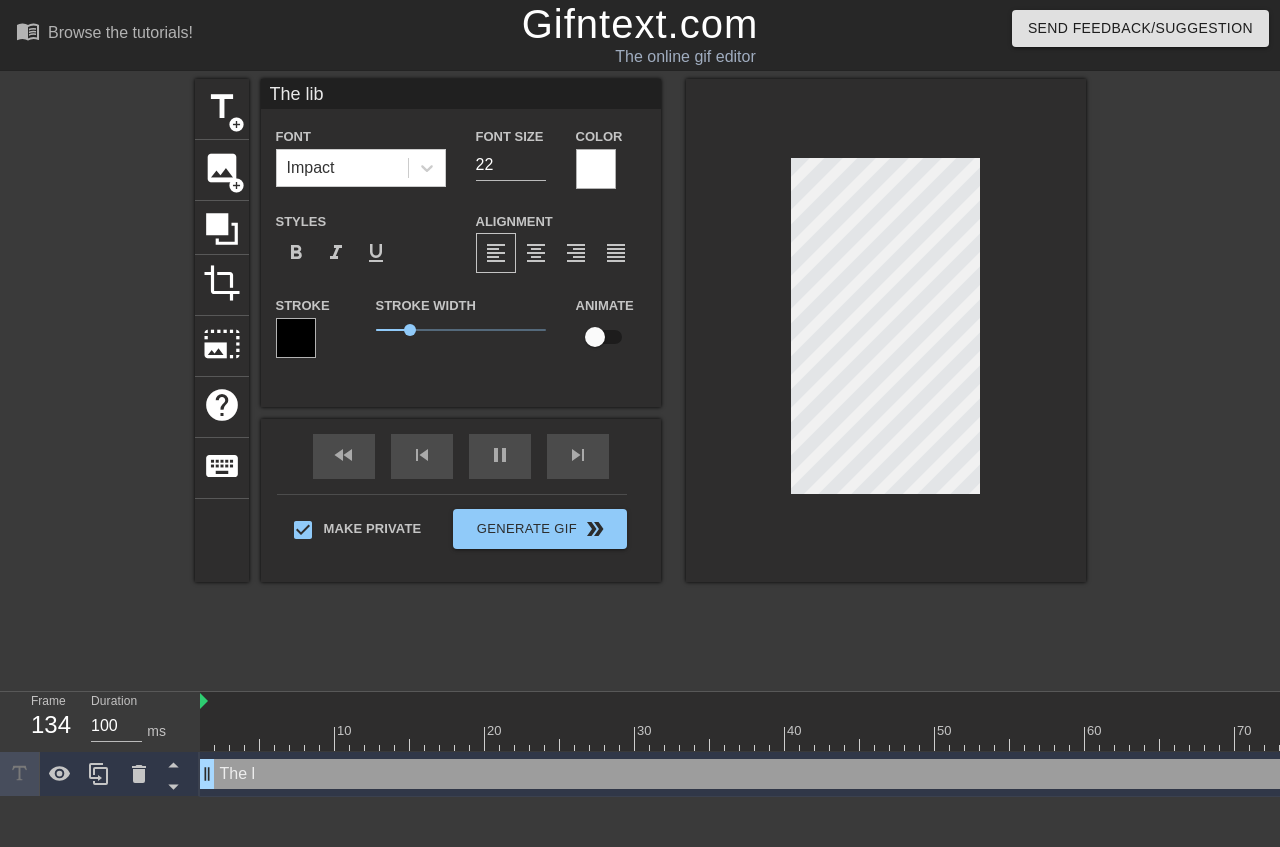 type on "The lib" 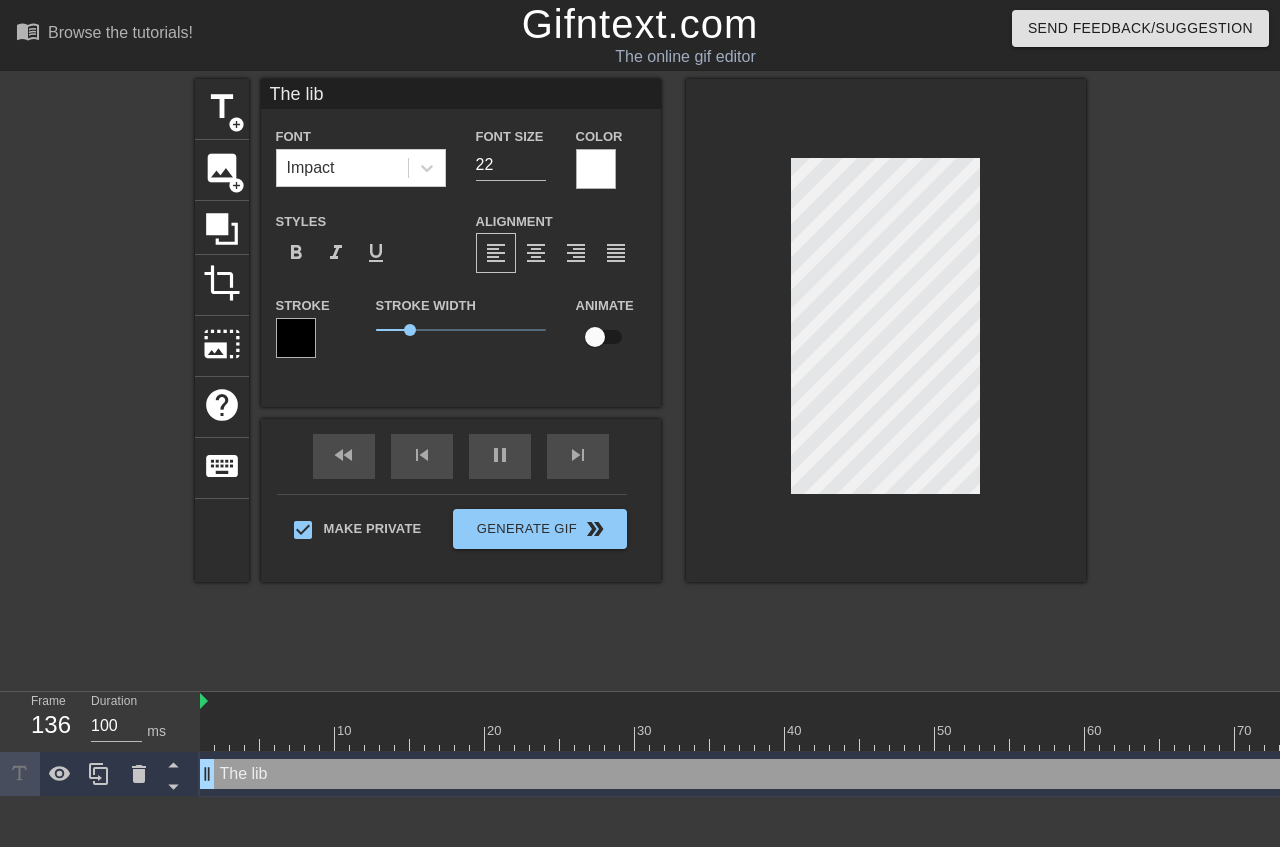 type on "The libs" 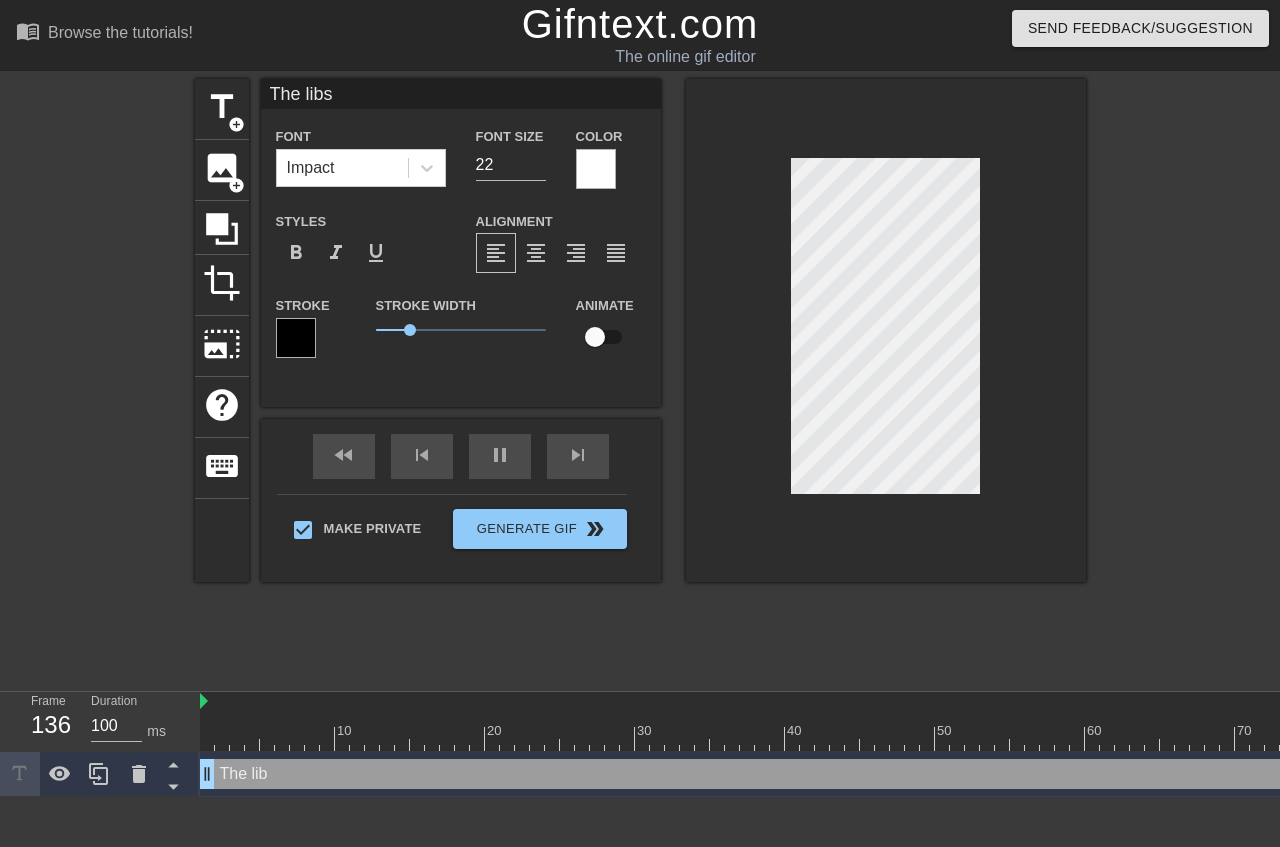 type on "The libsl" 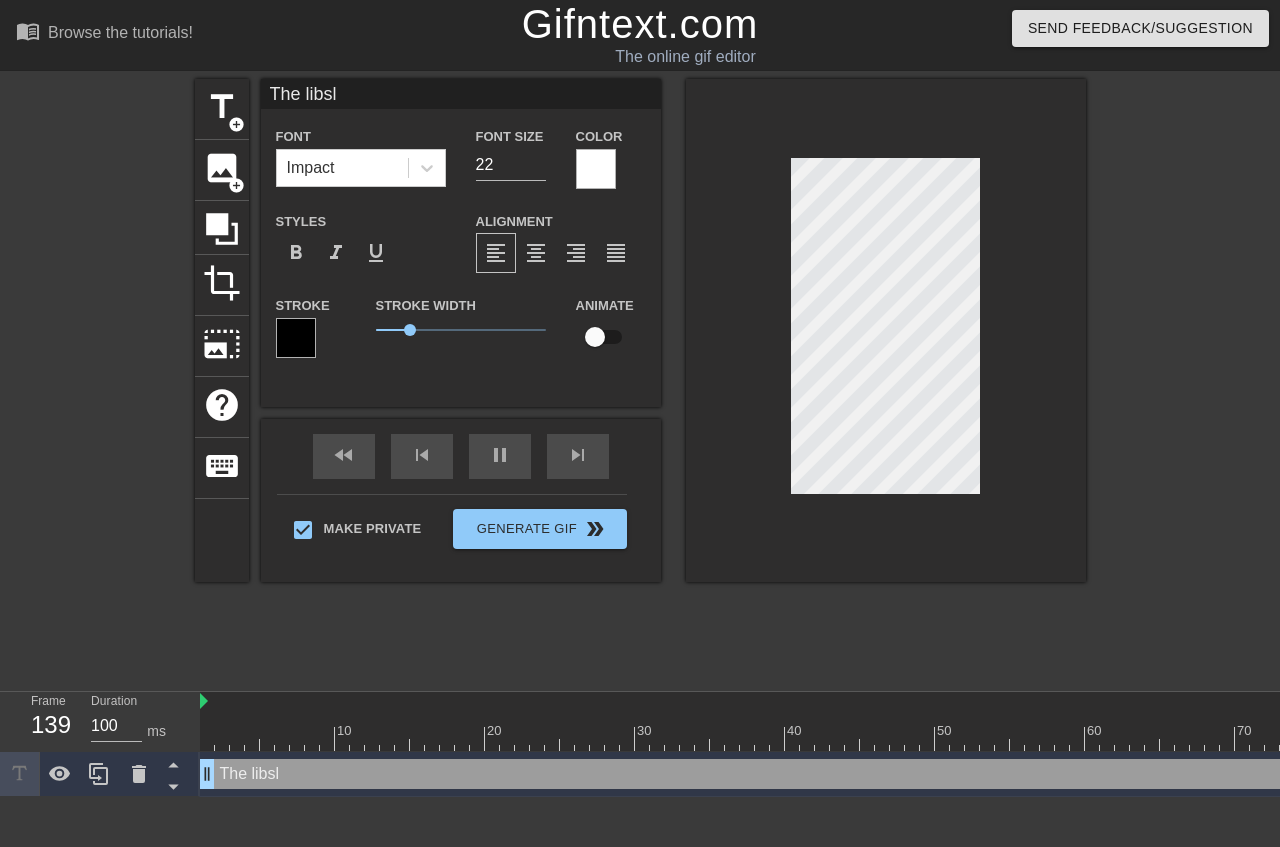 type on "The libslu" 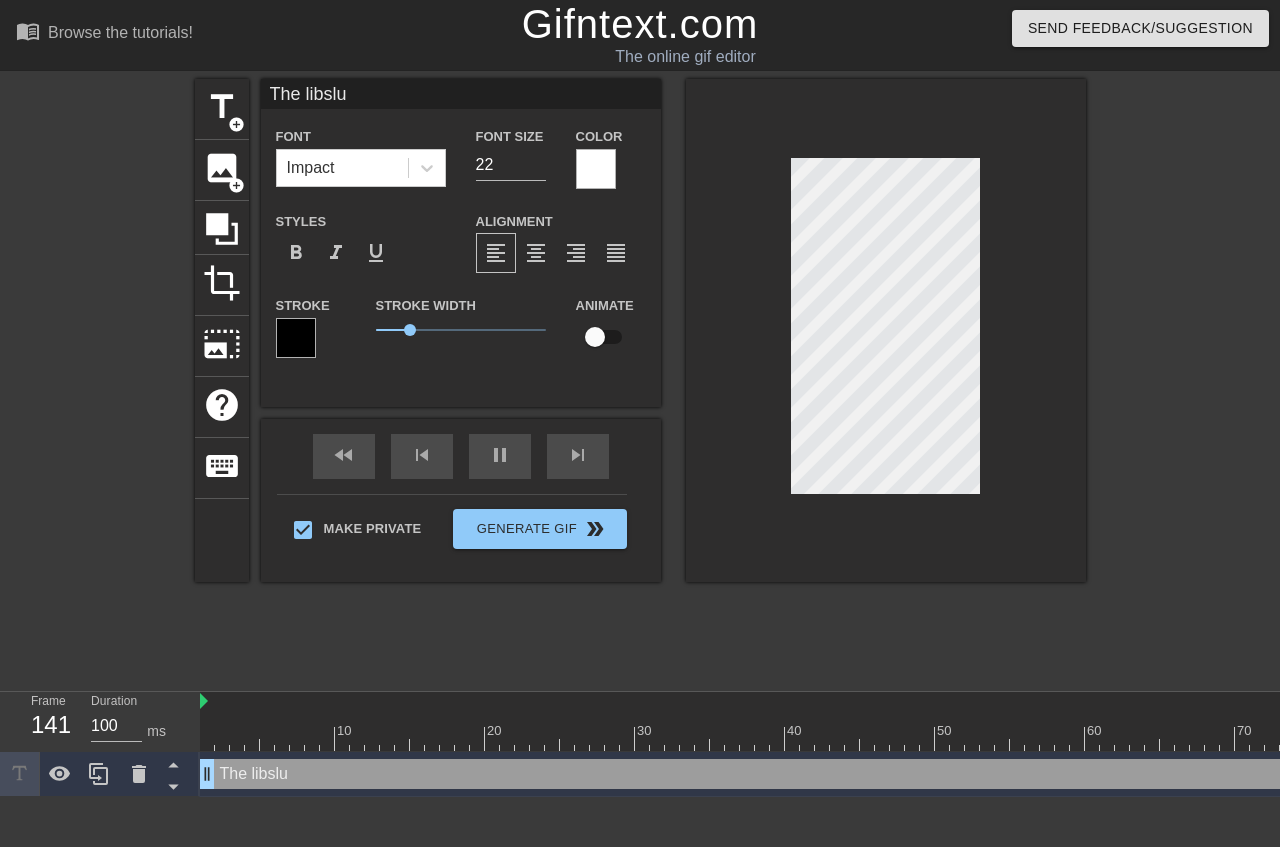 type on "The libslut" 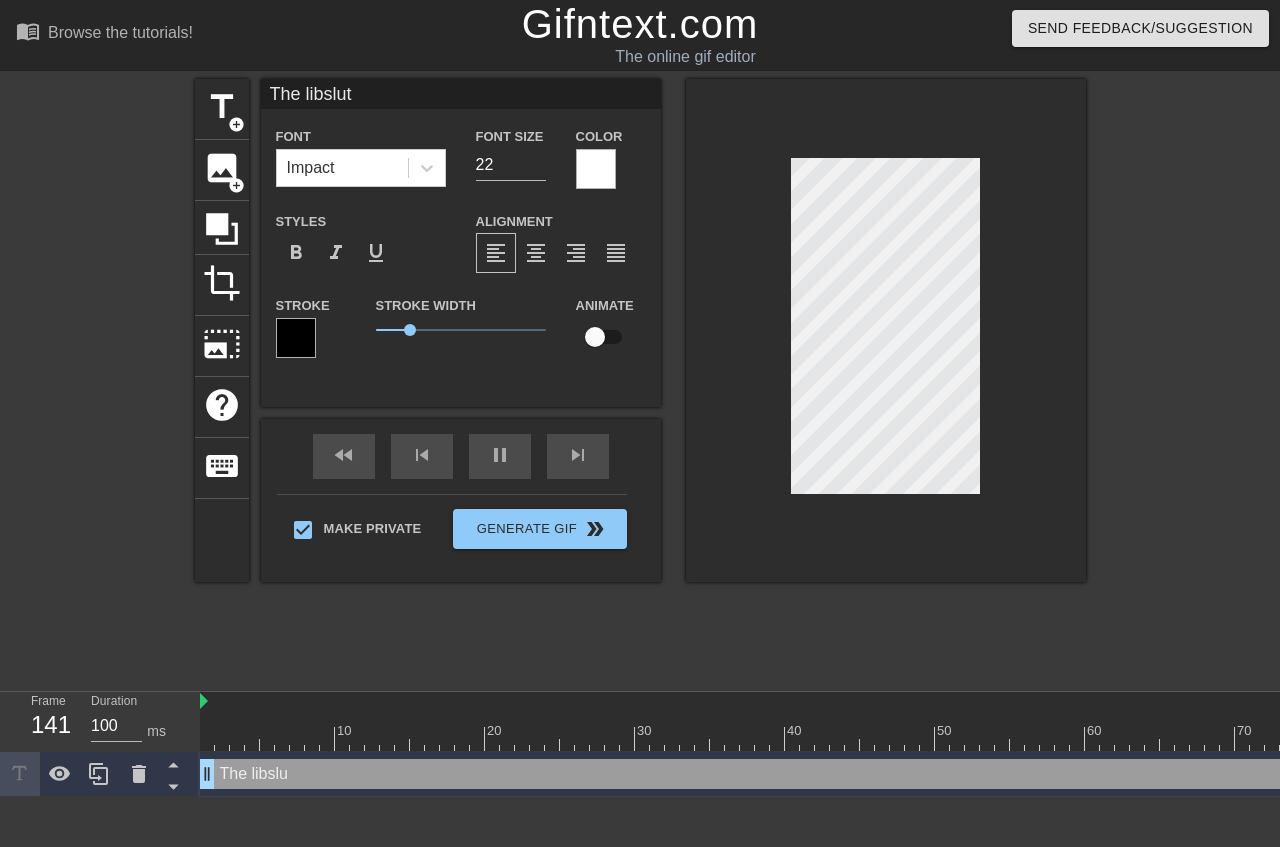 type on "The libslut" 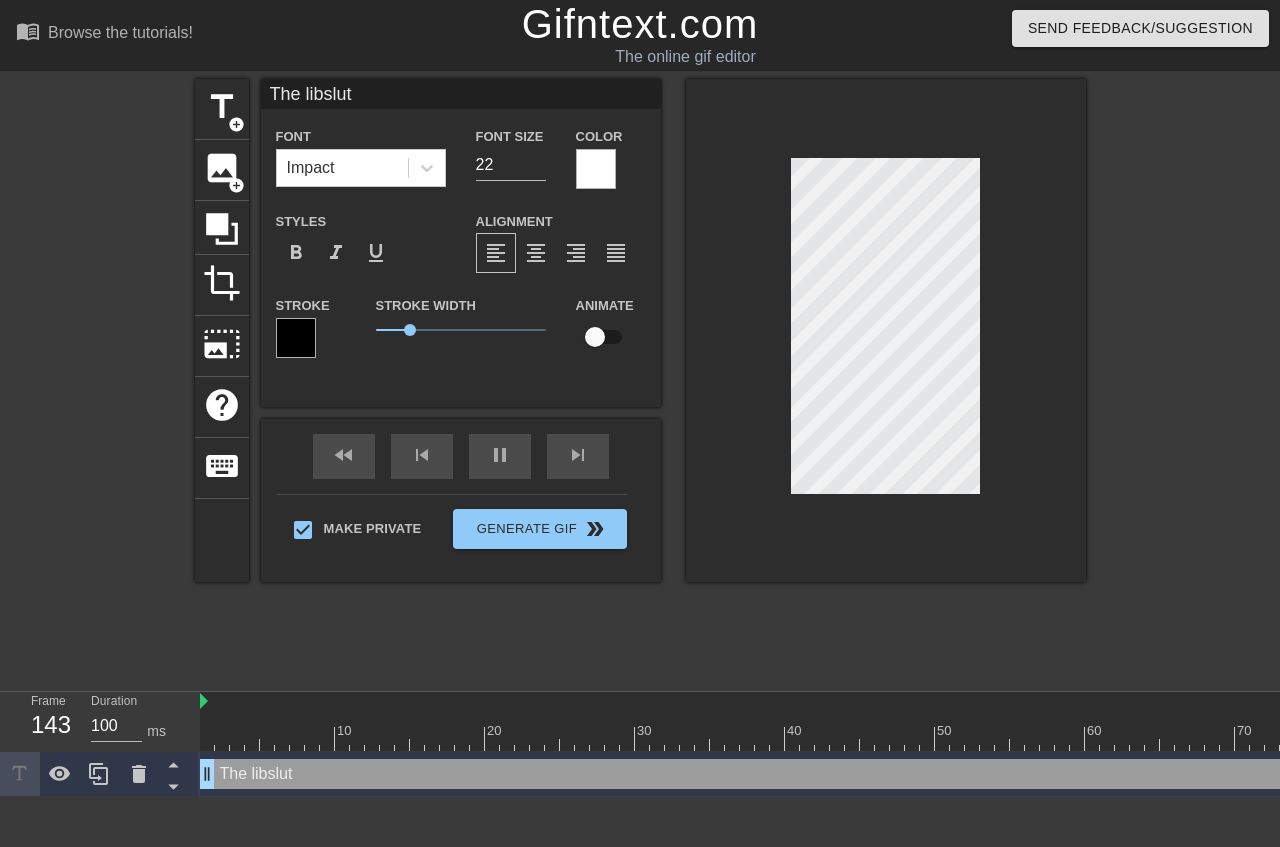 type on "The libslut g" 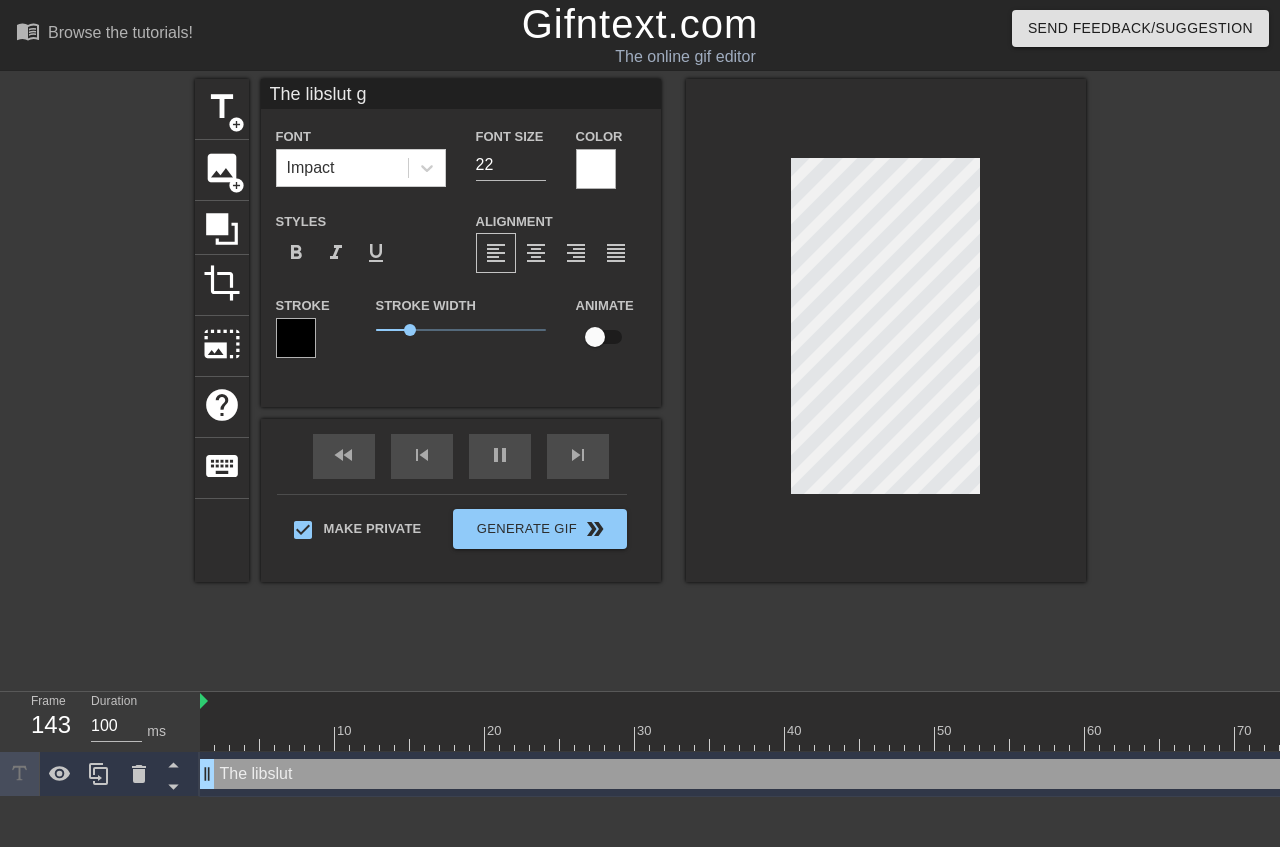 type on "The libslut gu" 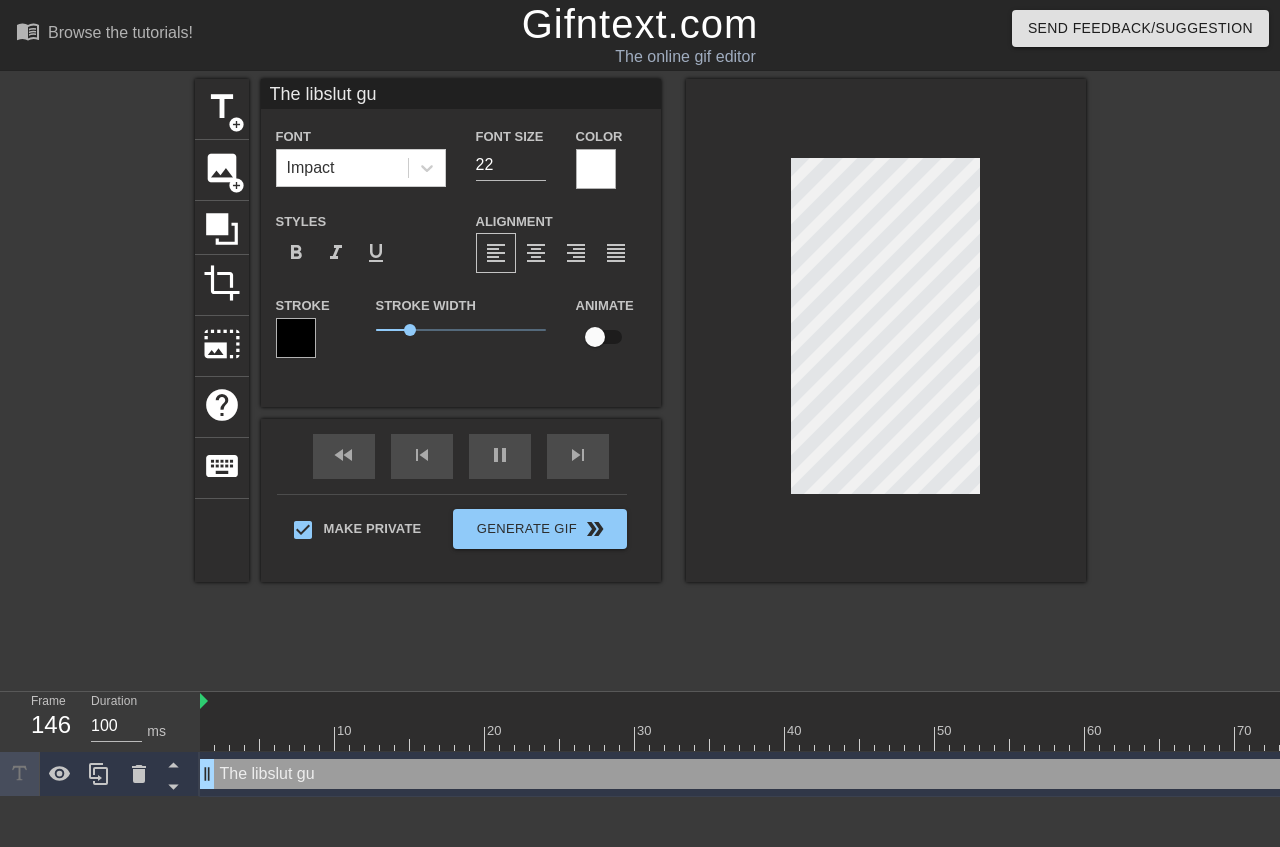 type on "The libslut gui" 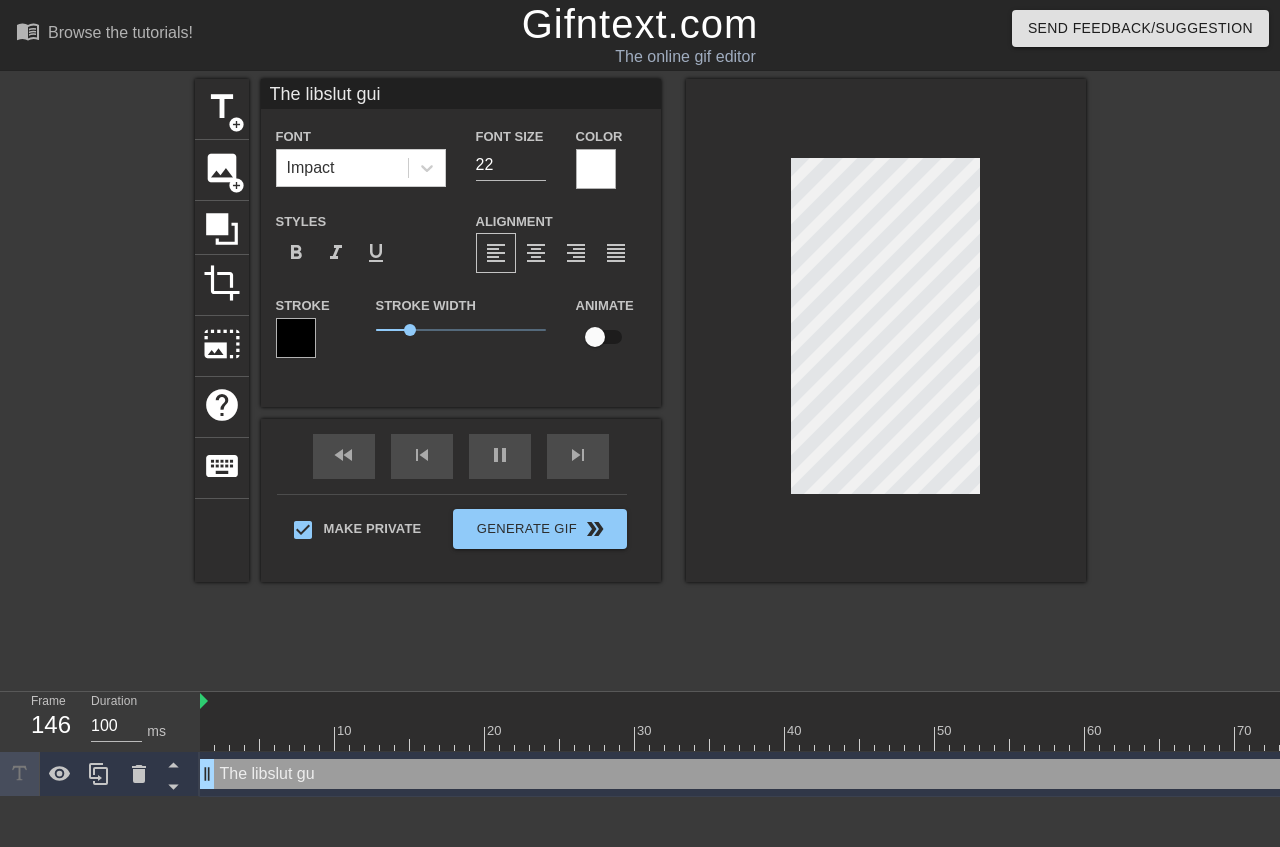 scroll, scrollTop: 0, scrollLeft: 5, axis: horizontal 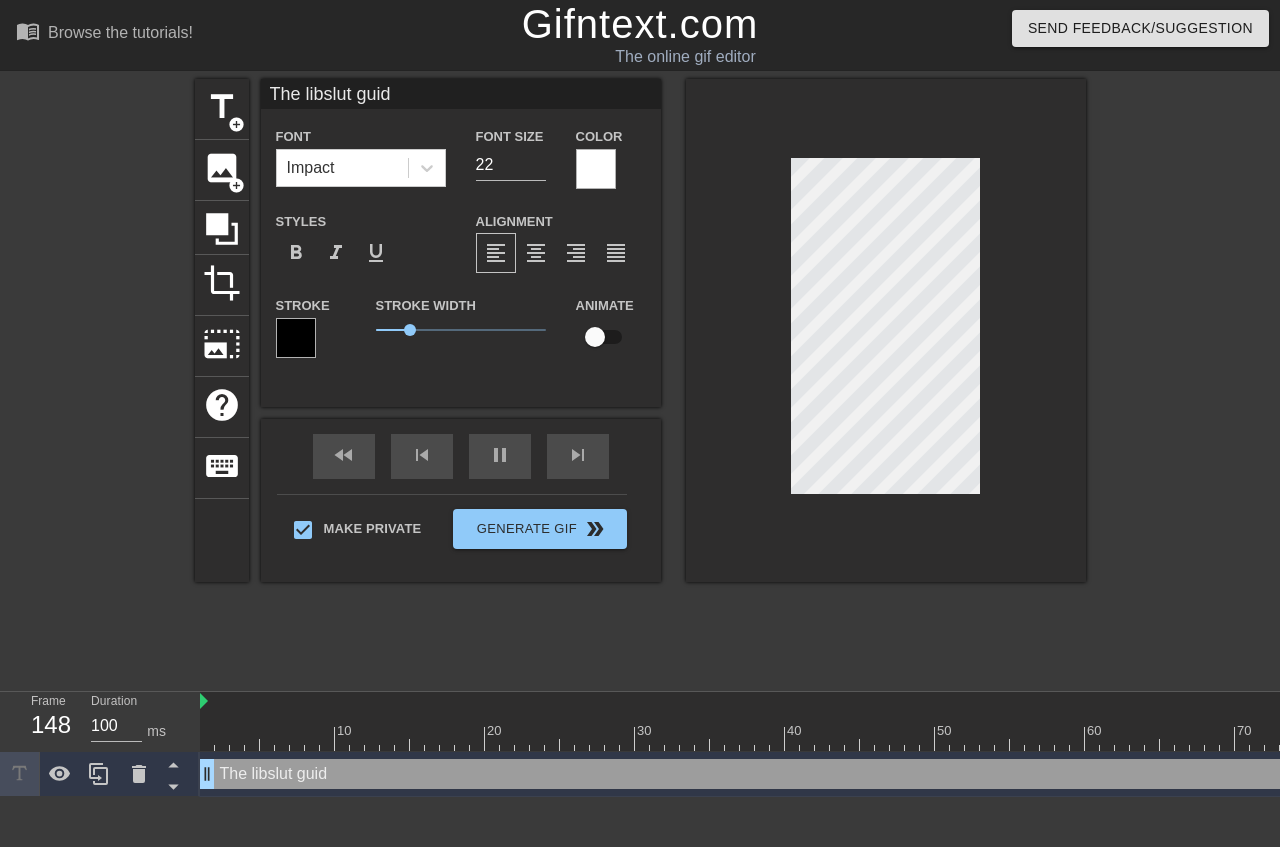 type on "The libslut guide" 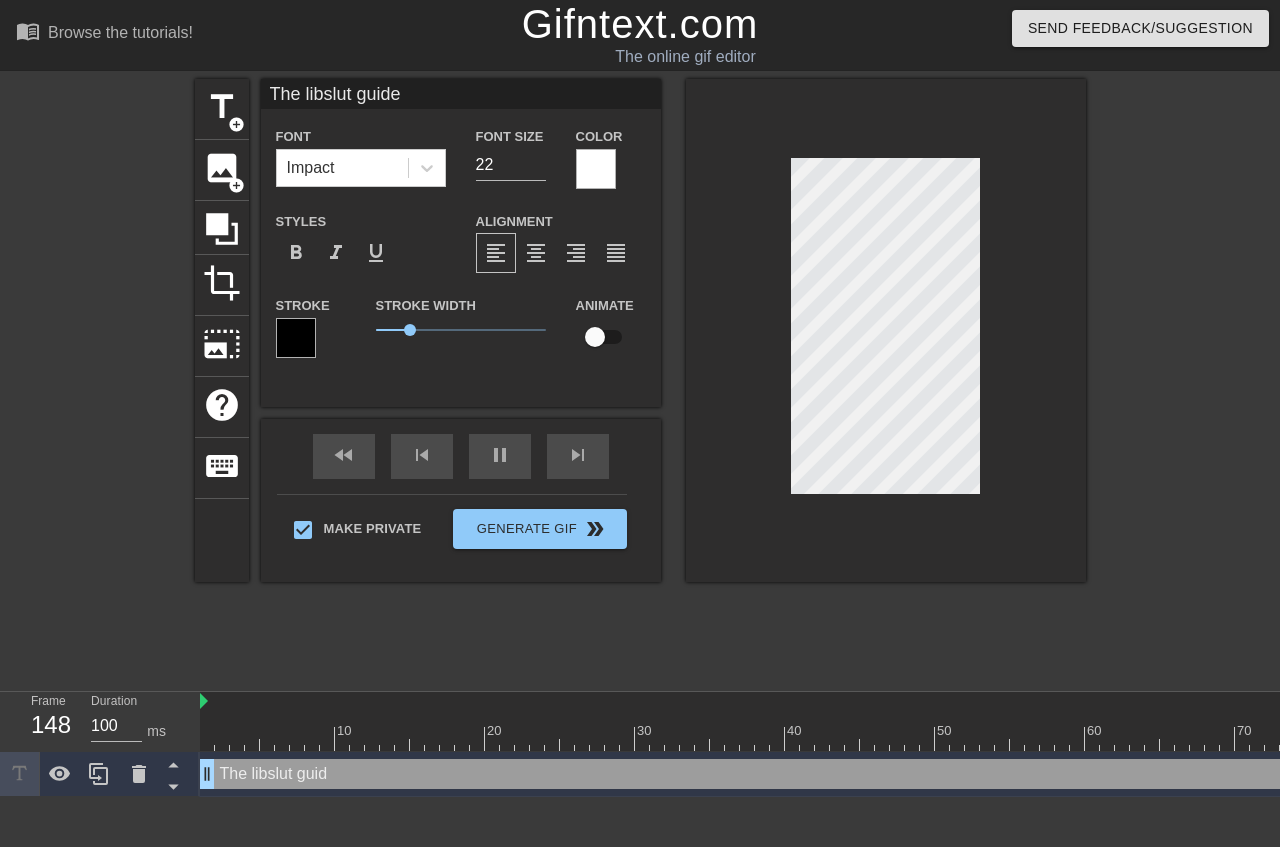 scroll, scrollTop: 1, scrollLeft: 2, axis: both 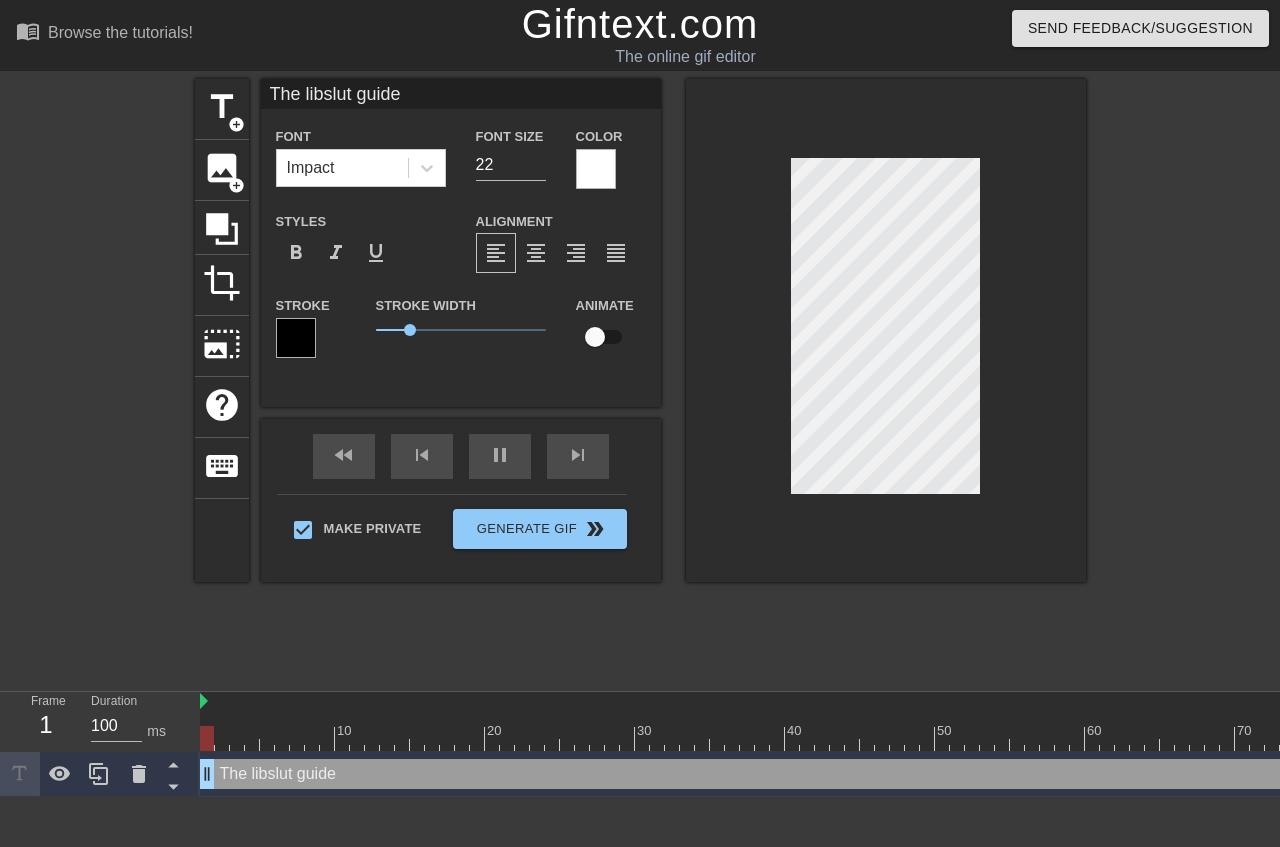 type on "The libslut guidet" 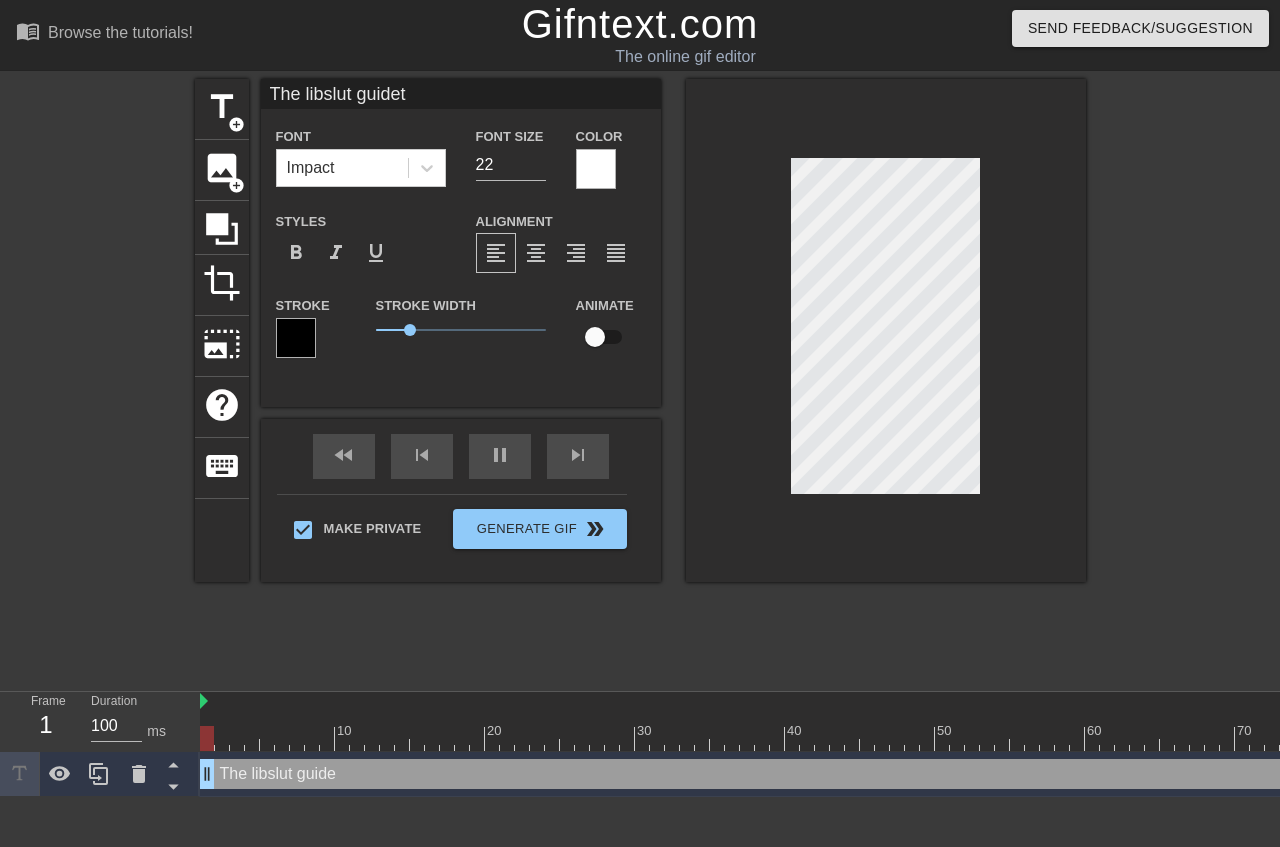 type on "The libslut guideto" 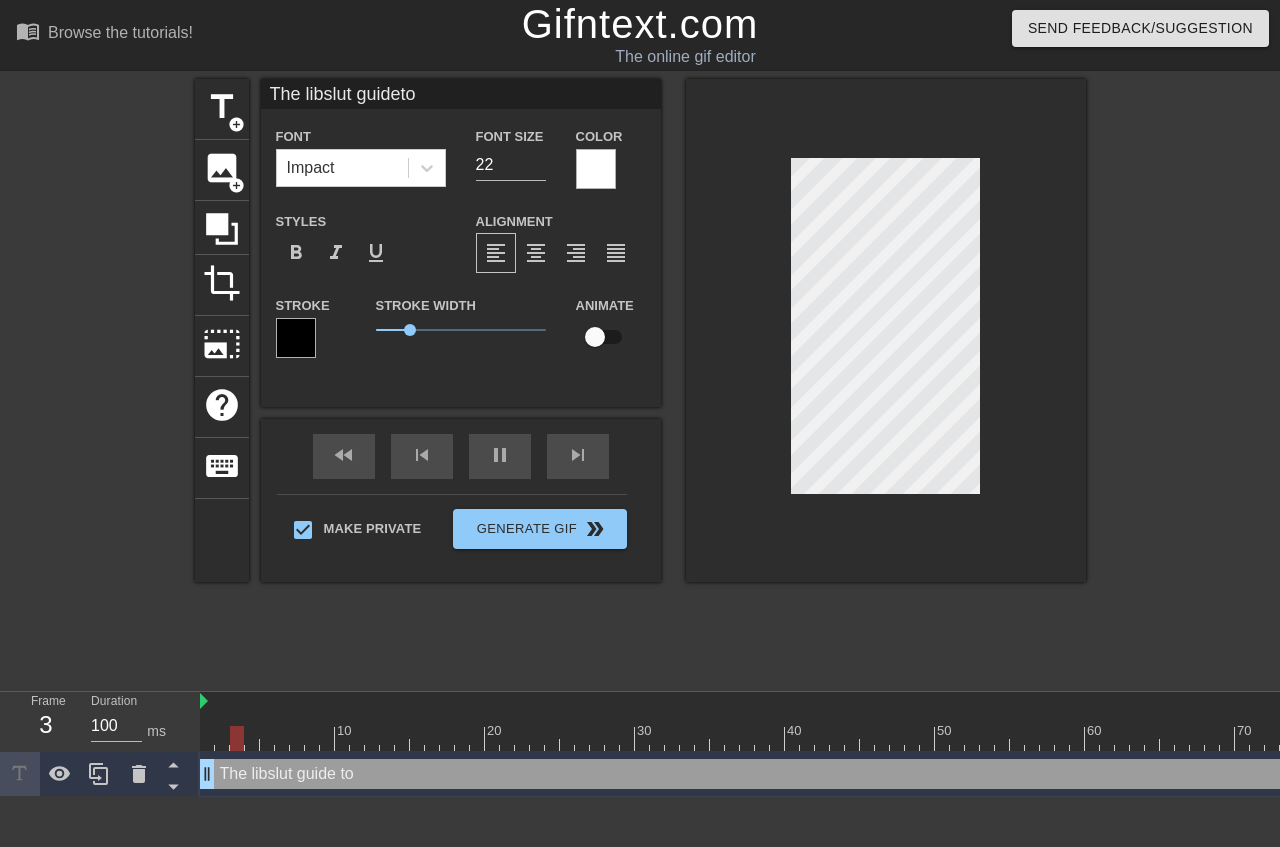 type on "The libslut guideto" 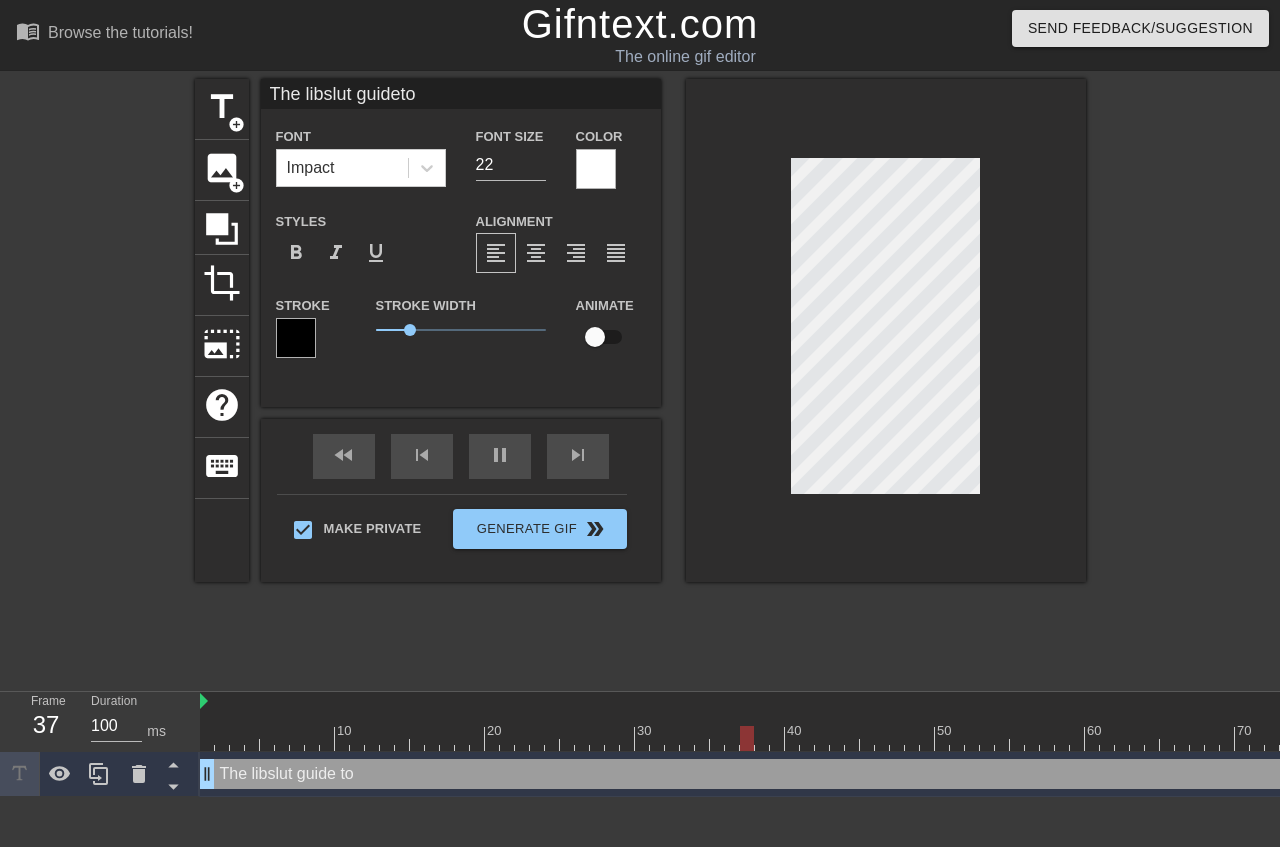type on "The libslut guideto n" 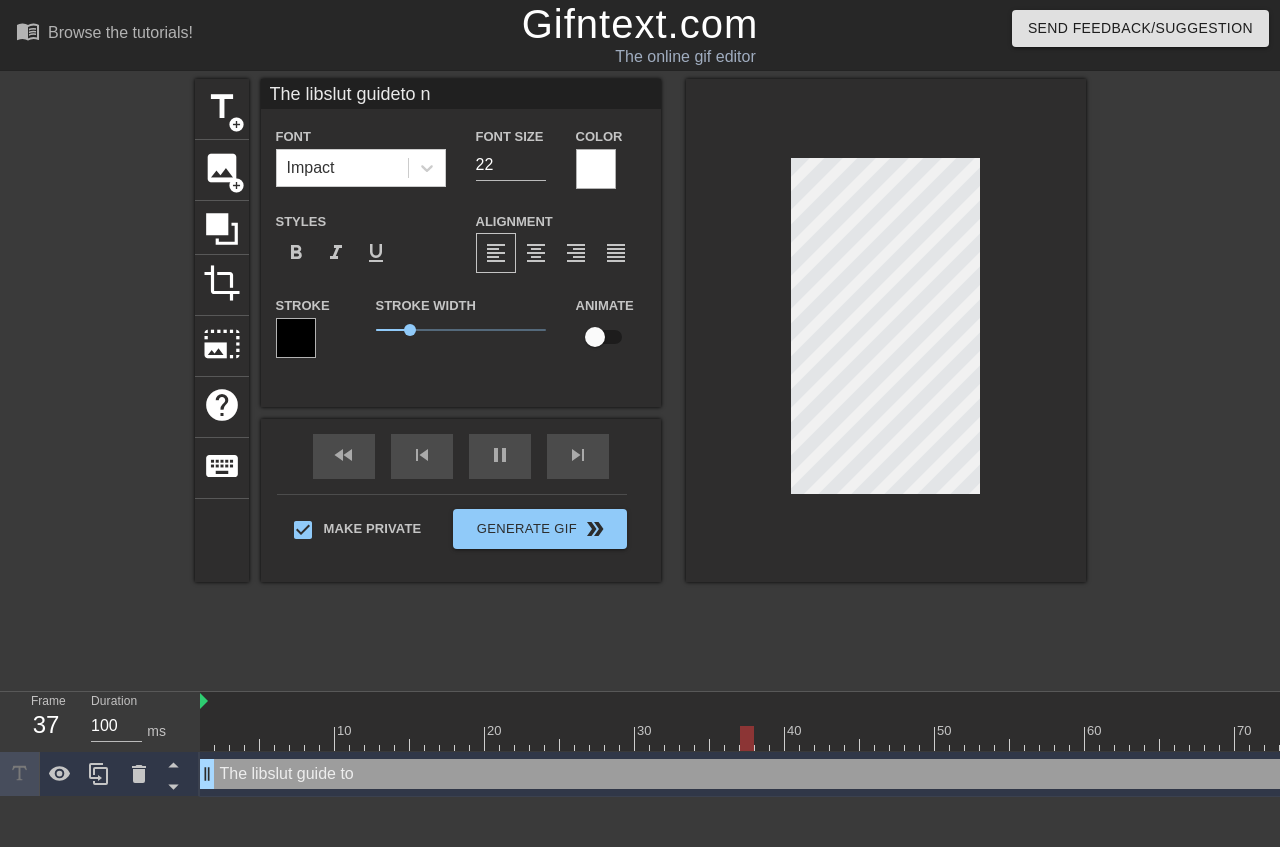type on "The libslut guideto ne" 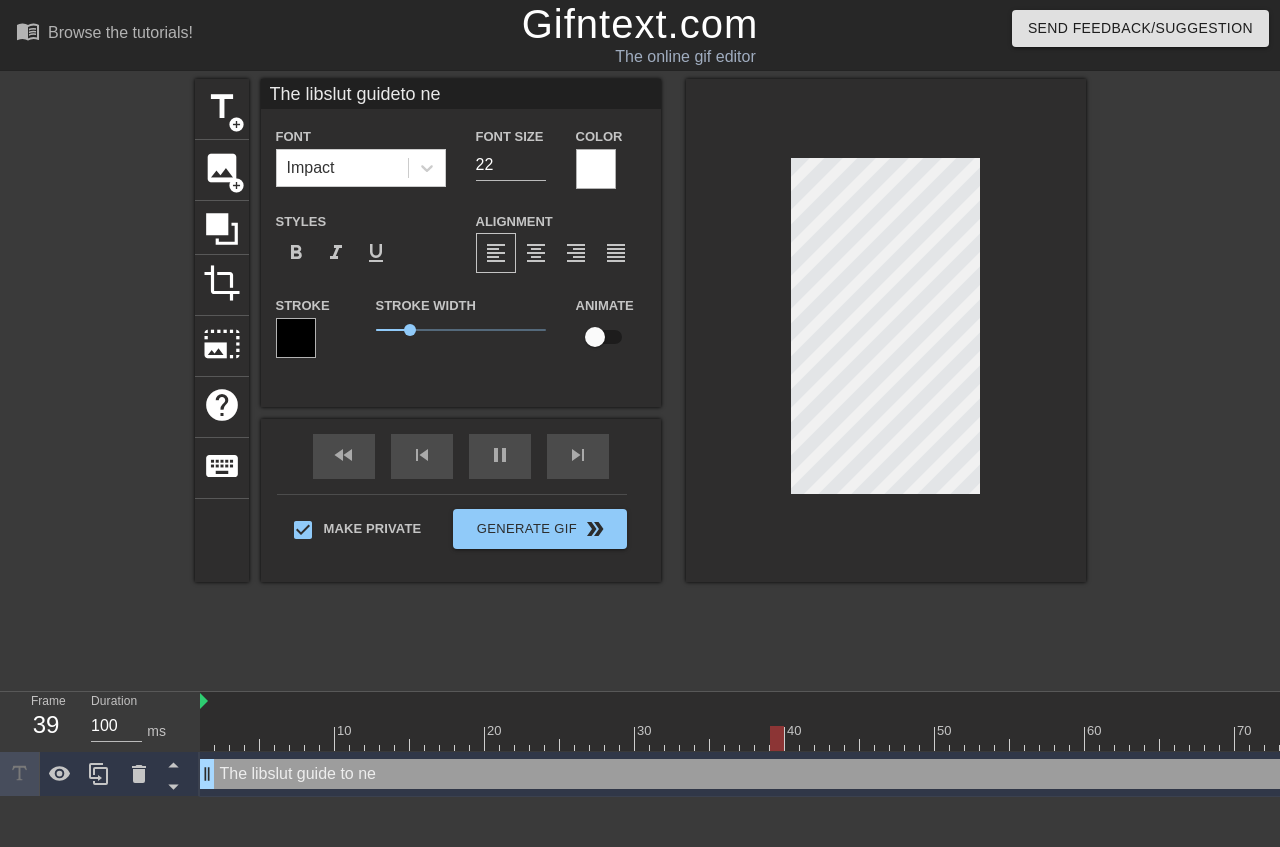 type on "The libslut guideto neg" 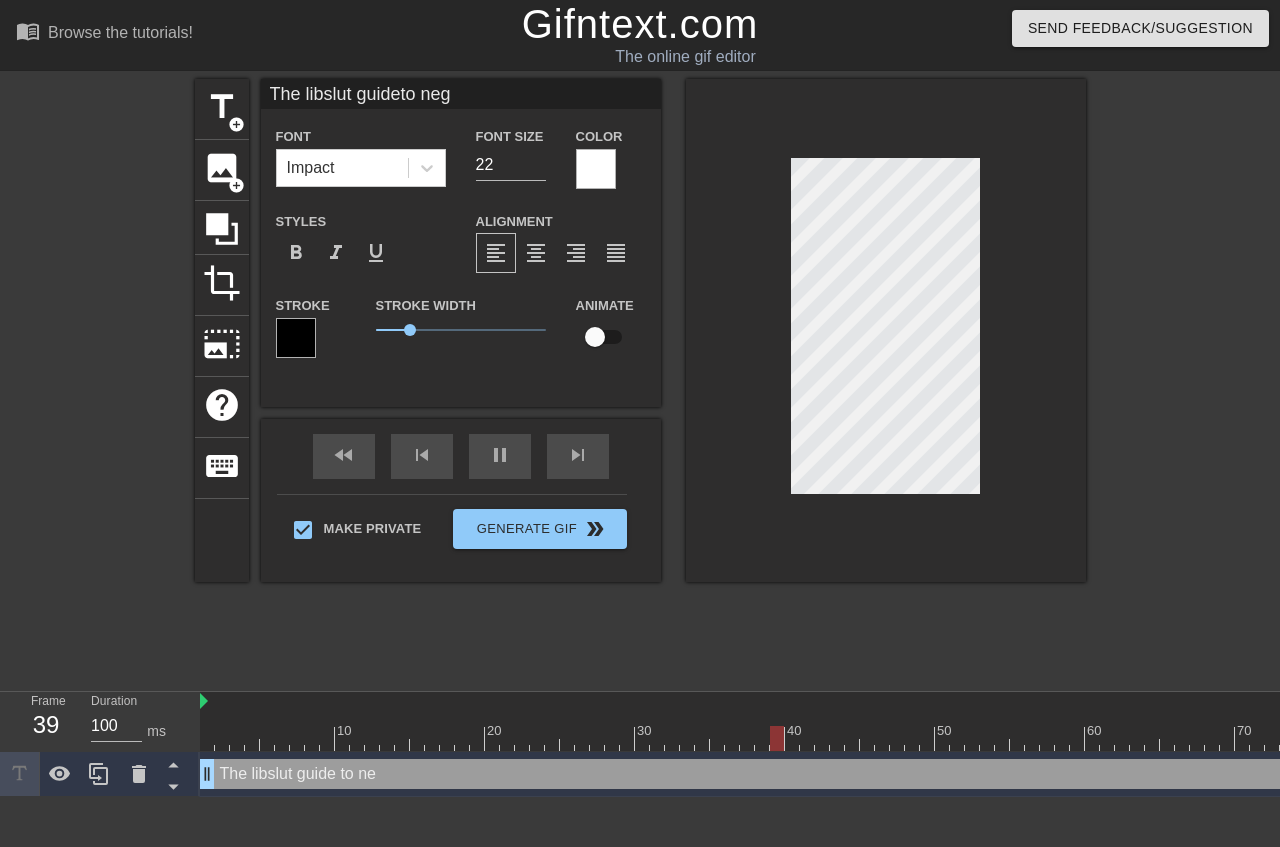 type on "The libslut guideto nego" 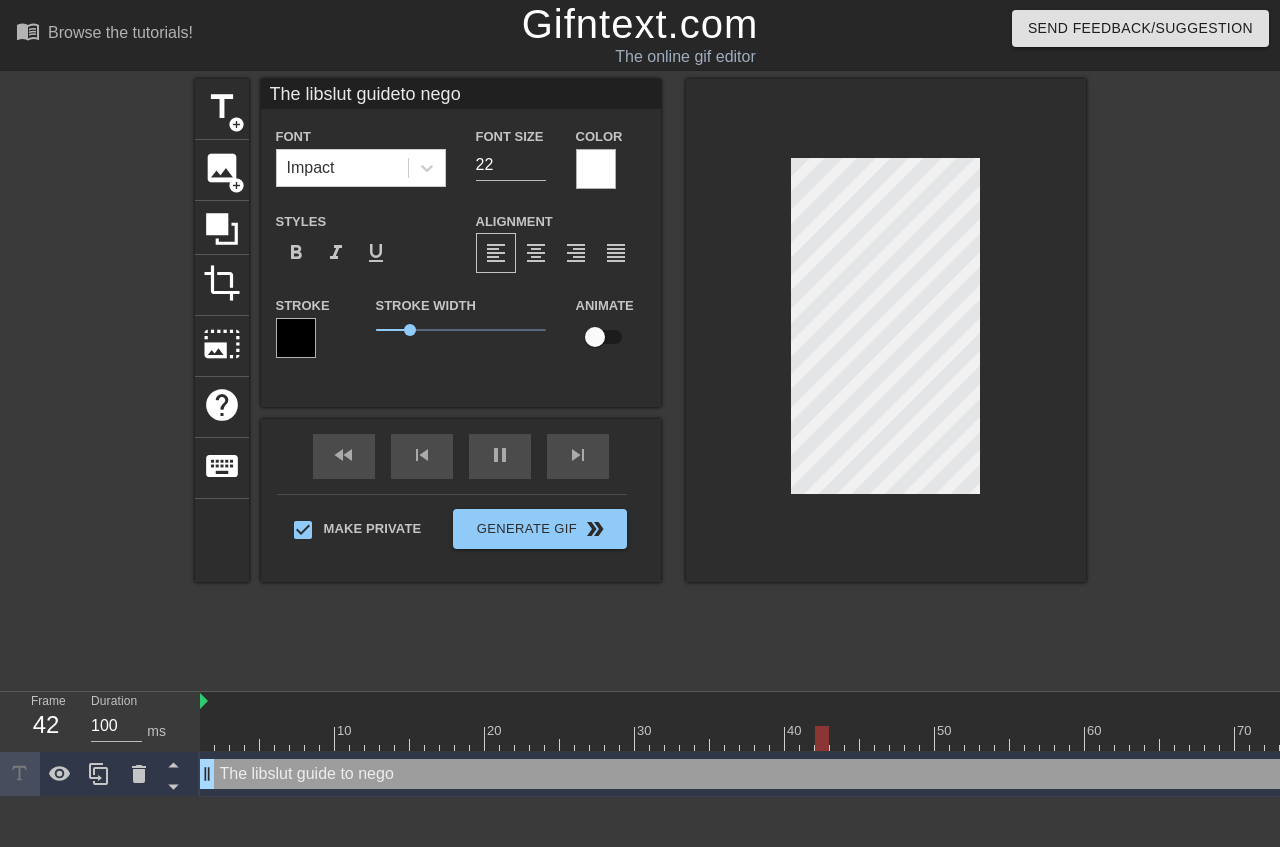 type on "The libslut guideto negot" 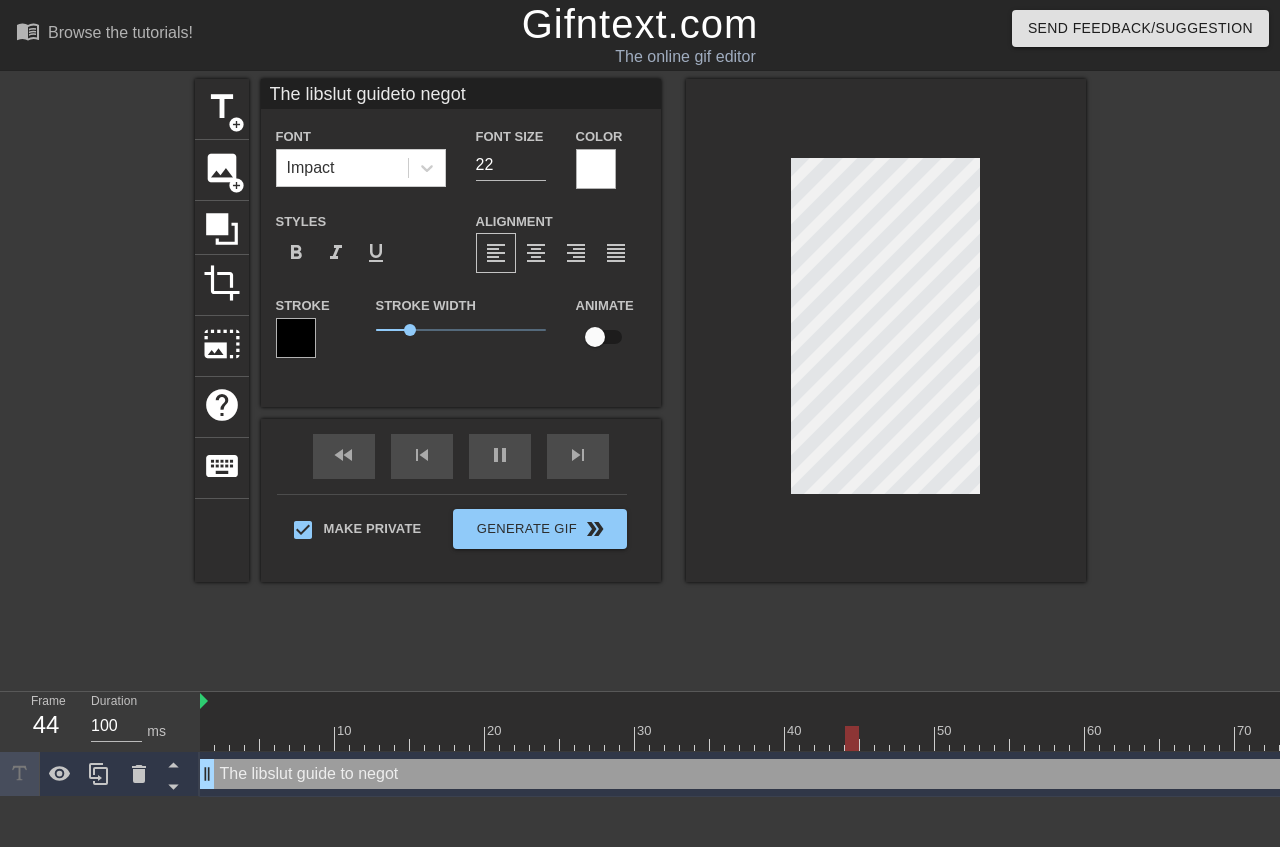 type on "The libslut guideto negoti" 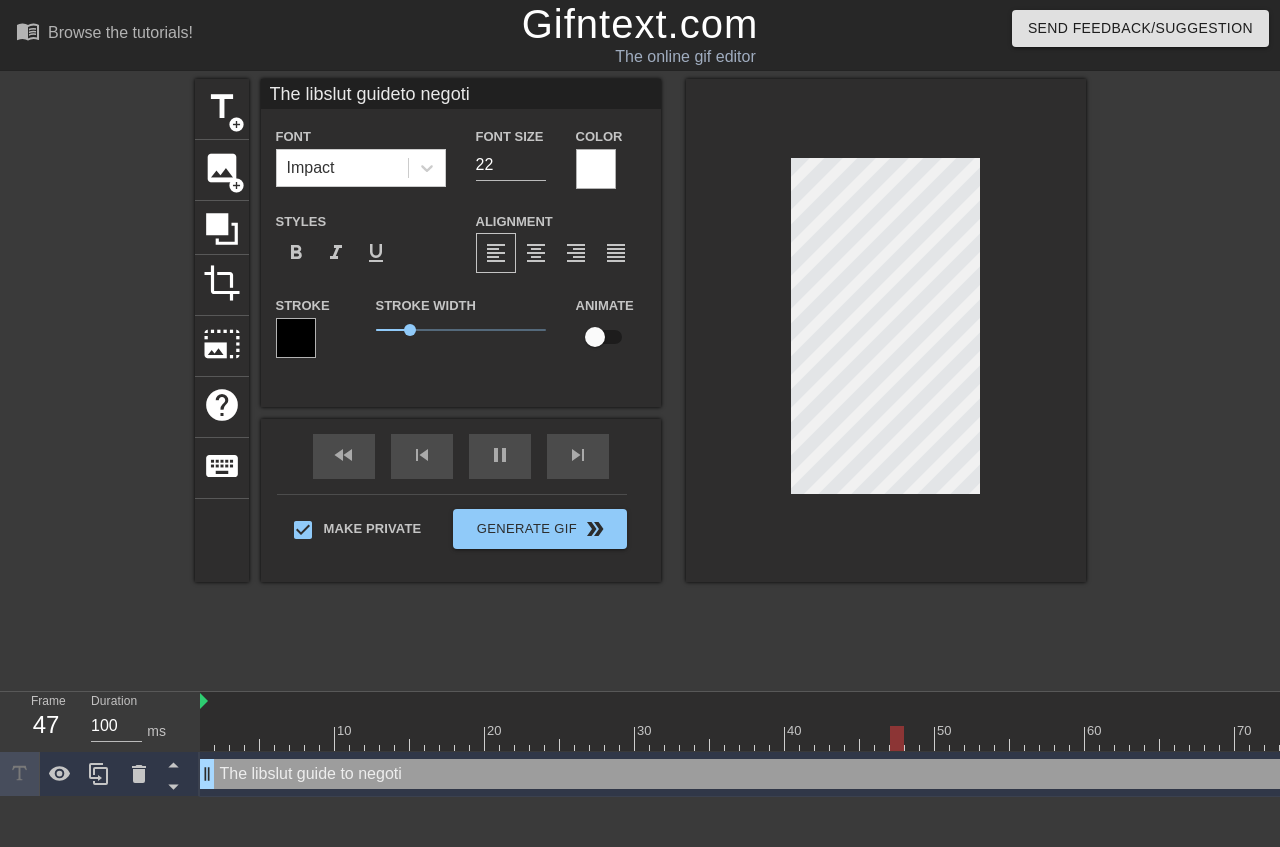 type on "The libslut guideto negotia" 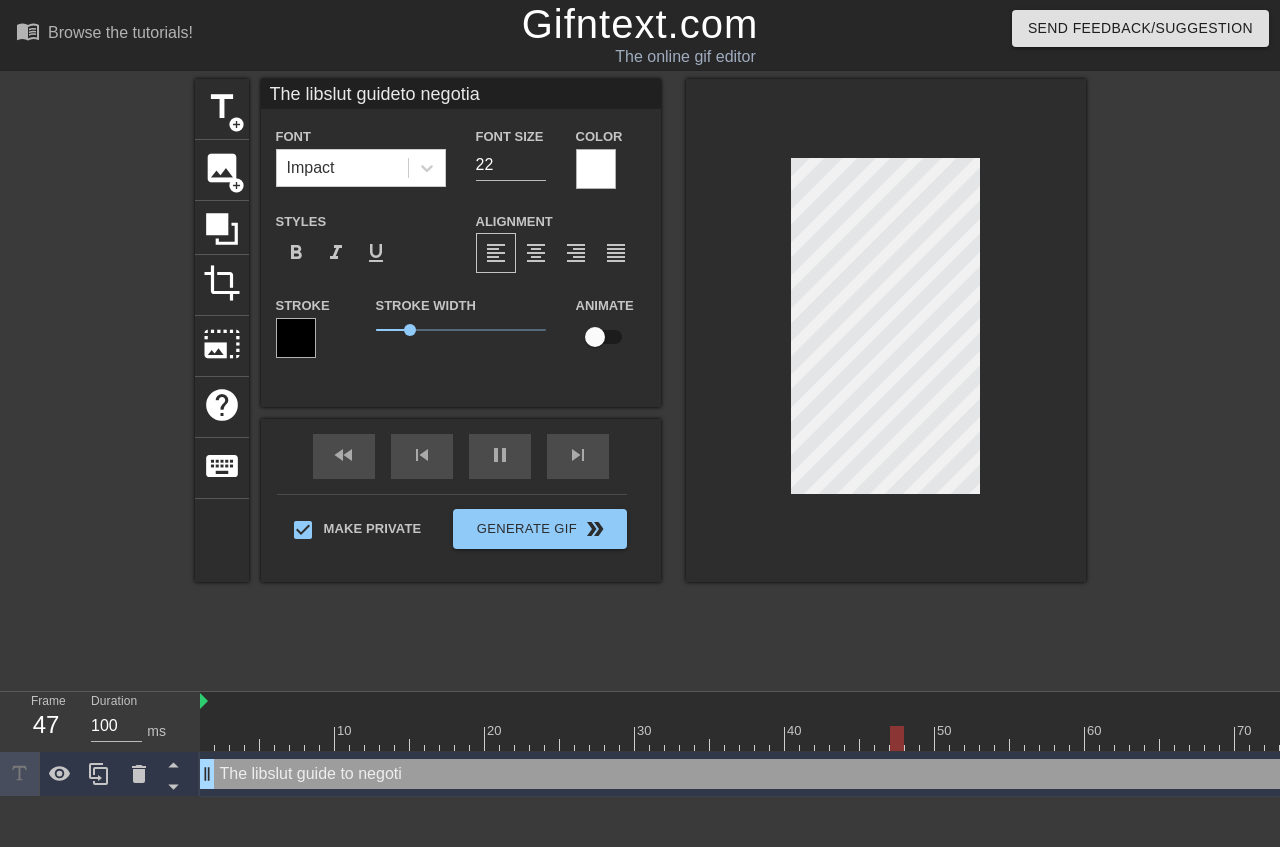 type on "The libslut guideto negotiat" 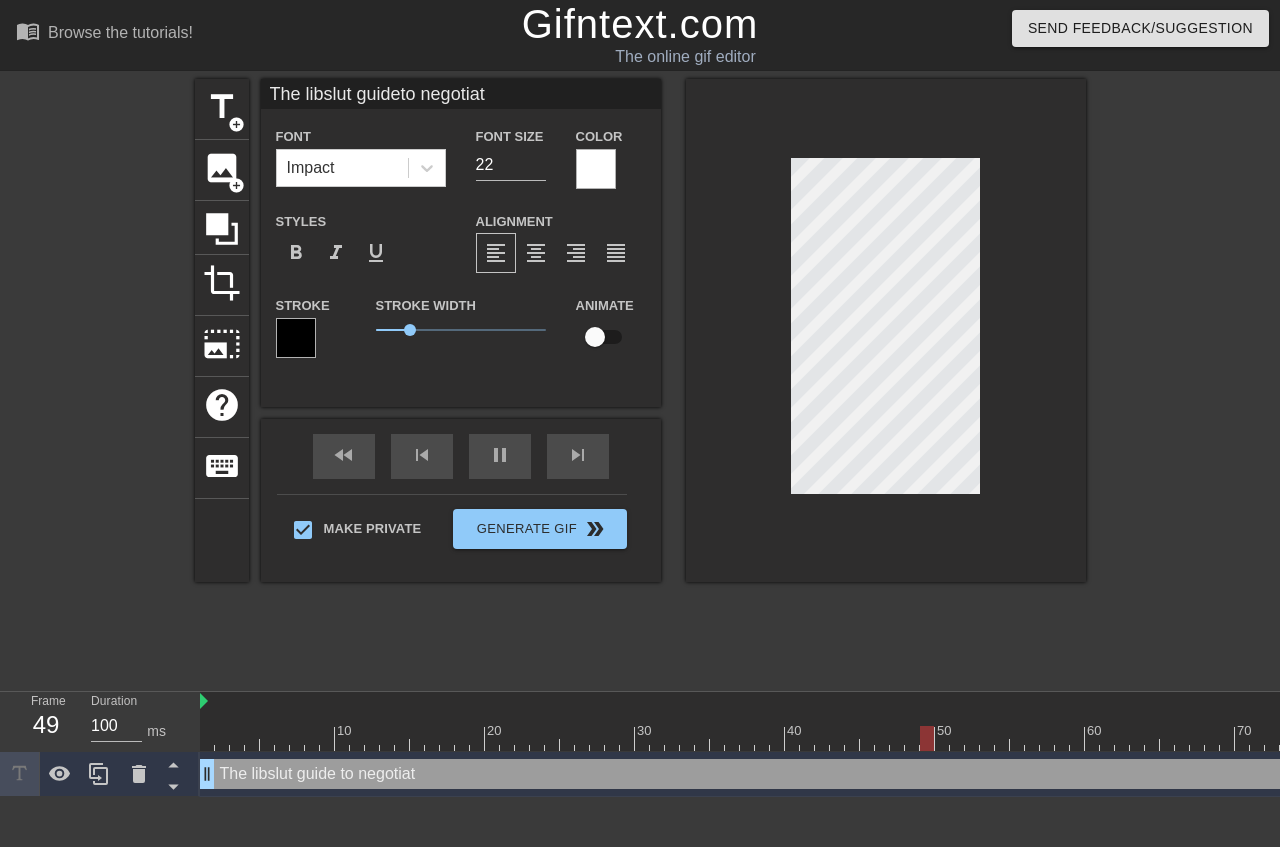 type on "The libslut guideto negotiati" 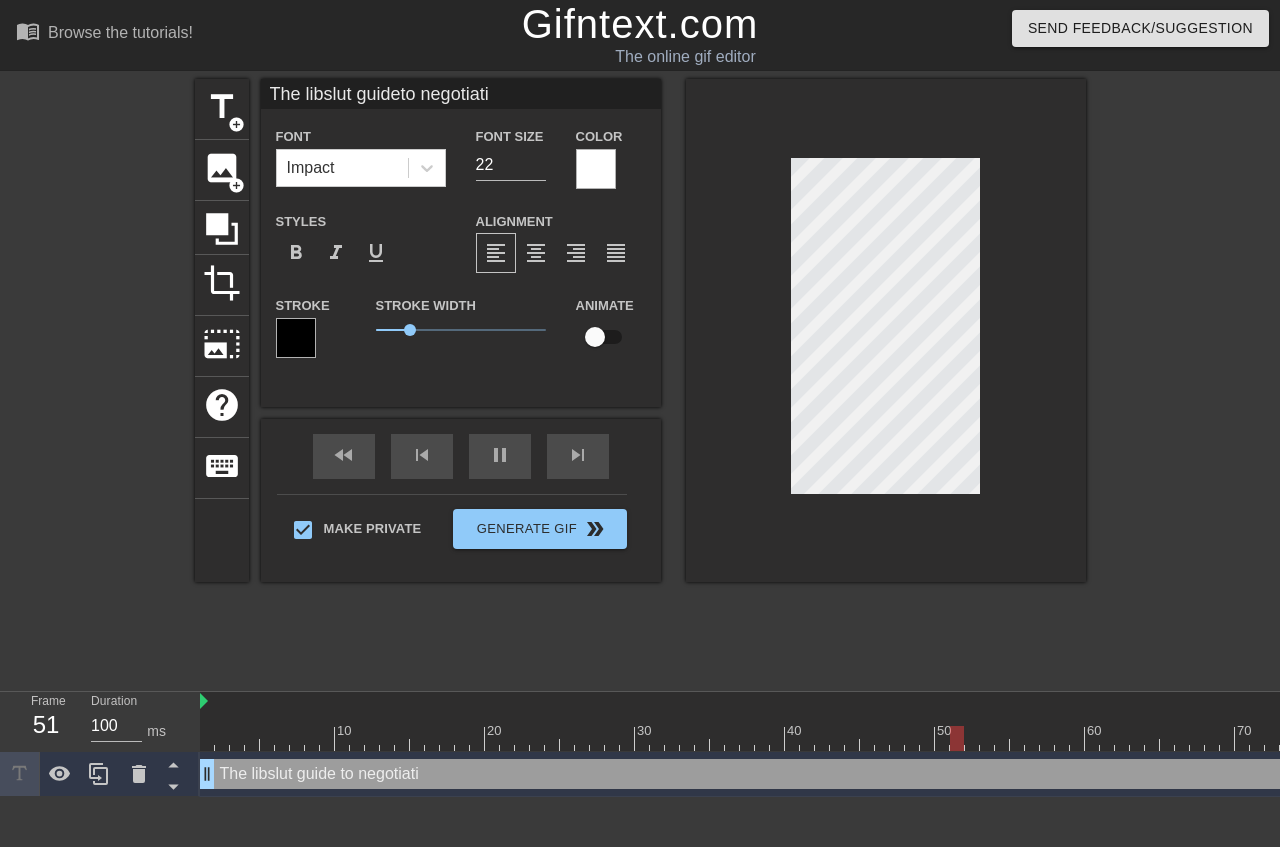 type on "The libslut guideto negotiatin" 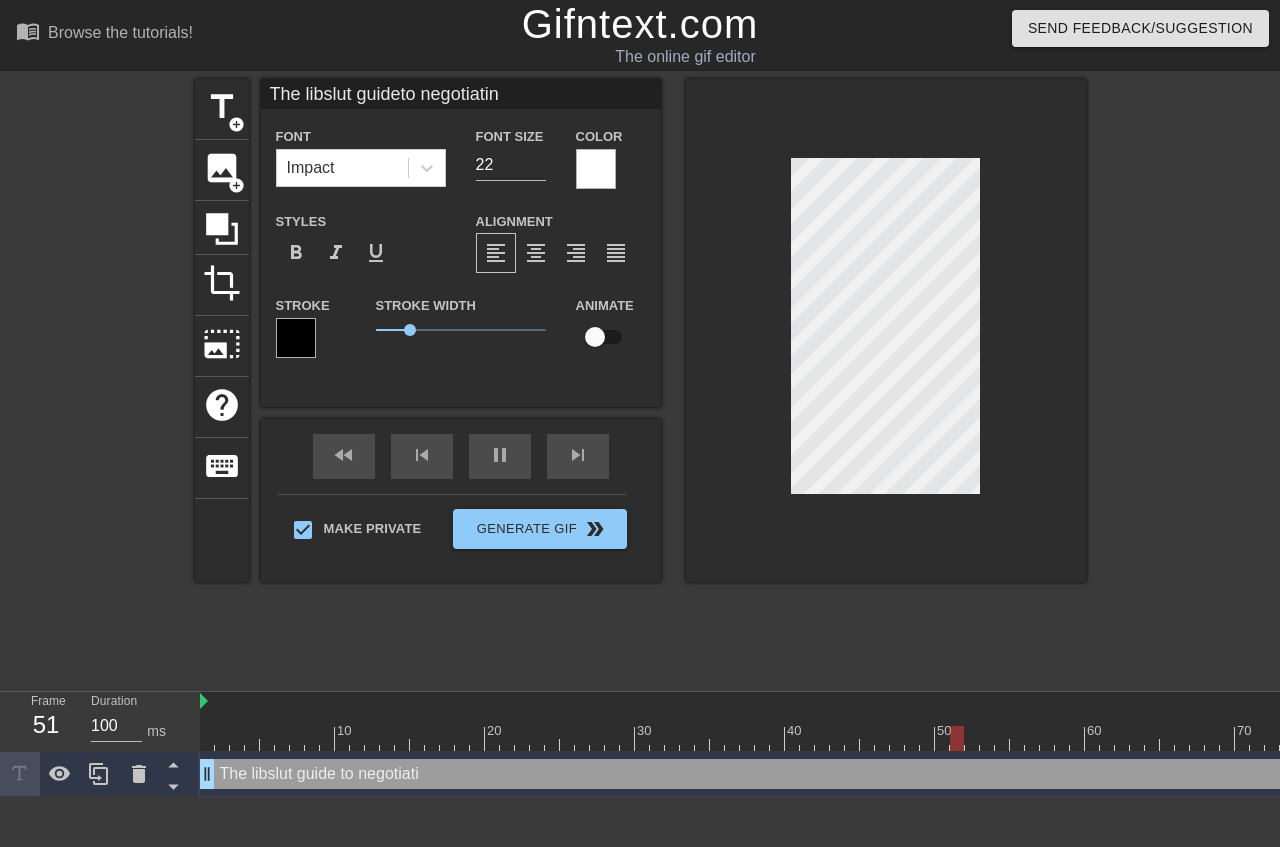 type on "The libslut guideto negotiating" 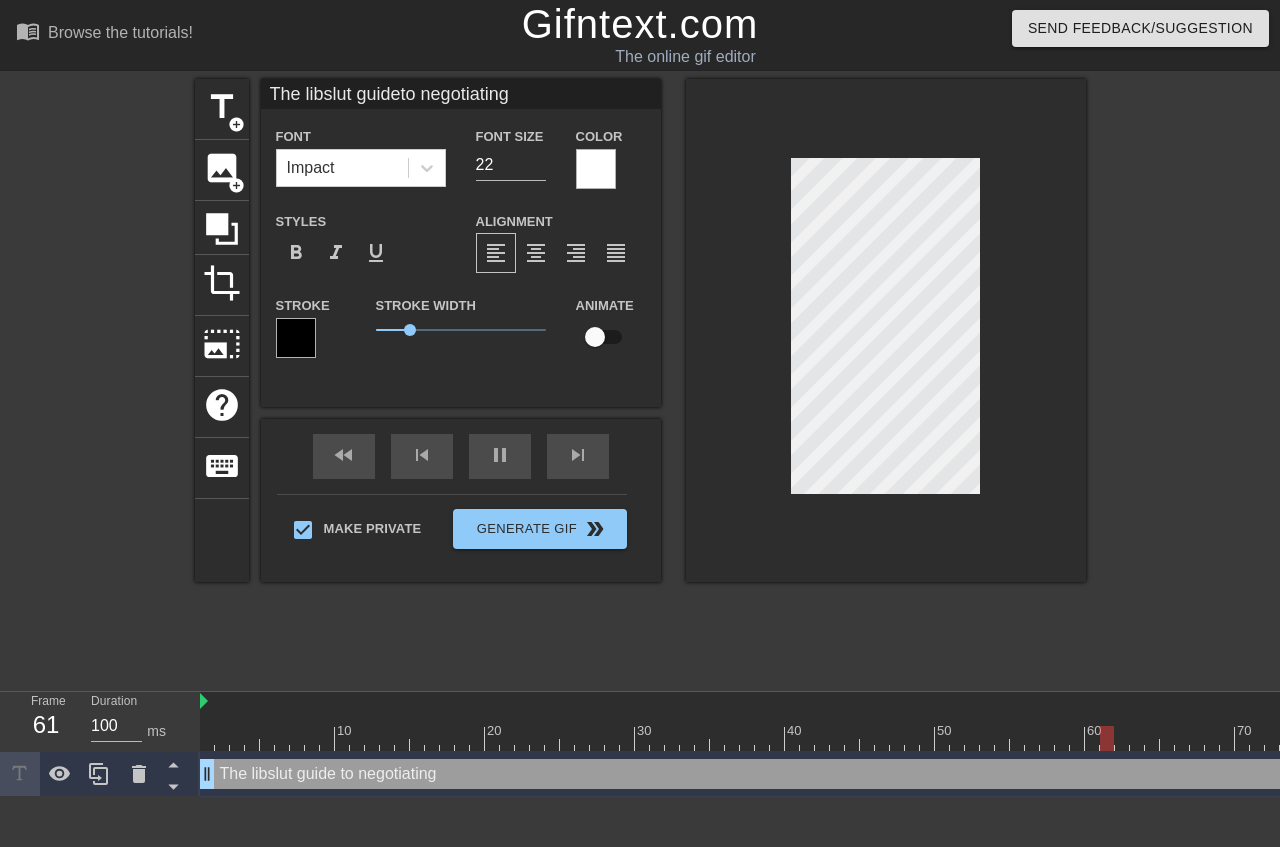 type on "The libslut guideto negotiating" 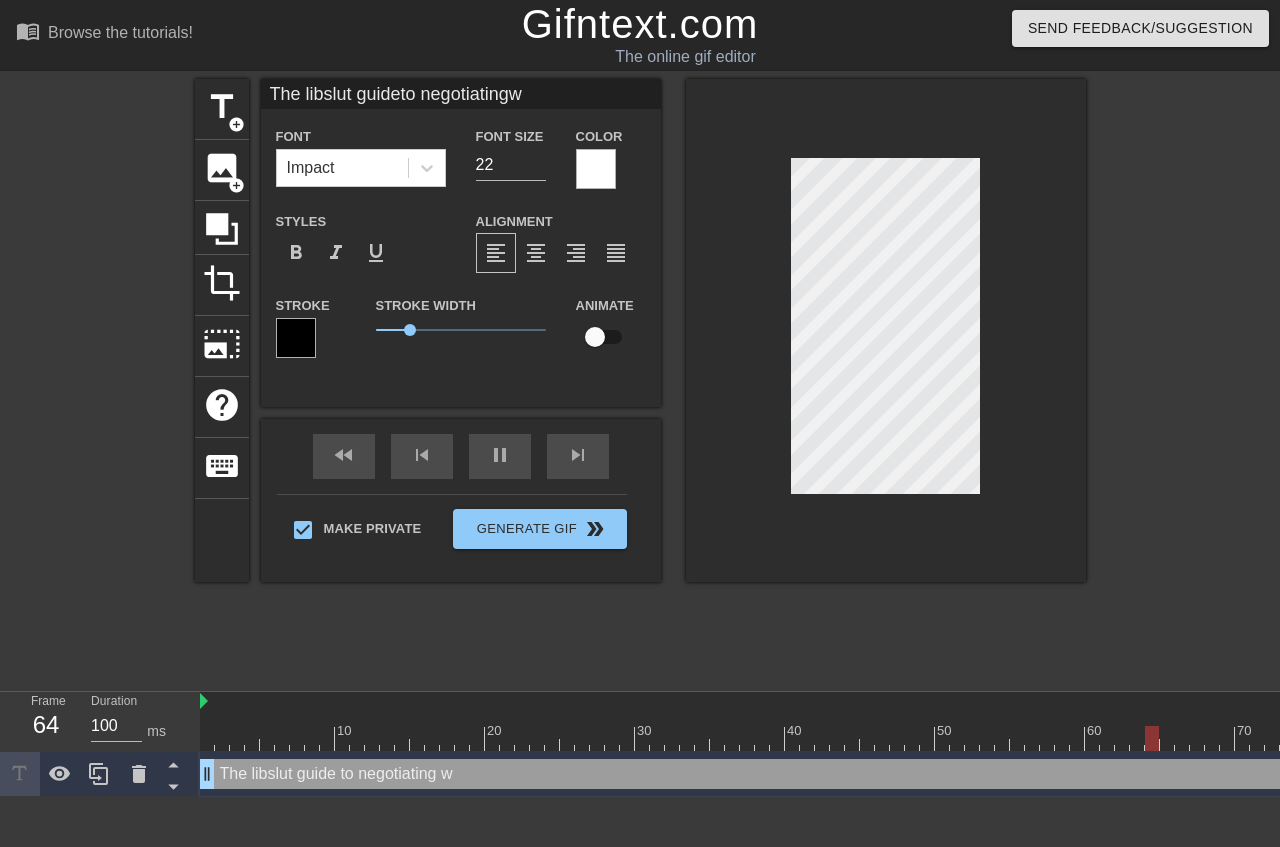 type on "The libslut guideto negotiatingwi" 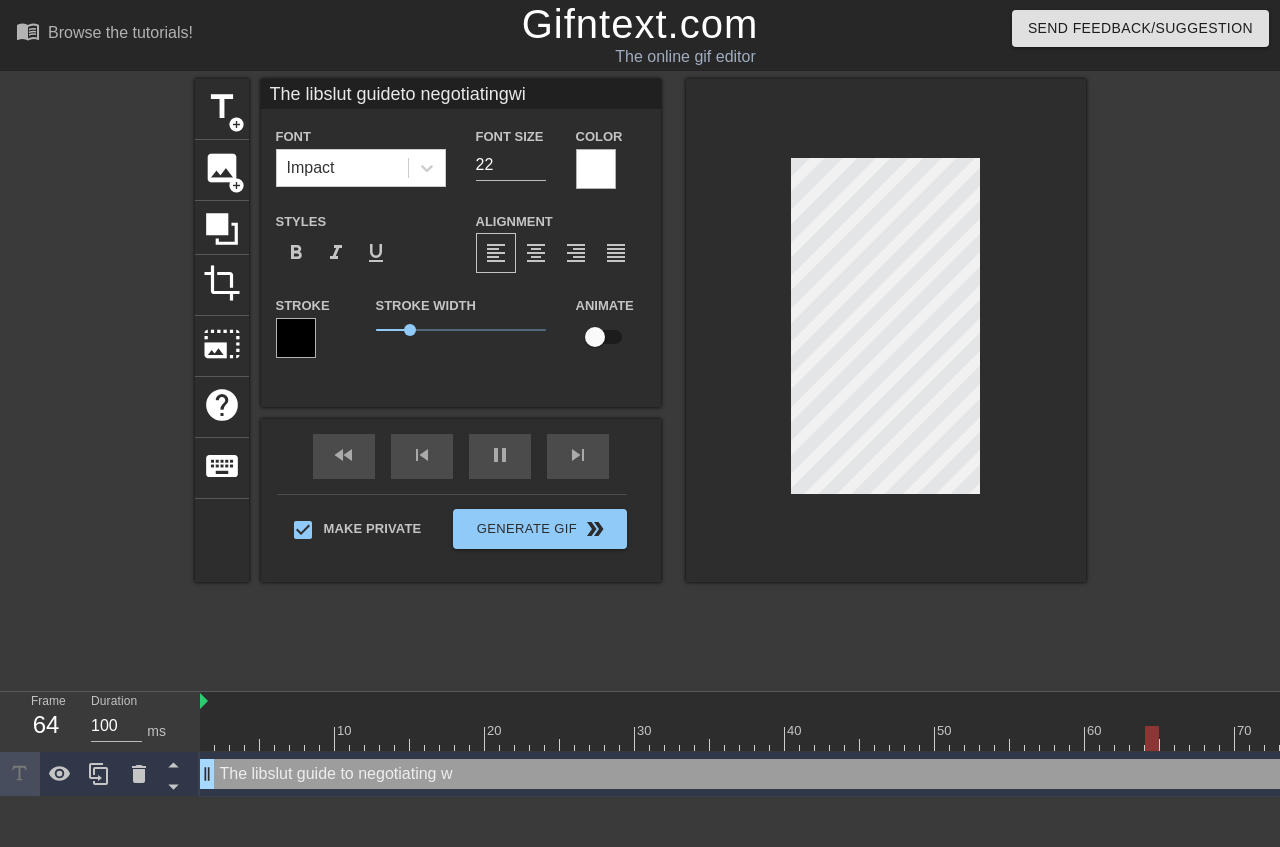 type on "The libslut guideto negotiatingwit" 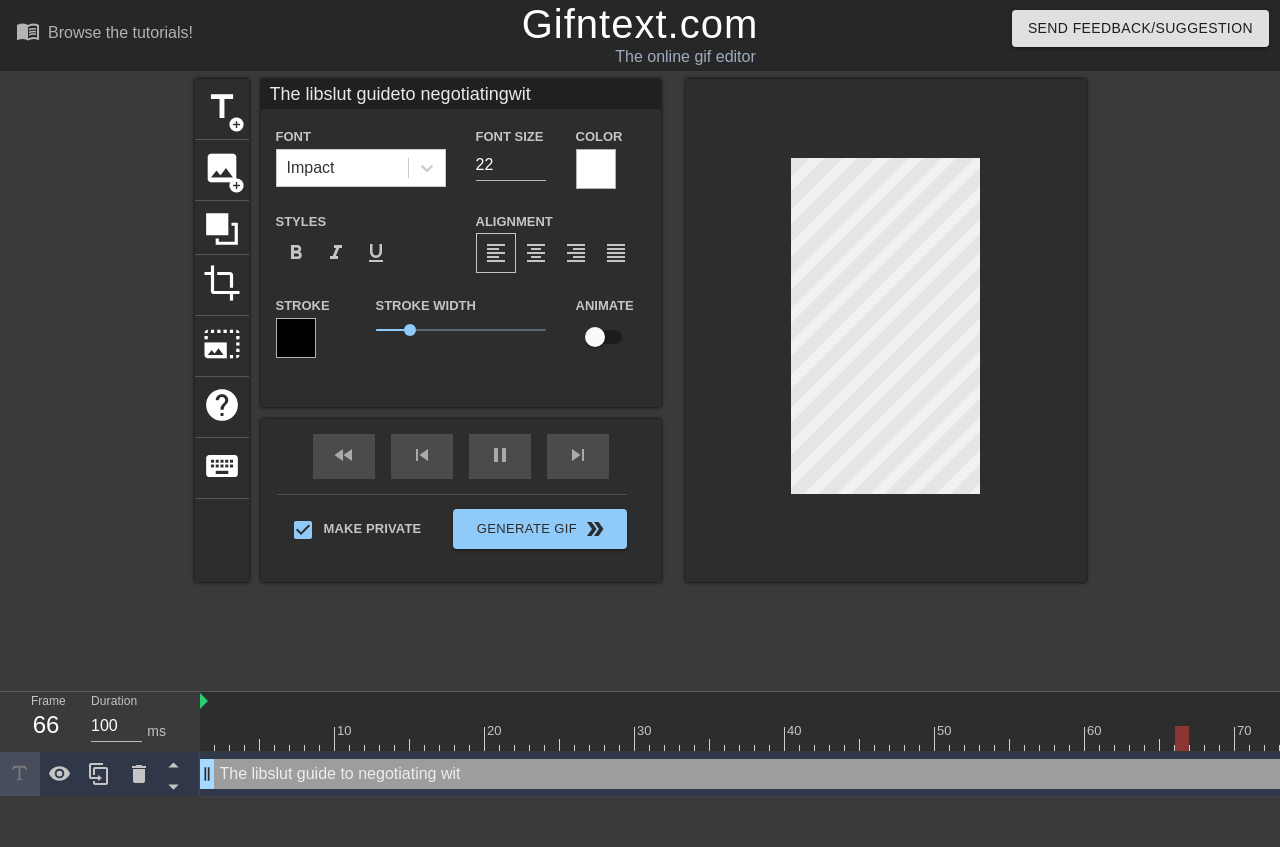 type on "The libslut guideto negotiatingwith" 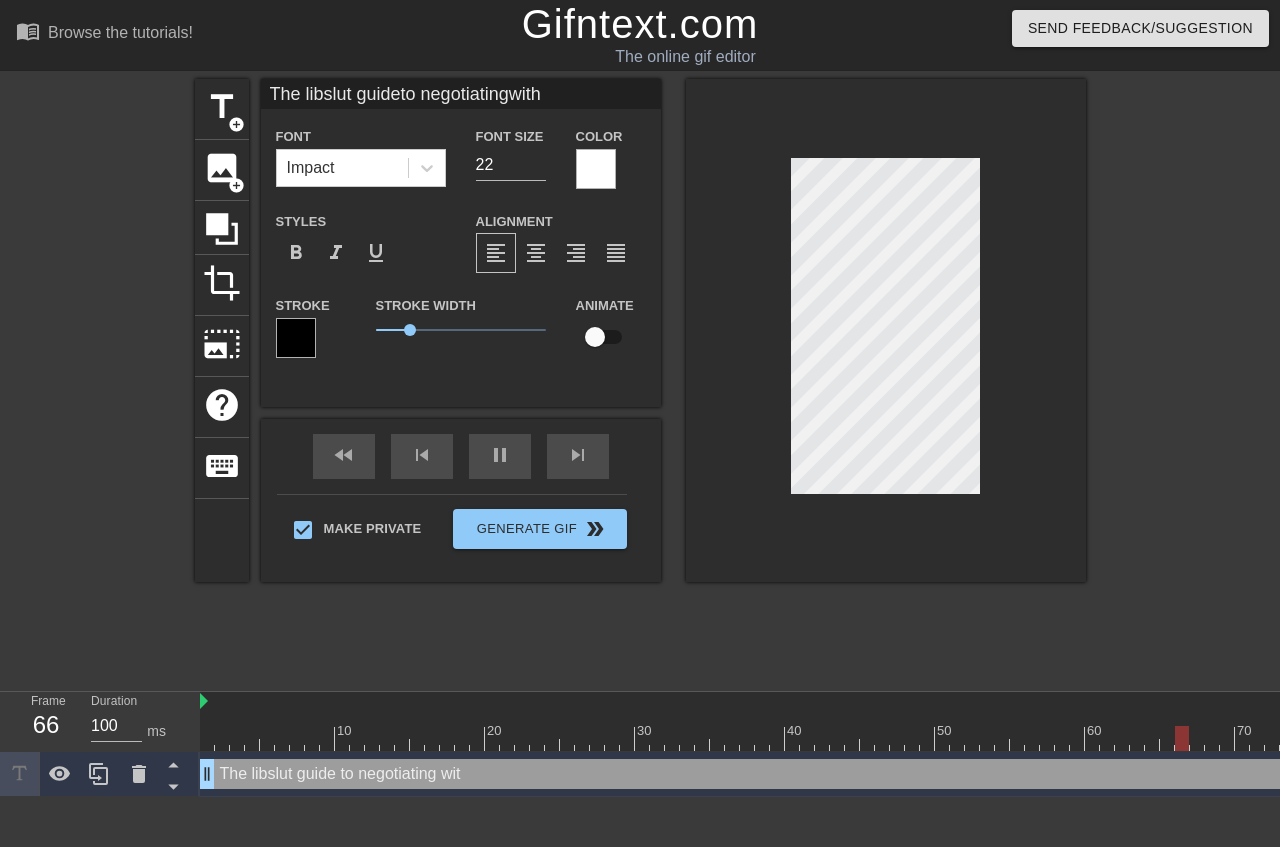 type on "The libslut guideto negotiatingwith" 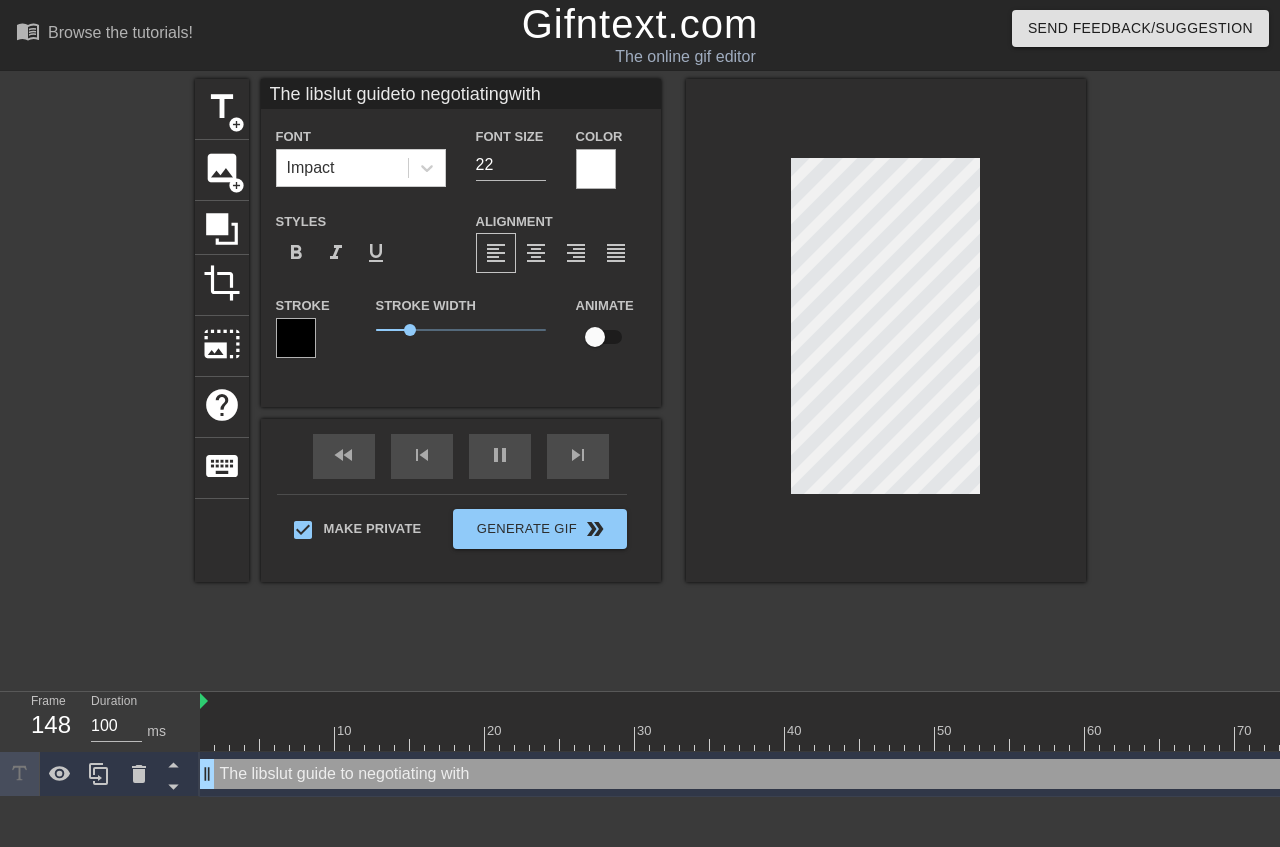 type on "The libslut guideto negotiatingwith t" 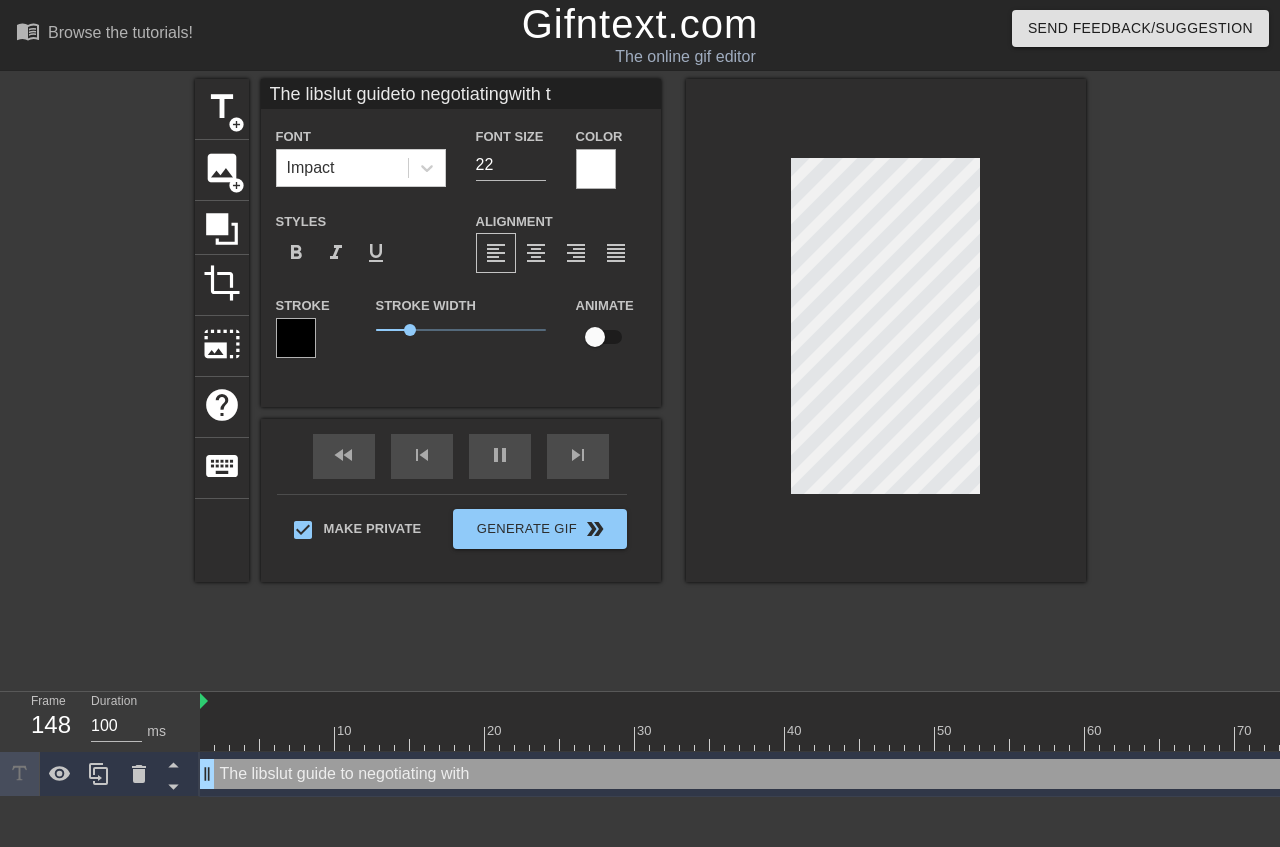 type on "The libslut guideto negotiatingwith th" 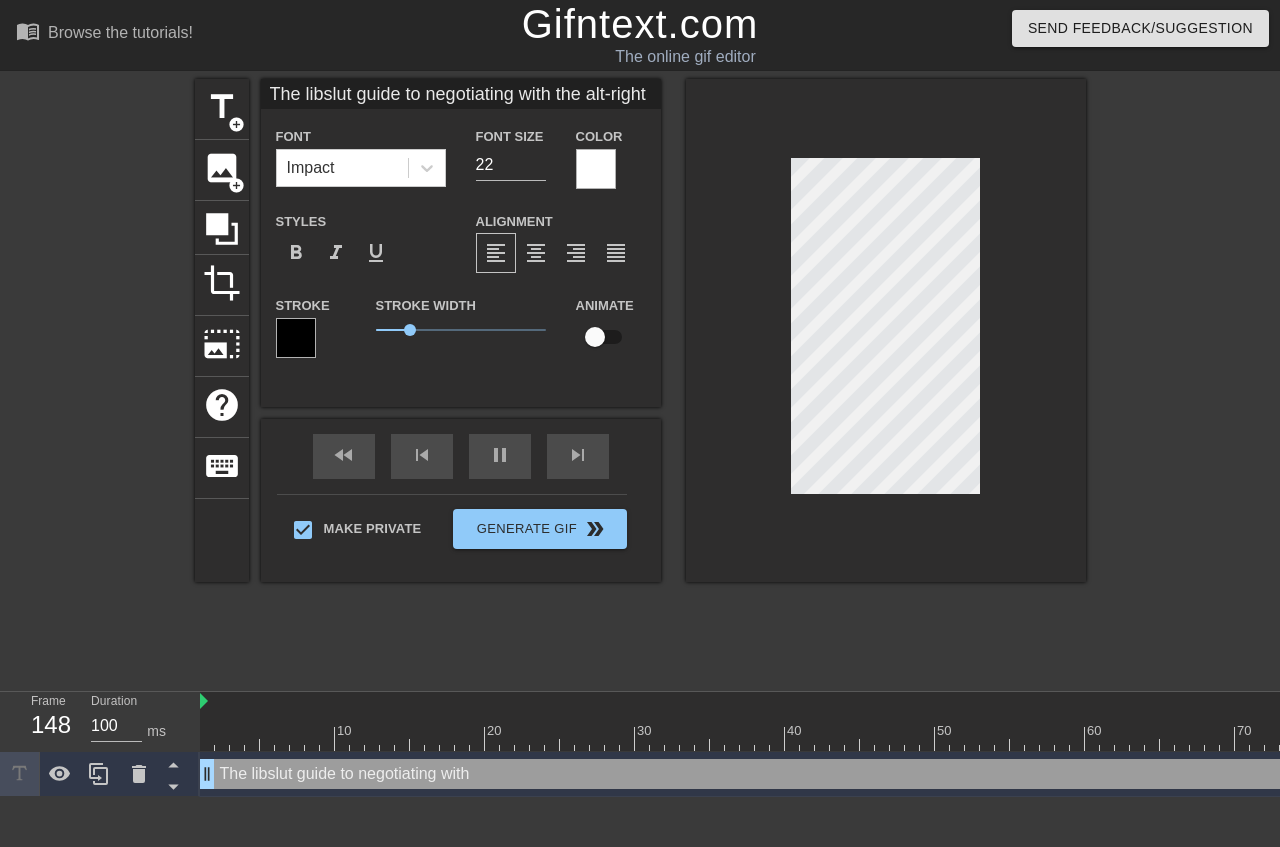 type on "The libslut guideto negotiatingwith the" 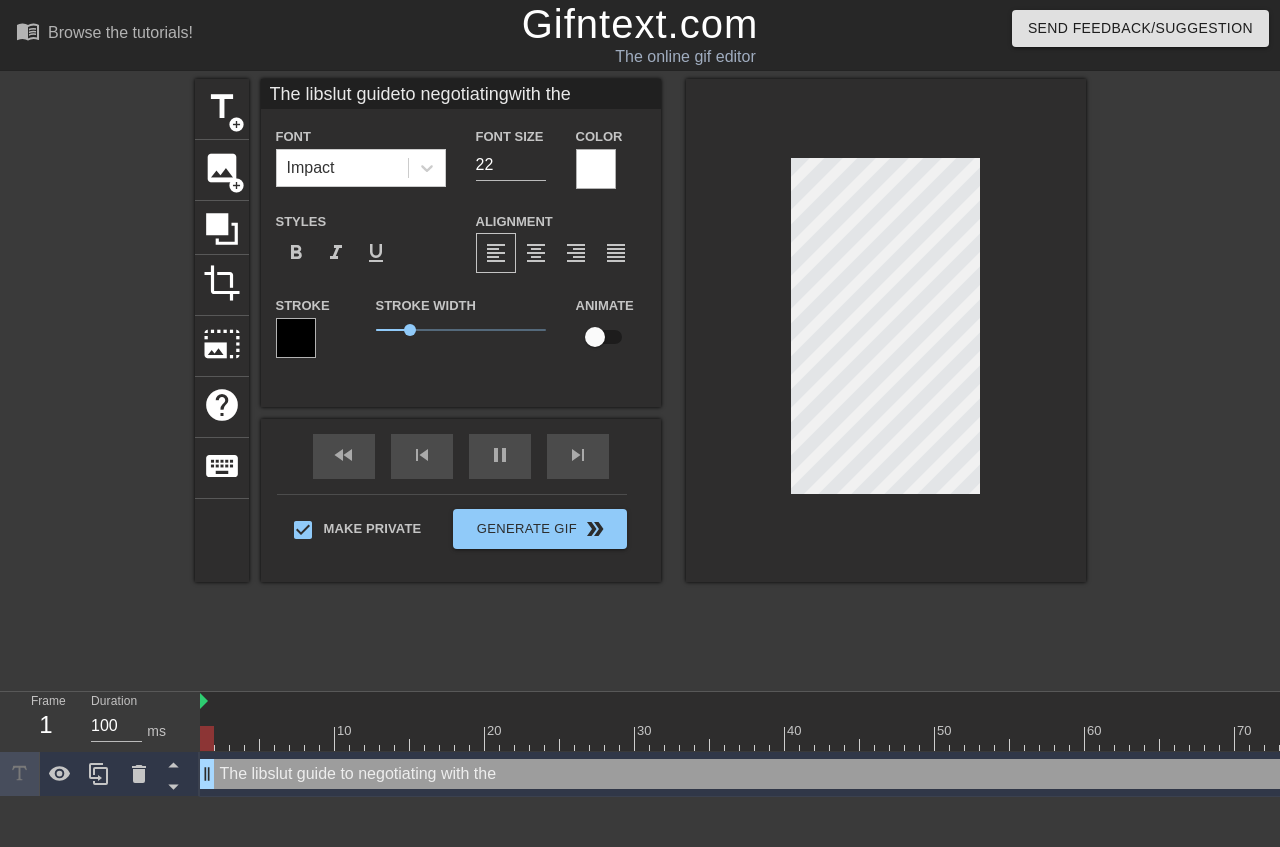 type on "The libslut guideto negotiatingwith the" 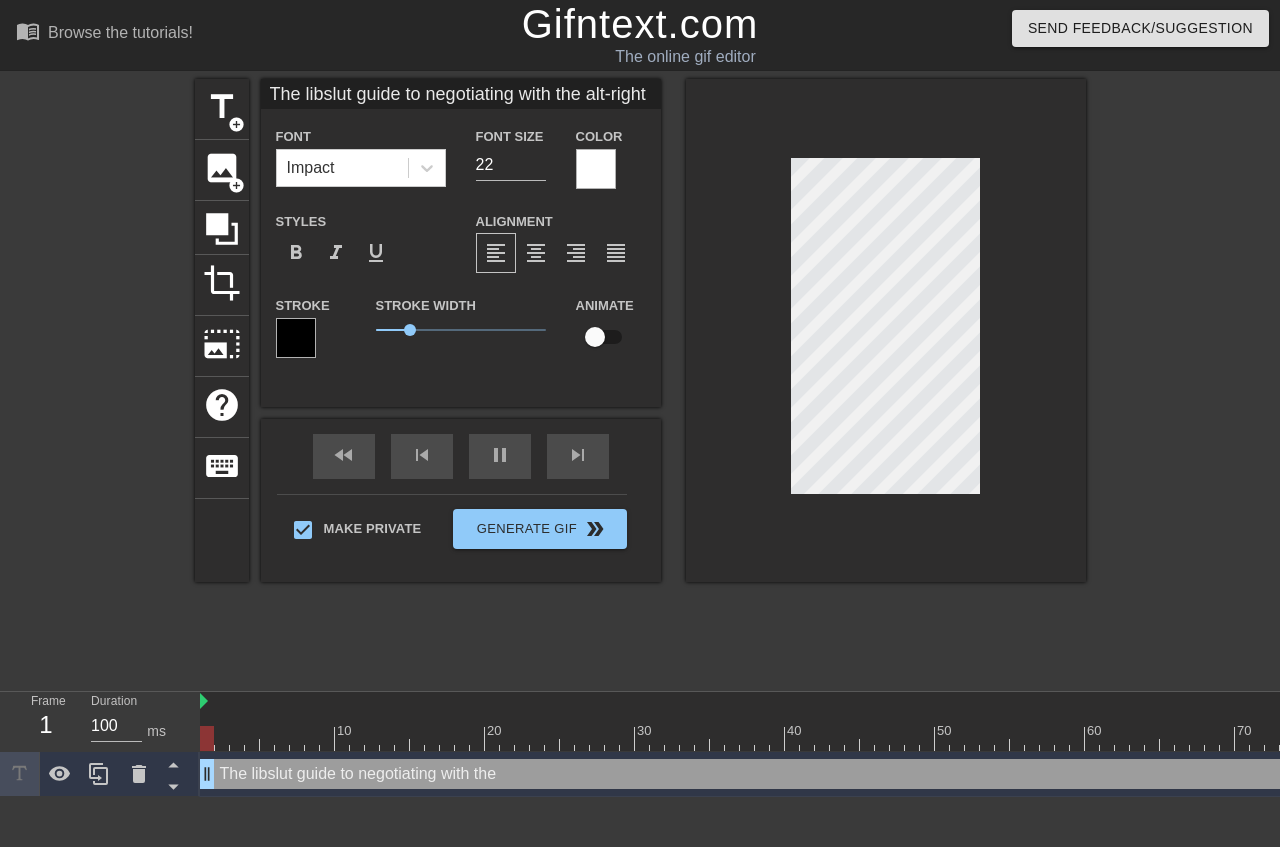 type on "The libslut guideto negotiatingwith the al" 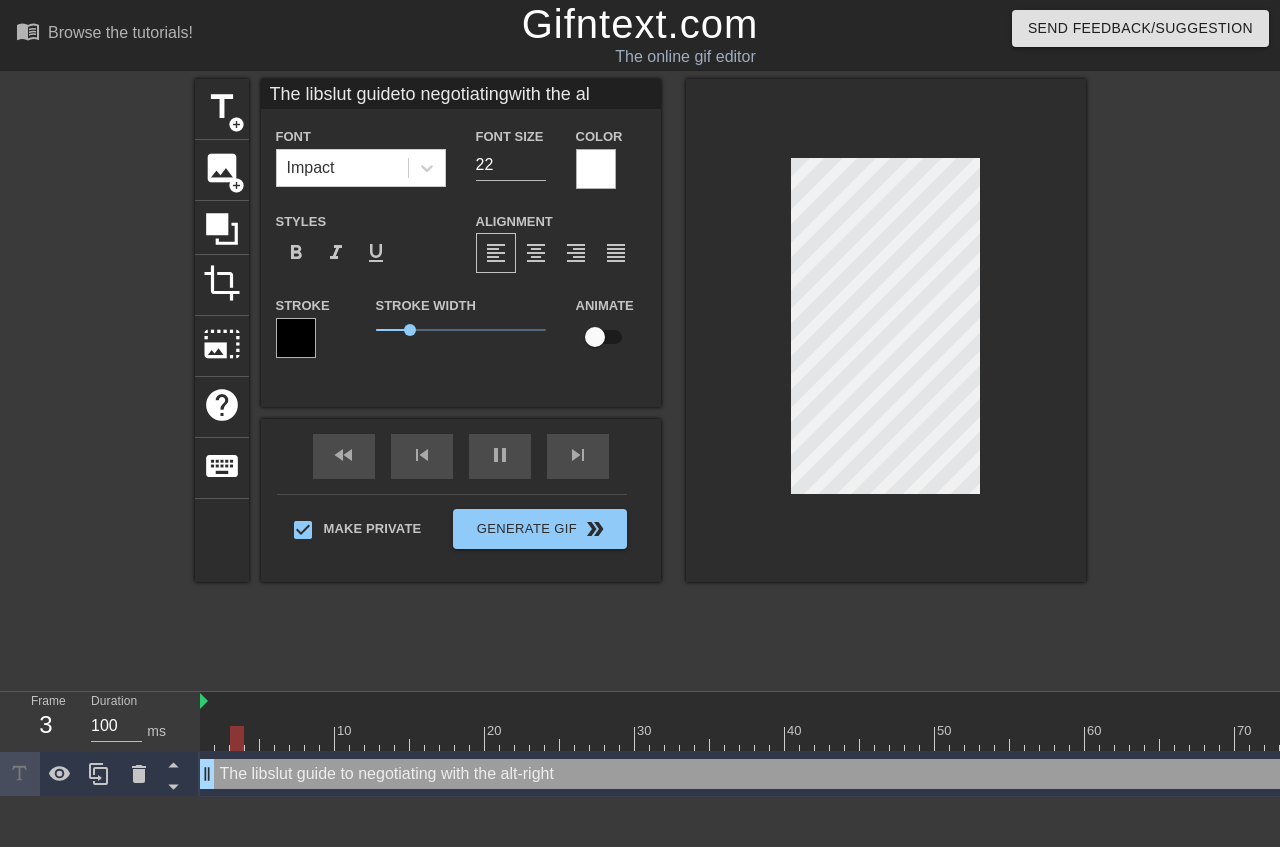 type on "The libslut guideto negotiatingwith the alt" 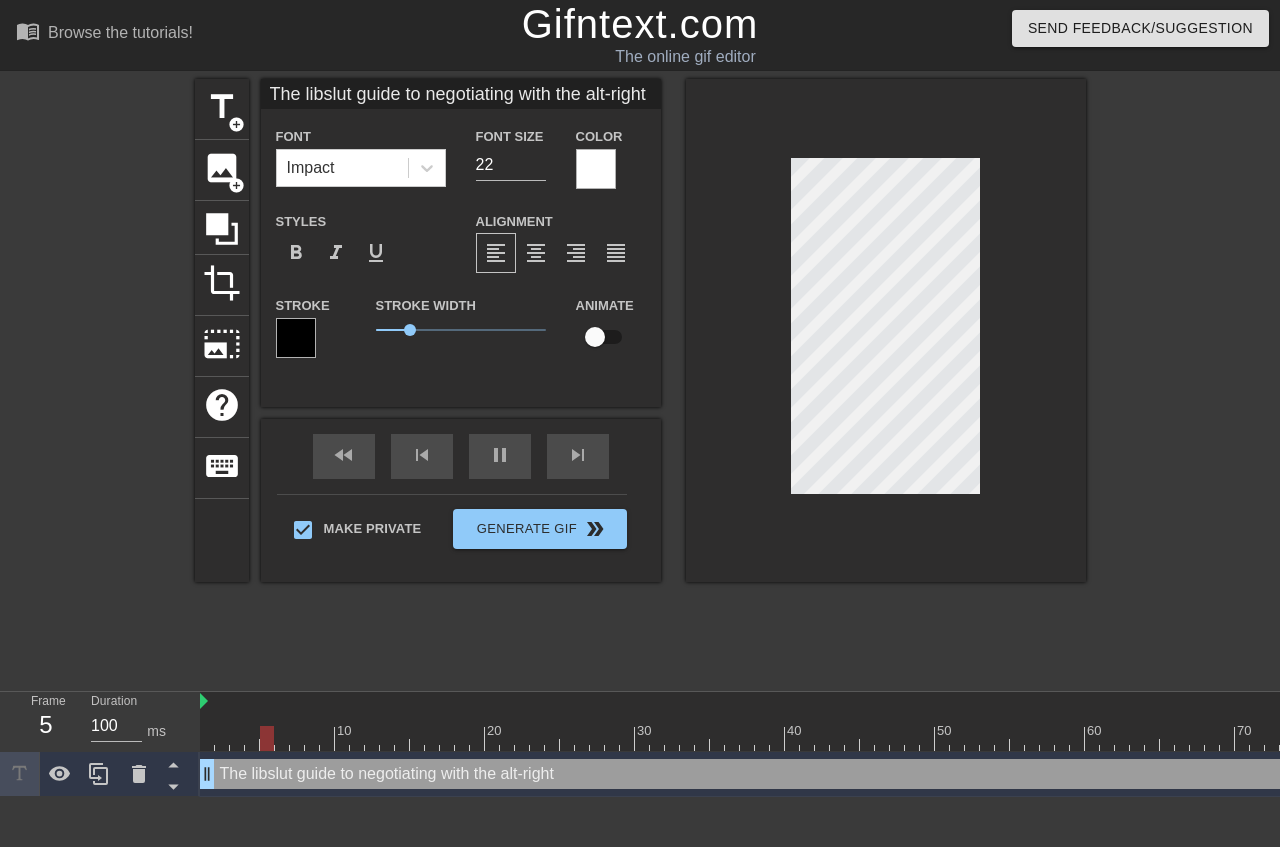 type on "The libslut guideto negotiatingwith the alt-" 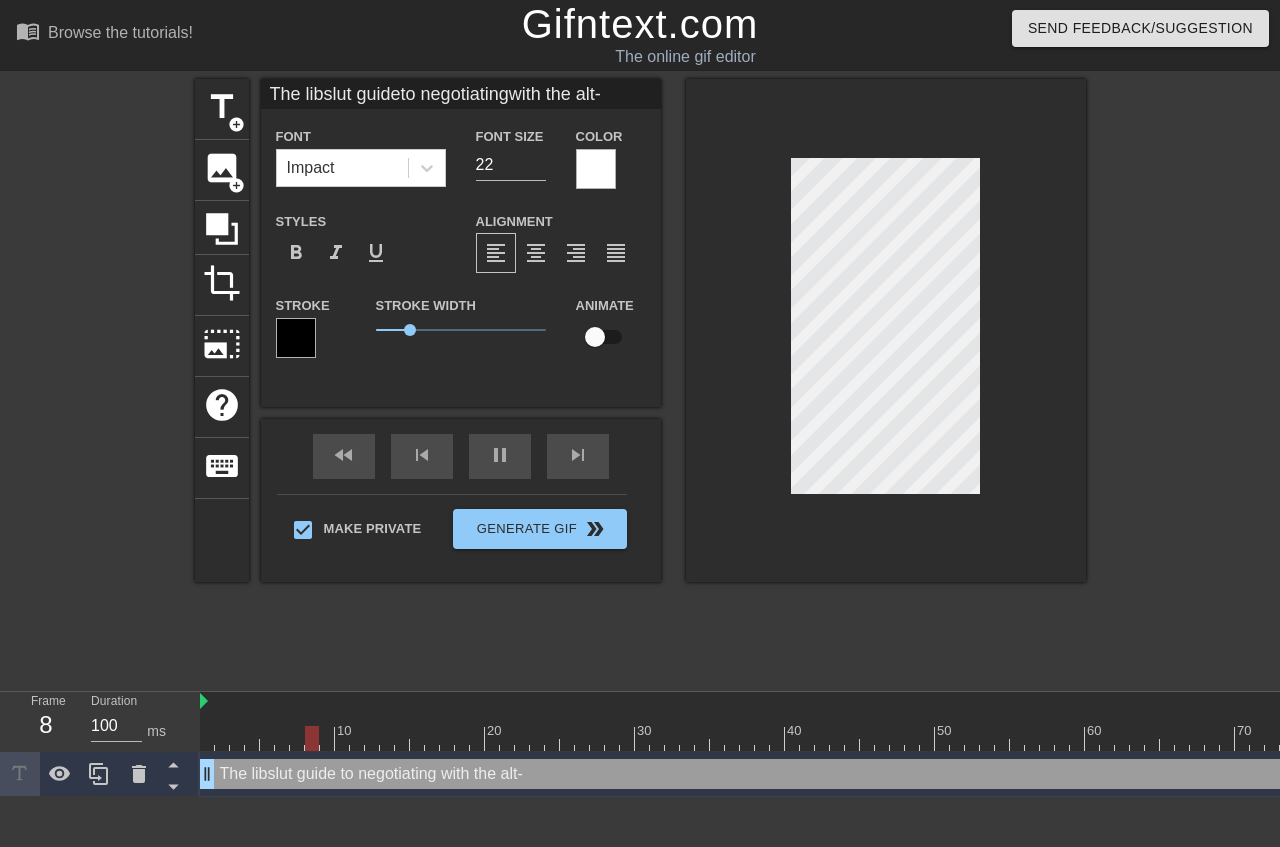 type on "The libslut guideto negotiatingwith the alt-r" 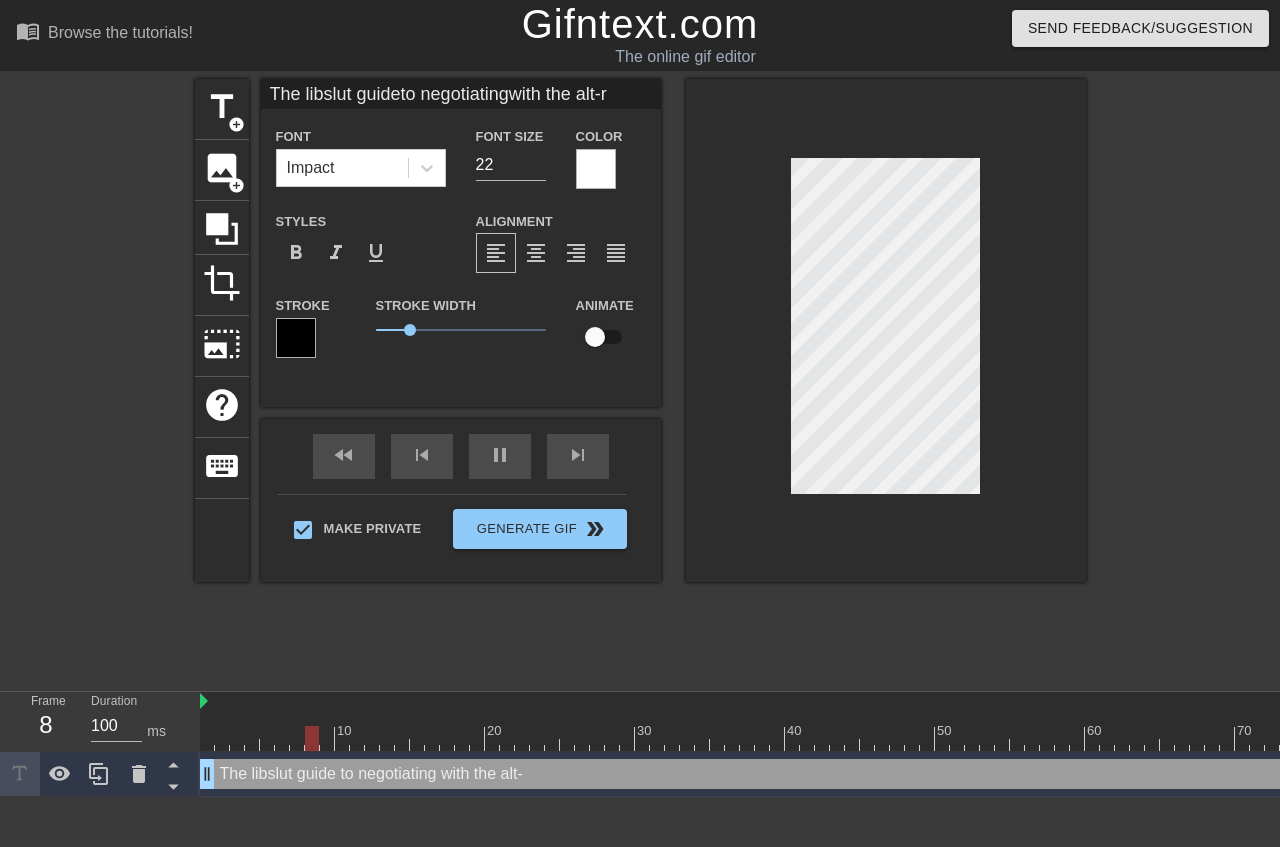 type on "The libslut guideto negotiatingwith the alt-ri" 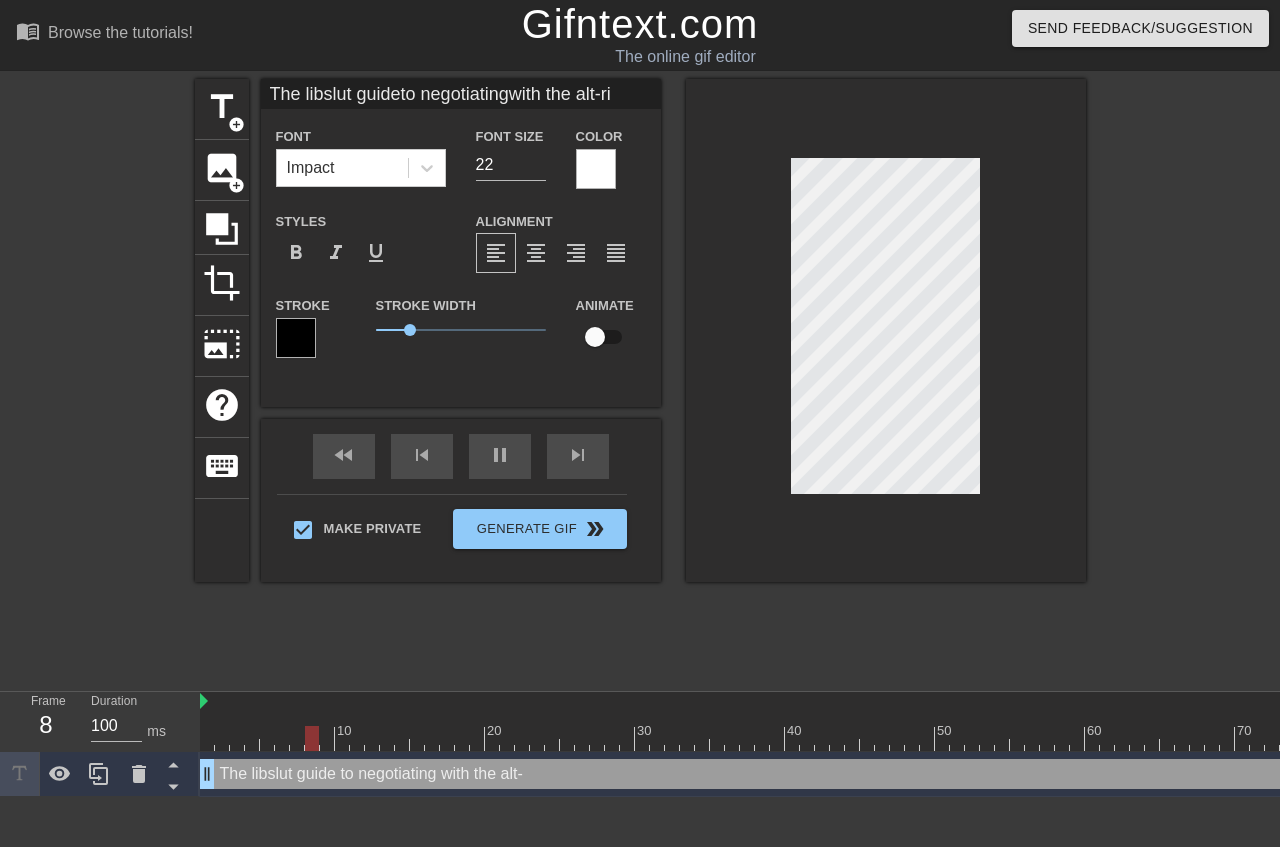 type on "The libslut guideto negotiatingwith the alt-rig" 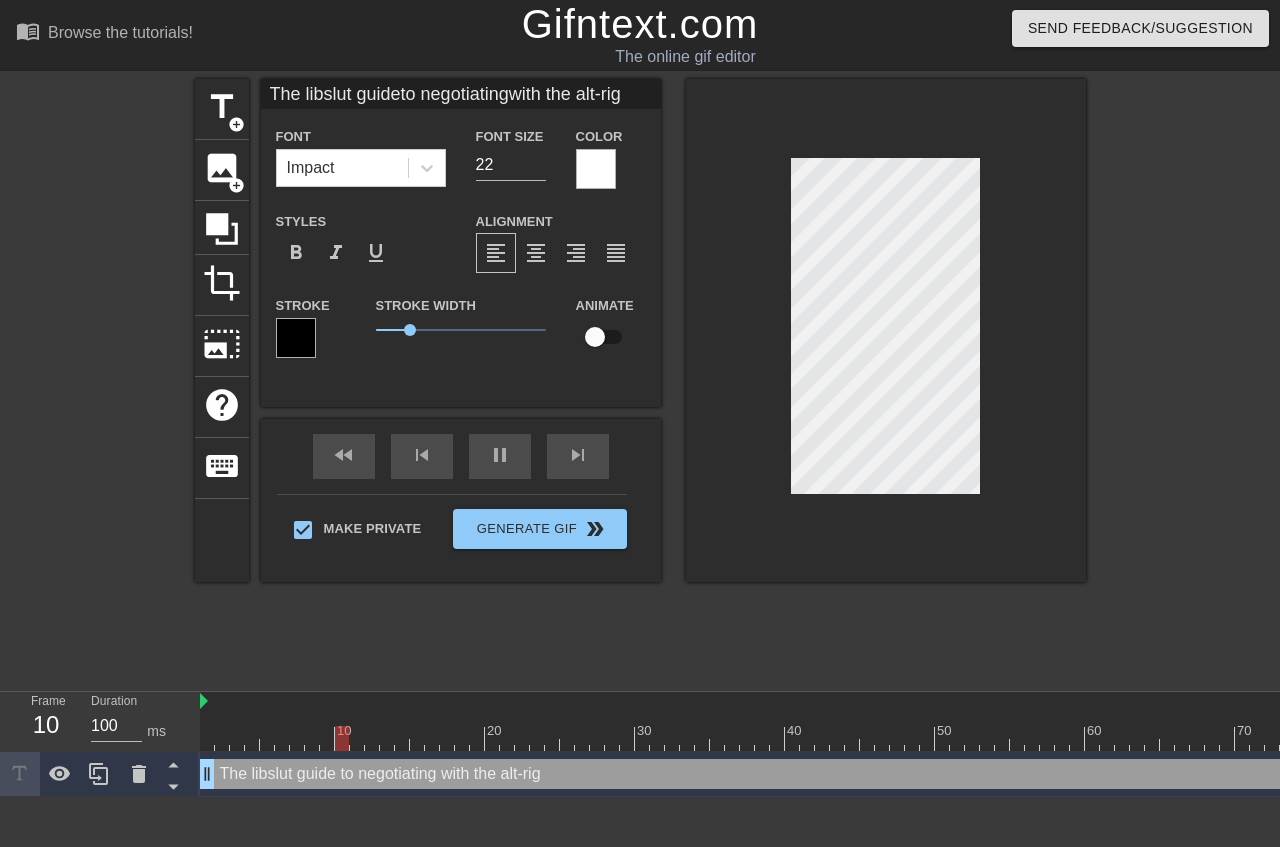 type on "The libslut guideto negotiatingwith the alt-righ" 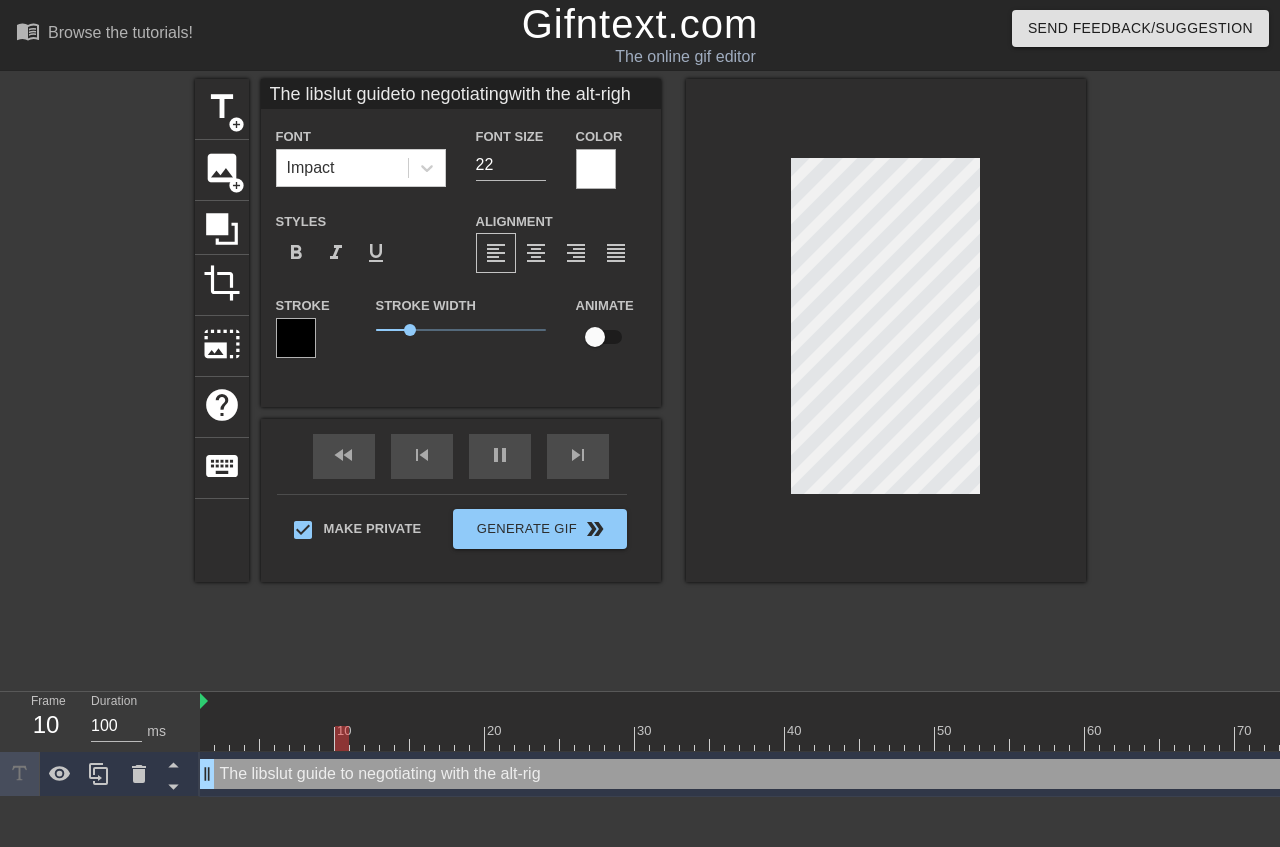 scroll, scrollTop: 3, scrollLeft: 6, axis: both 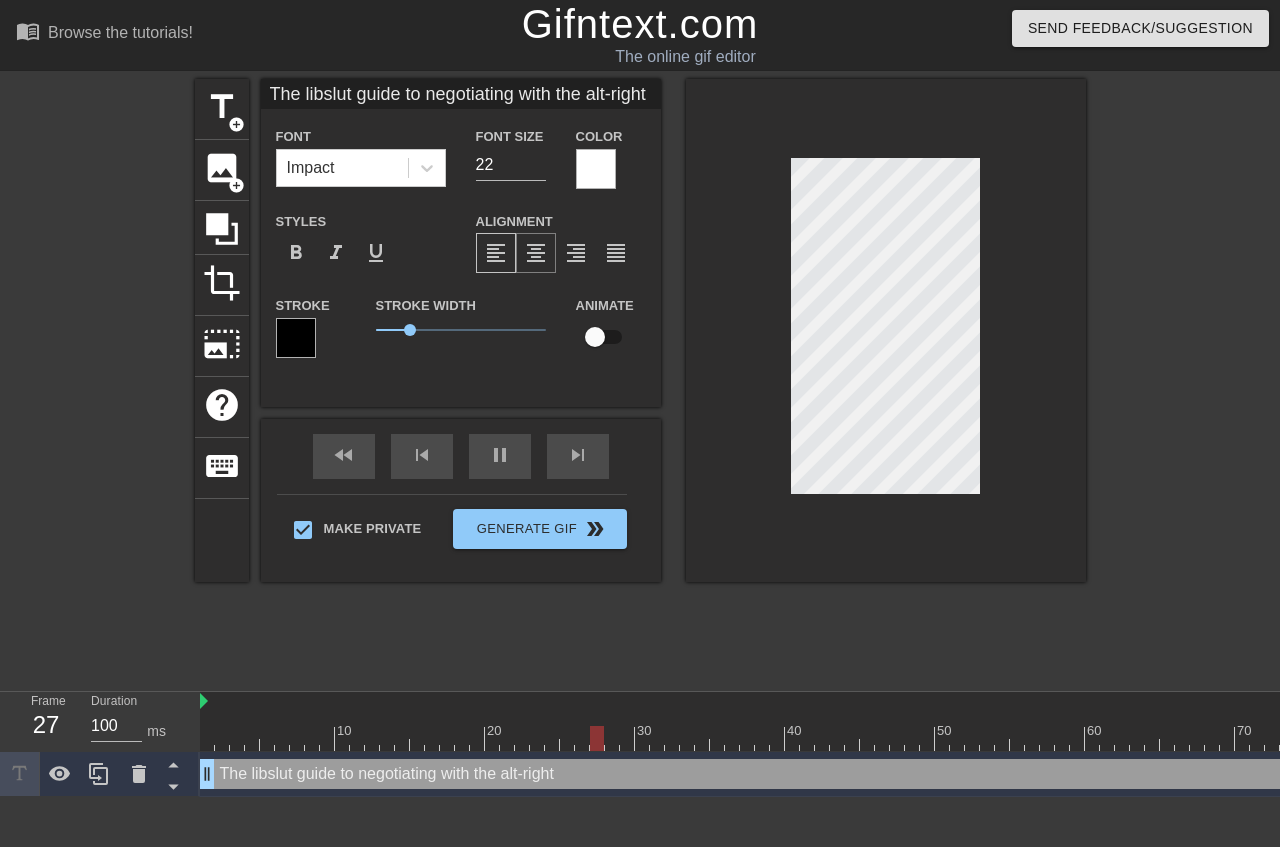 type on "The libslut guide
to negotiating
with the alt-right" 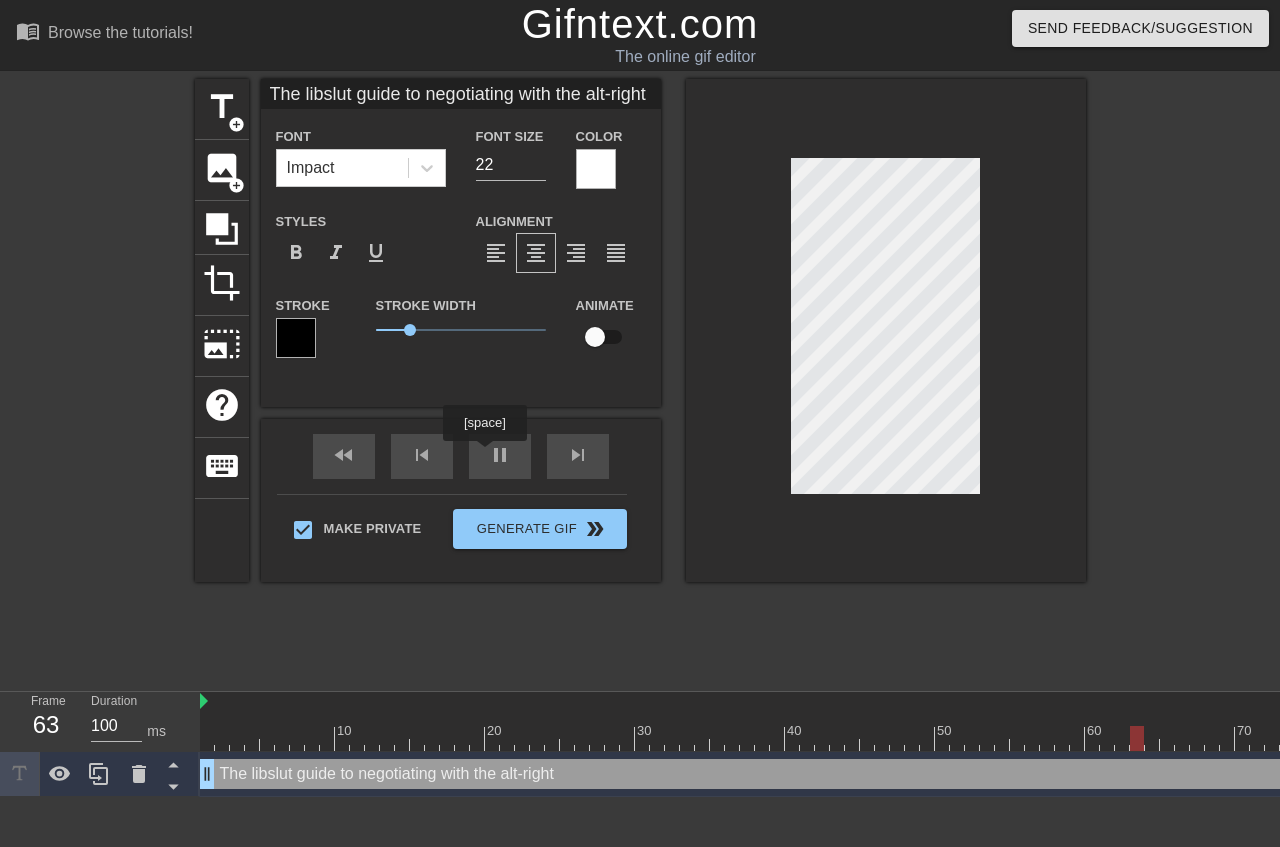 click on "fast_rewind skip_previous pause skip_next" at bounding box center (461, 456) 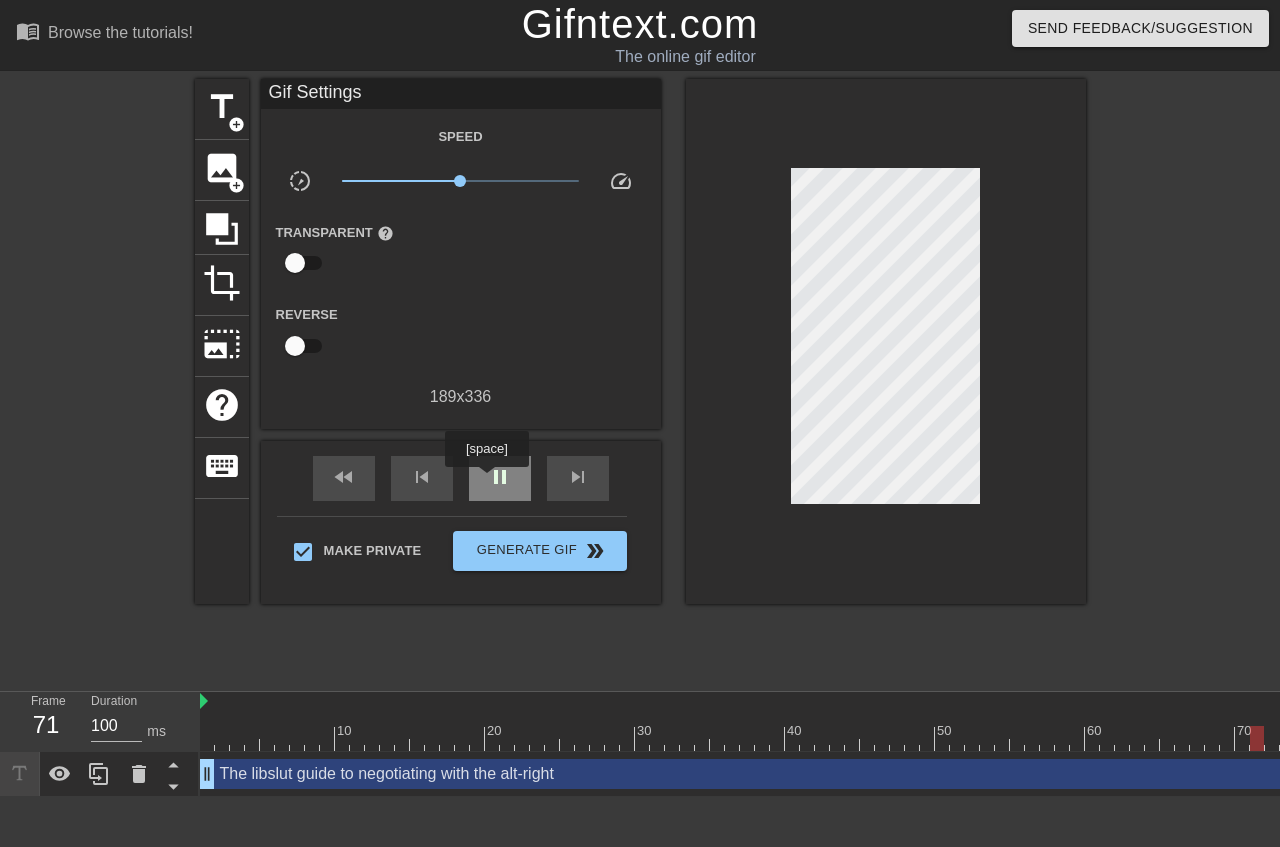 click on "pause" at bounding box center (500, 477) 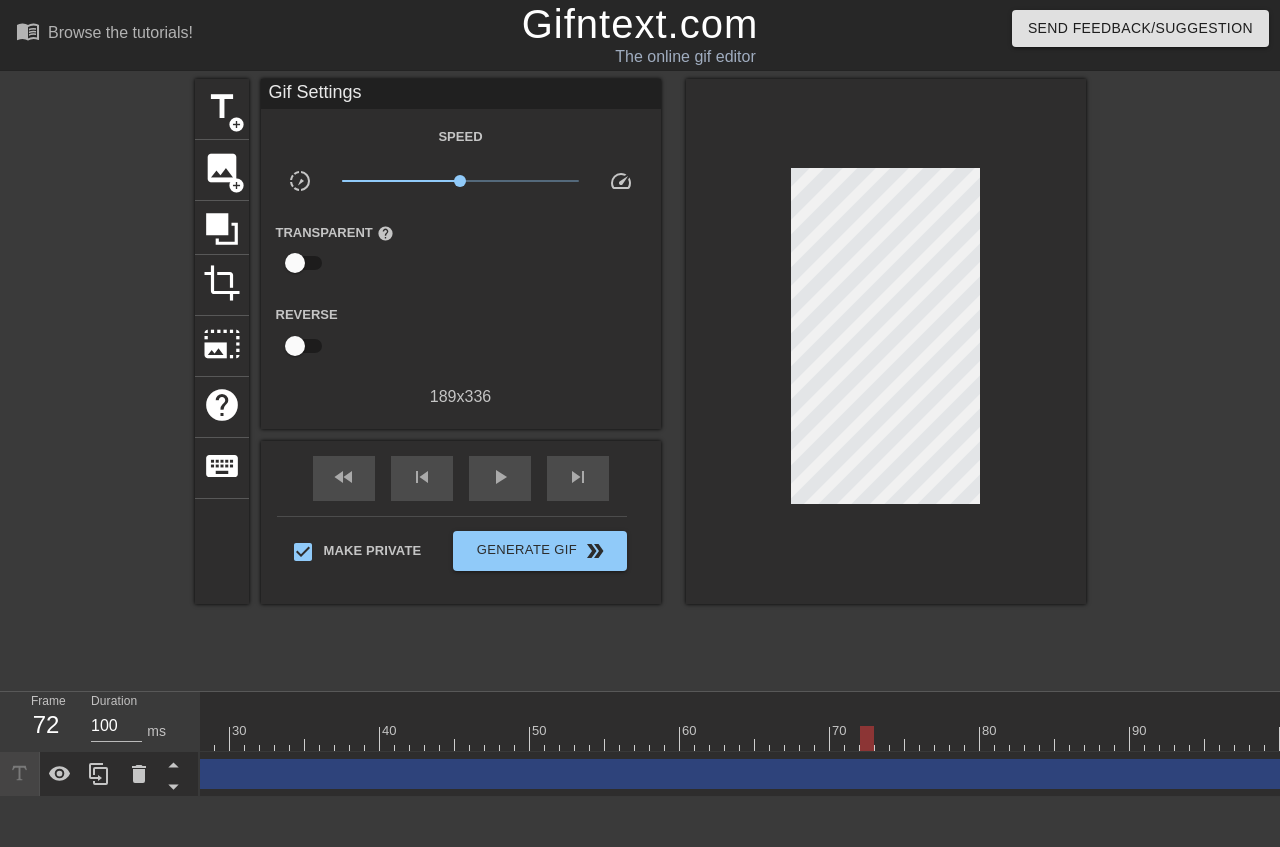 scroll, scrollTop: 0, scrollLeft: 403, axis: horizontal 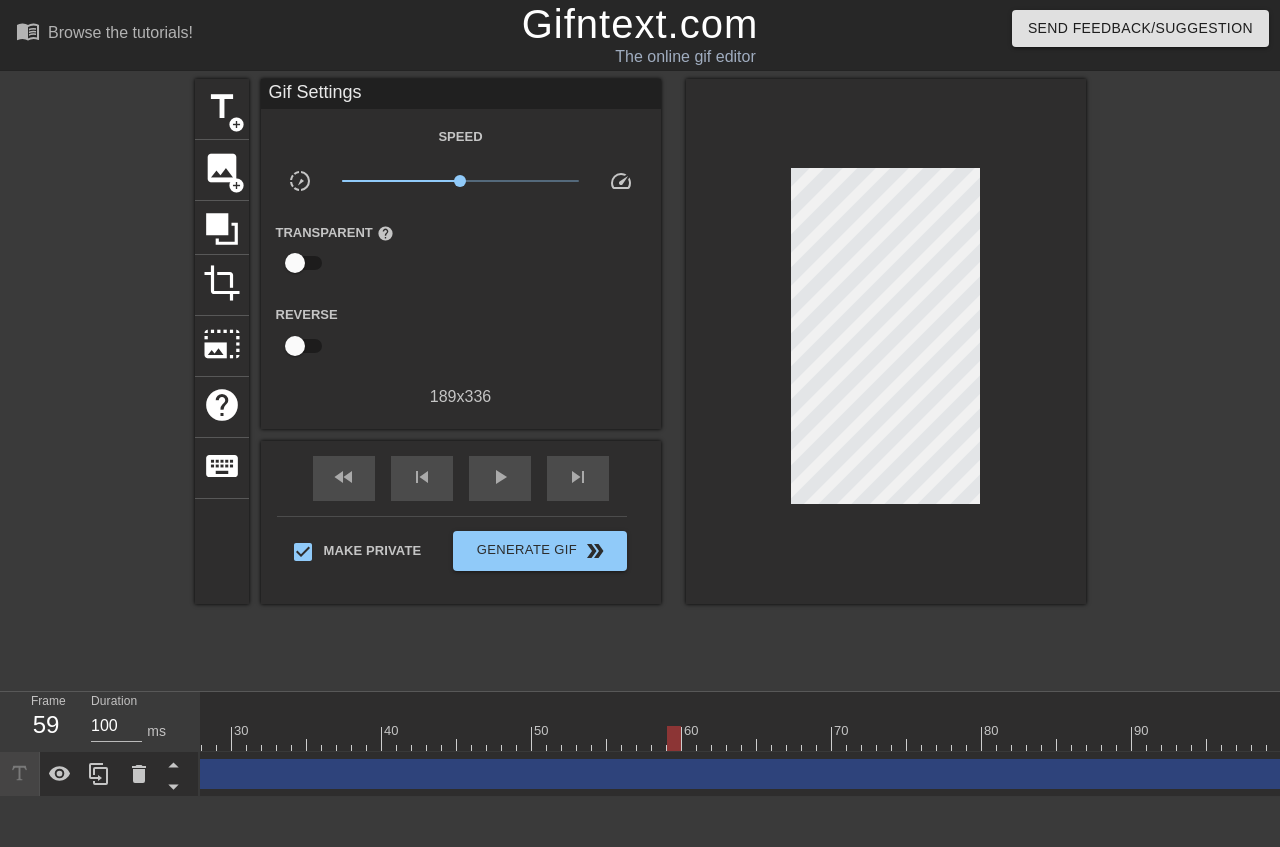 click at bounding box center (922, 738) 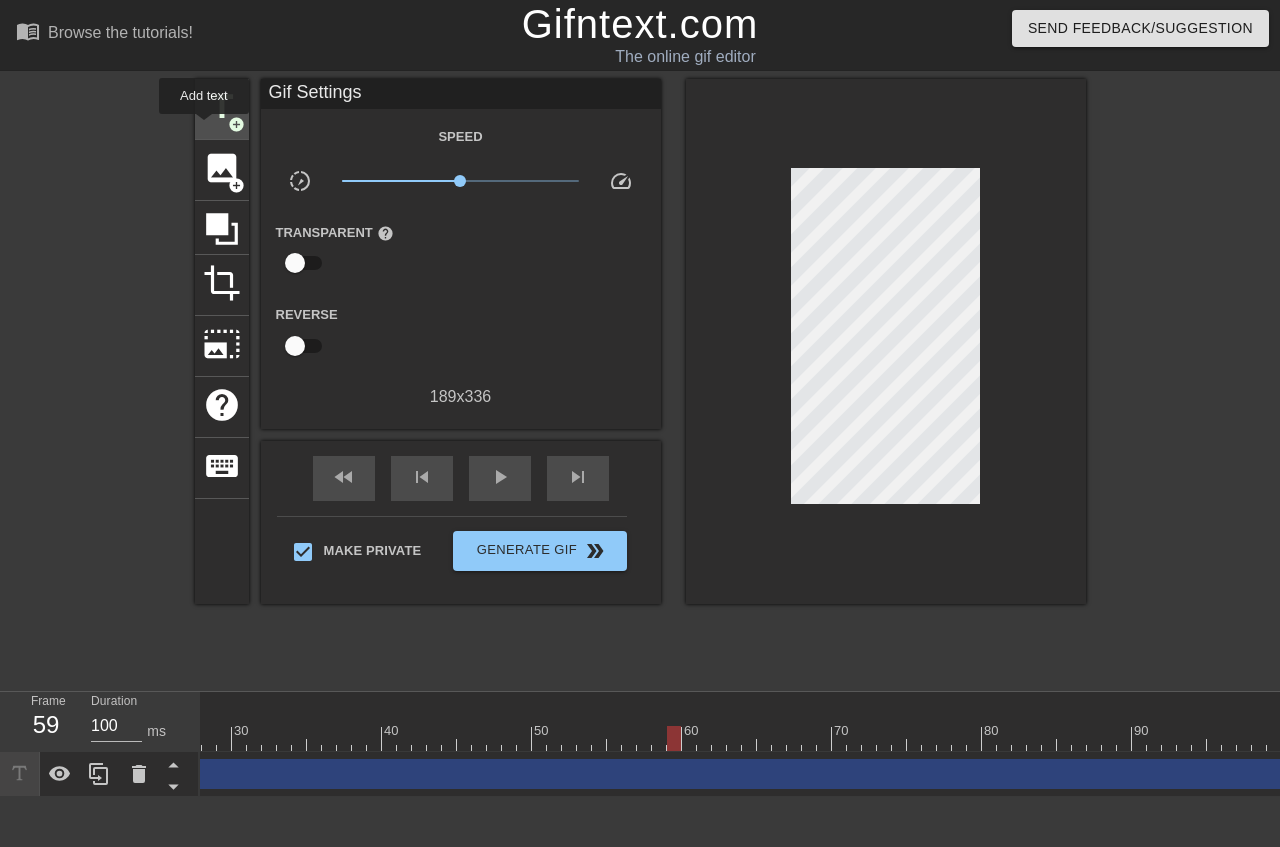 click on "title add_circle" at bounding box center [222, 109] 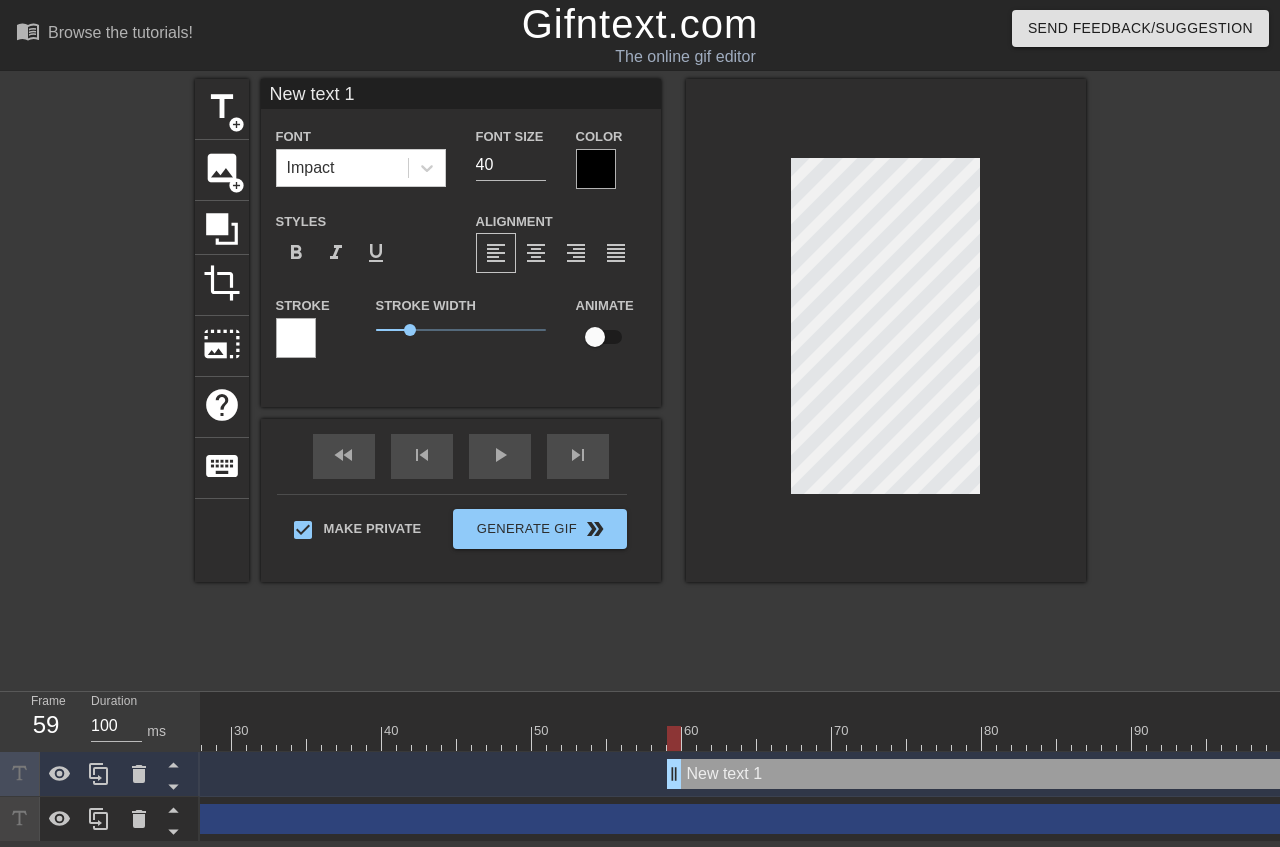 click at bounding box center (596, 169) 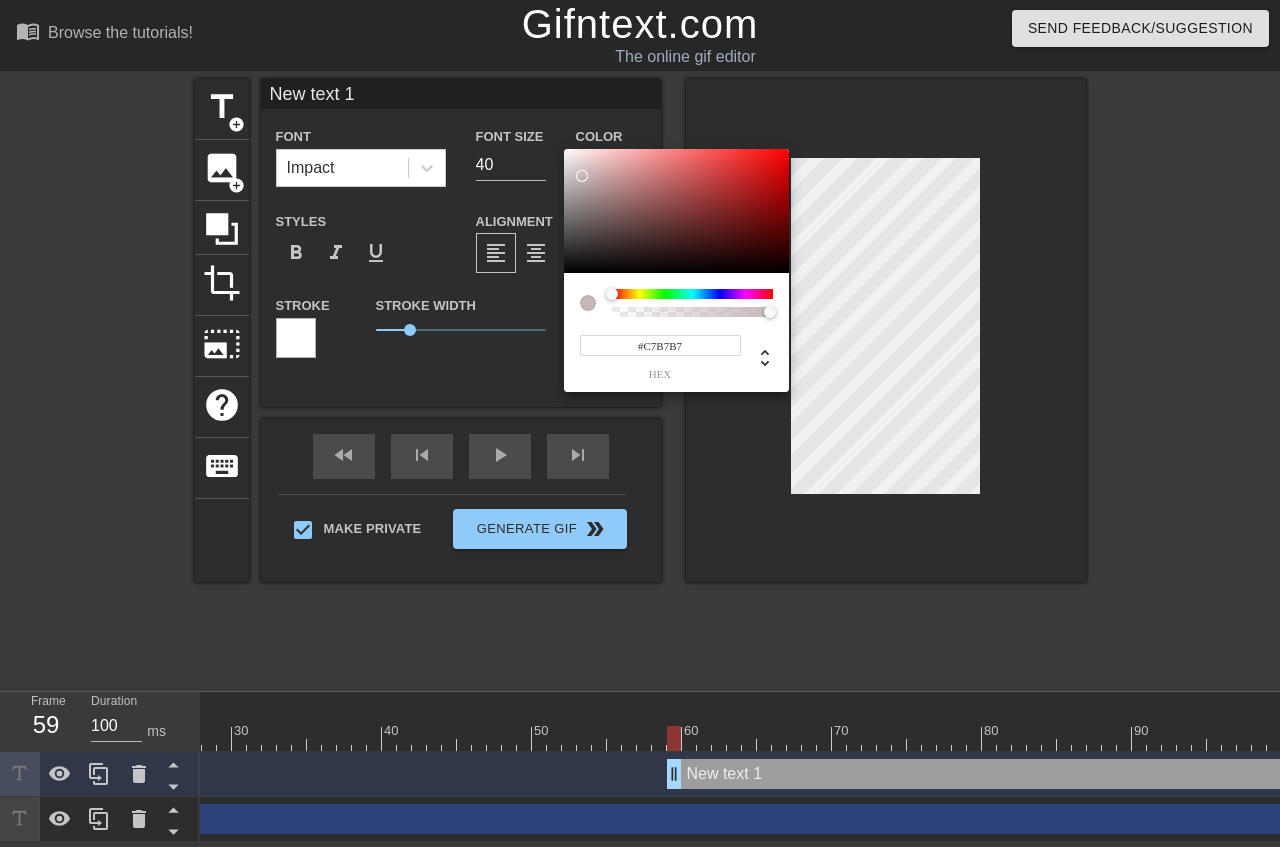 type on "#FFFFFF" 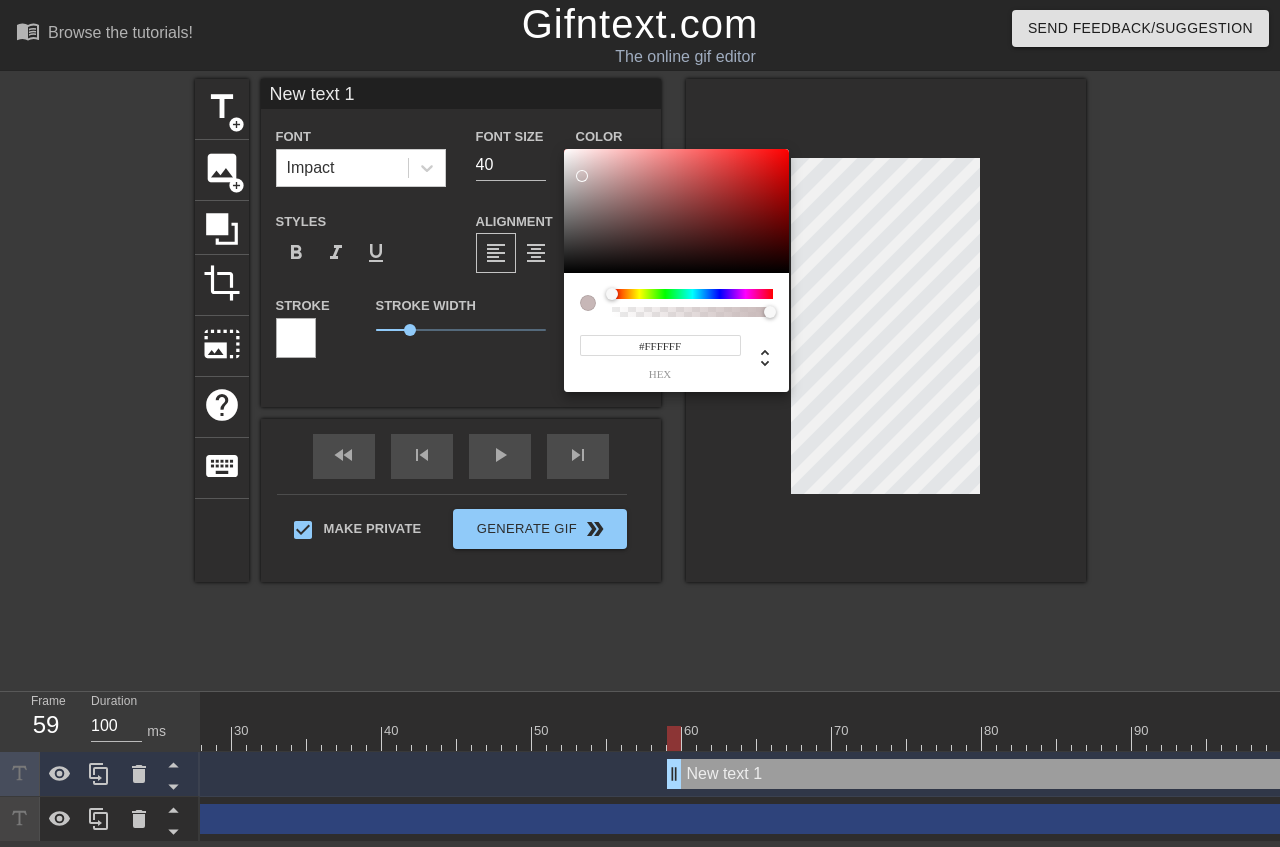 drag, startPoint x: 628, startPoint y: 202, endPoint x: 495, endPoint y: 96, distance: 170.07352 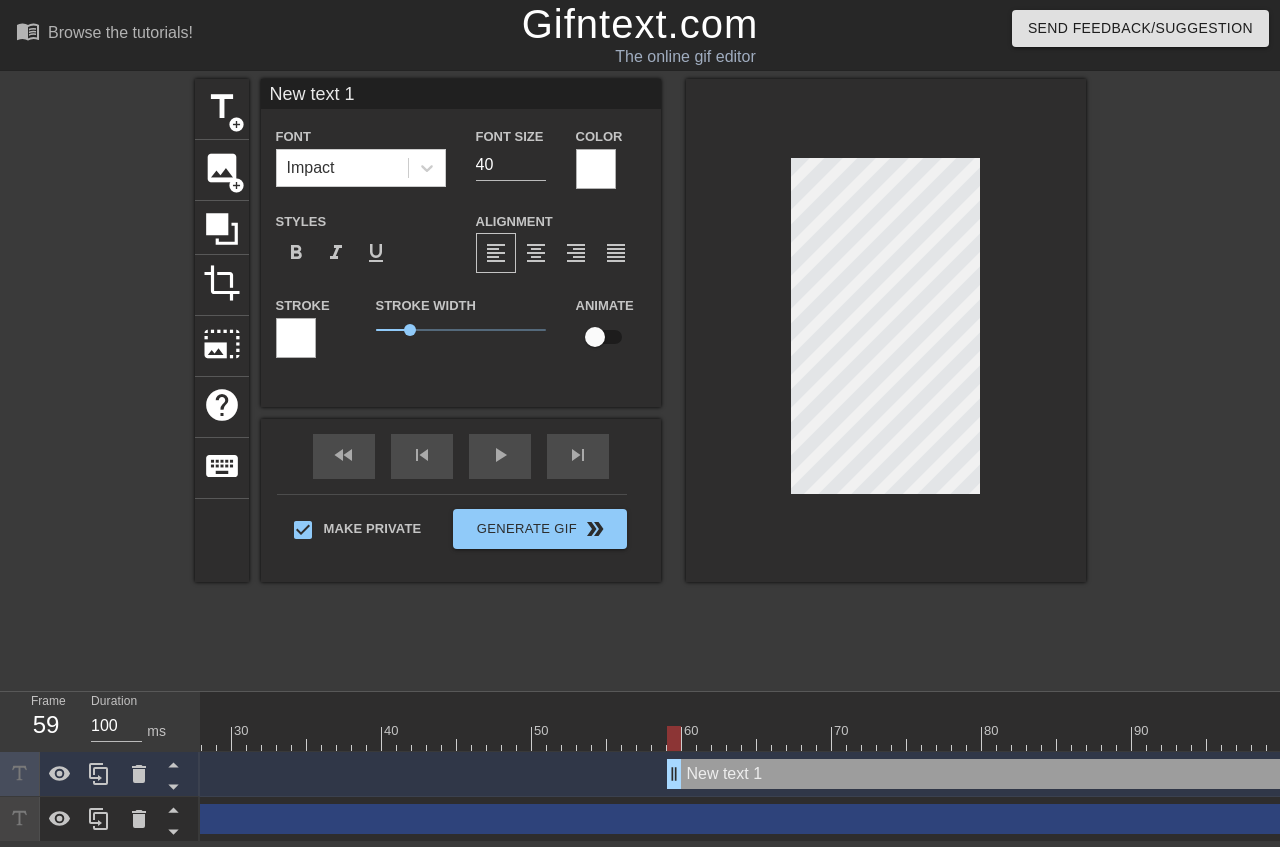 click at bounding box center (296, 338) 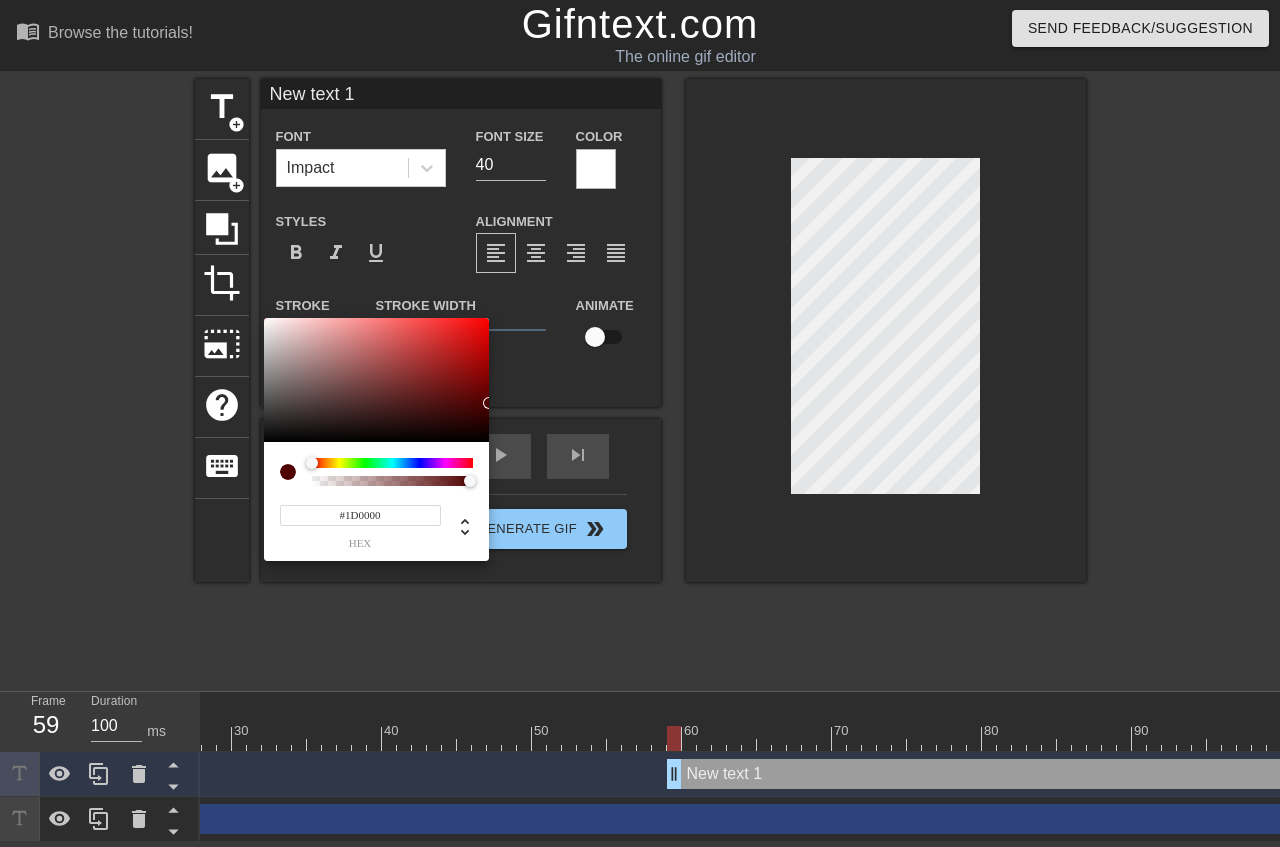 type on "#000000" 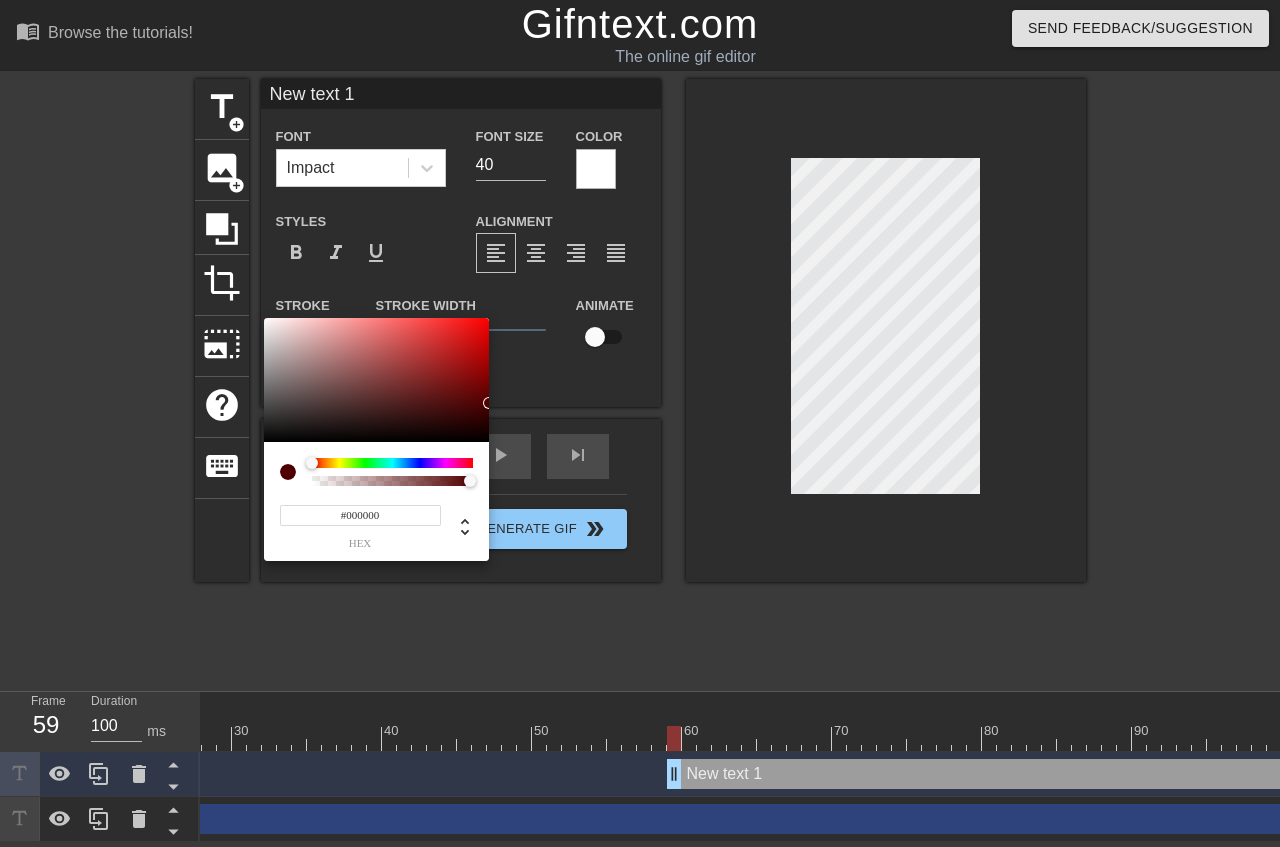 drag, startPoint x: 367, startPoint y: 355, endPoint x: 613, endPoint y: 444, distance: 261.60468 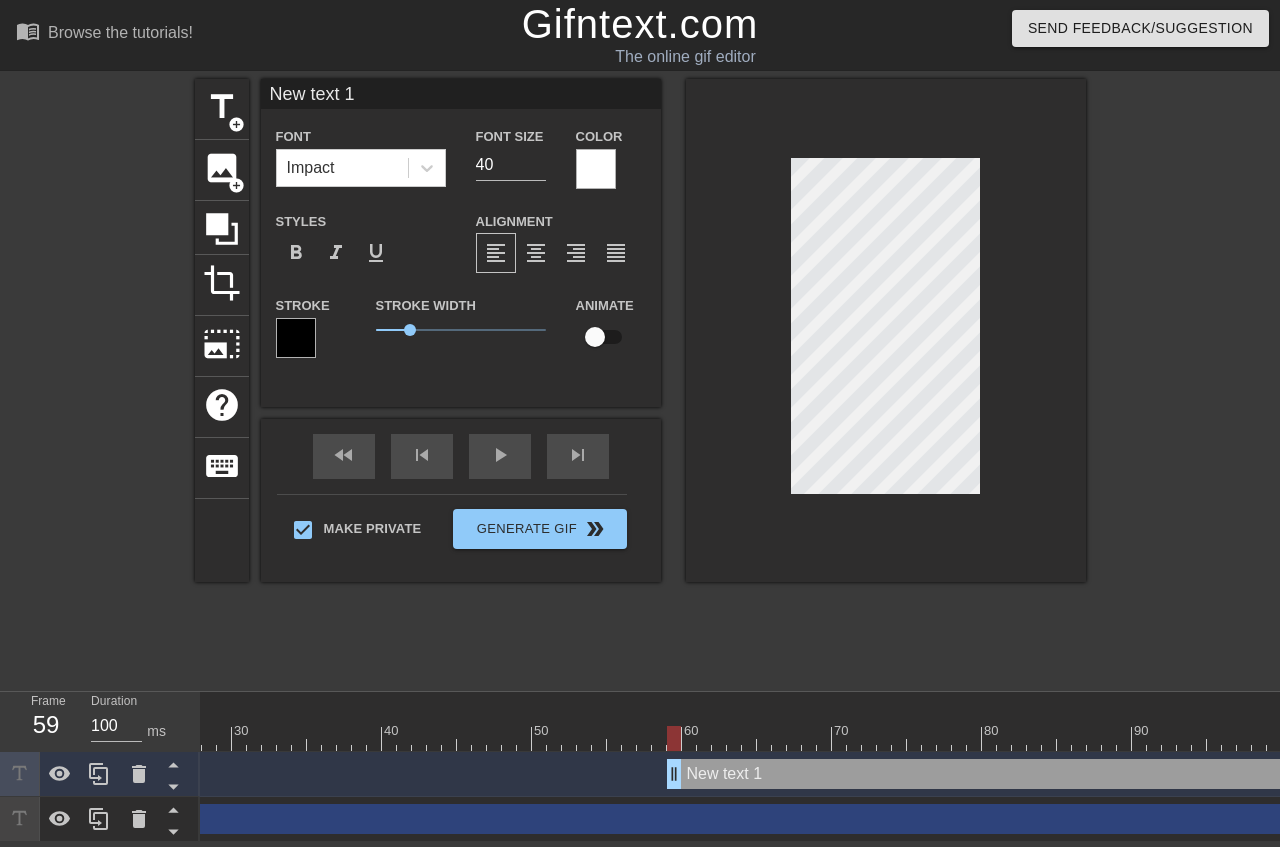 scroll, scrollTop: 0, scrollLeft: 3, axis: horizontal 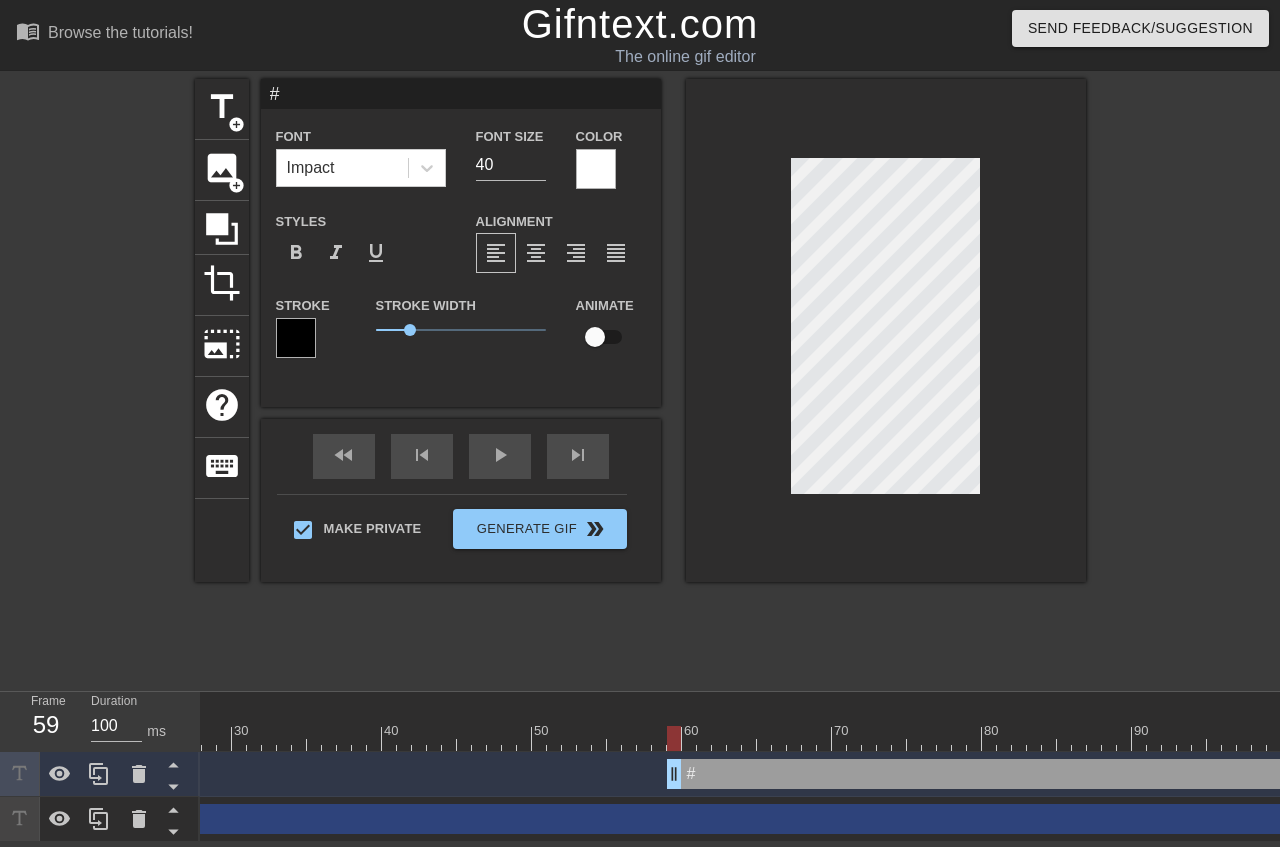 type on "#1" 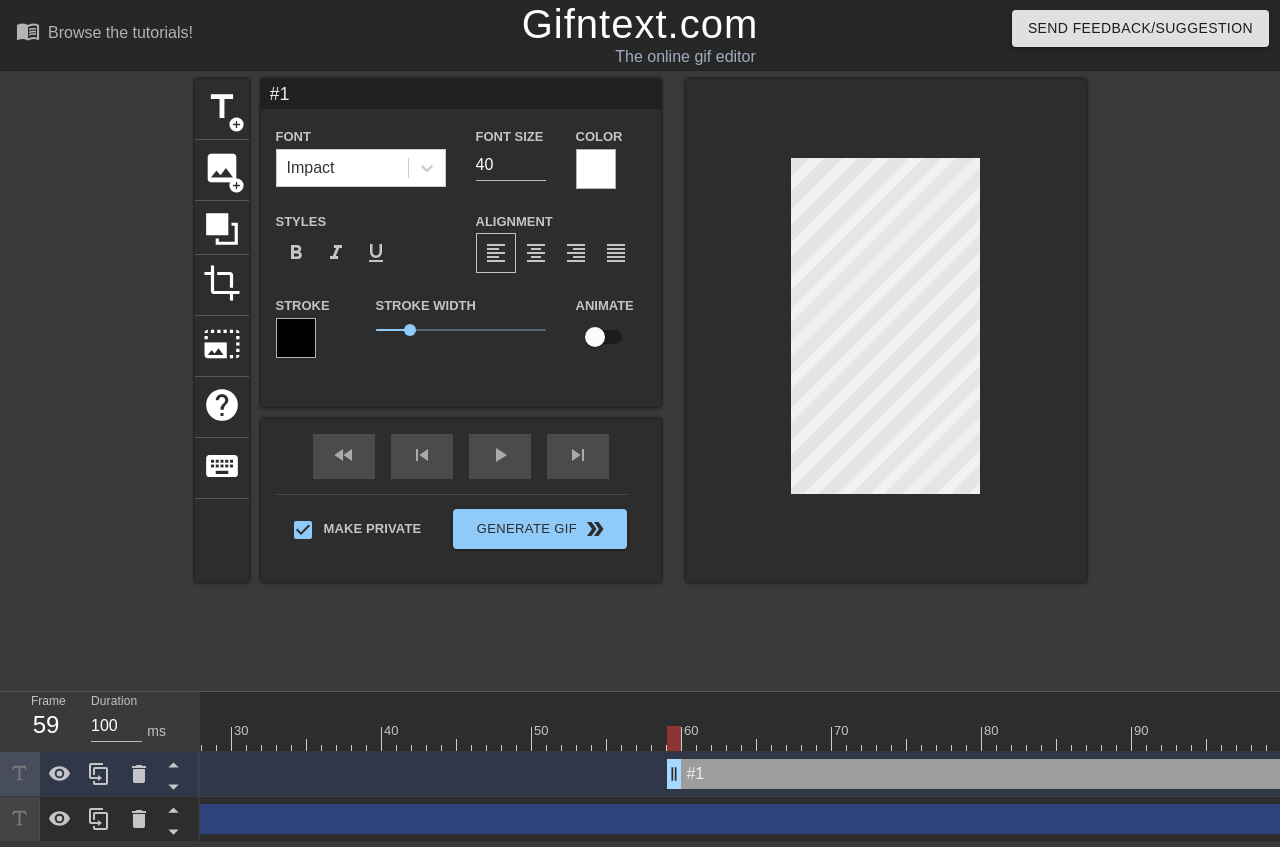 type on "#1." 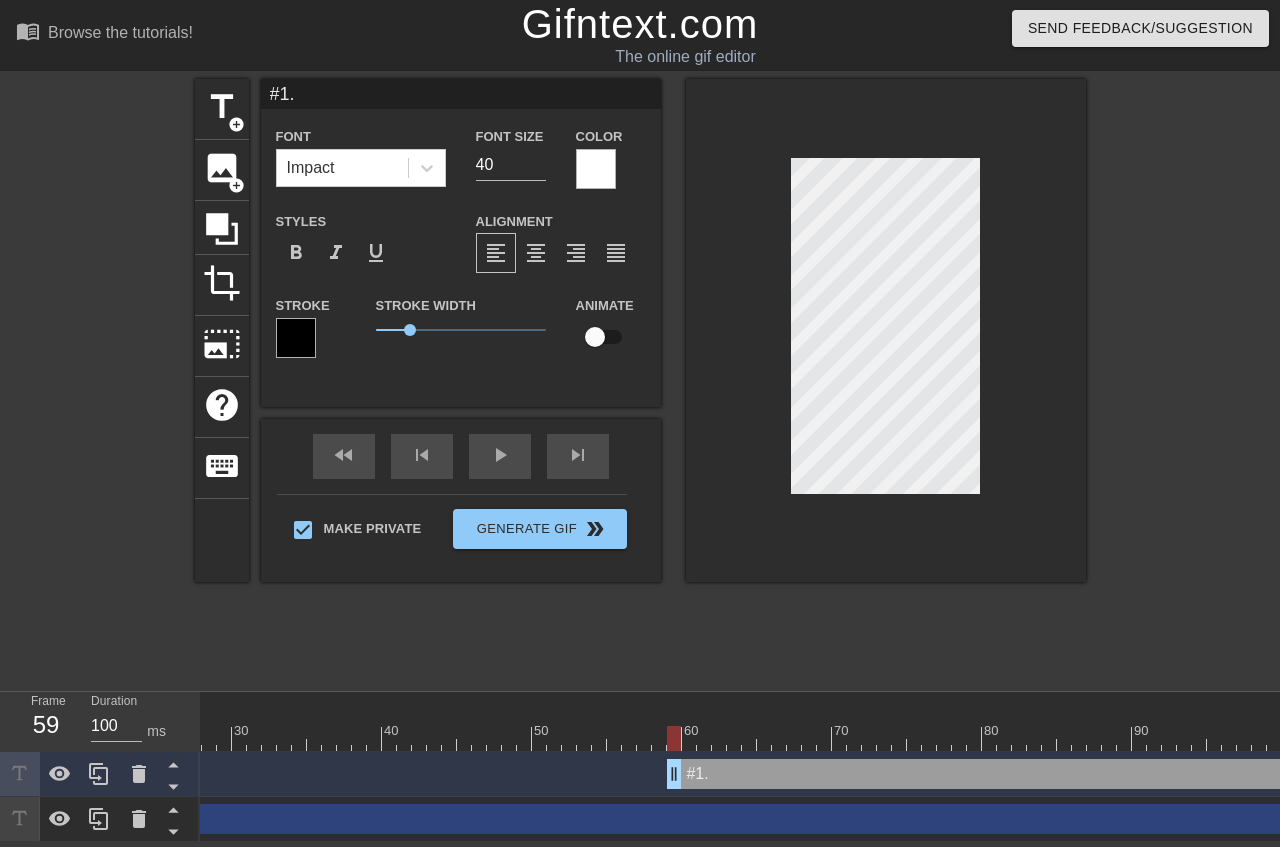type on "#1." 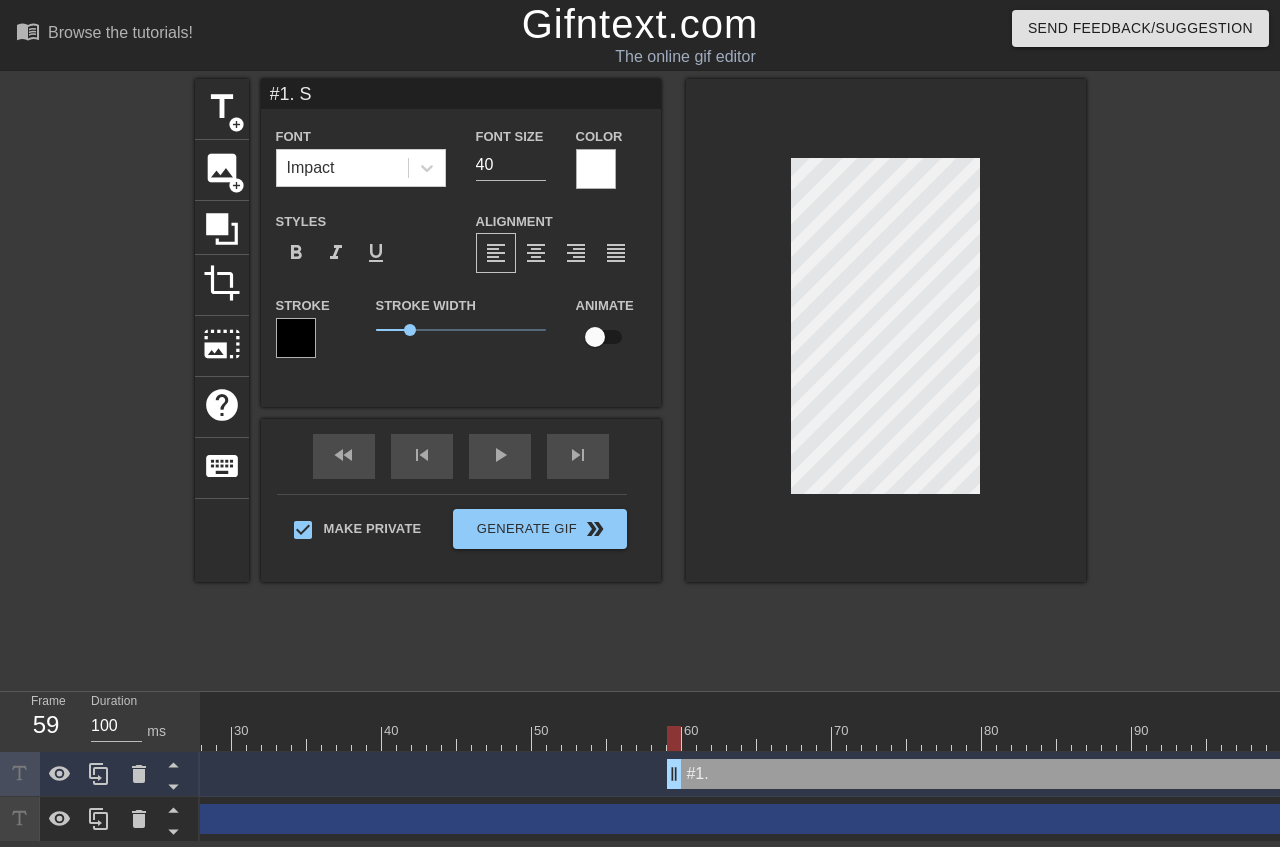 type on "#1. Su" 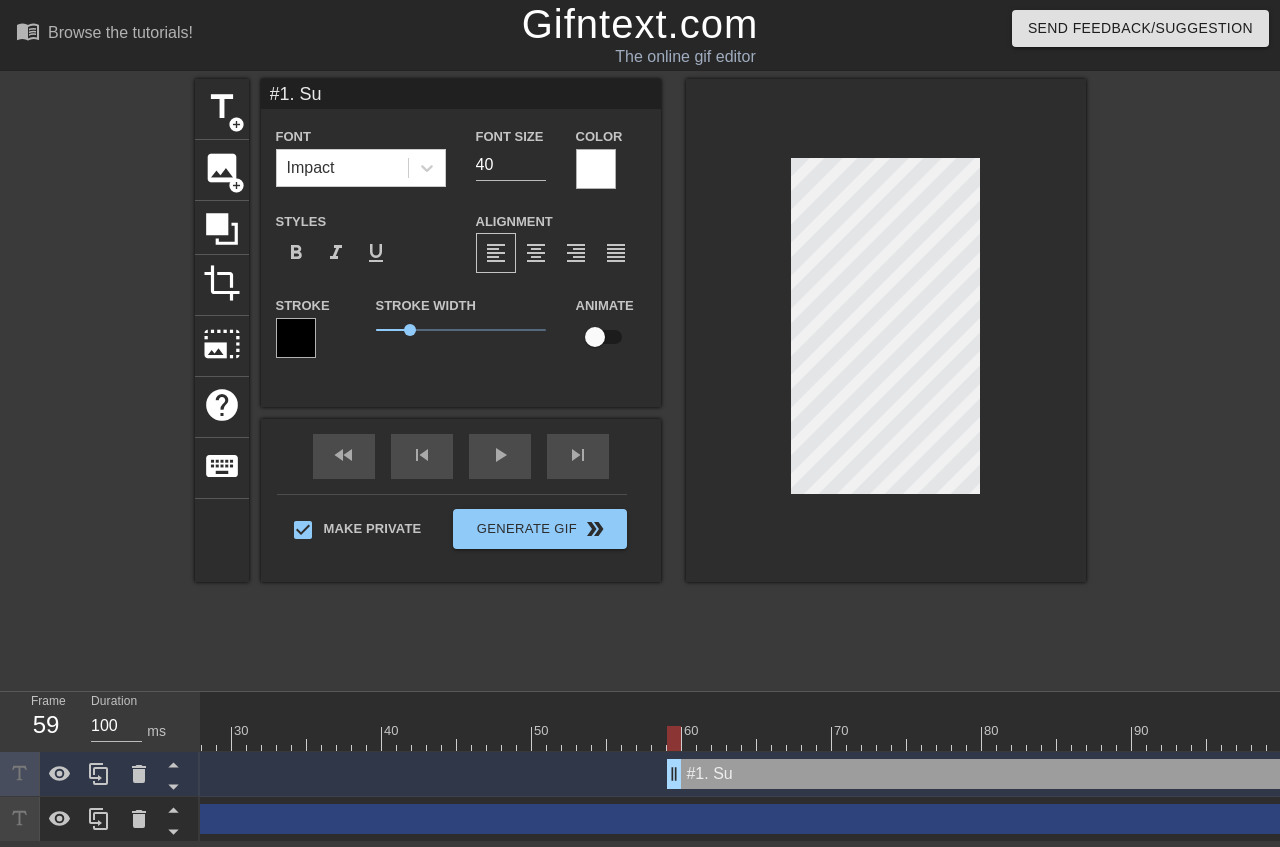 type on "#1. Suc" 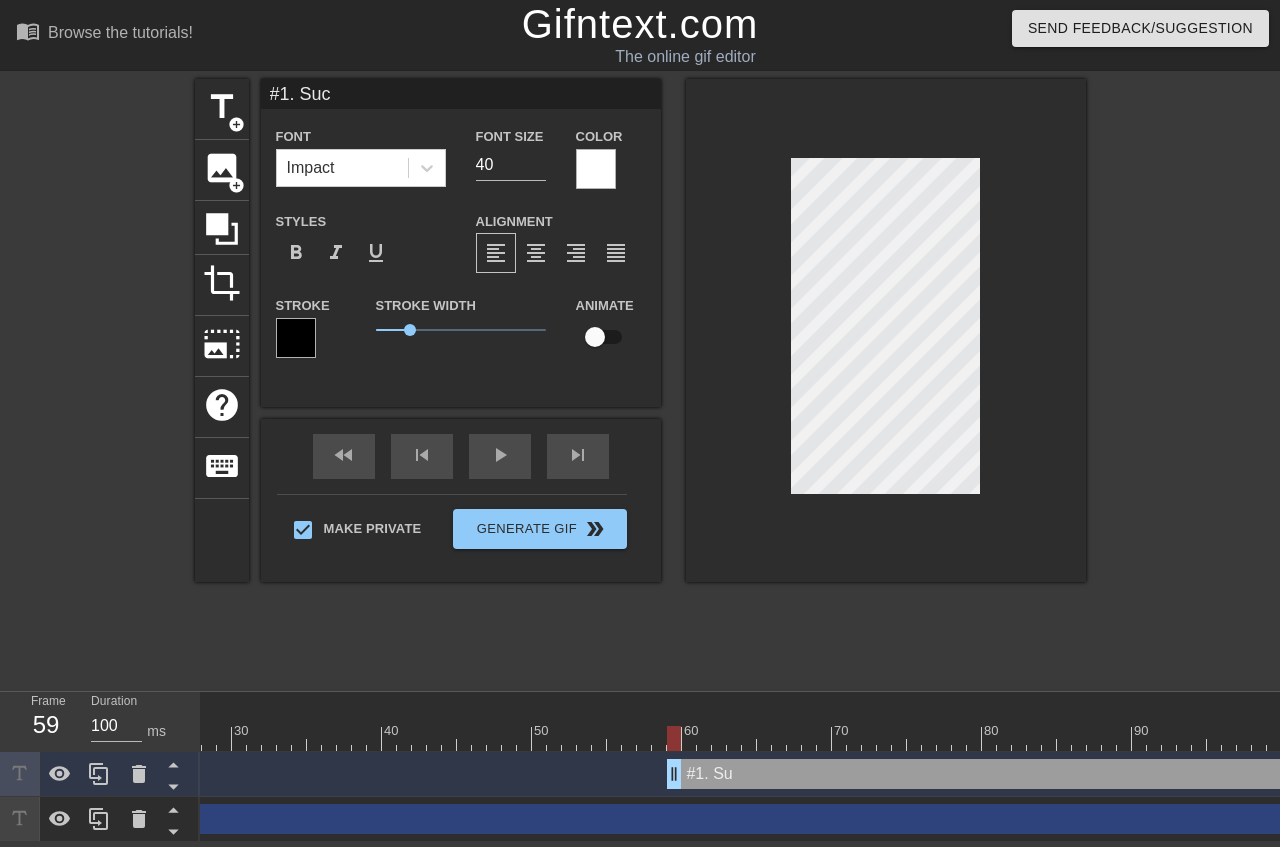 type on "#1. Suck" 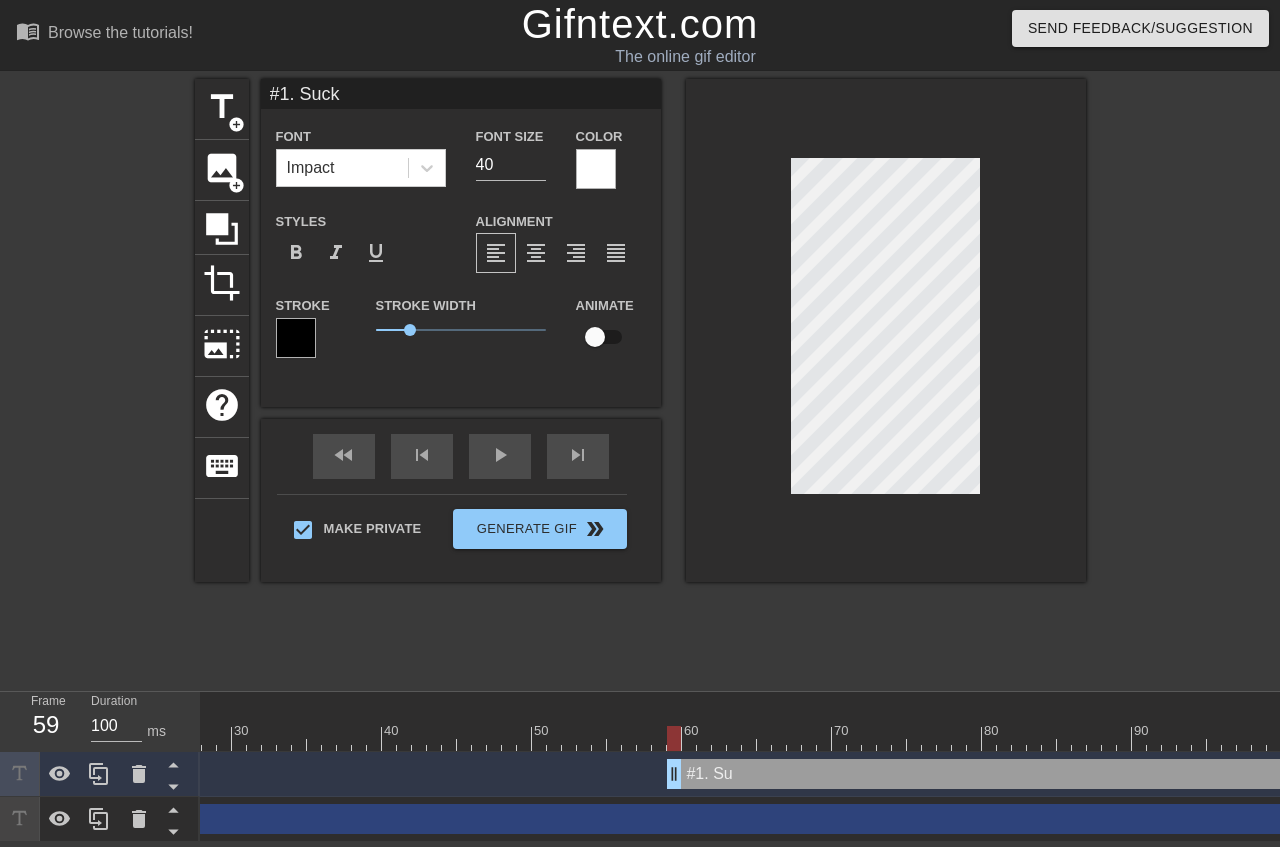 type on "#1. Suck" 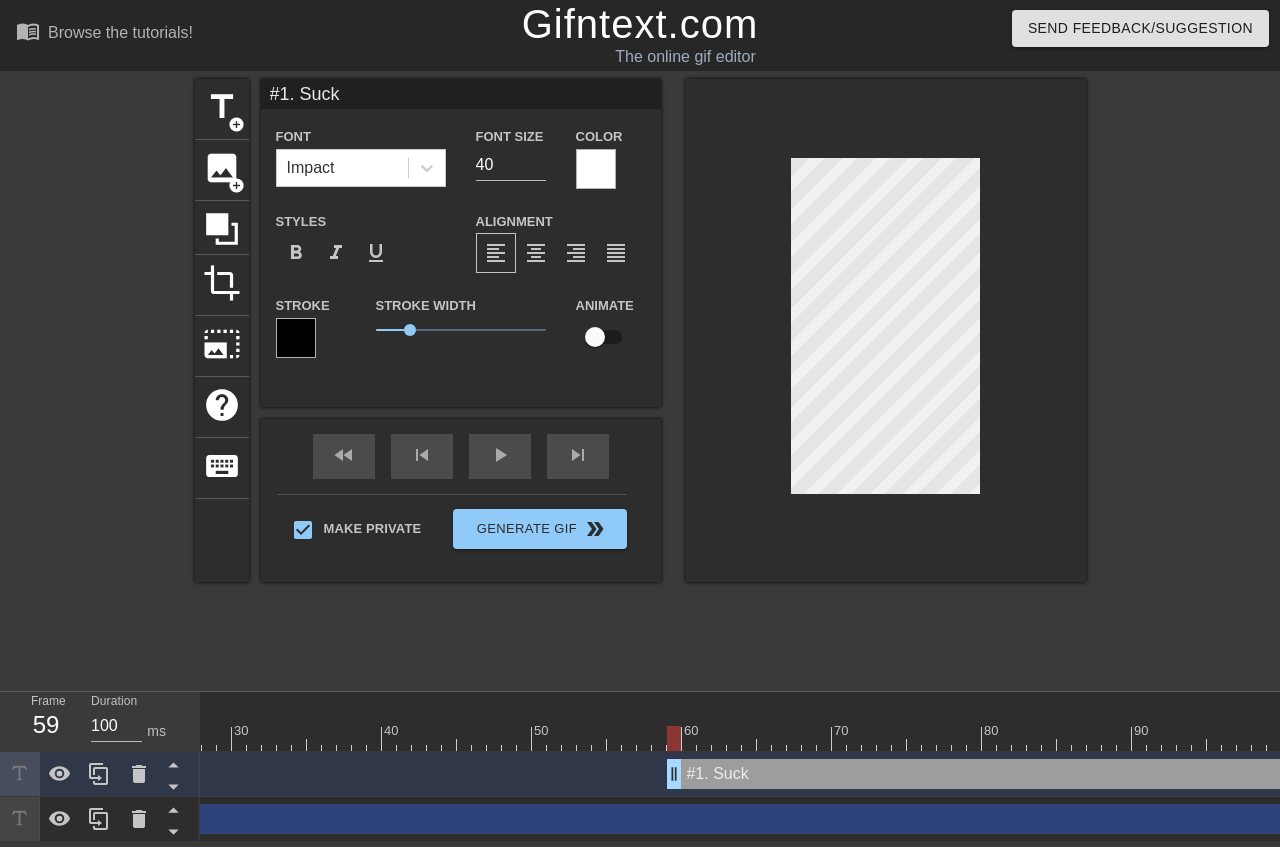type on "#1. Suck t" 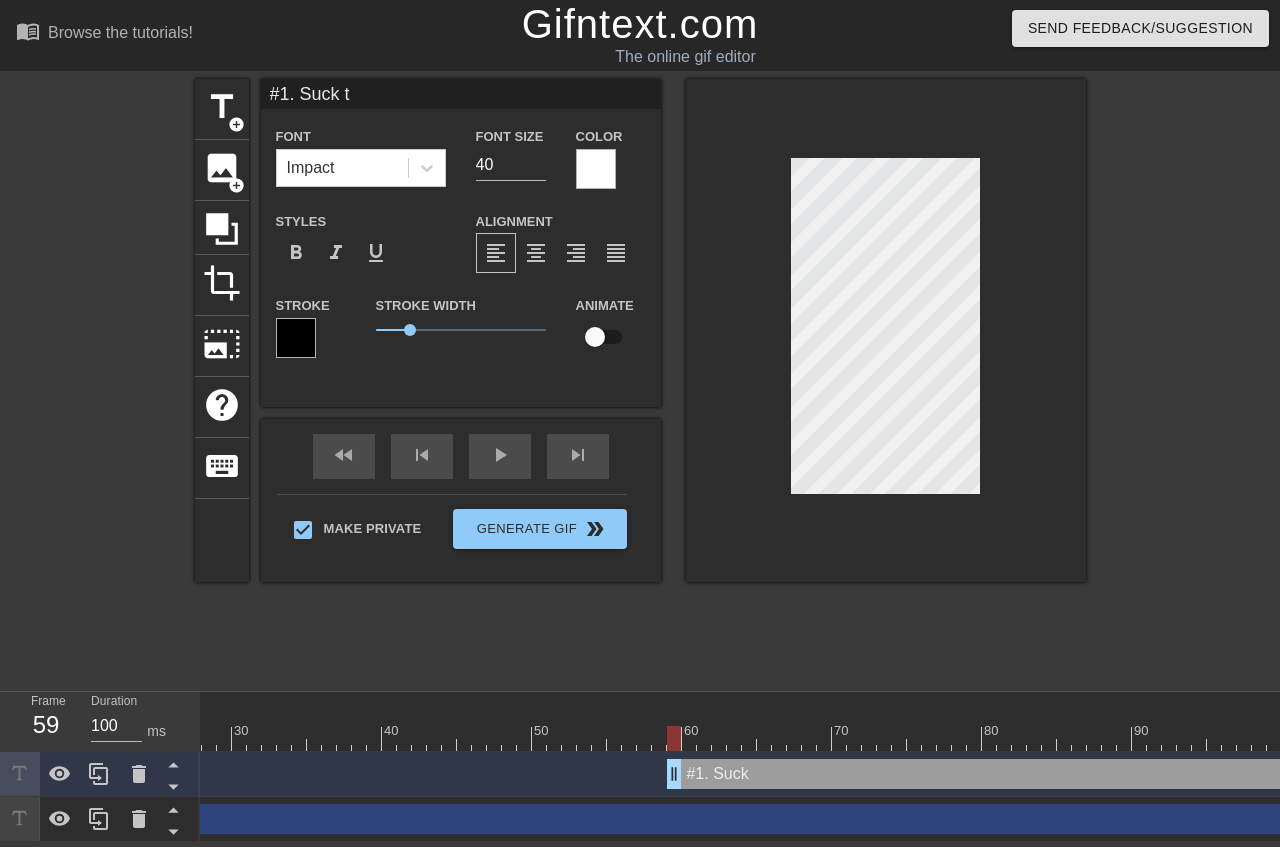 type on "#1. Suck th" 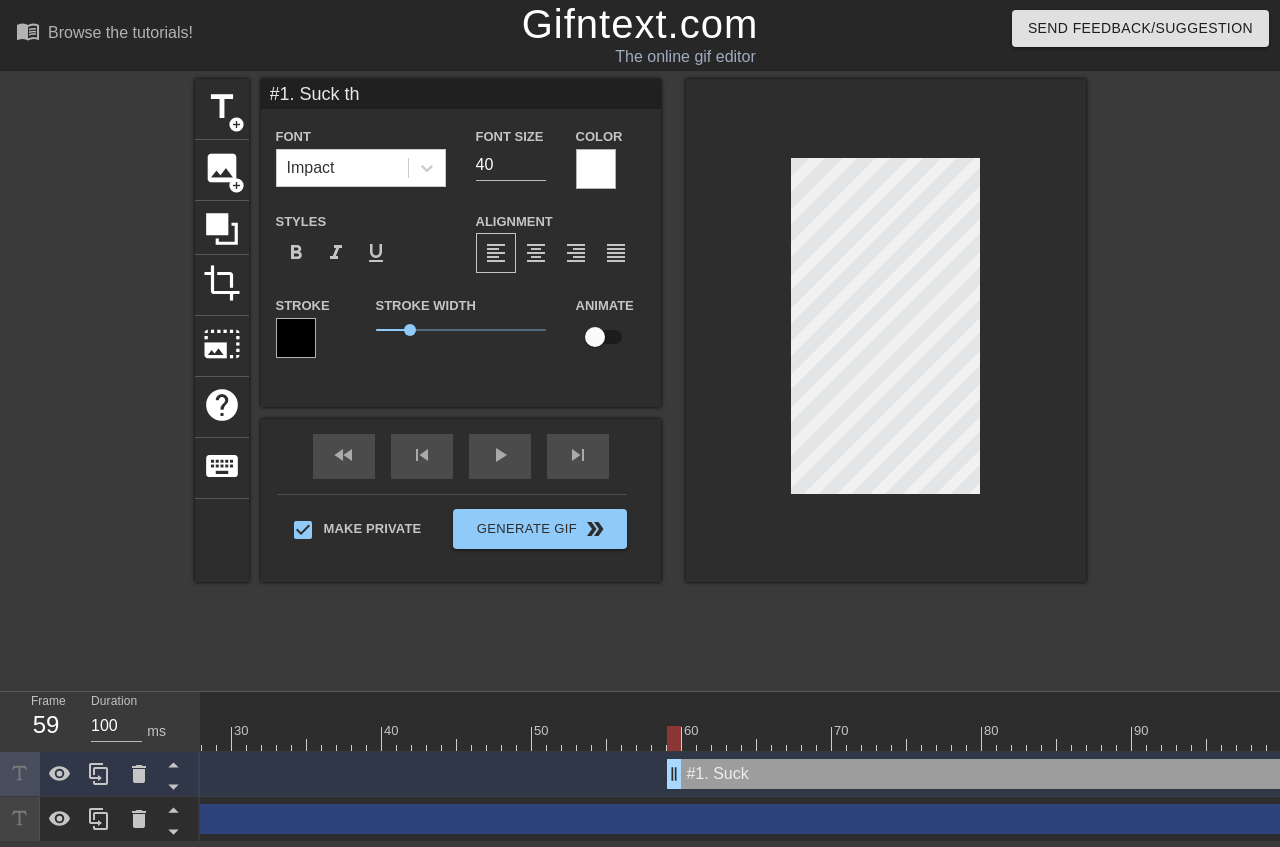type on "#1. Suck the" 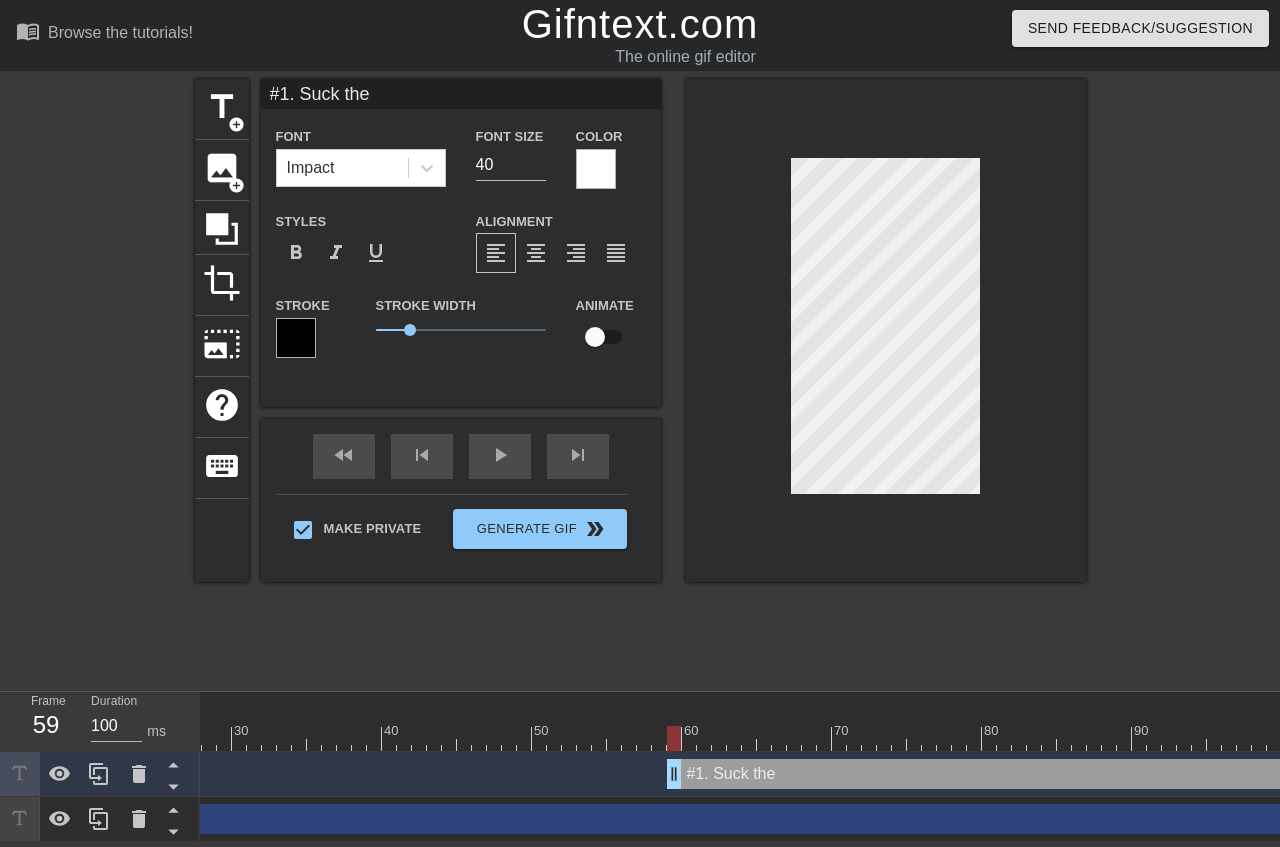 type on "#1. Suck thei" 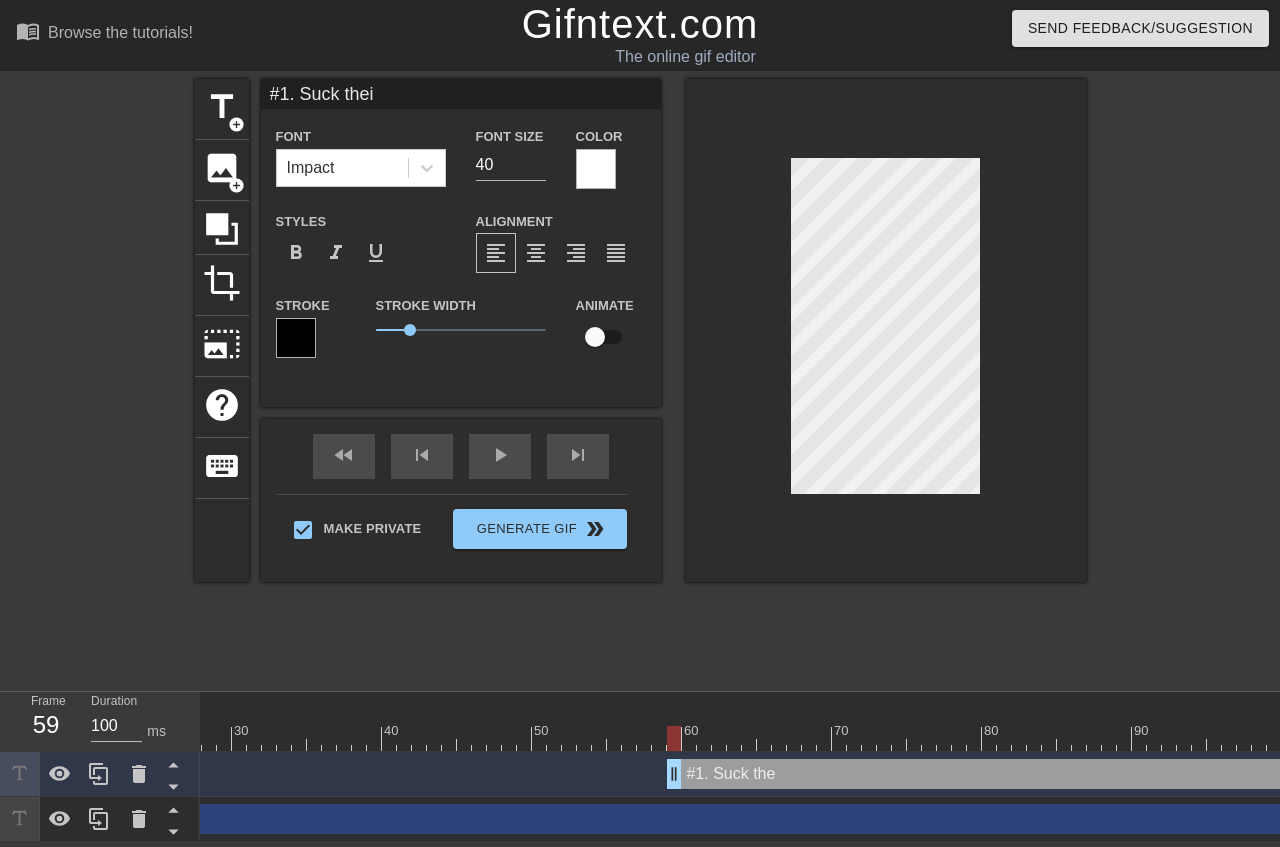 type on "#1. Suck their" 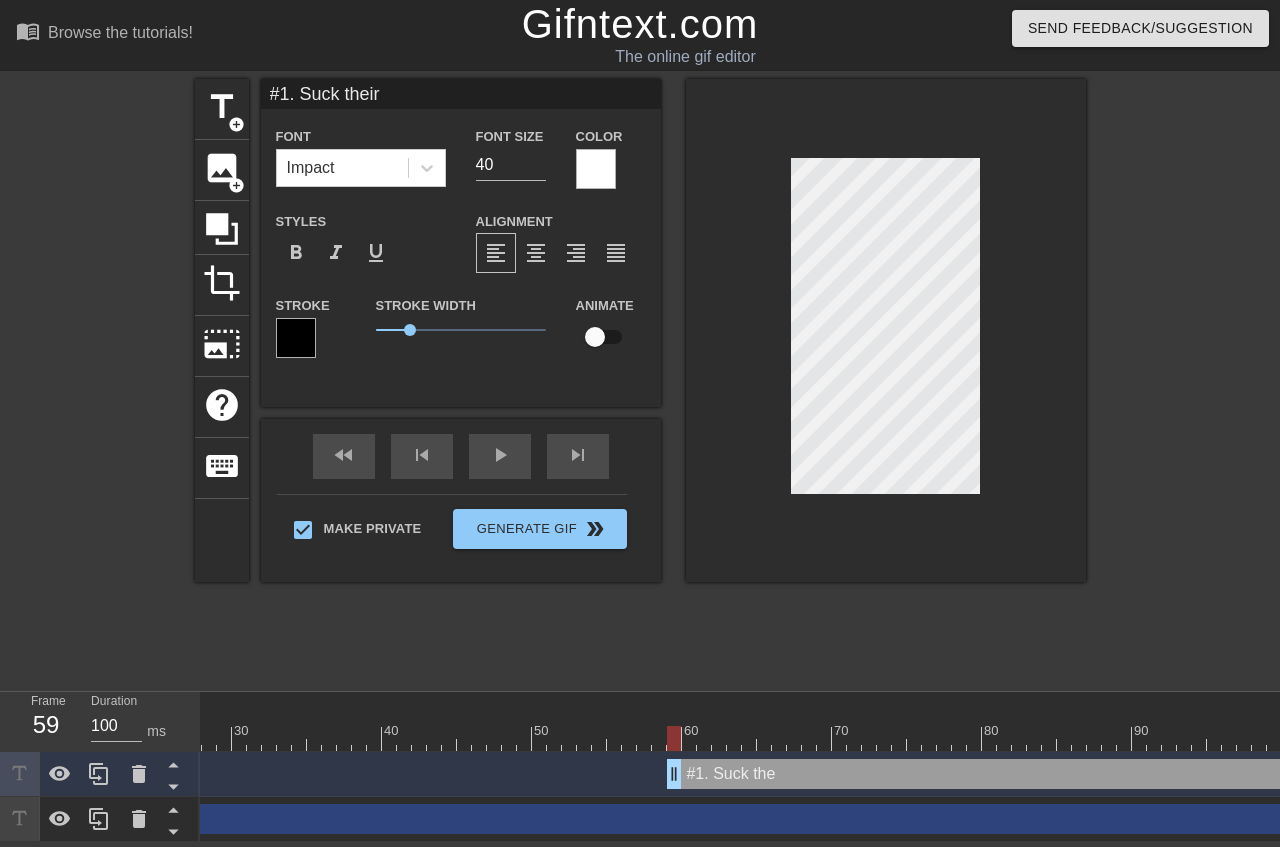 type on "#1. Suck their" 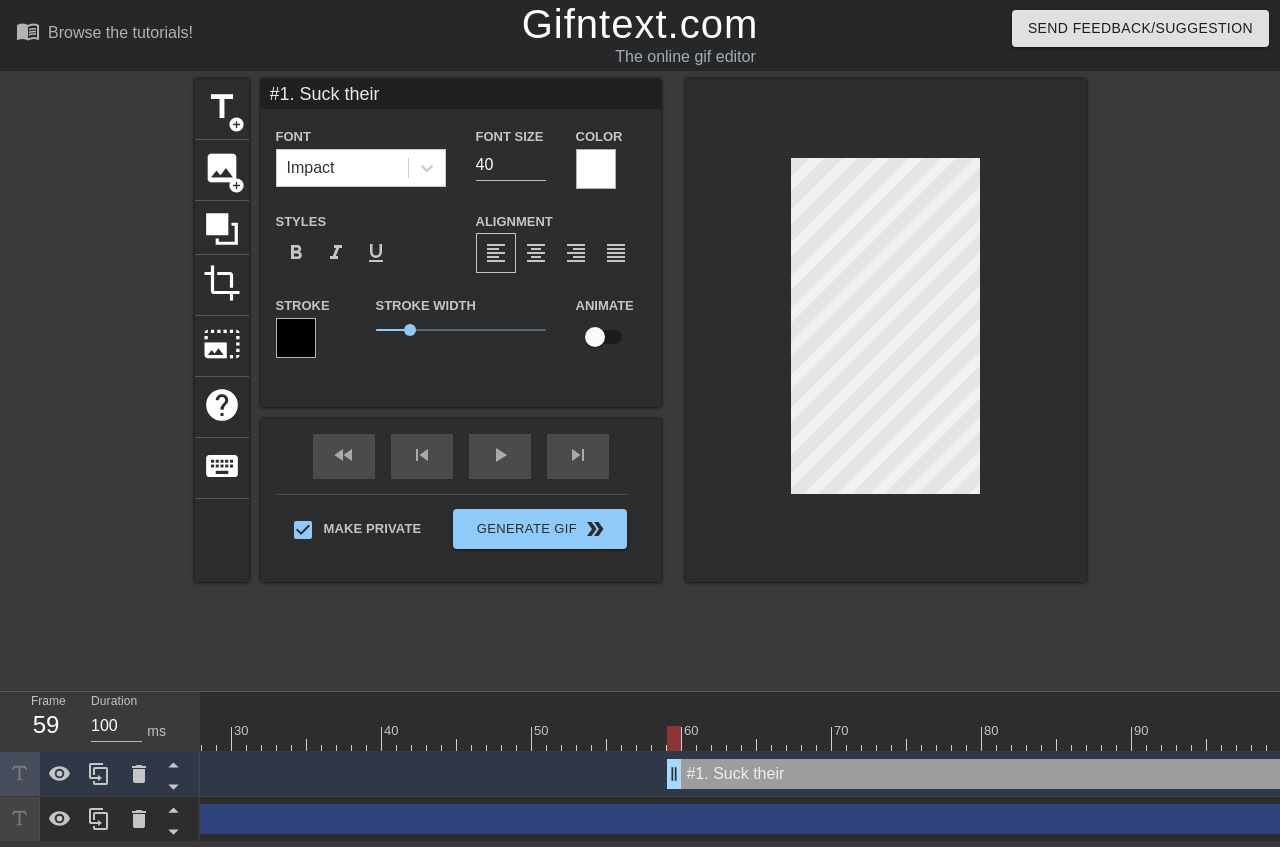 type on "#1. Suck their c" 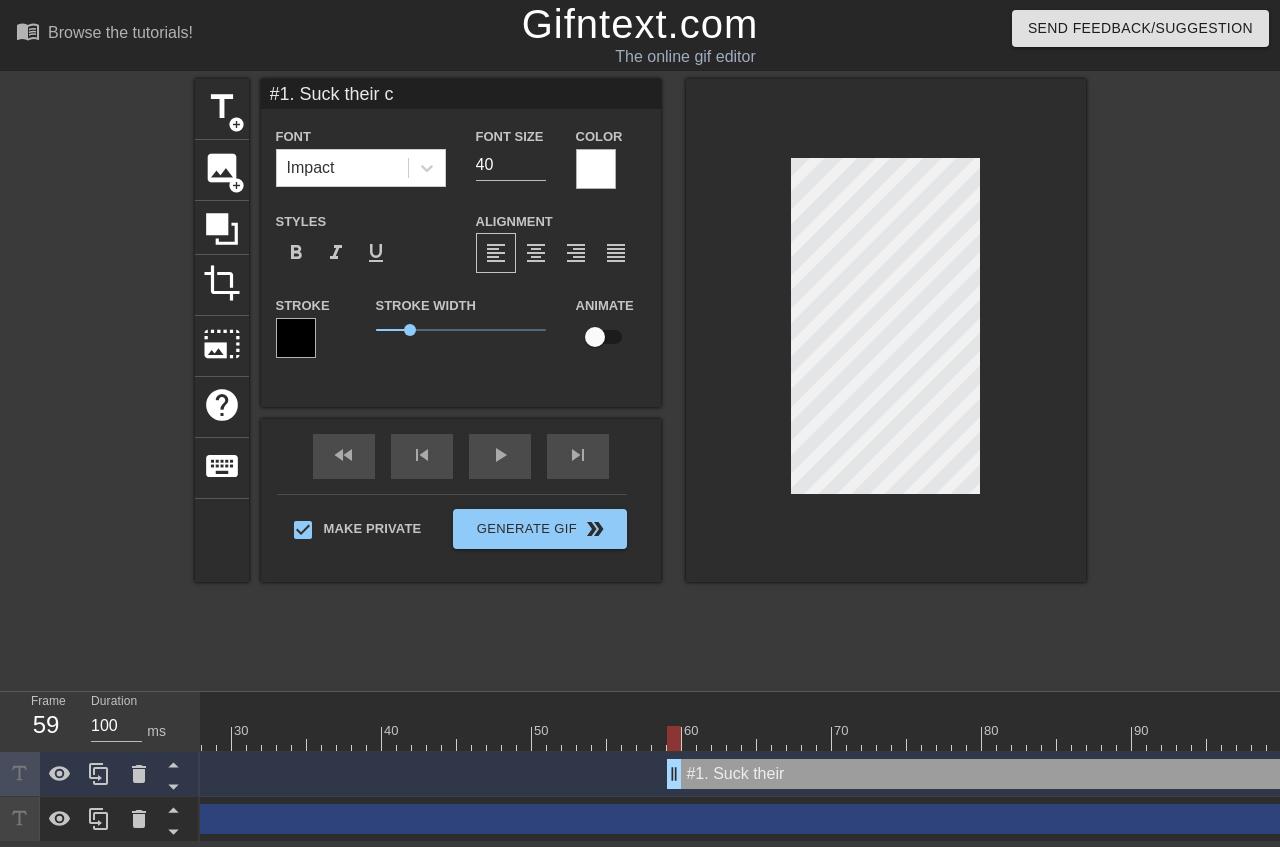 type on "#1. Suck their co" 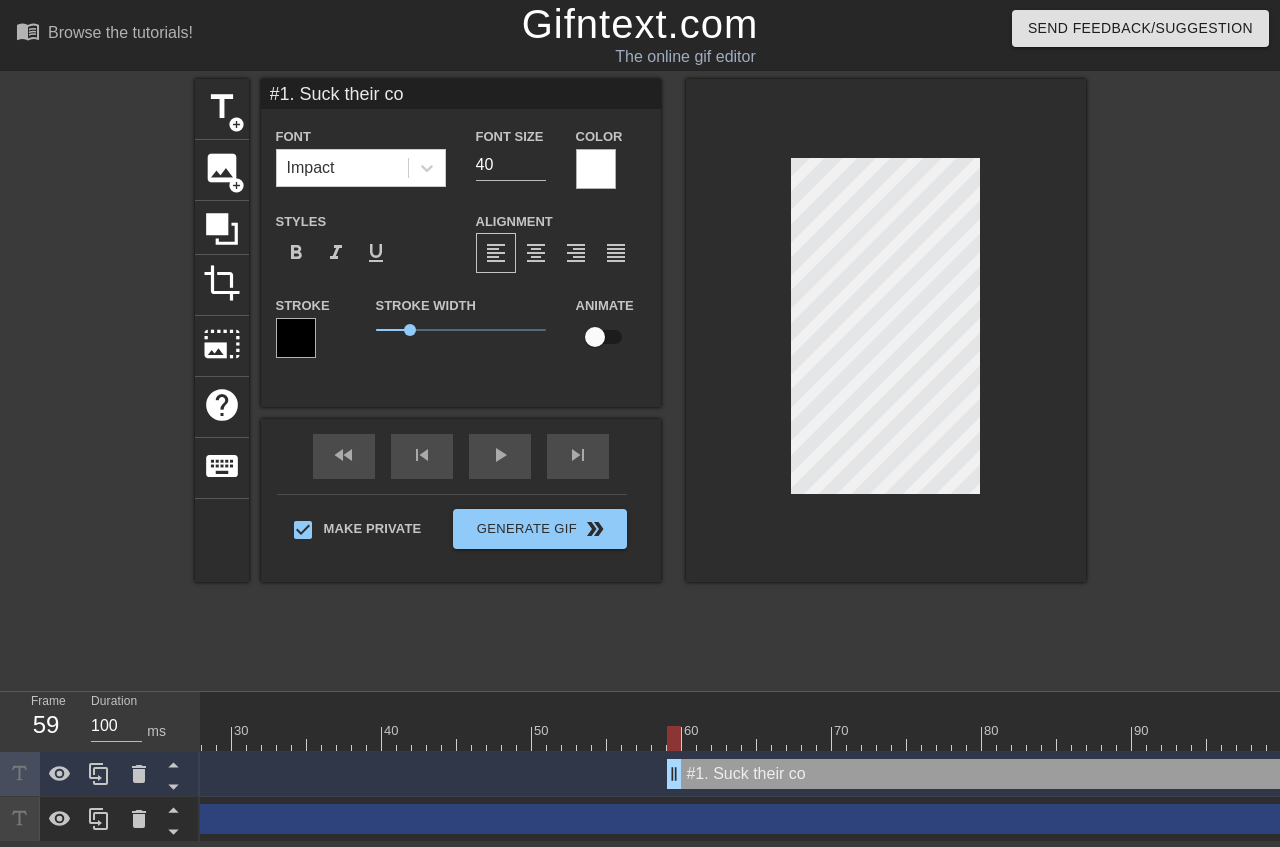 type on "#1. Suck their coc" 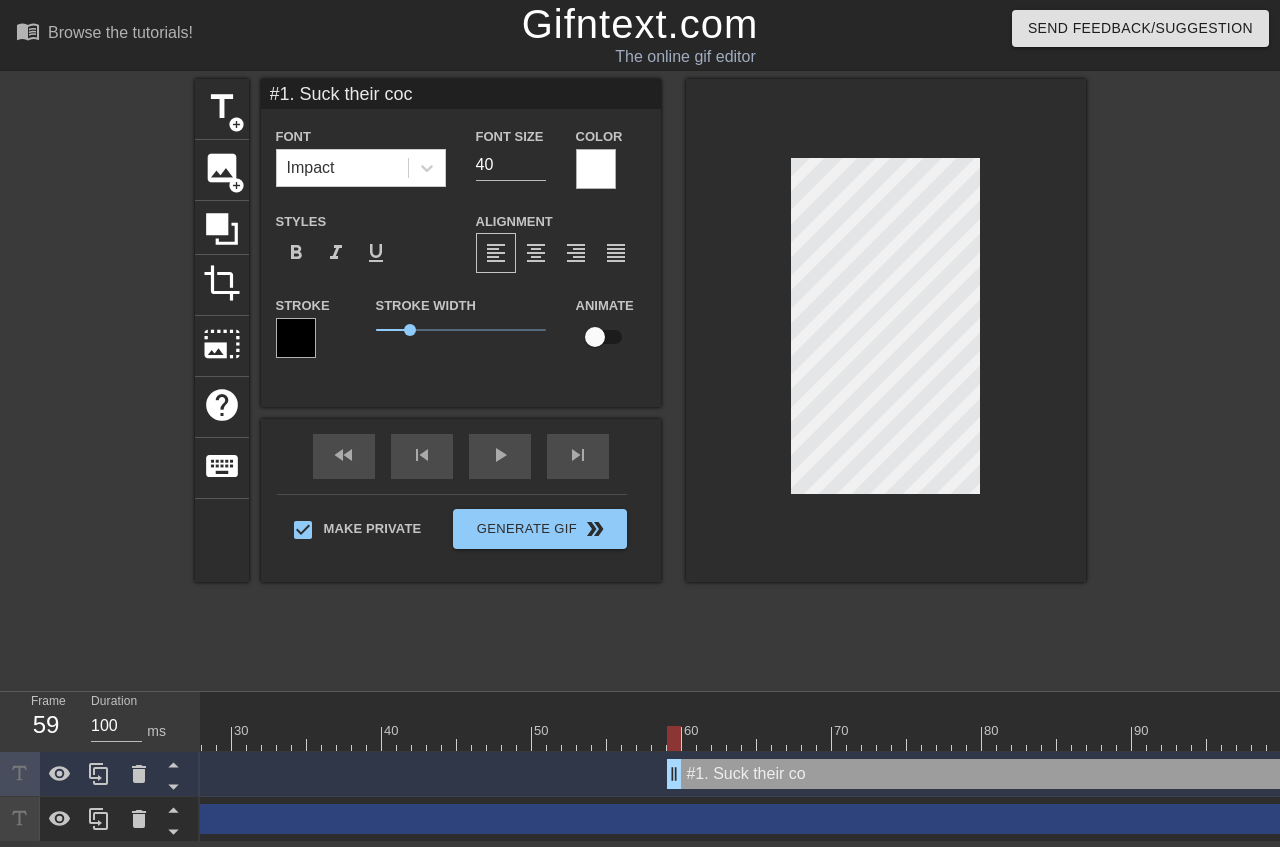 type on "#1. Suck their cock" 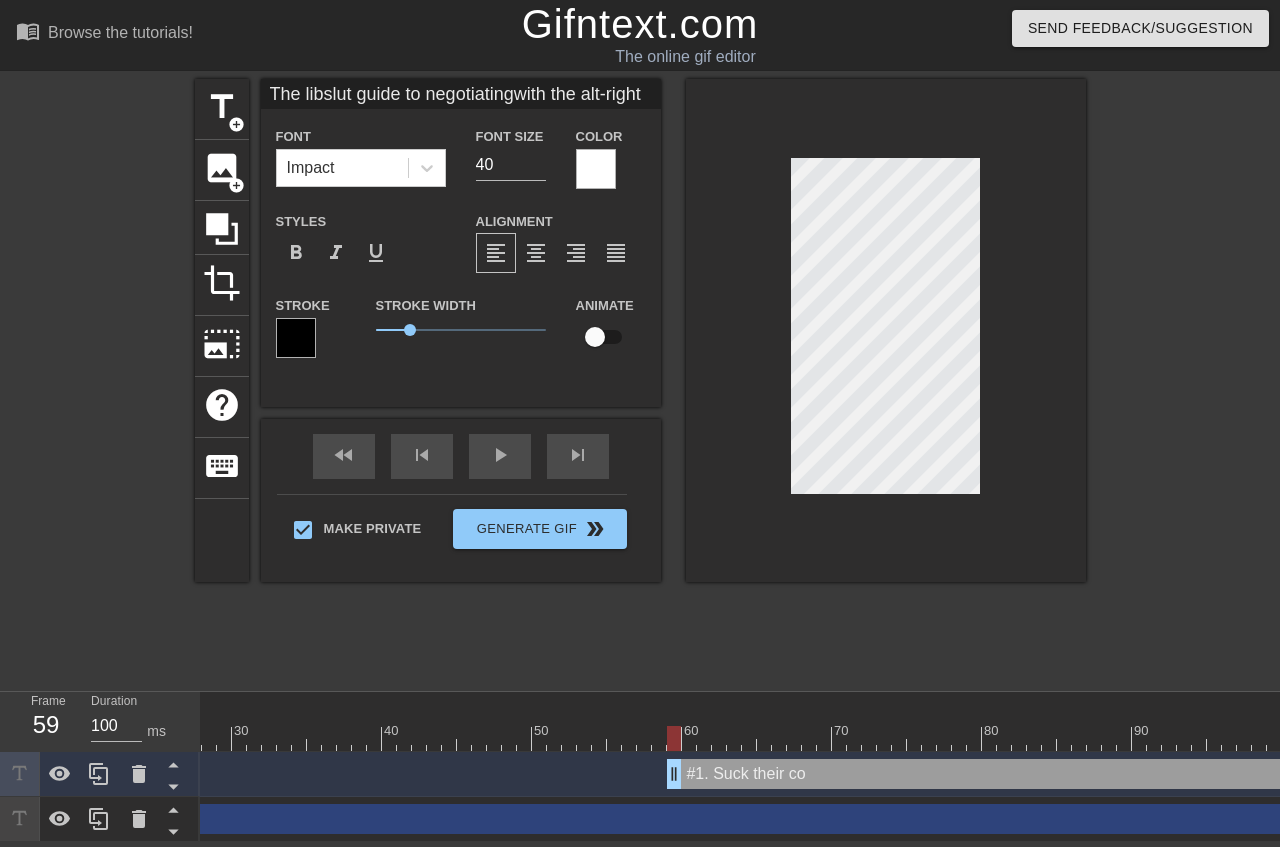 scroll, scrollTop: 0, scrollLeft: 6, axis: horizontal 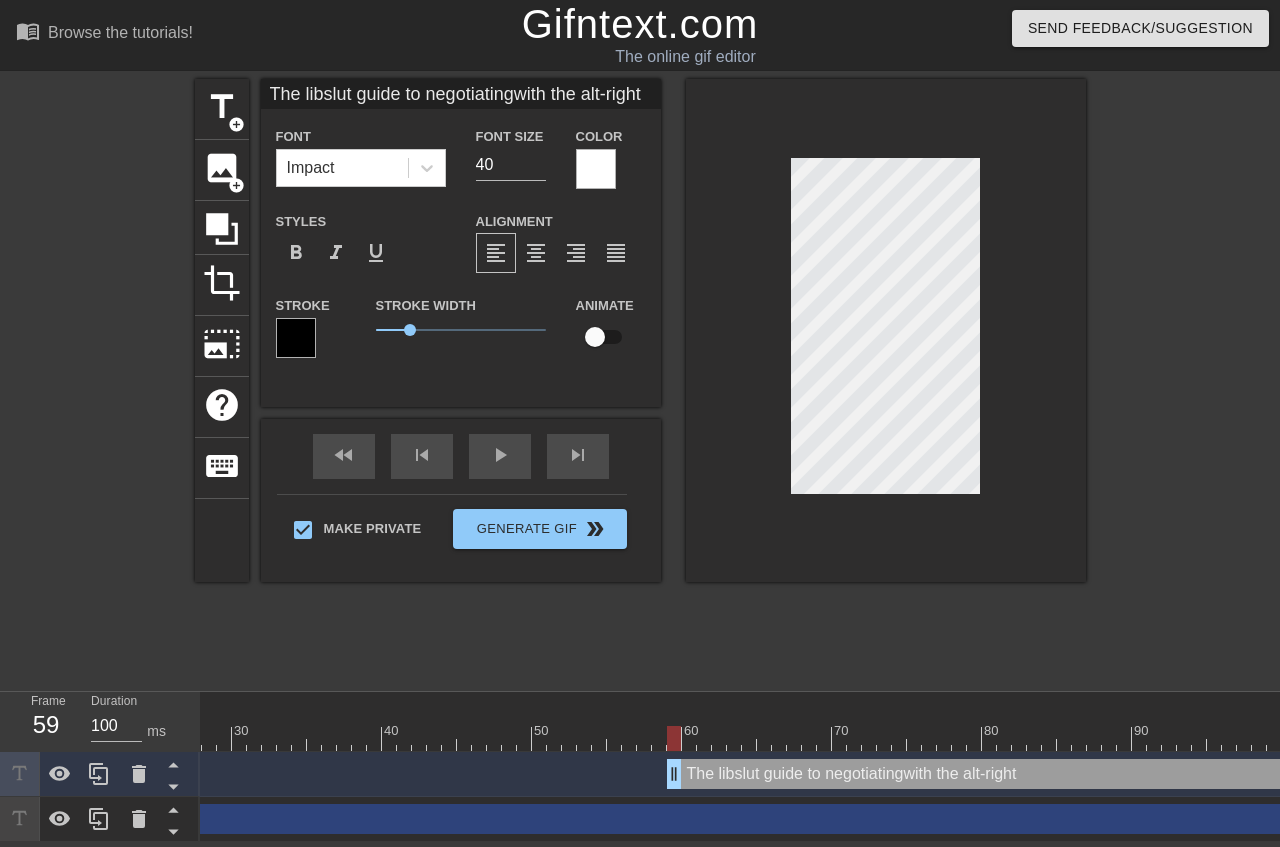 type on "#1. Suck their cocks" 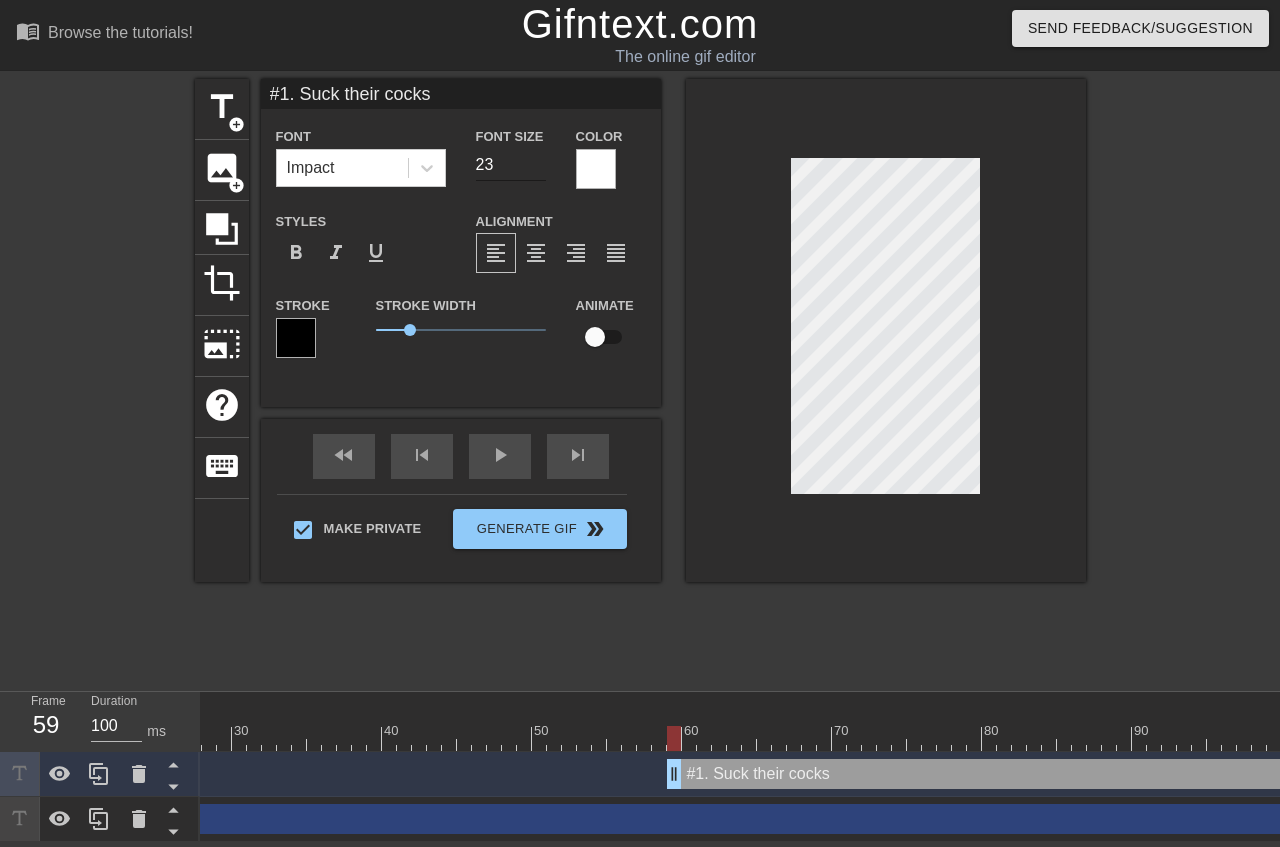 click on "23" at bounding box center (511, 165) 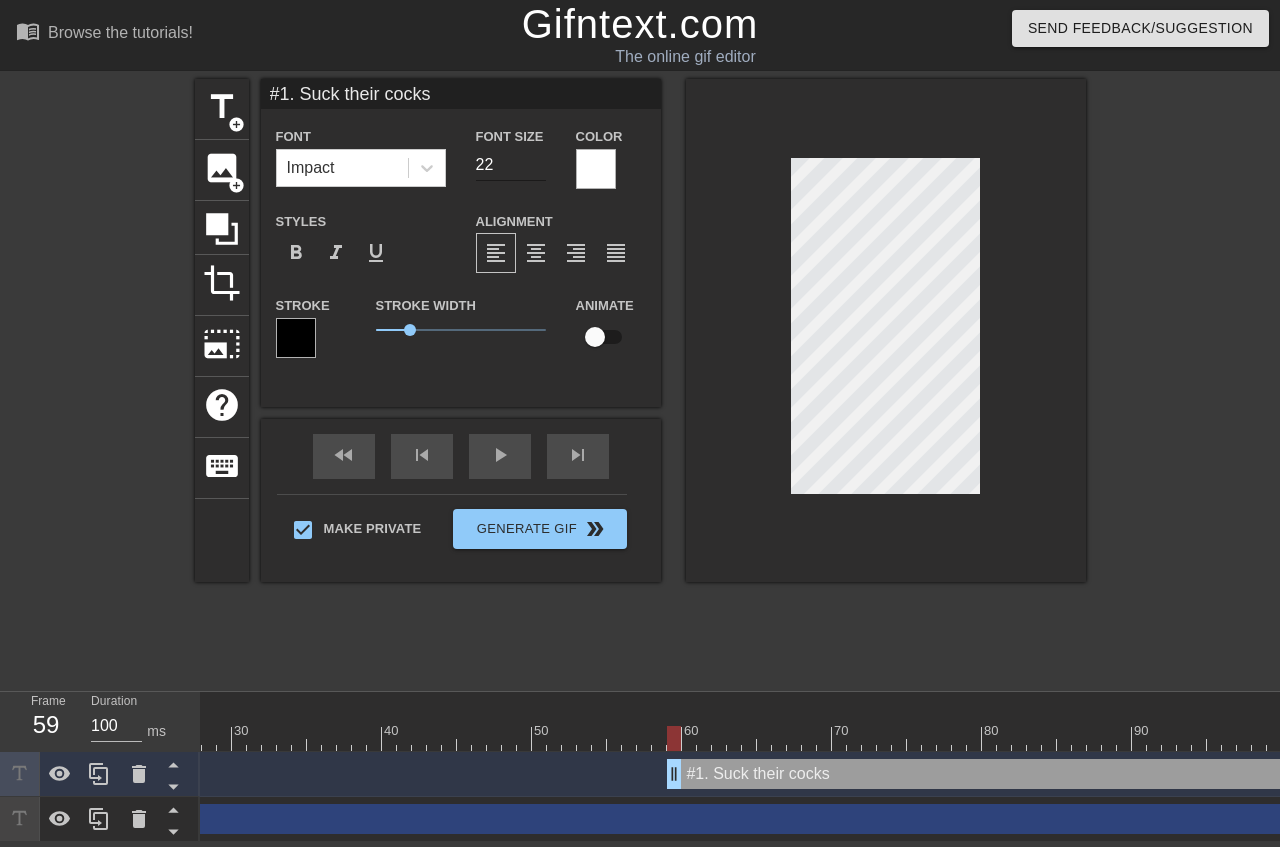type on "22" 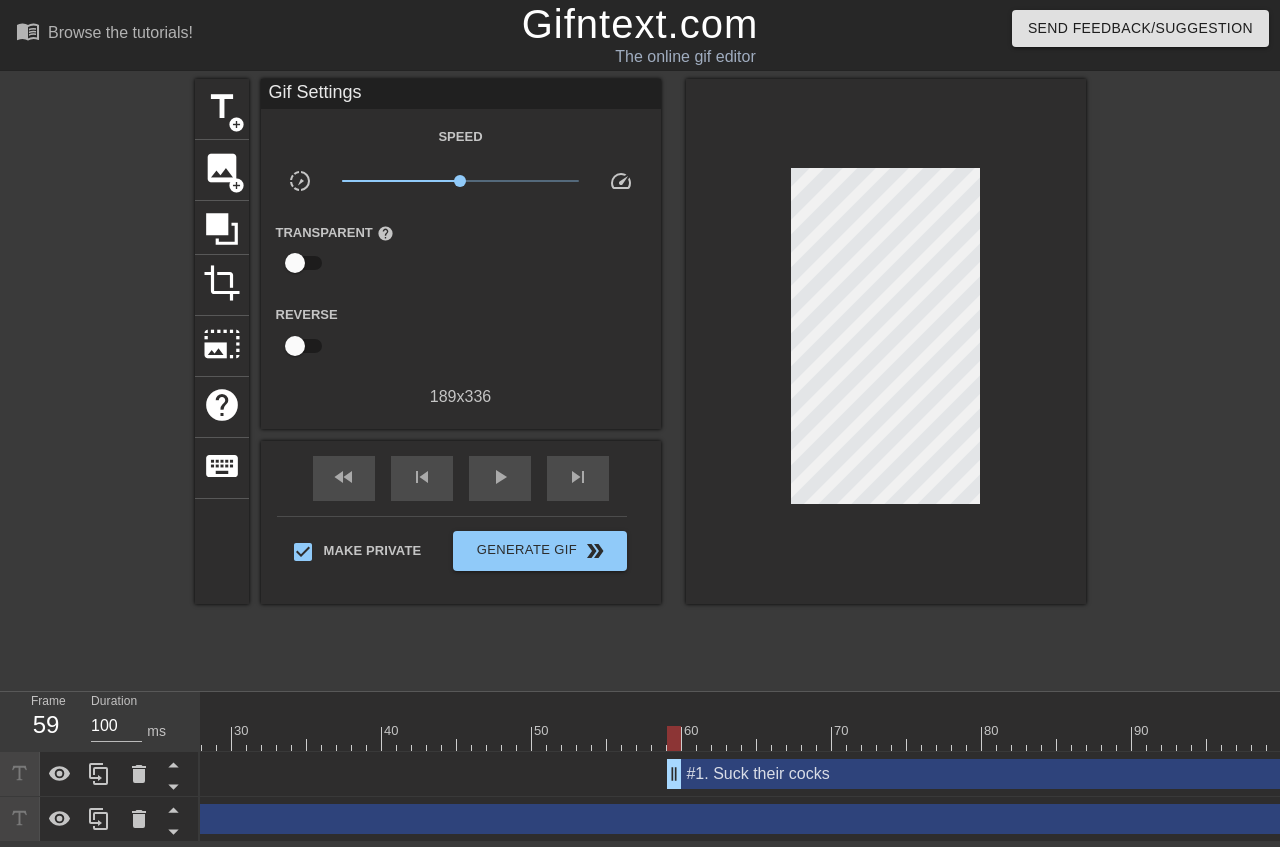 click on "title add_circle image add_circle crop photo_size_select_large help keyboard Gif Settings Speed slow_motion_video x1.00 speed Transparent help Reverse 189  x  336 fast_rewind skip_previous play_arrow skip_next Make Private Generate Gif double_arrow" at bounding box center (640, 379) 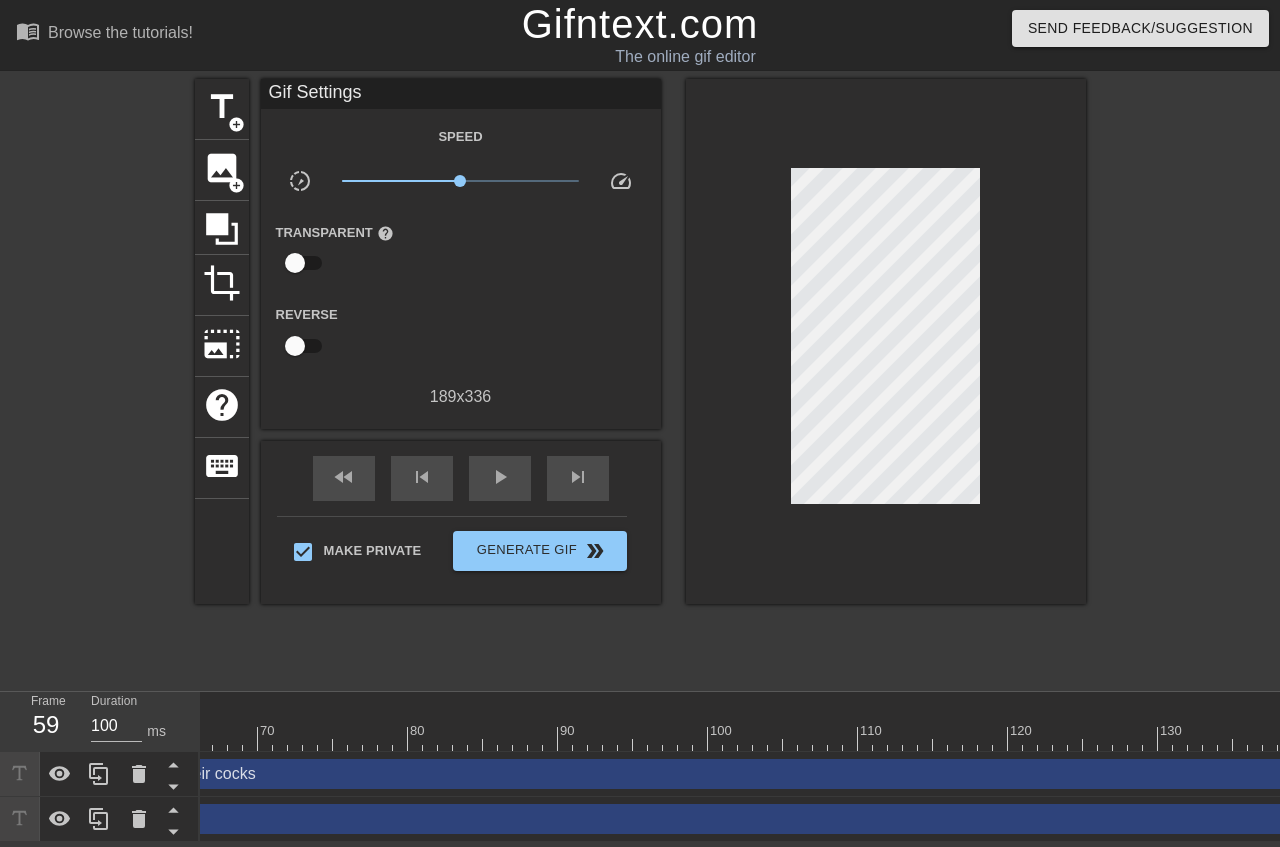 scroll, scrollTop: 0, scrollLeft: 979, axis: horizontal 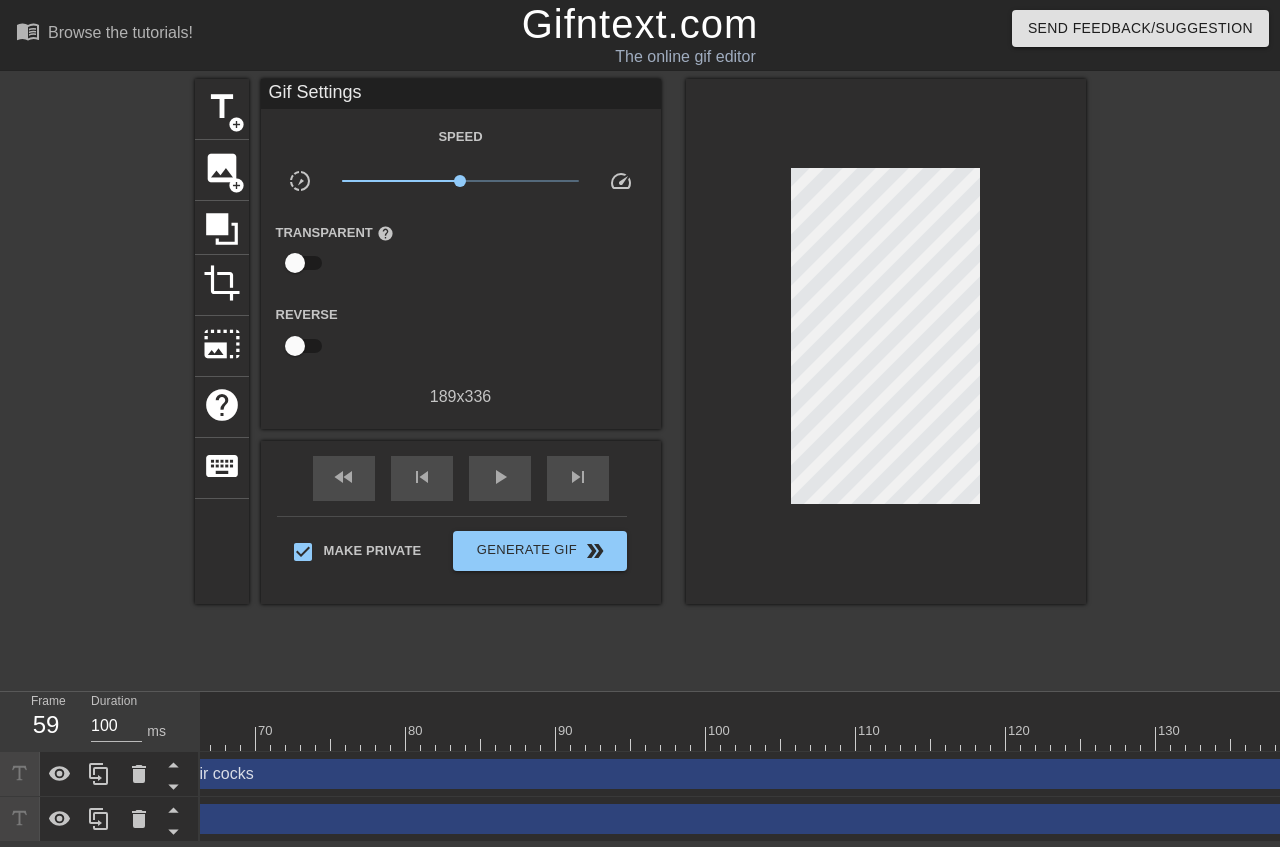 click at bounding box center [346, 738] 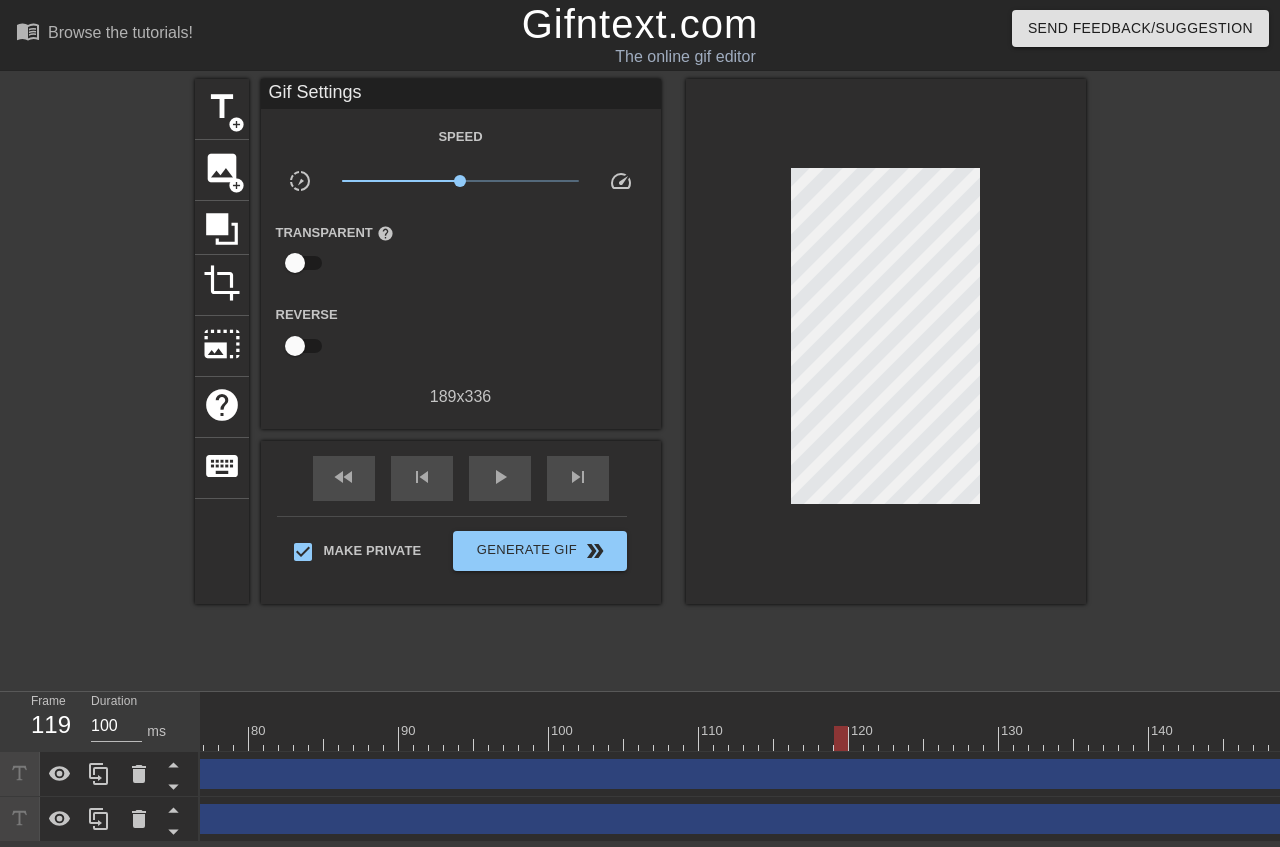scroll, scrollTop: 0, scrollLeft: 1182, axis: horizontal 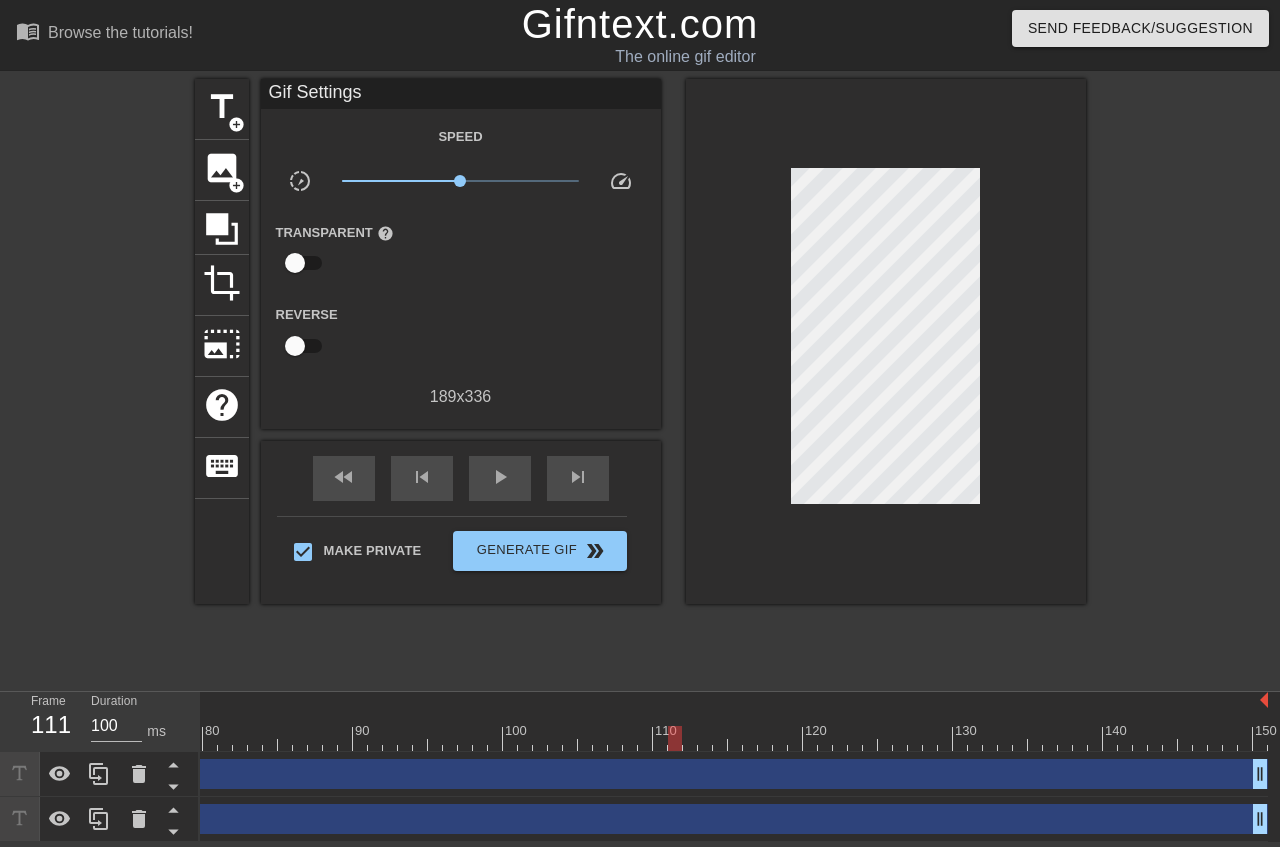 click at bounding box center [143, 738] 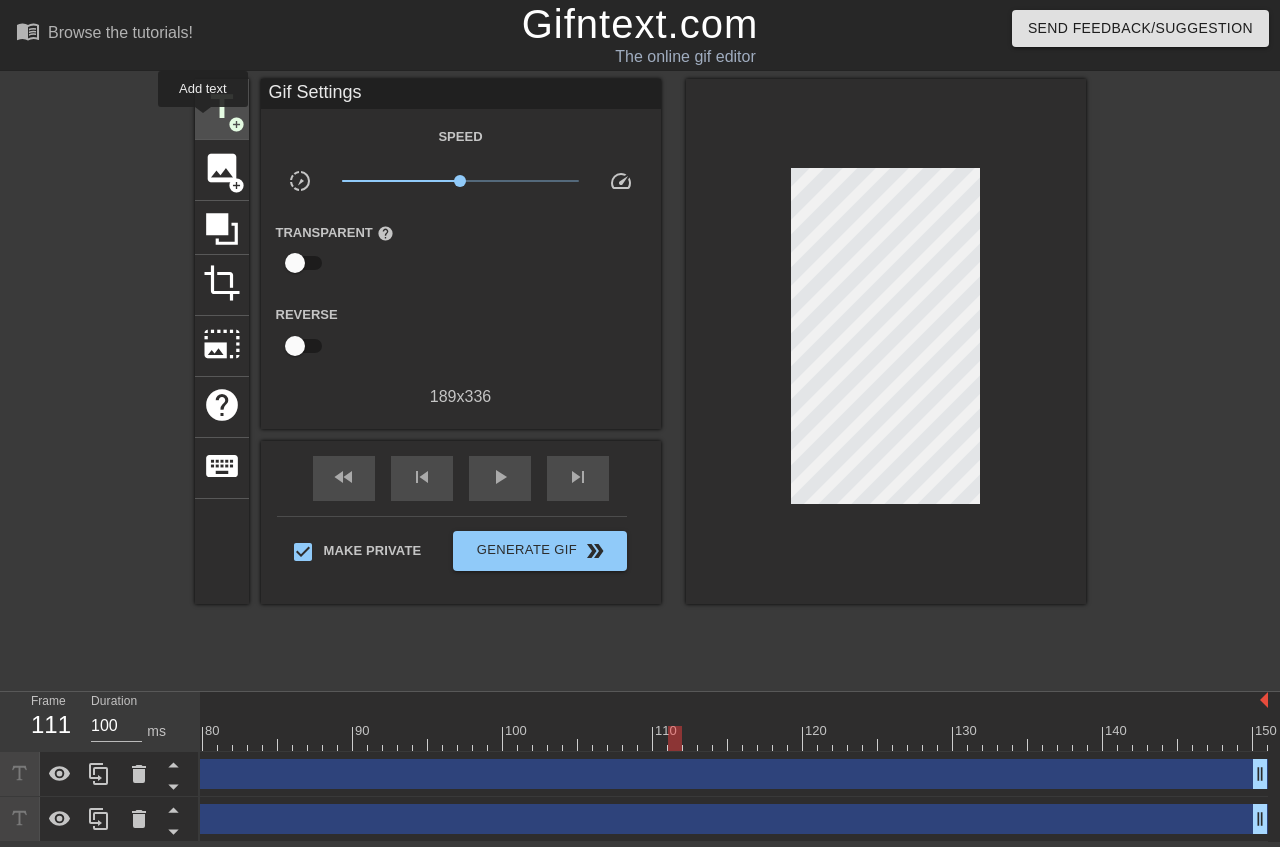 click on "title" at bounding box center (222, 107) 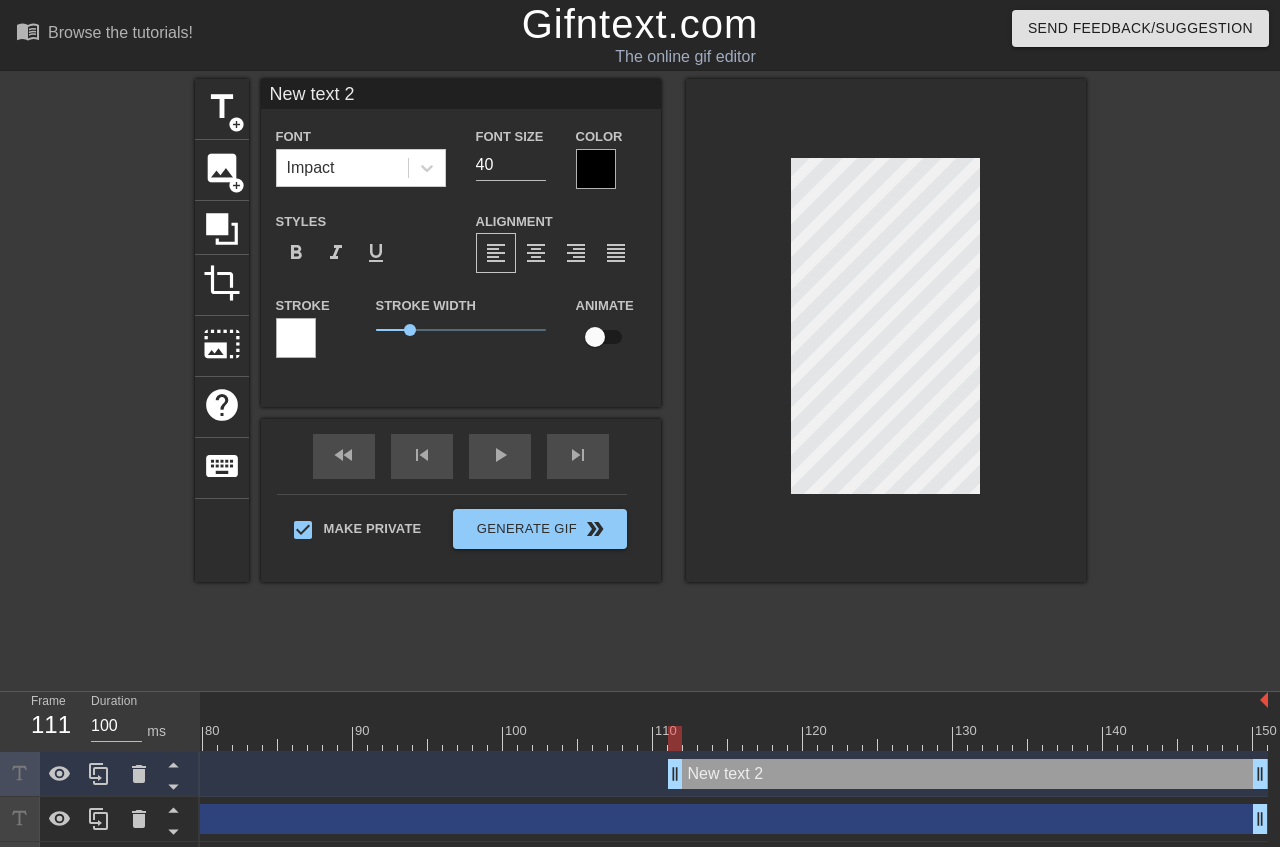 click at bounding box center (596, 169) 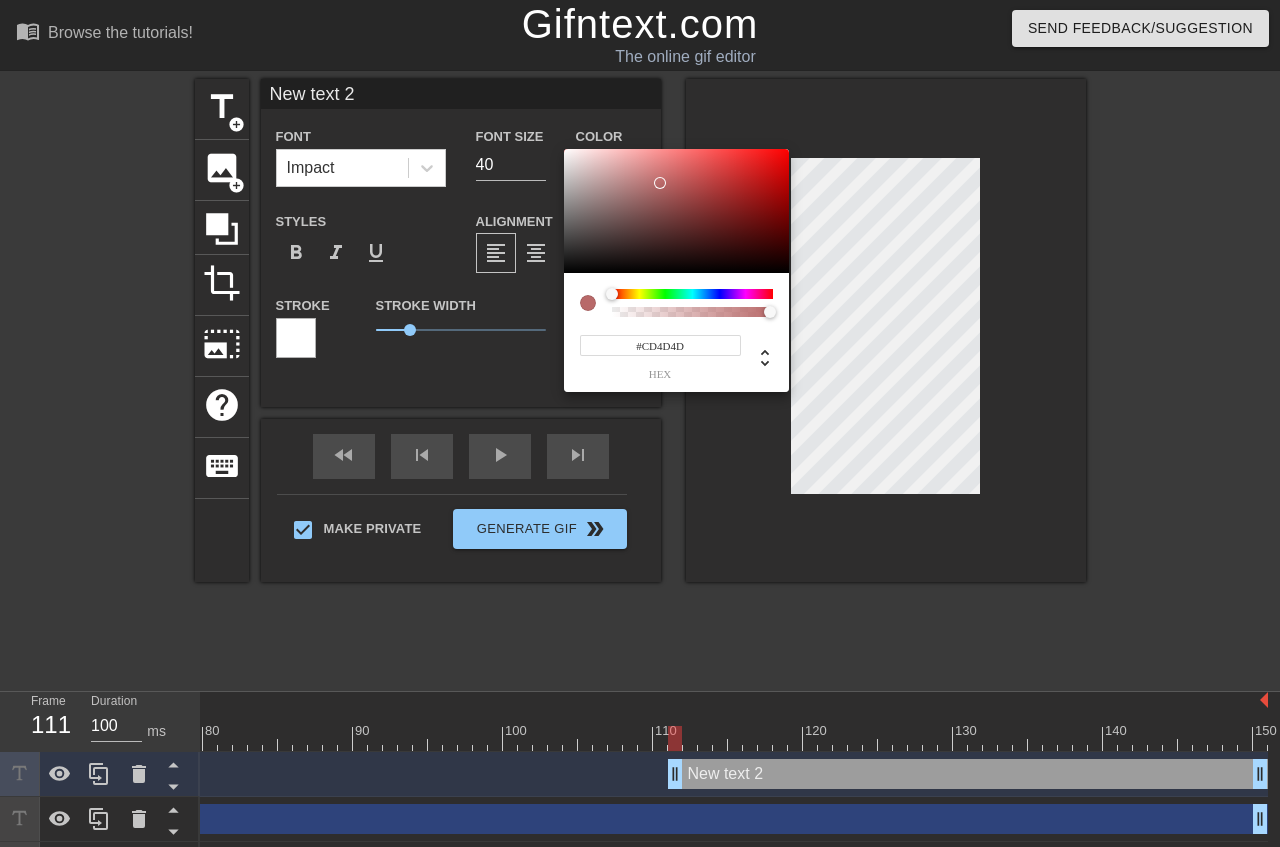 type on "#FF0000" 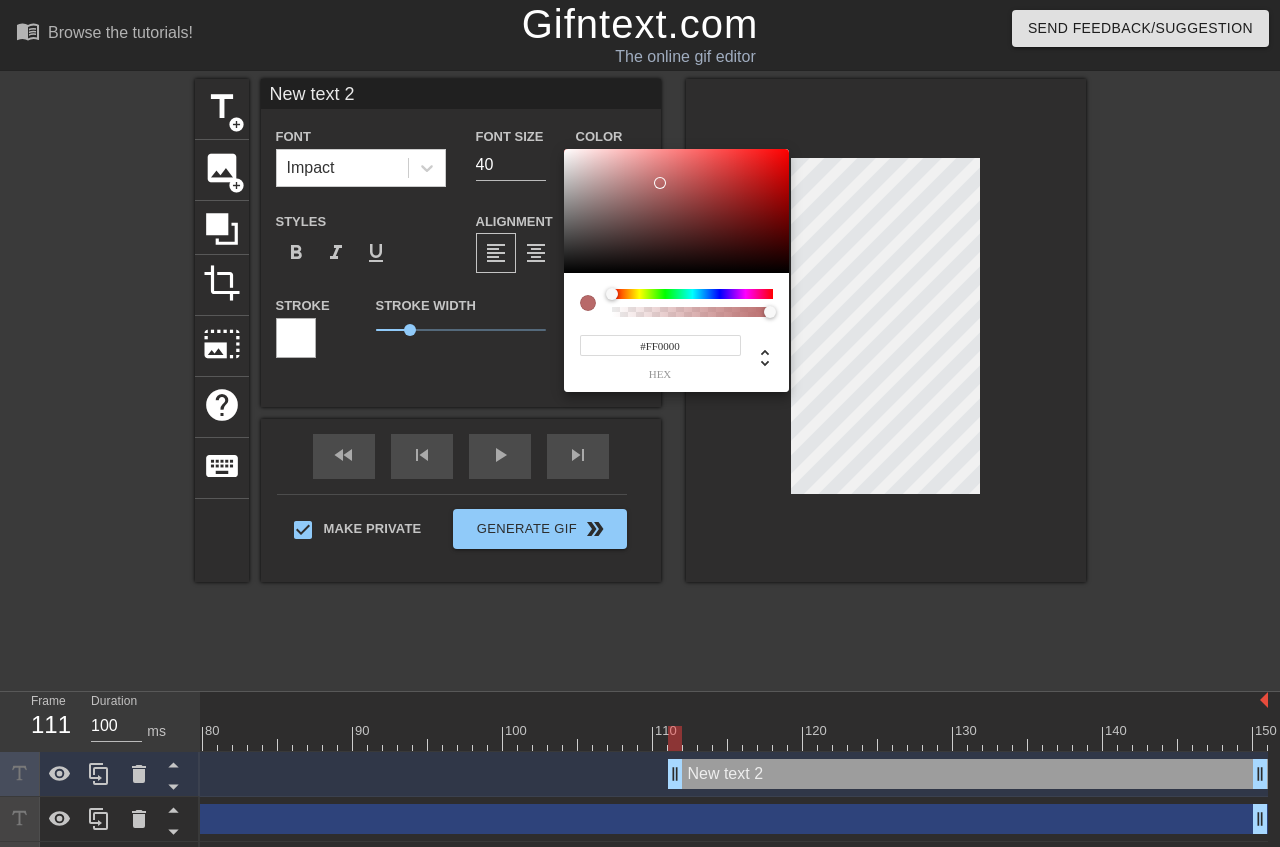 drag, startPoint x: 652, startPoint y: 184, endPoint x: 871, endPoint y: 113, distance: 230.22163 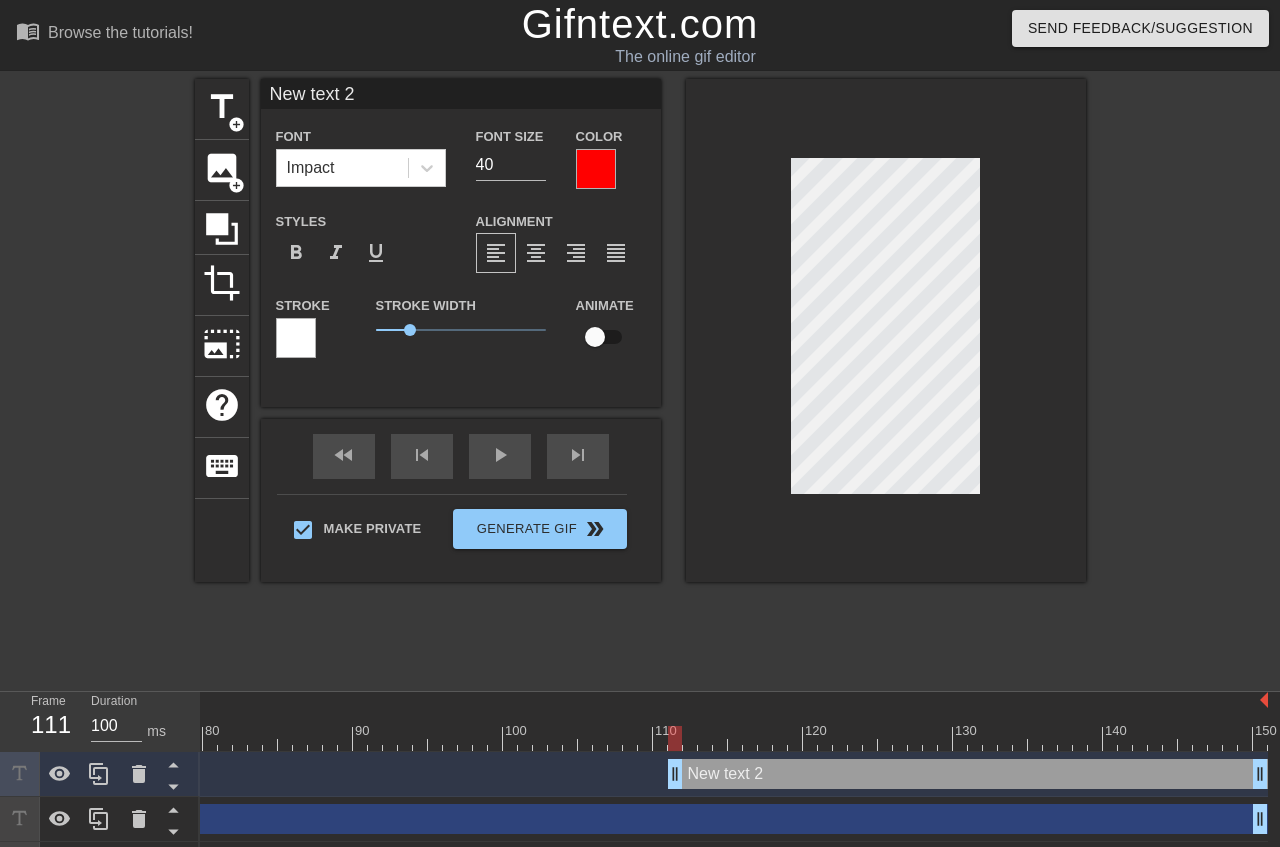 click on "Stroke" at bounding box center [311, 334] 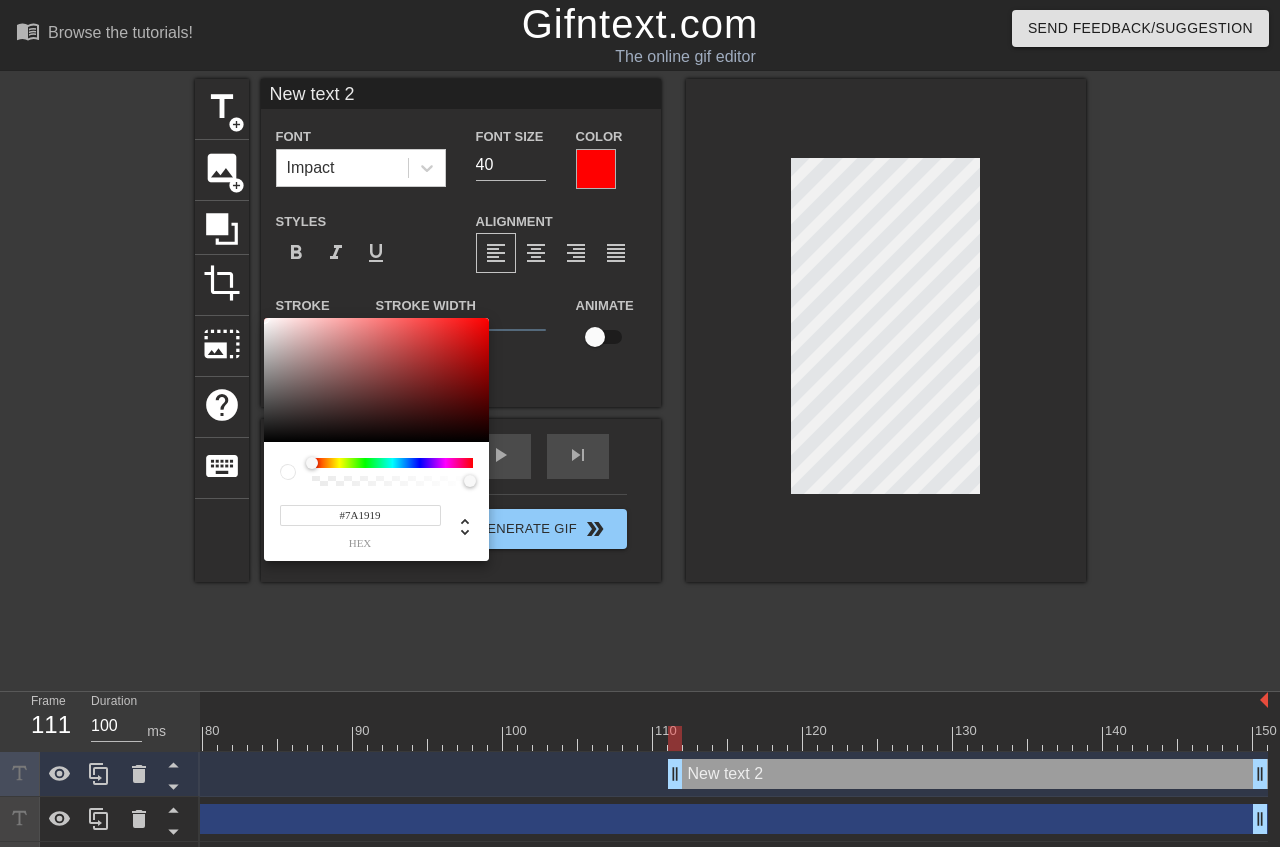 type on "#000000" 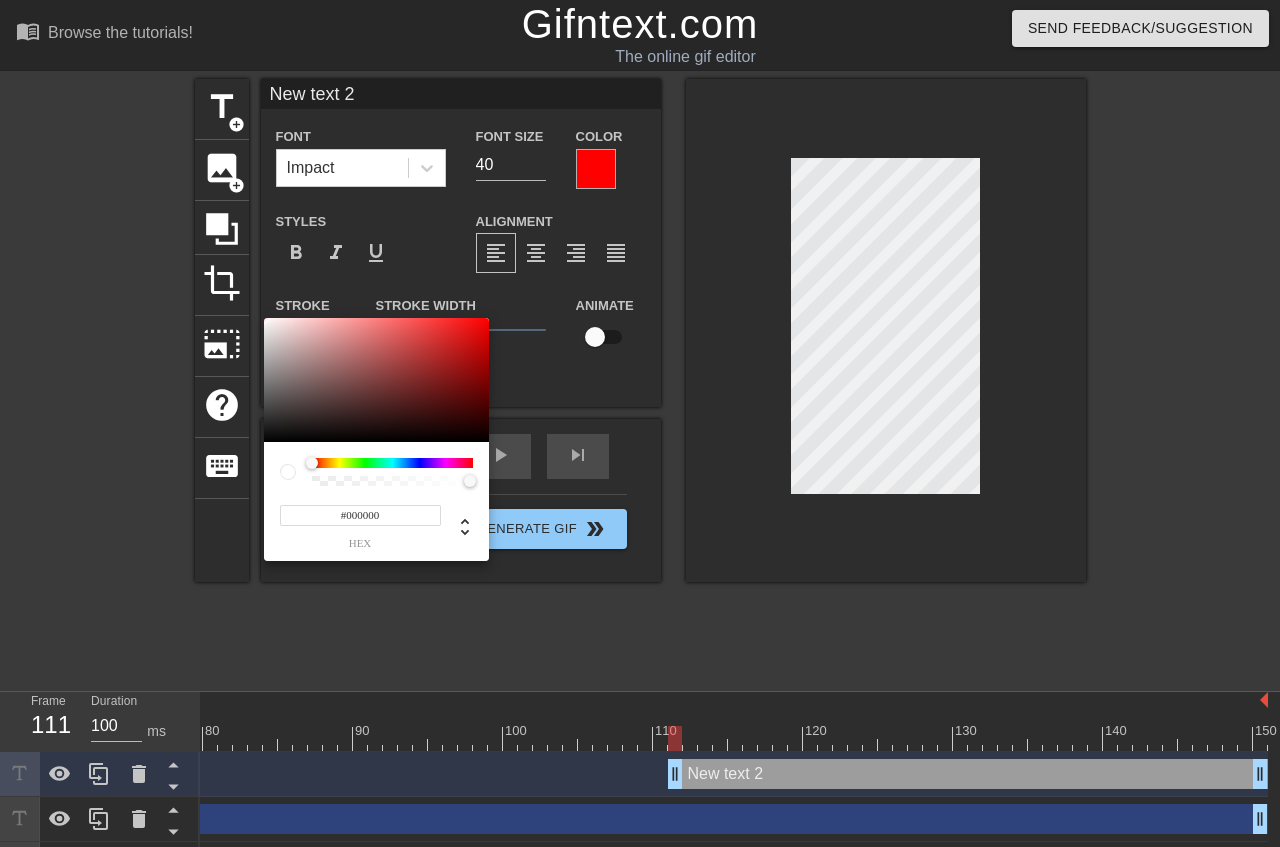 drag, startPoint x: 437, startPoint y: 380, endPoint x: 682, endPoint y: 519, distance: 281.68423 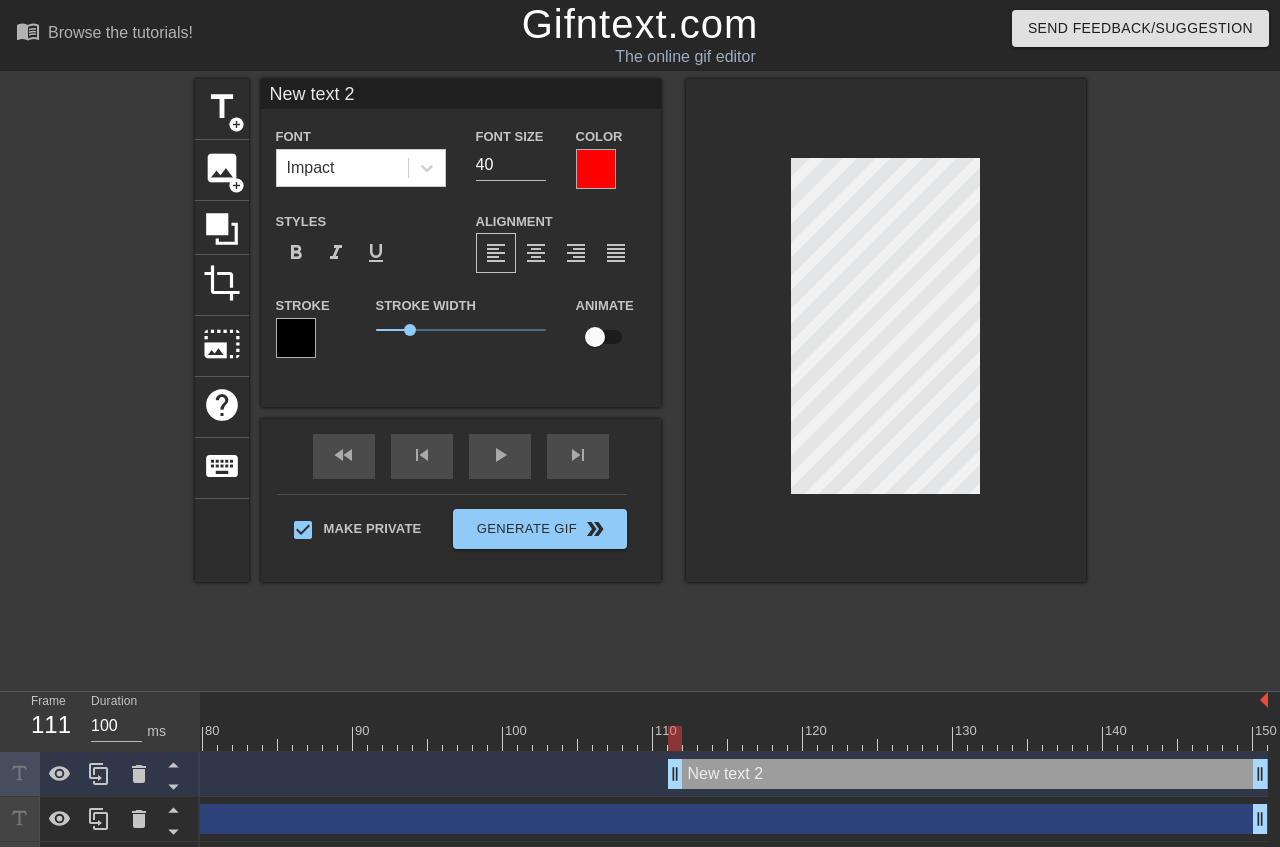 scroll, scrollTop: 0, scrollLeft: 3, axis: horizontal 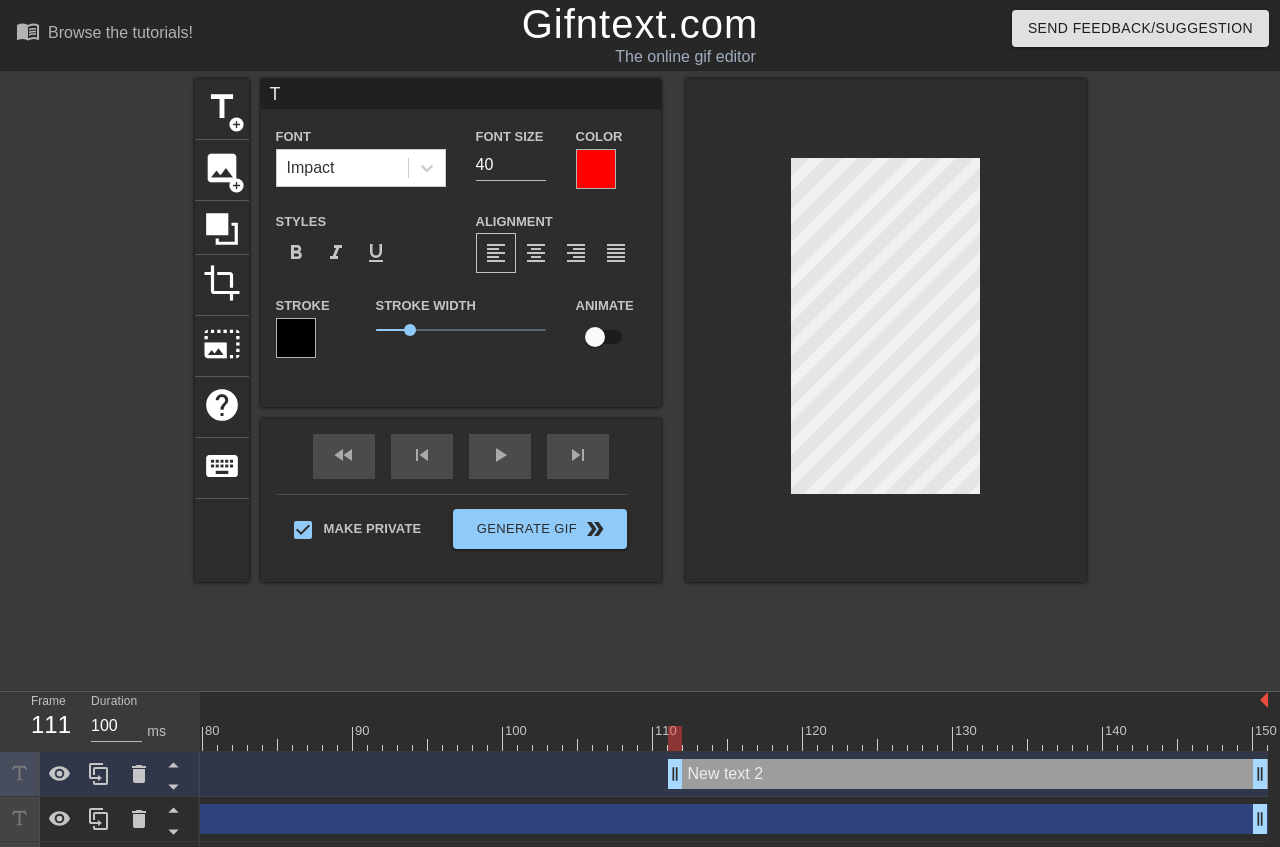 type on "Th" 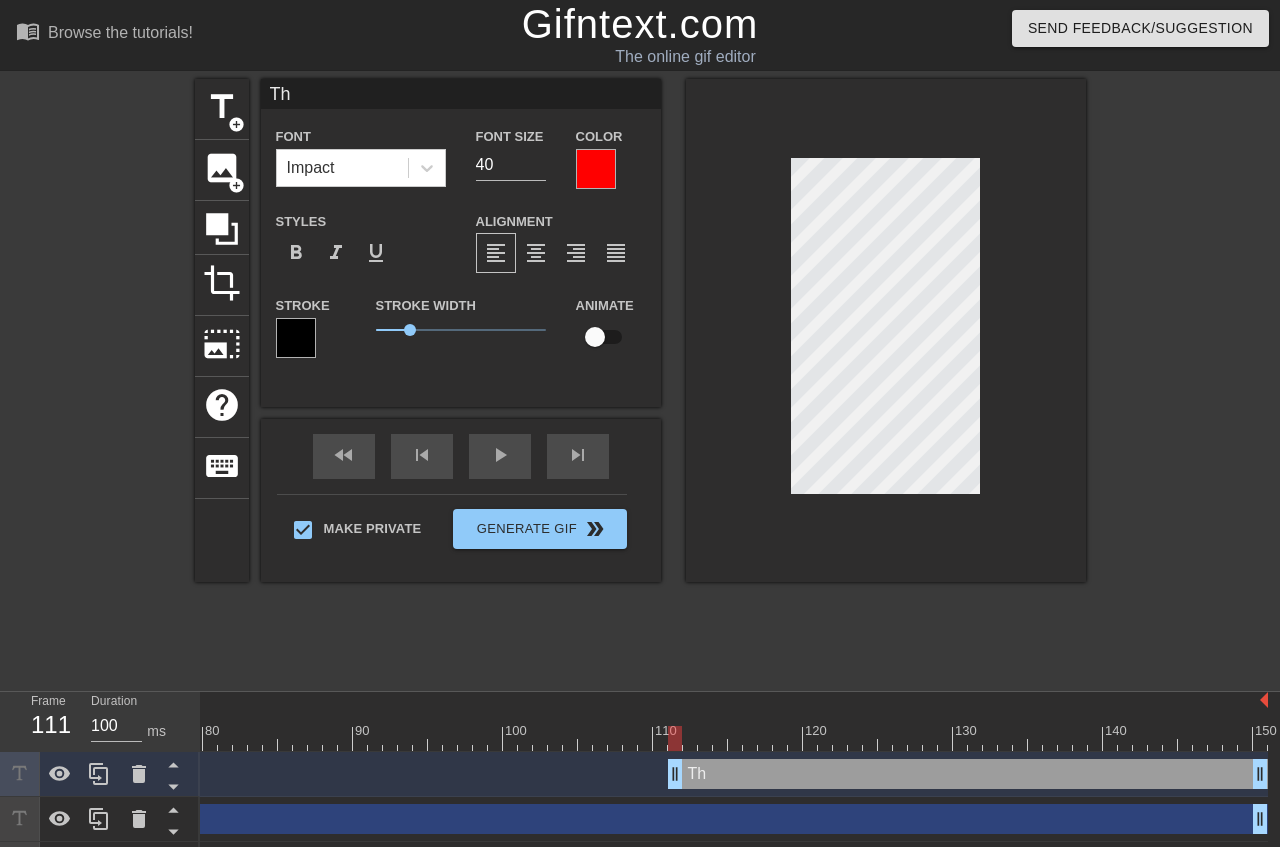type on "Tha" 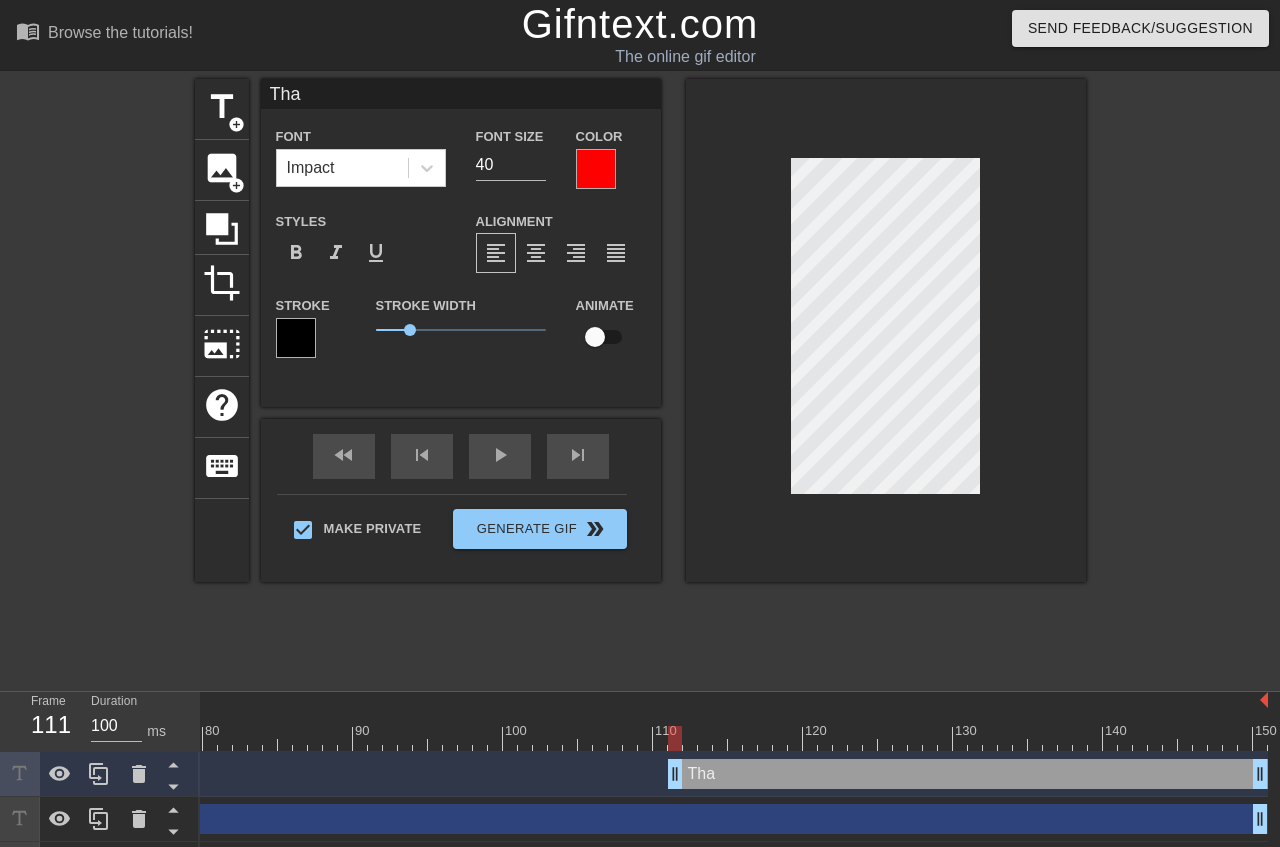 type on "That" 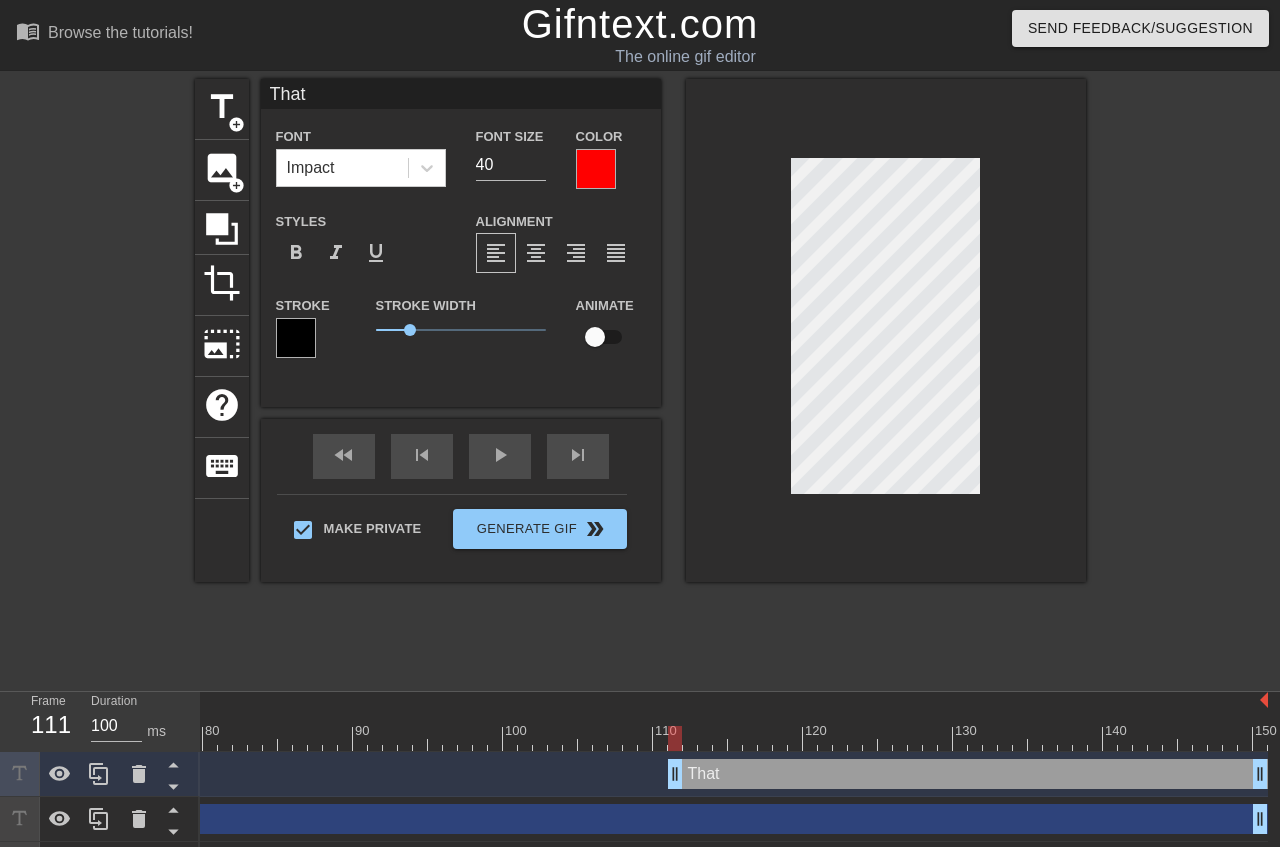 type on "That'" 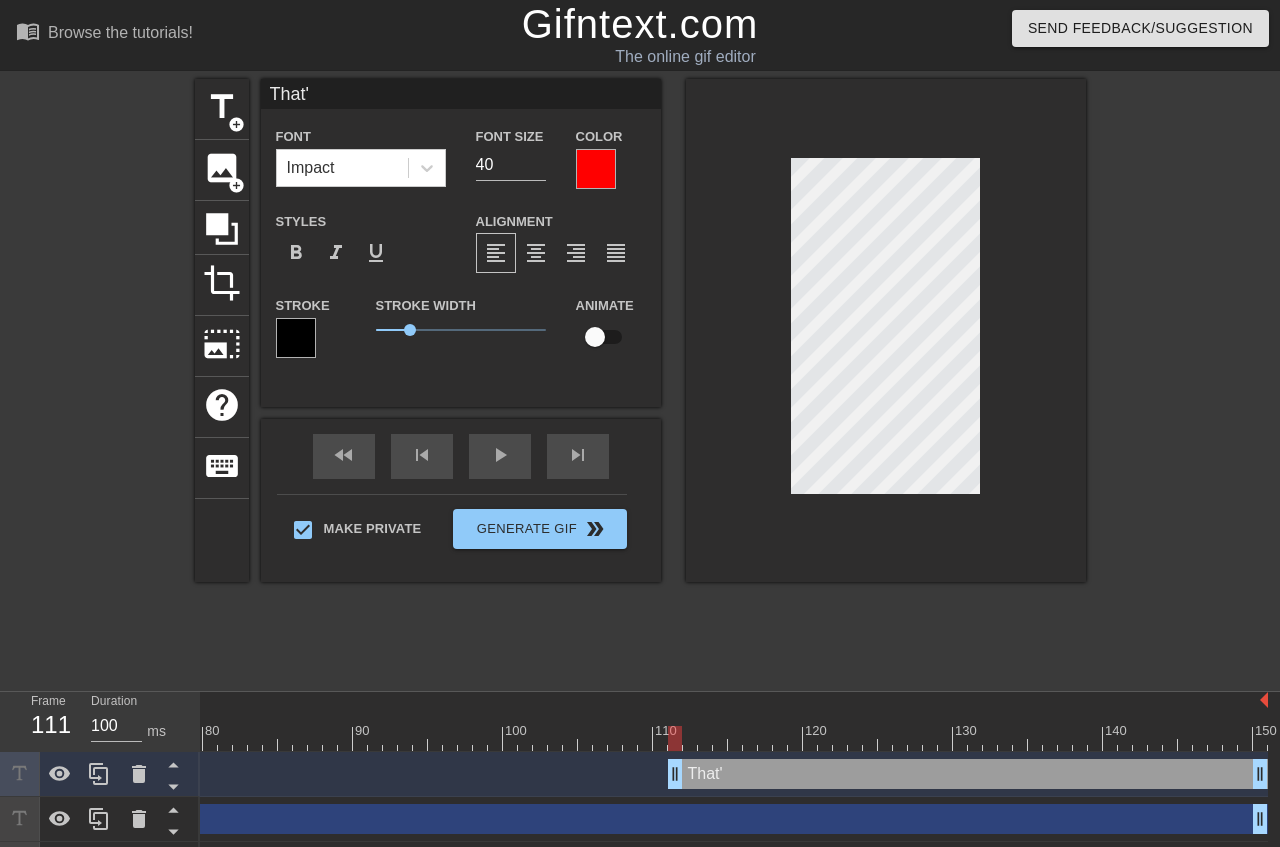 type on "That's" 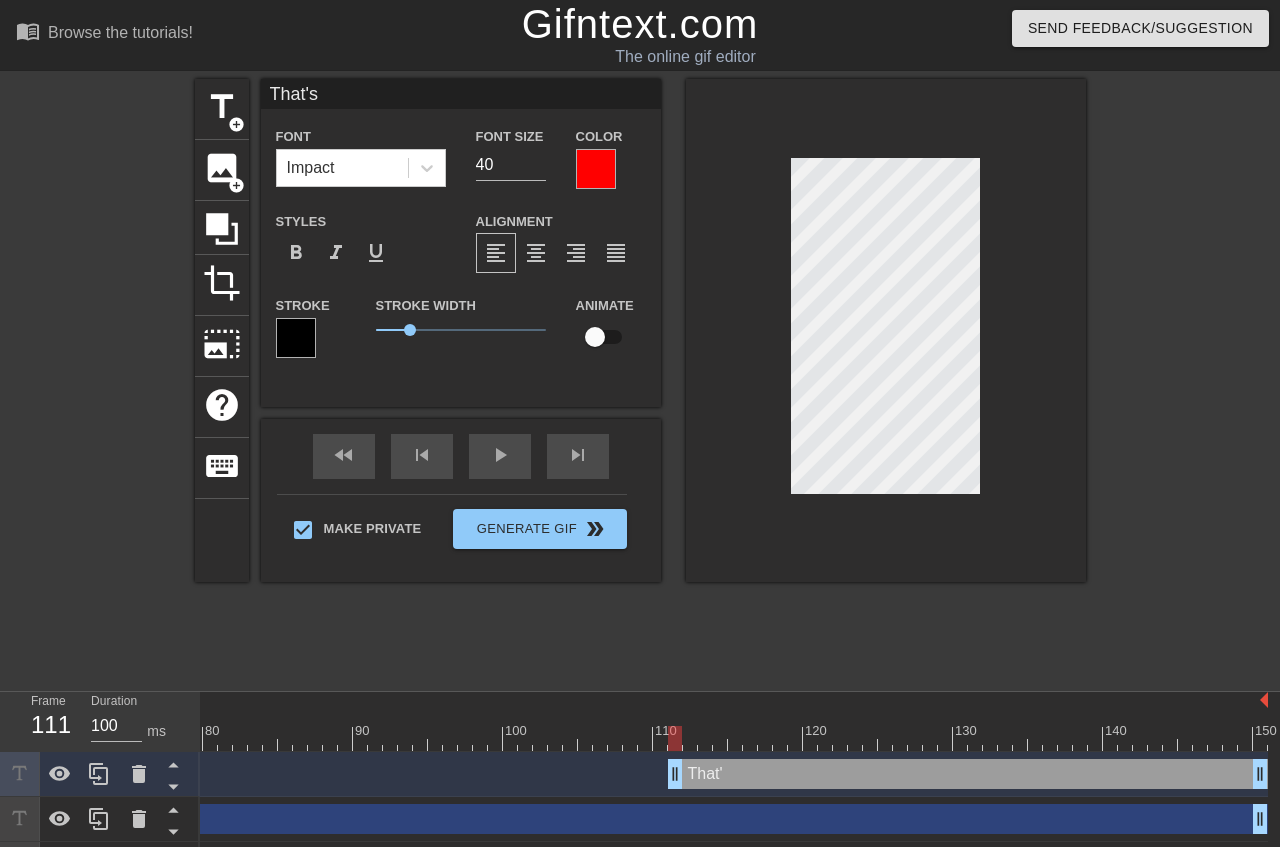 type on "That's" 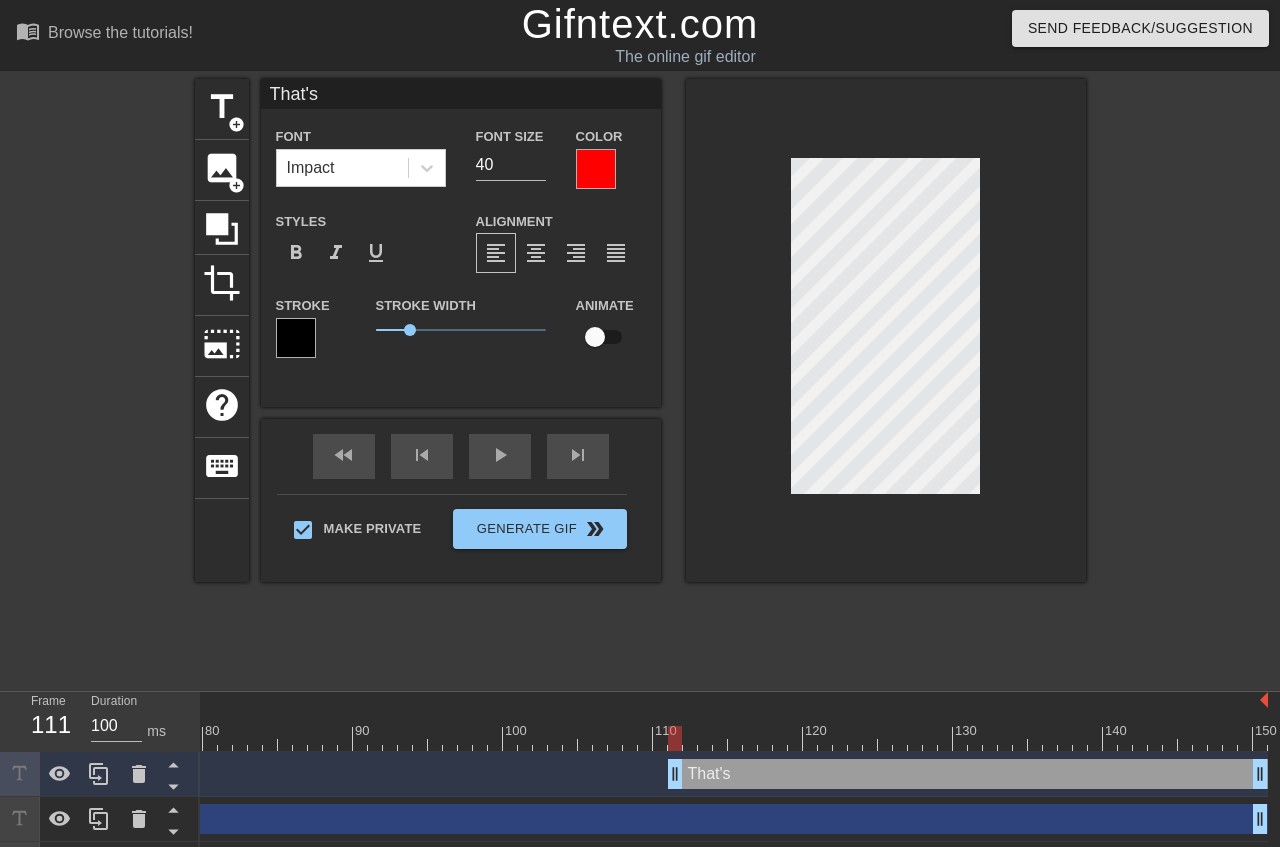 type on "That's t" 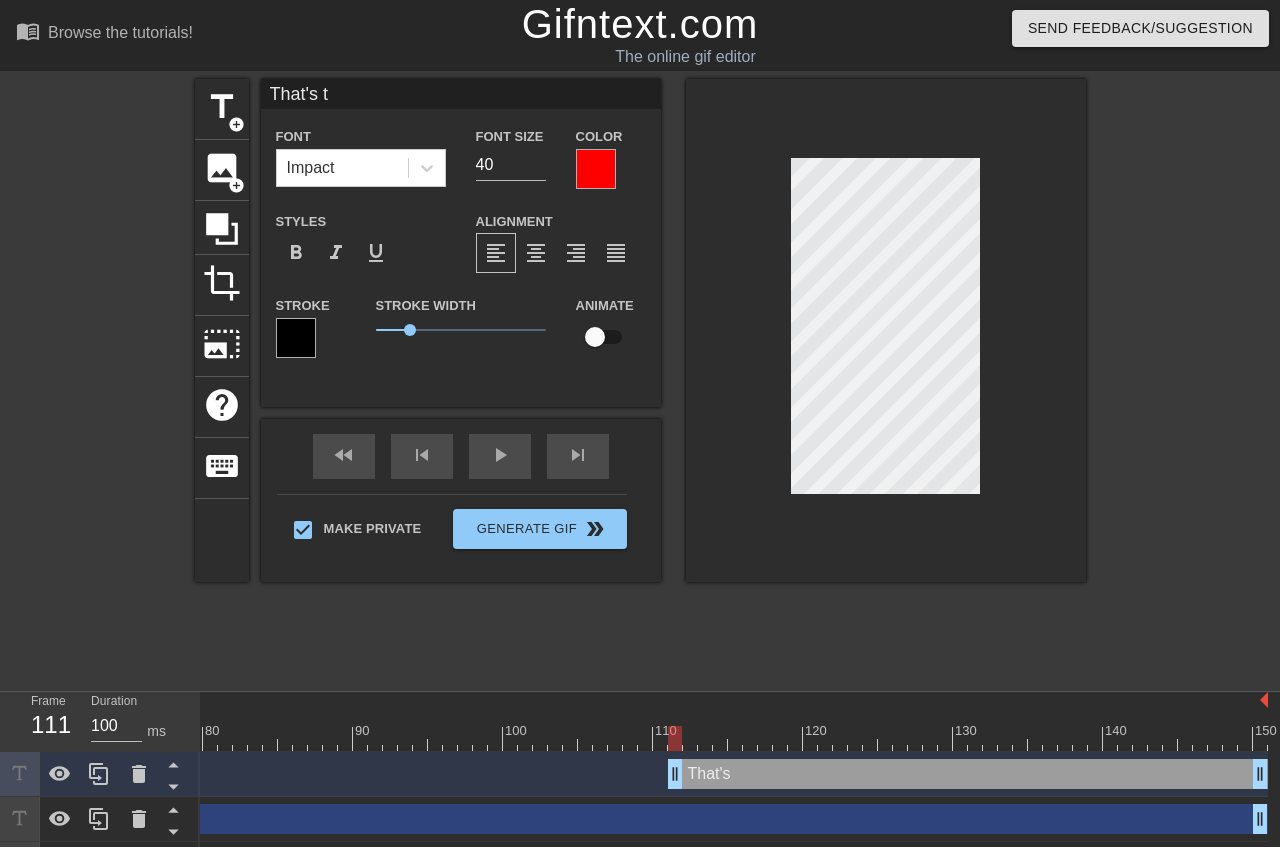 scroll, scrollTop: 0, scrollLeft: 1, axis: horizontal 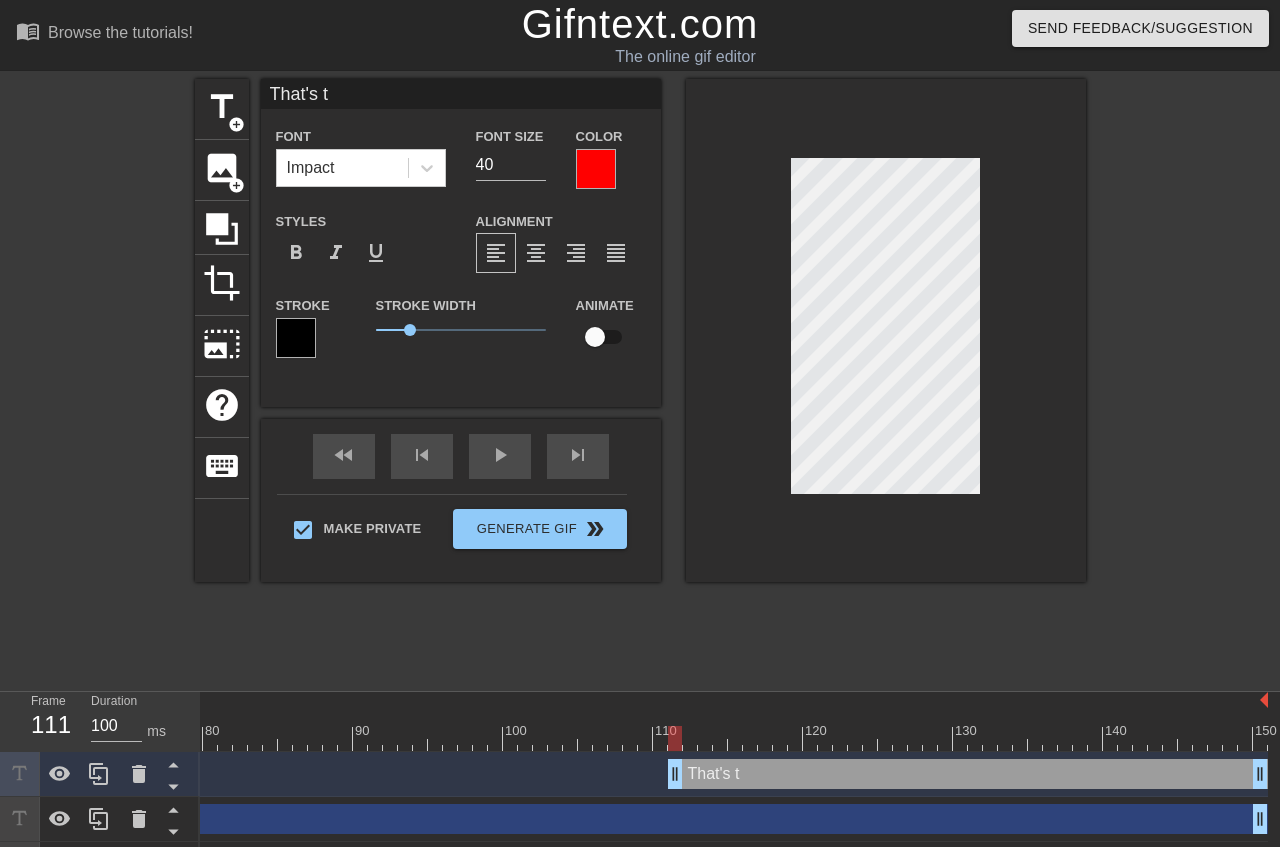 type on "That's" 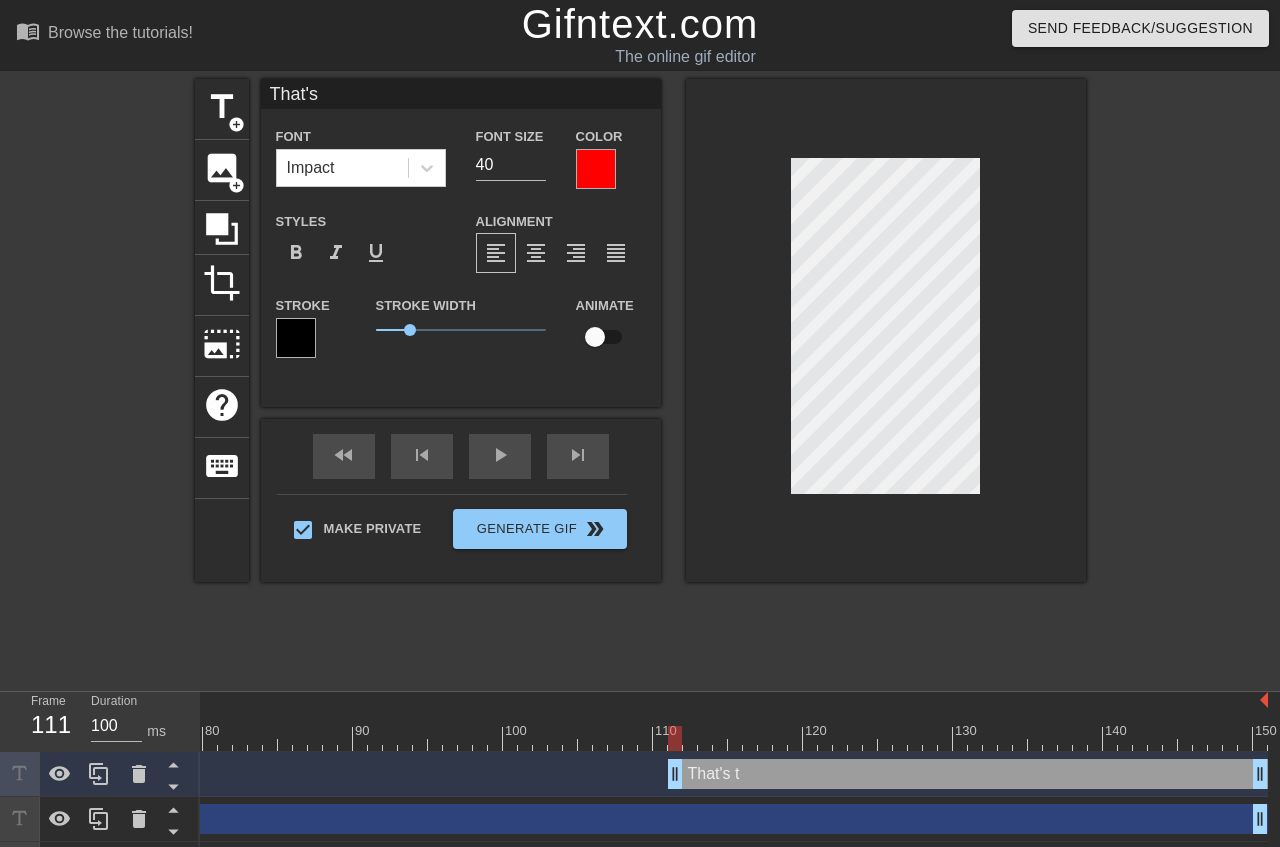 scroll, scrollTop: 0, scrollLeft: 0, axis: both 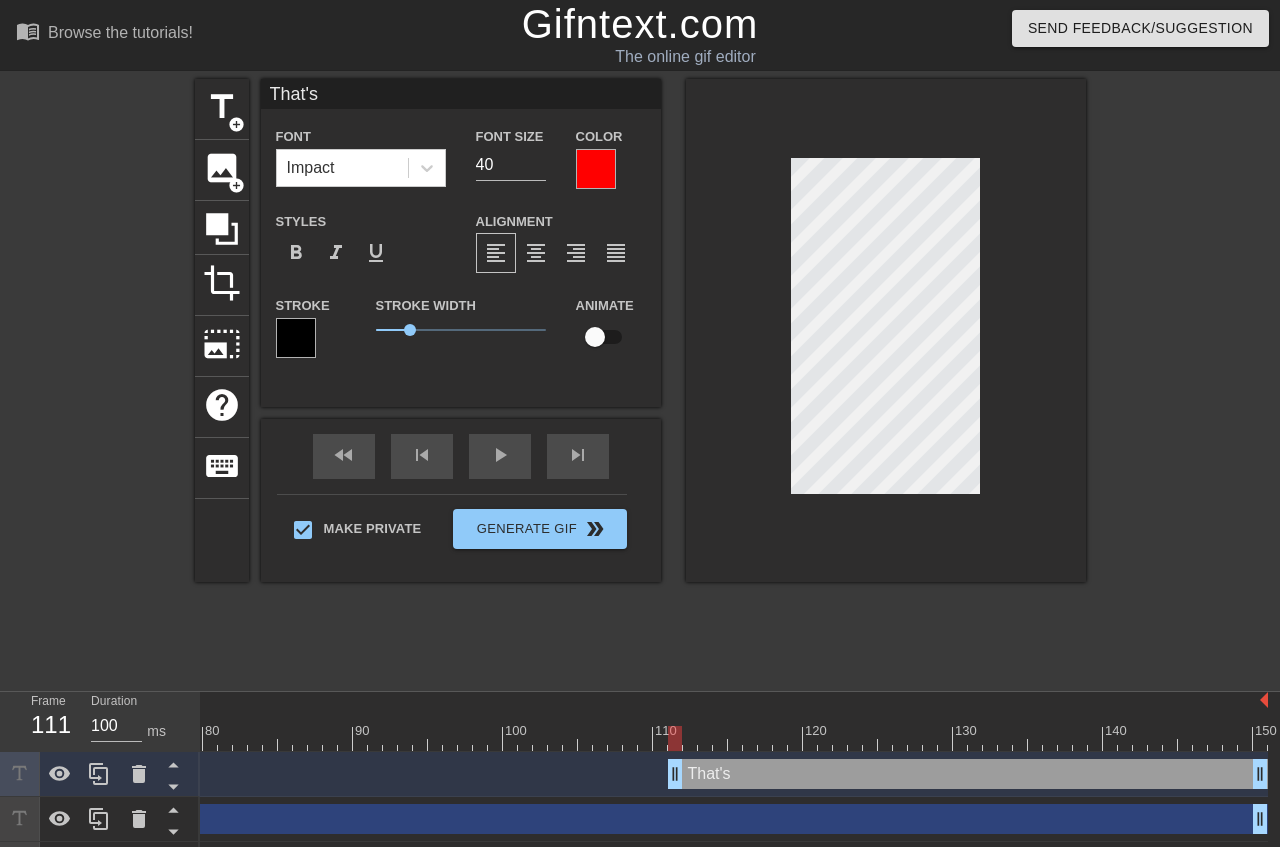 type on "That's i" 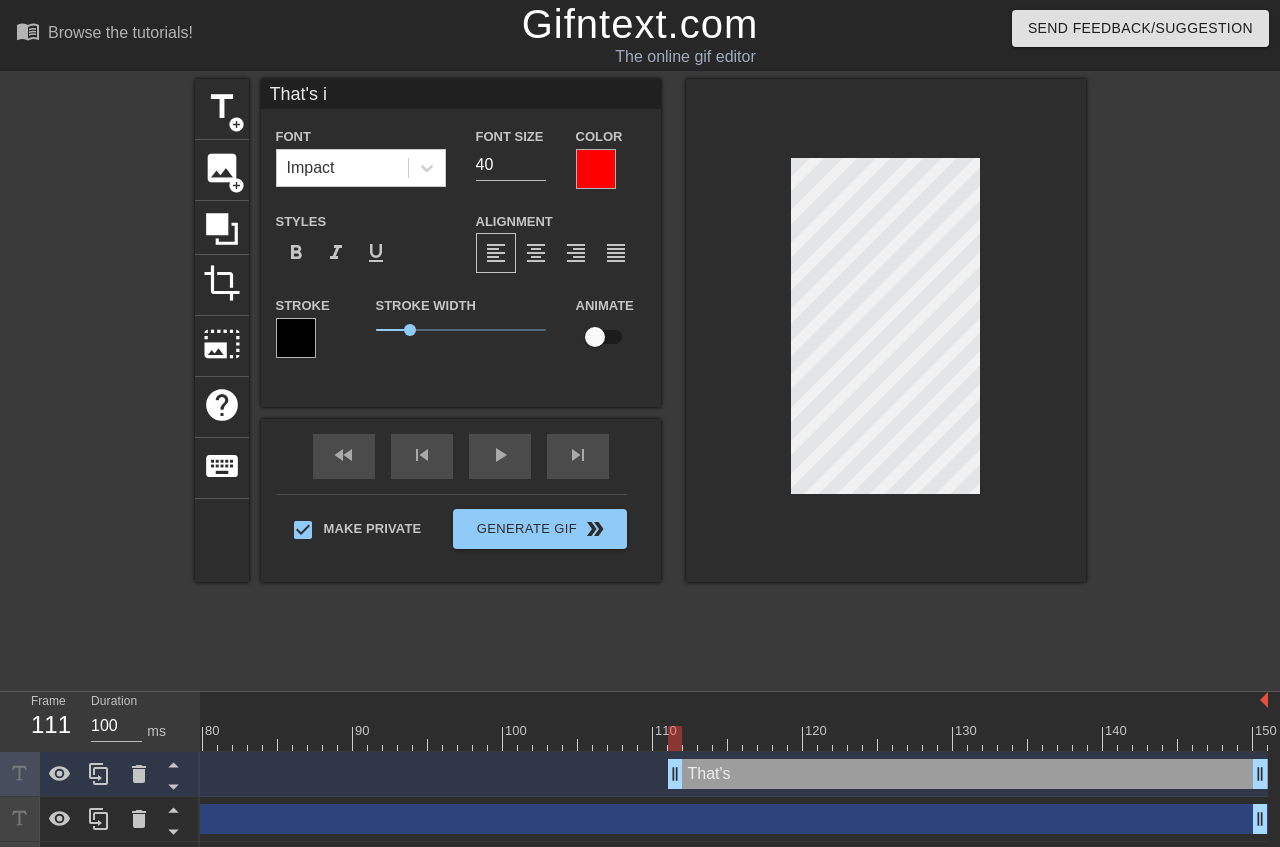 scroll, scrollTop: 0, scrollLeft: 1, axis: horizontal 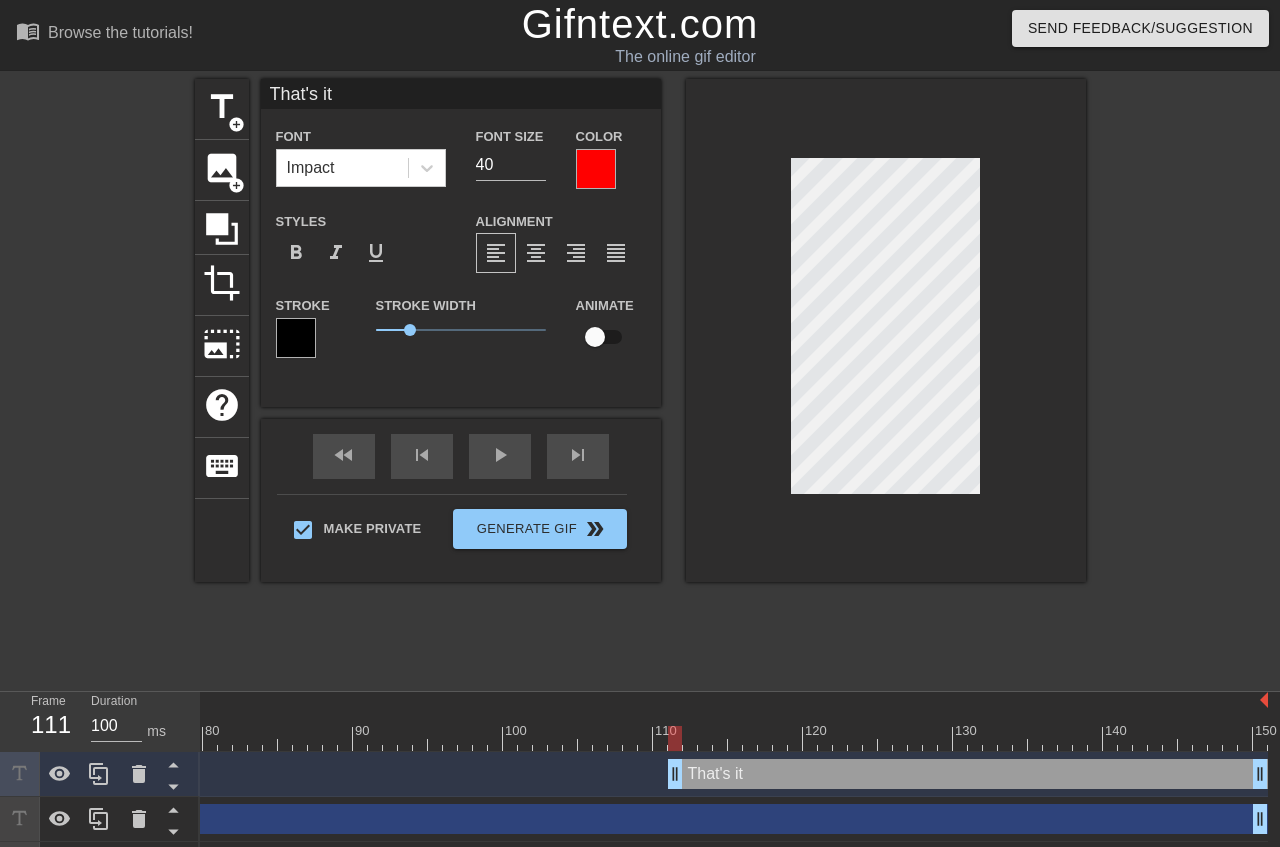 type on "That's it." 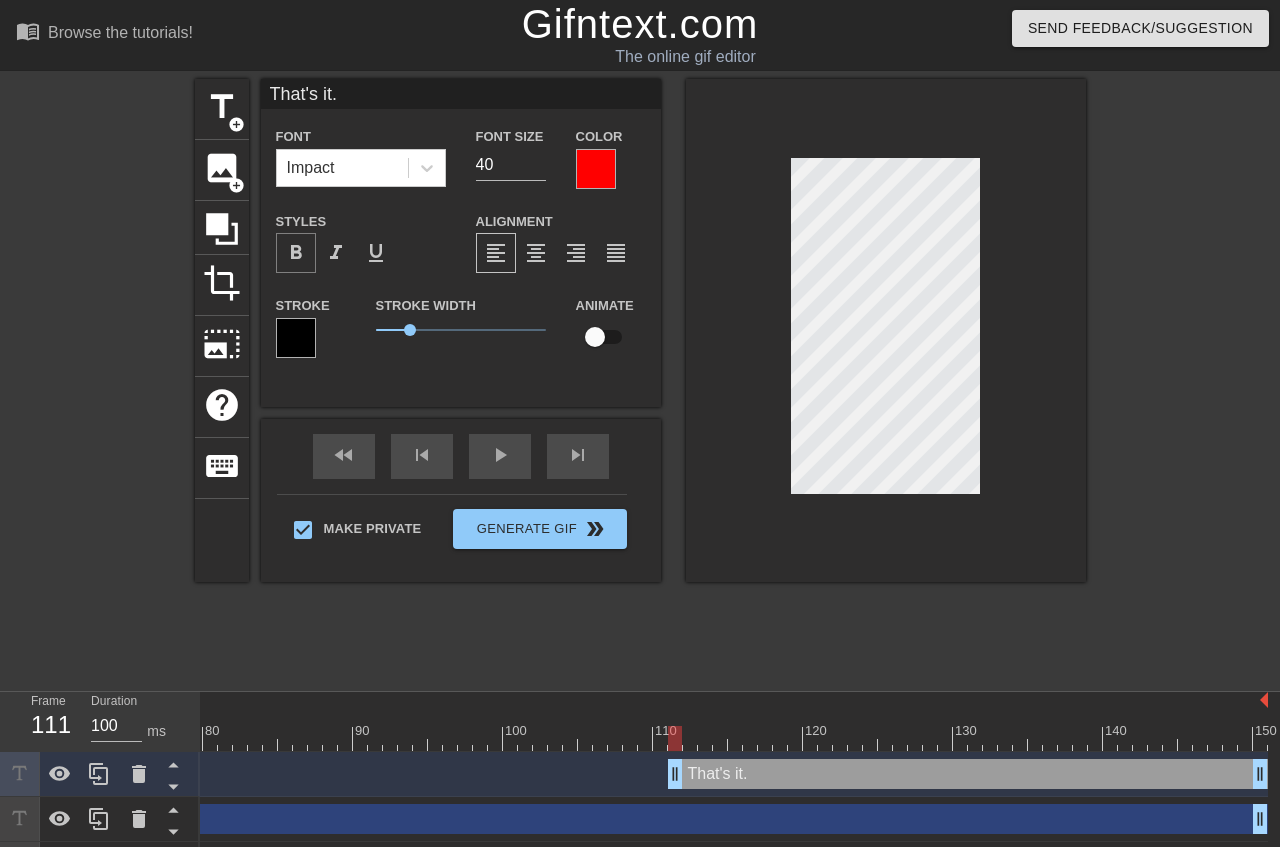 type on "That's it." 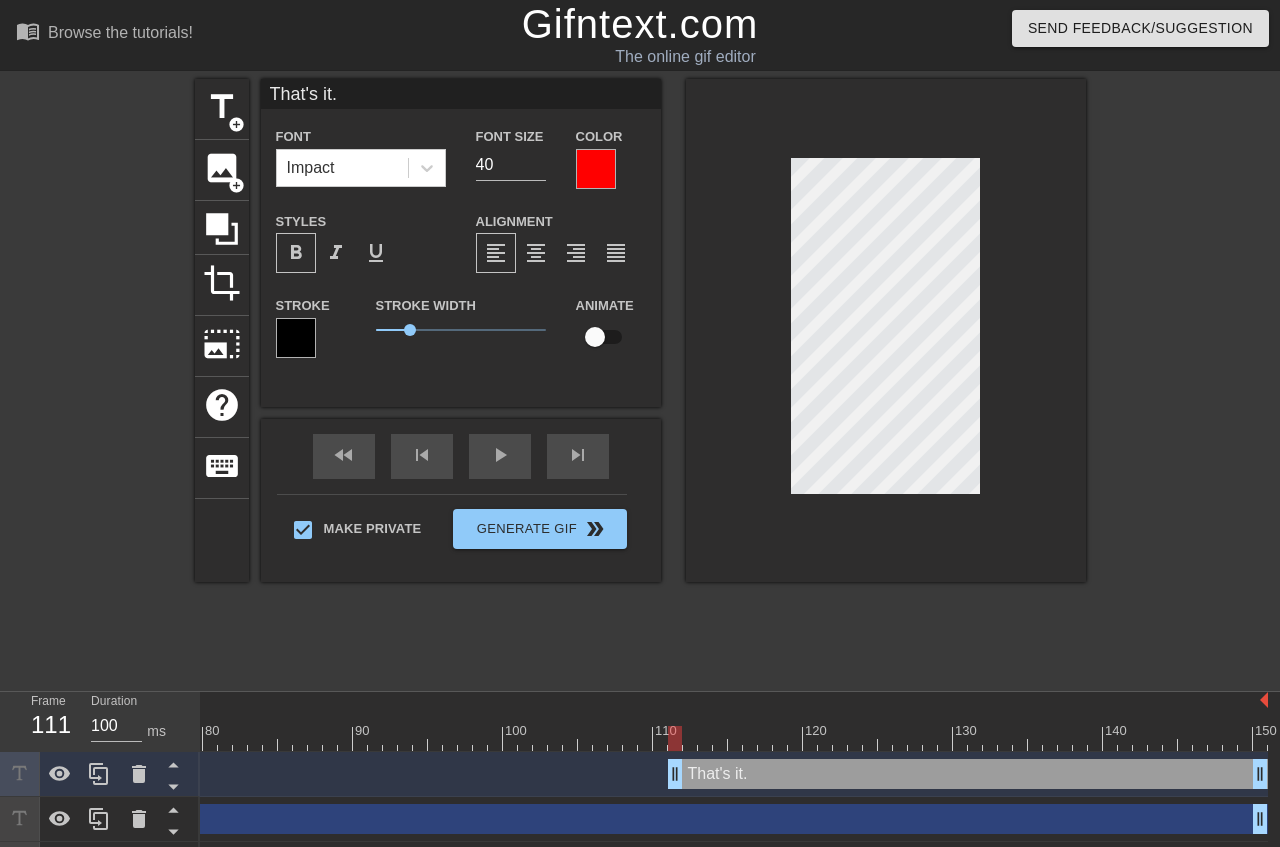 click on "title add_circle image add_circle crop photo_size_select_large help keyboard That's it. Font Impact Font Size 40 Color Styles format_bold format_italic format_underline Alignment format_align_left format_align_center format_align_right format_align_justify Stroke Stroke Width 1 Animate fast_rewind skip_previous play_arrow skip_next Make Private Generate Gif double_arrow" at bounding box center [640, 379] 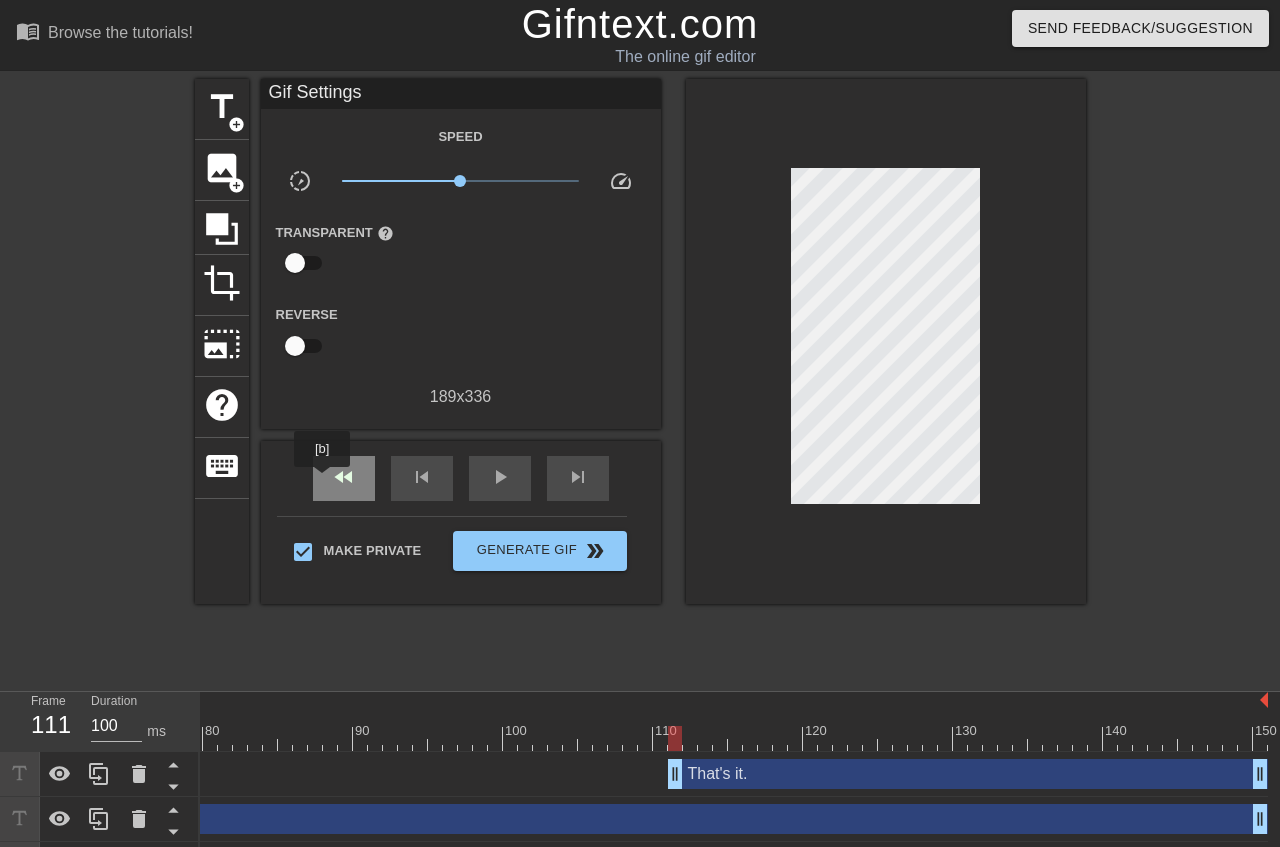 click on "fast_rewind" at bounding box center (344, 477) 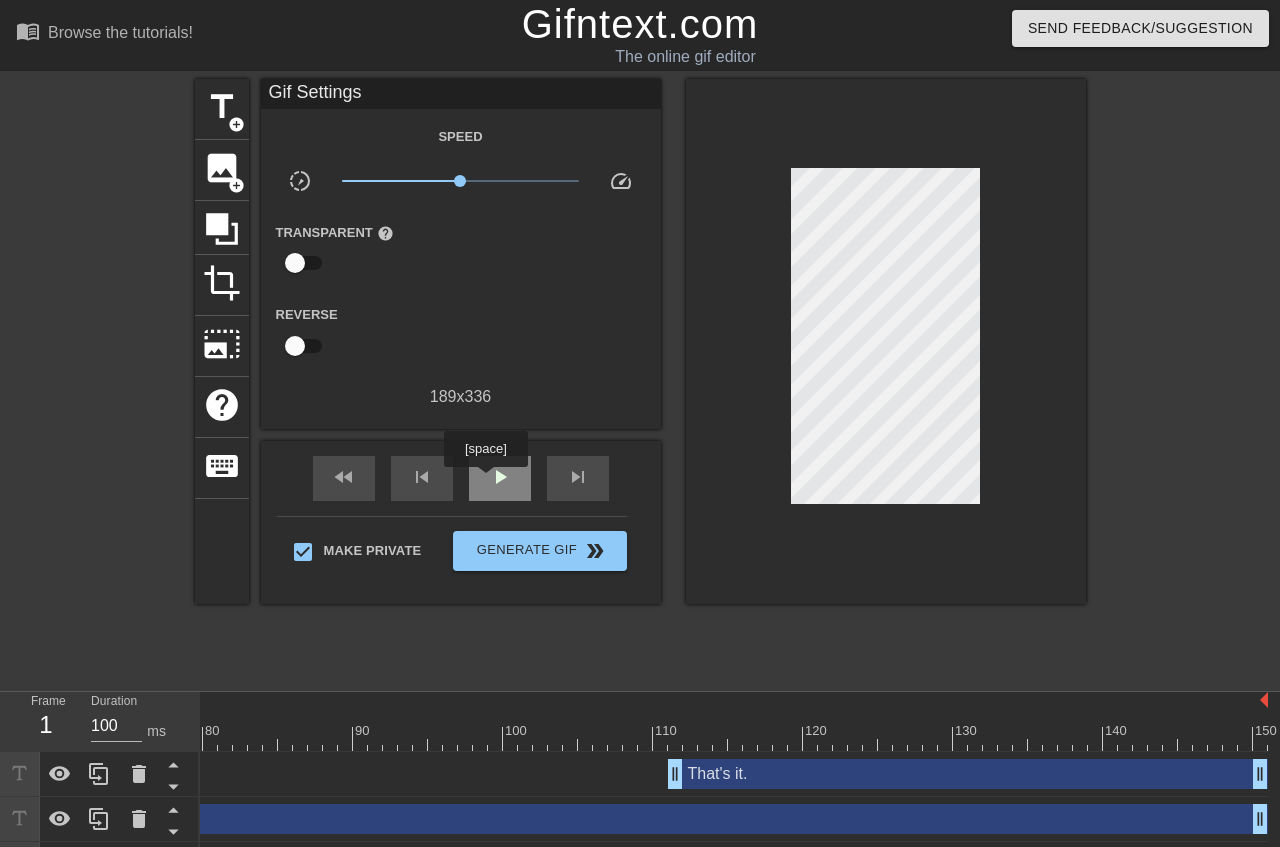 click on "play_arrow" at bounding box center (500, 477) 